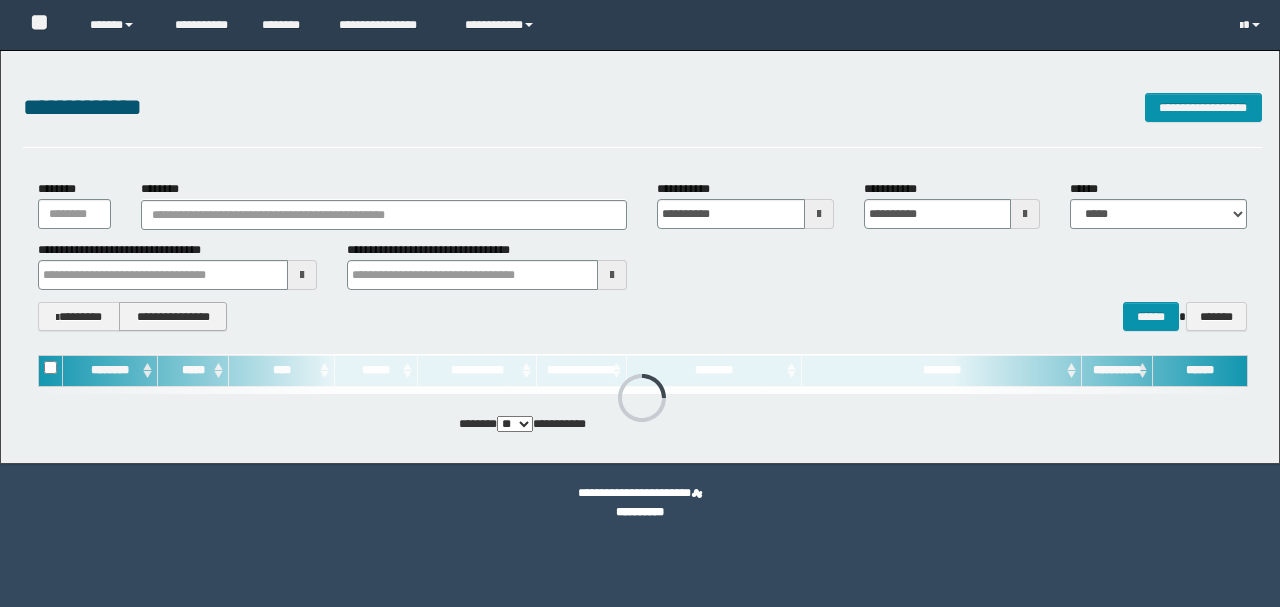 scroll, scrollTop: 0, scrollLeft: 0, axis: both 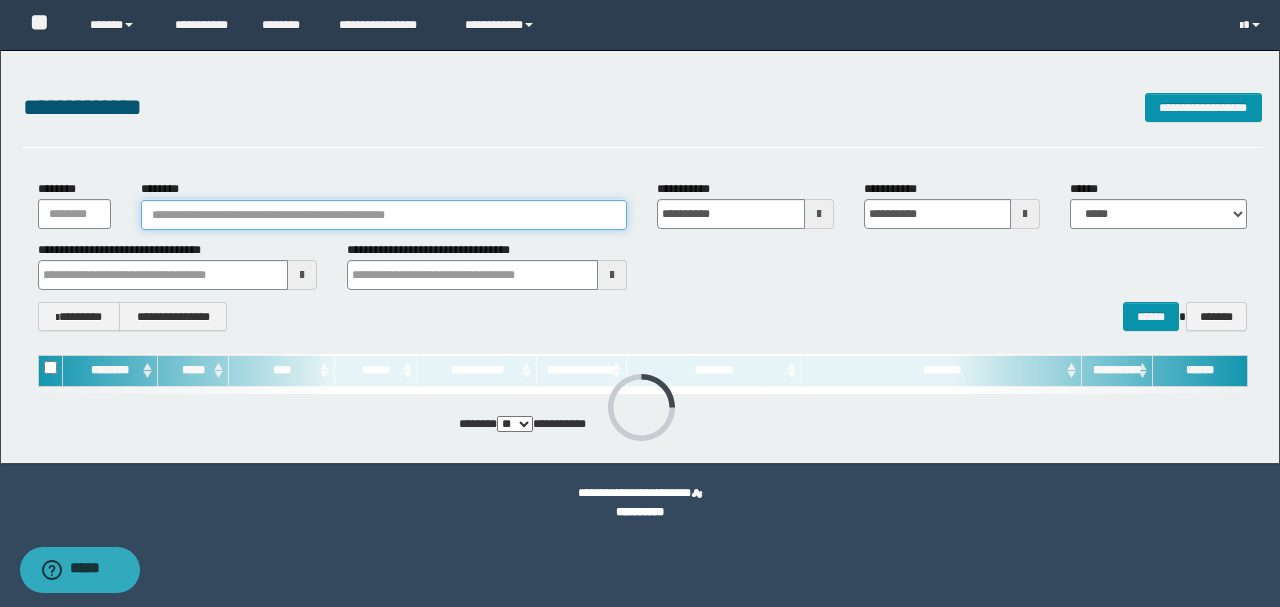 click on "********" at bounding box center [384, 215] 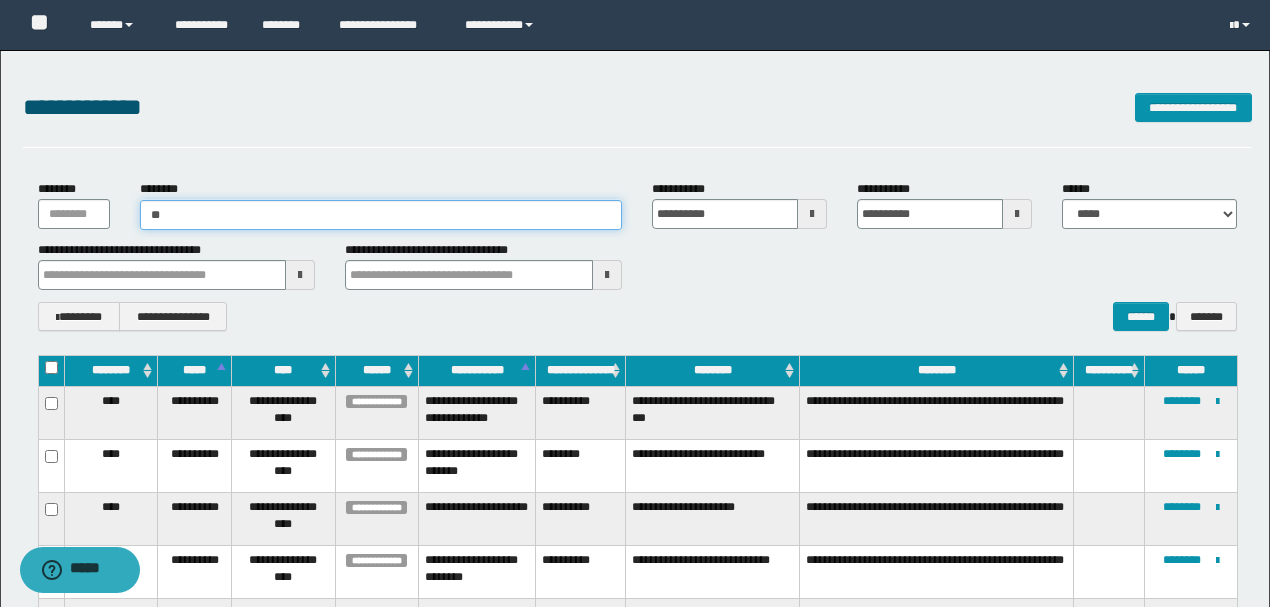 type on "*" 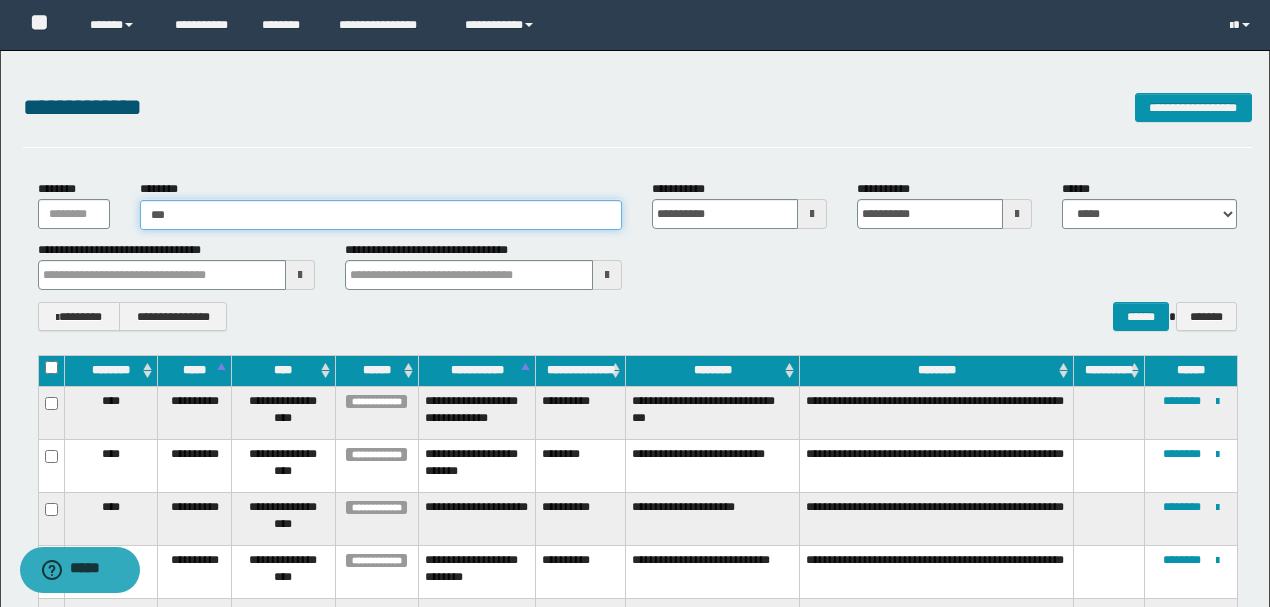 type on "****" 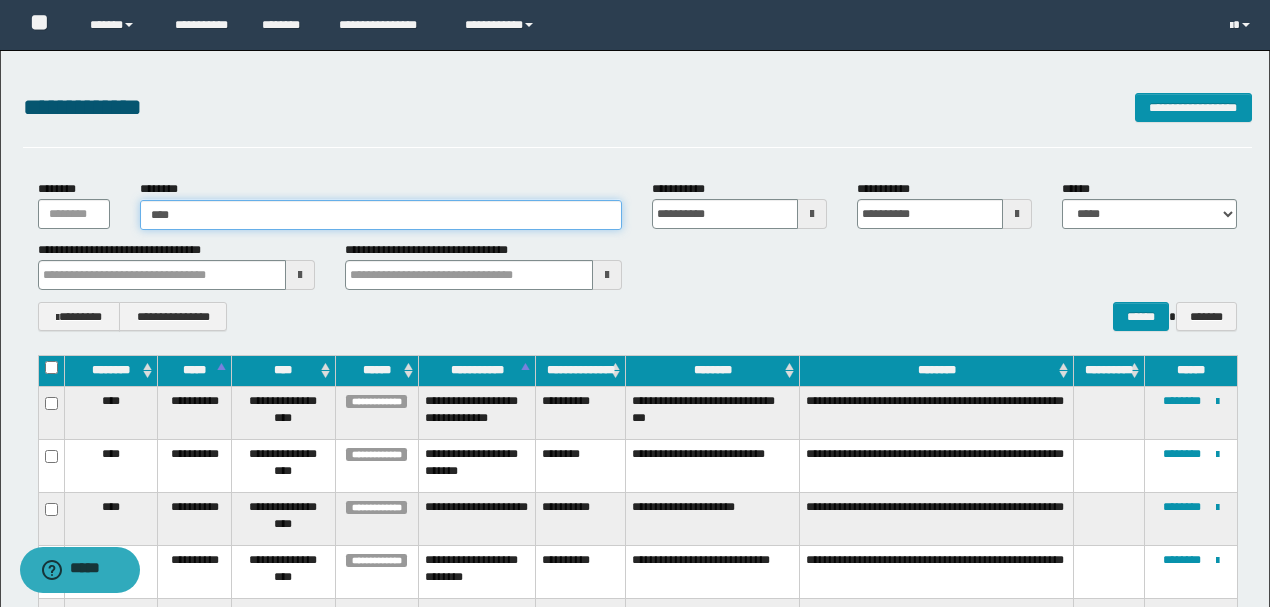 type on "****" 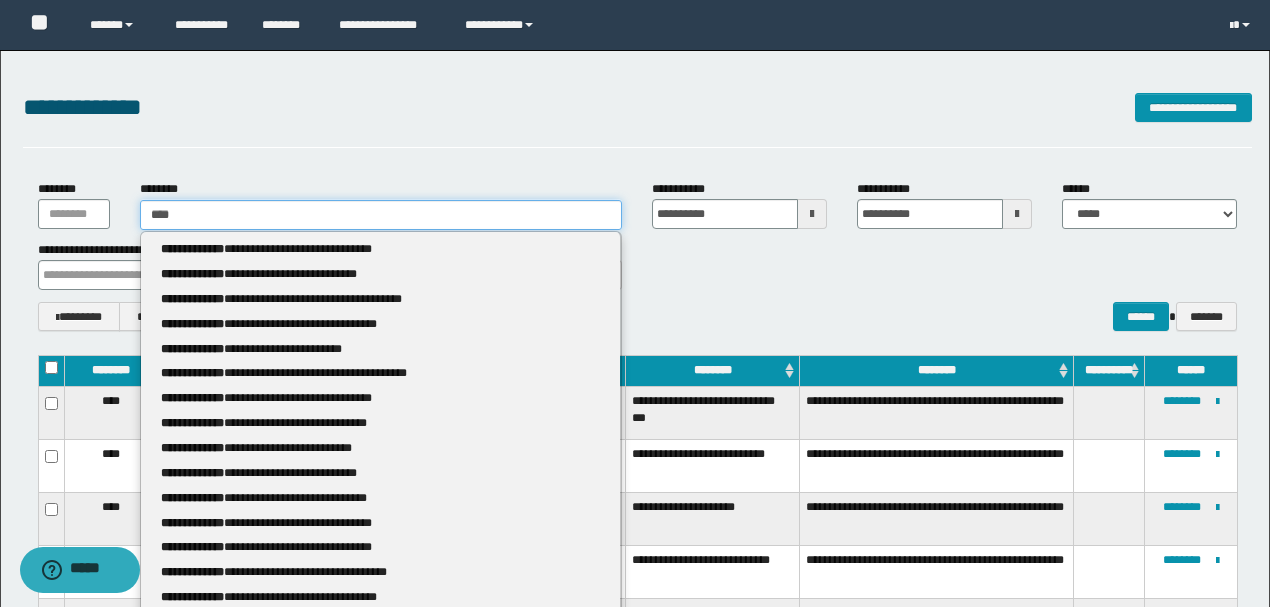 type 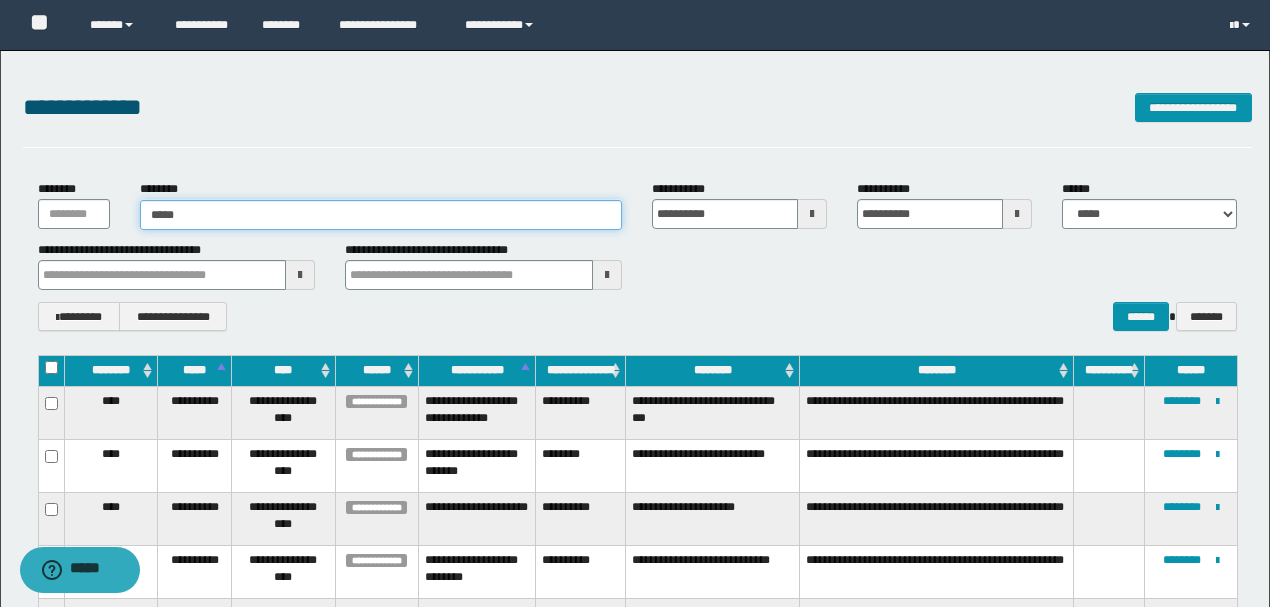 type on "******" 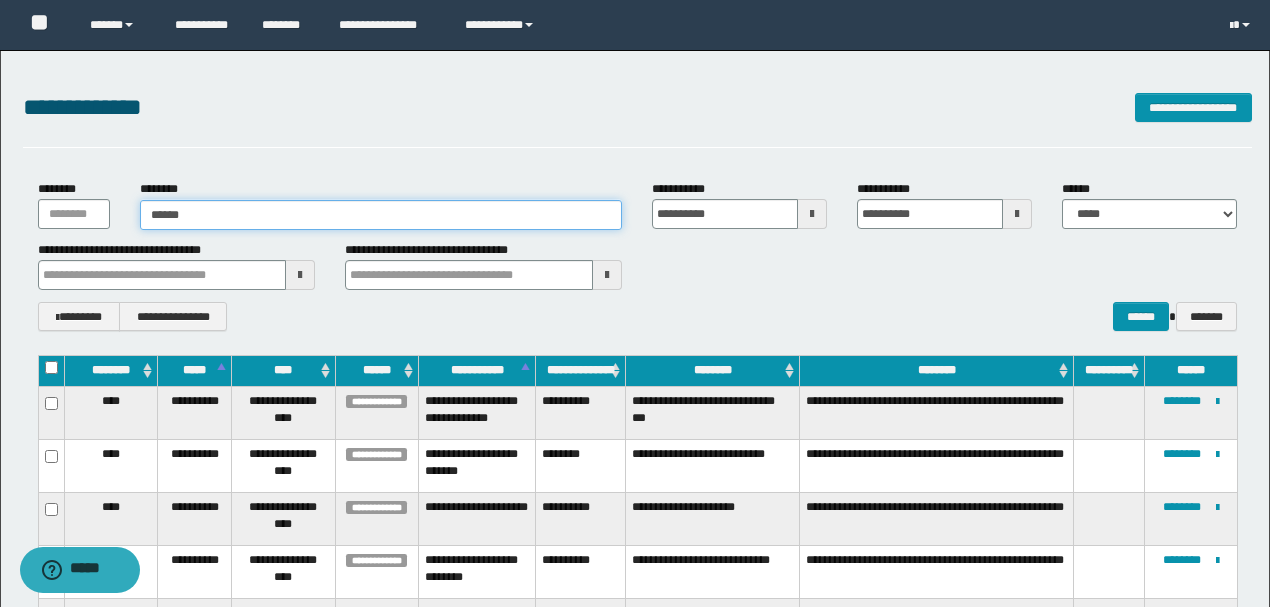 type on "******" 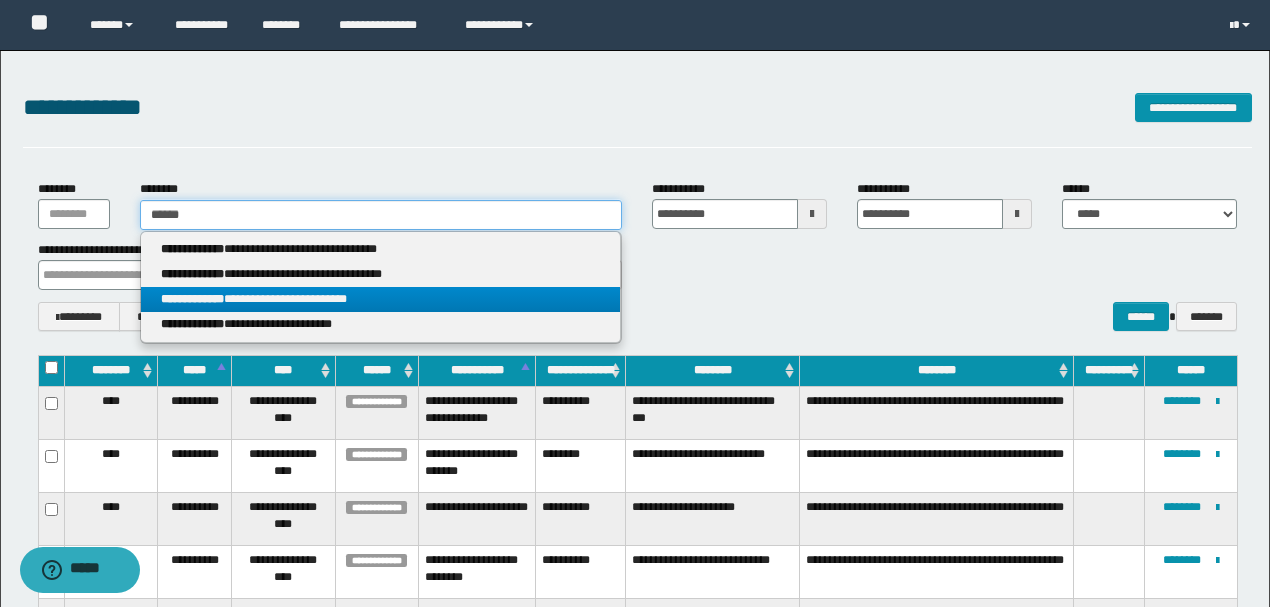 type on "******" 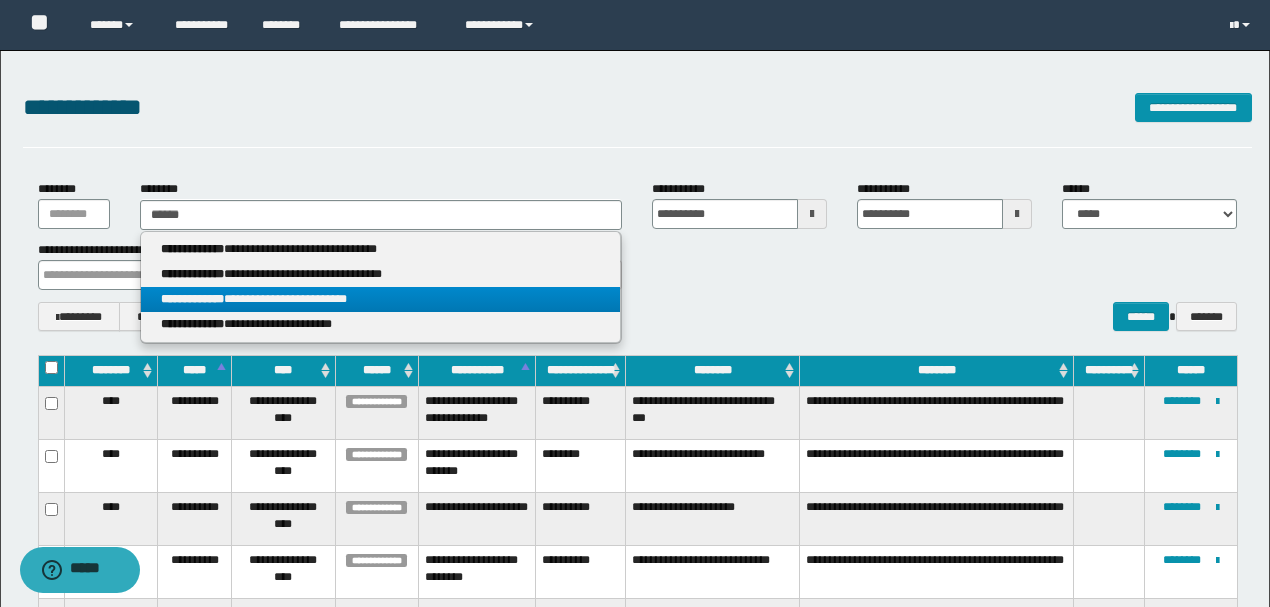 click on "**********" at bounding box center [380, 299] 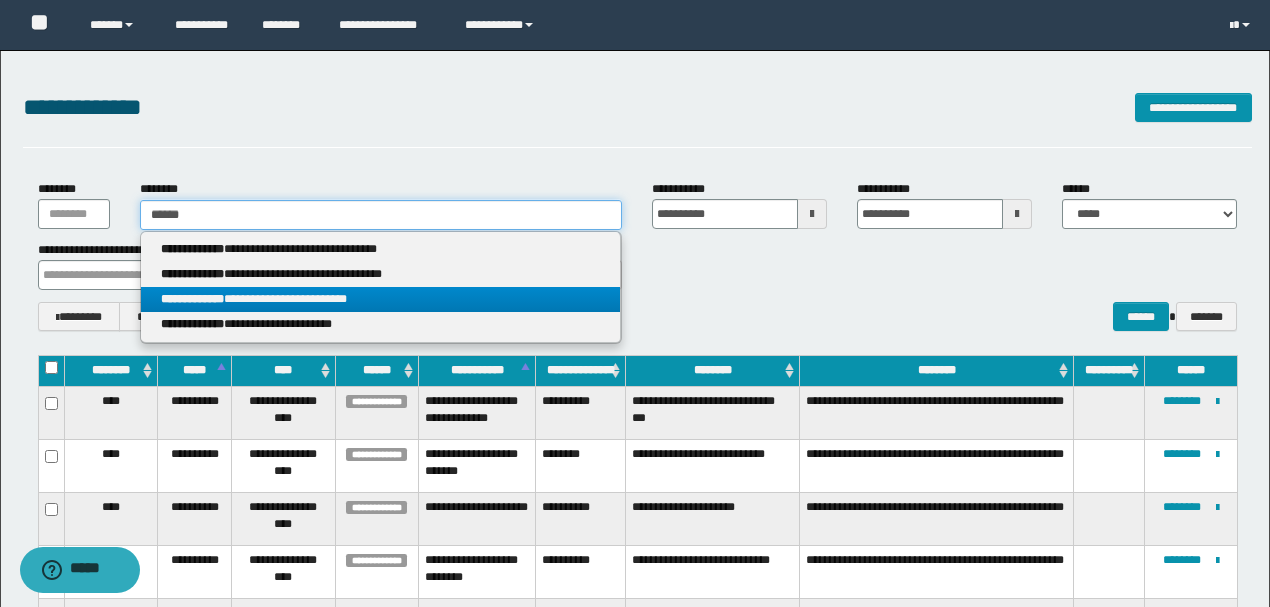 type 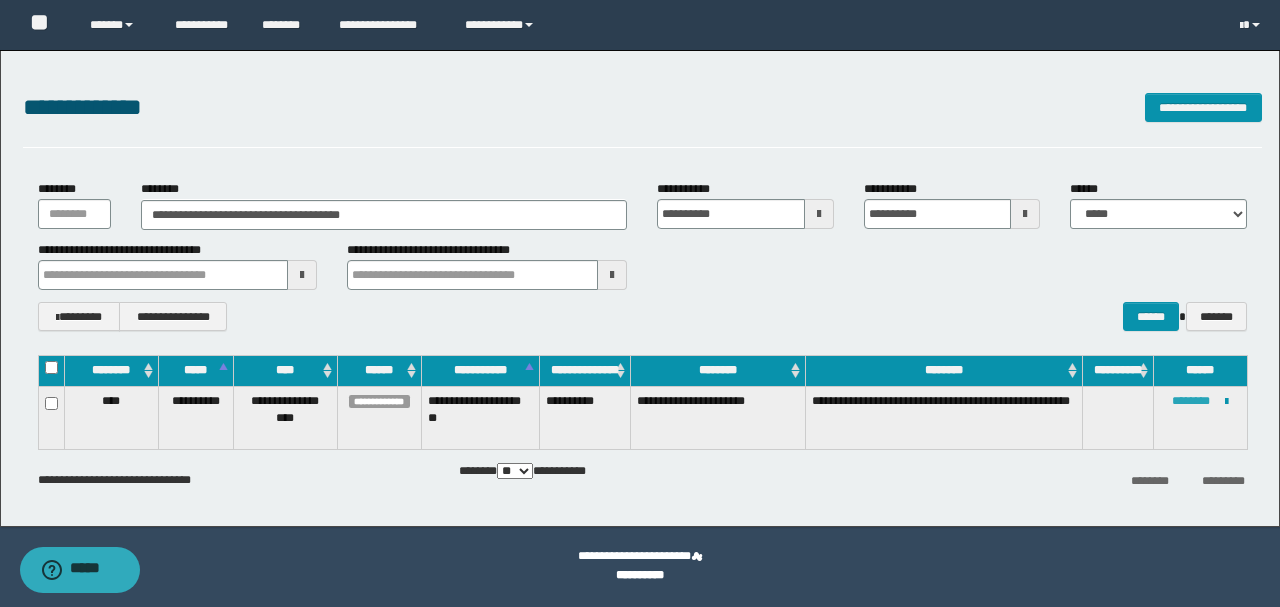 click on "********" at bounding box center [1191, 401] 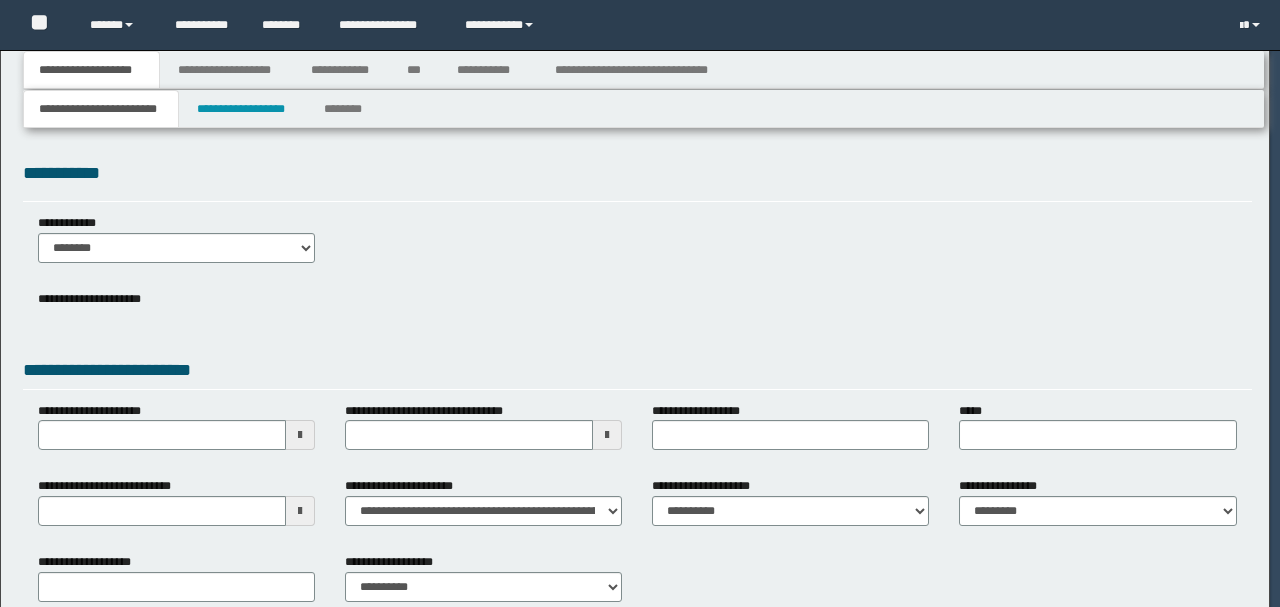 scroll, scrollTop: 0, scrollLeft: 0, axis: both 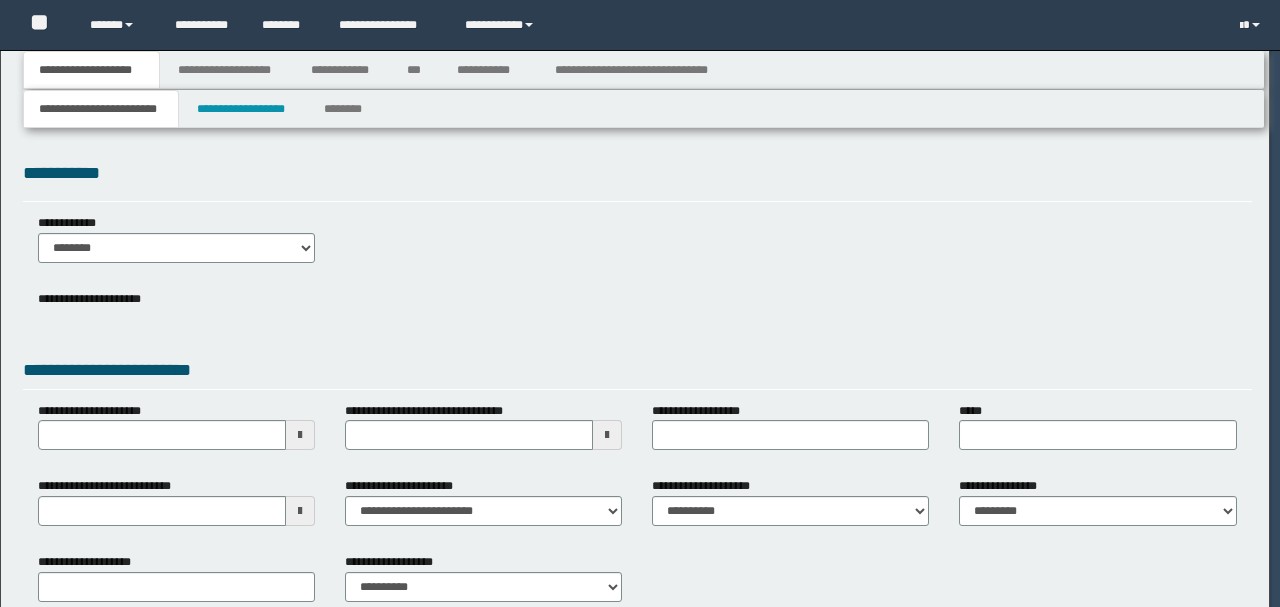 select on "*" 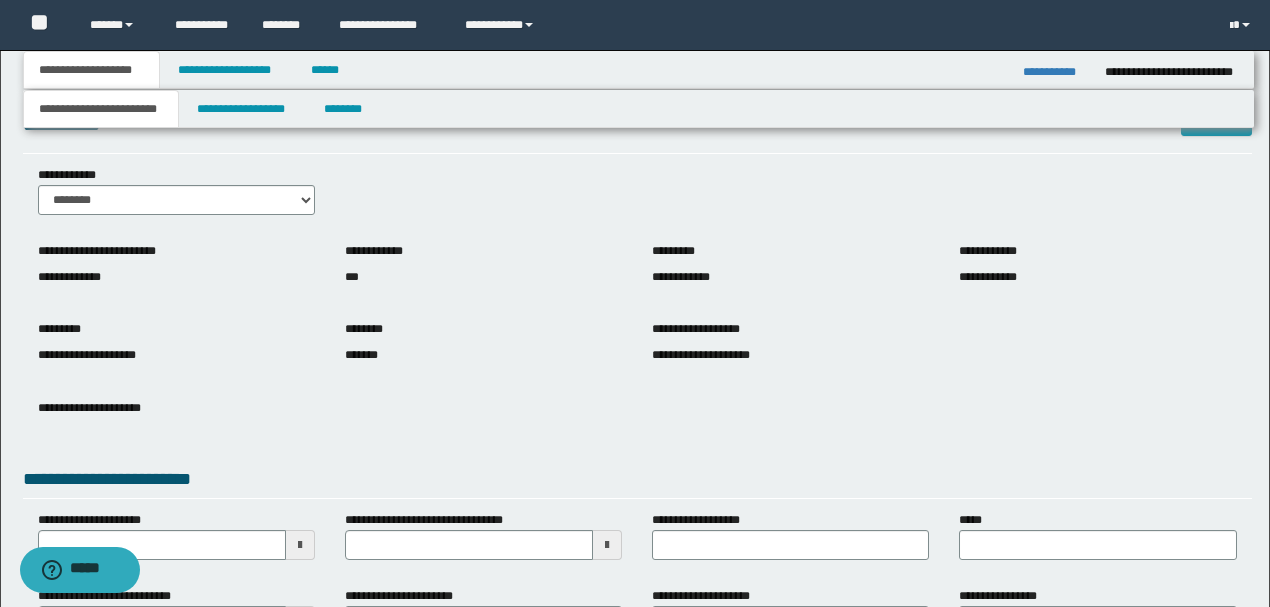 scroll, scrollTop: 133, scrollLeft: 0, axis: vertical 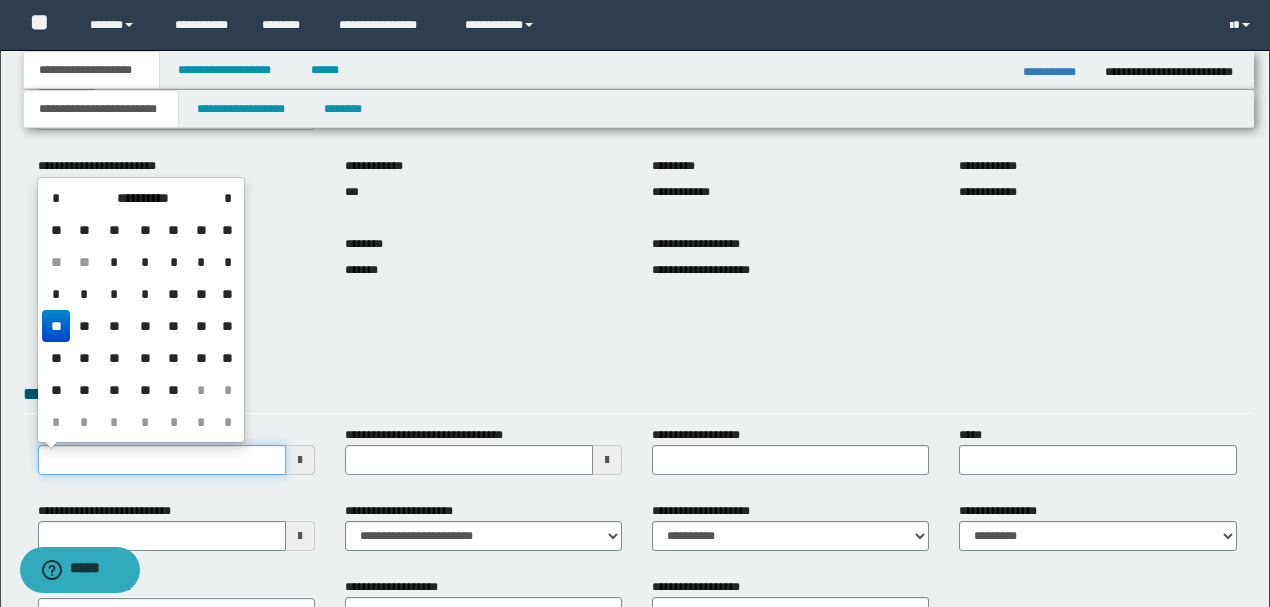 click on "**********" at bounding box center [640, 170] 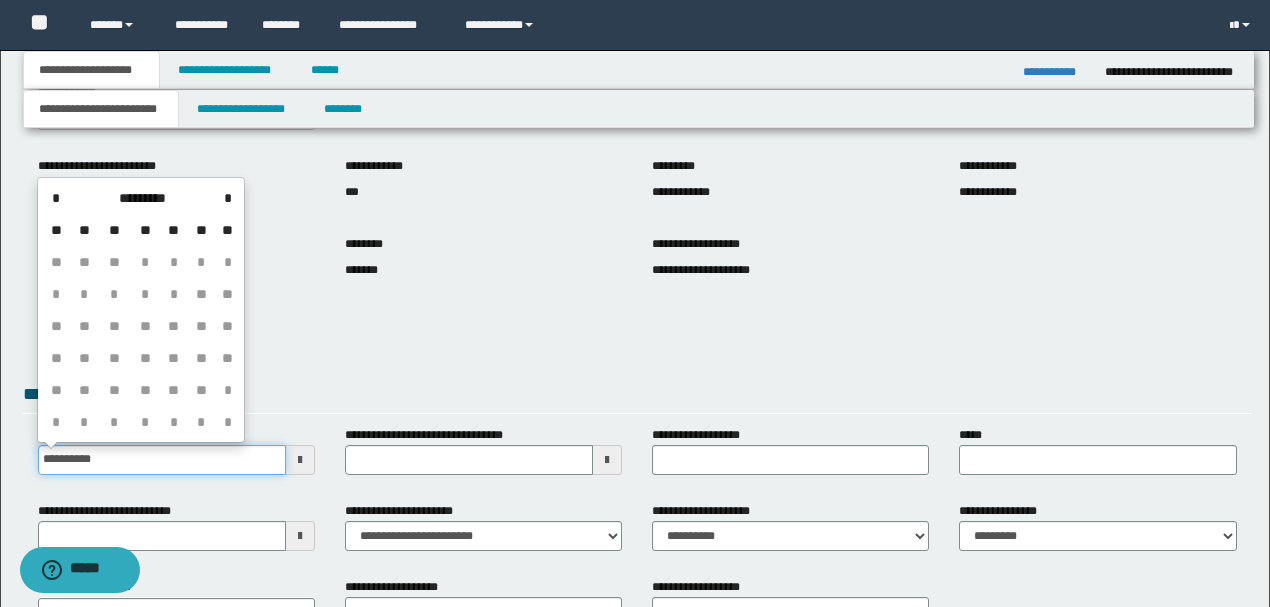 type on "**********" 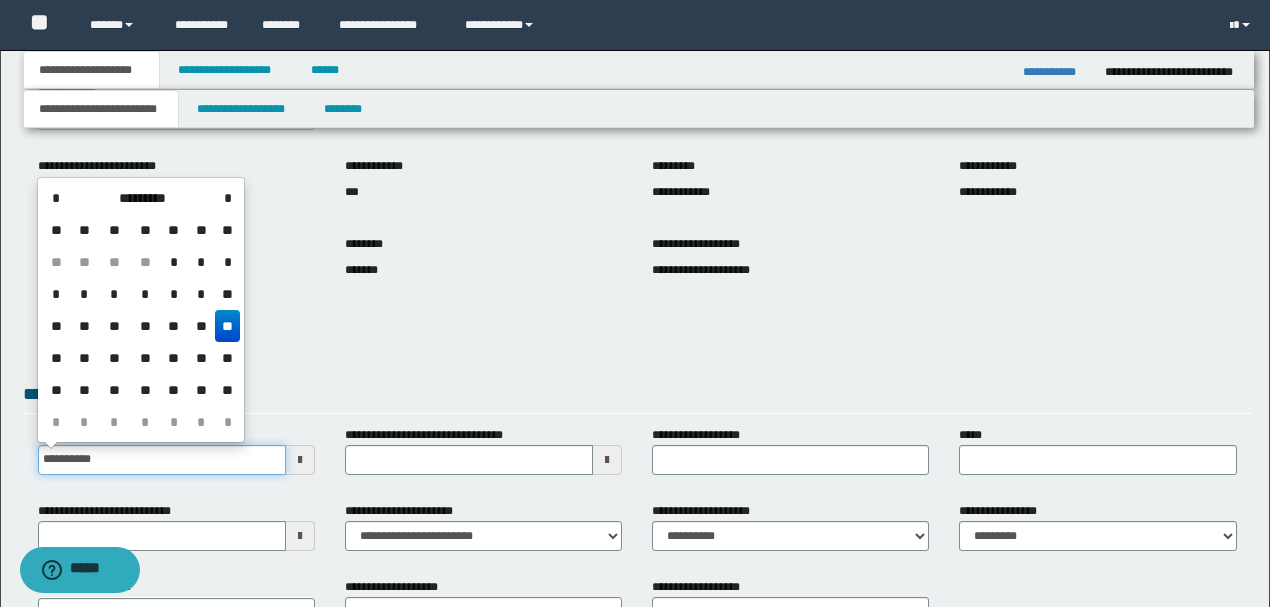 type on "**********" 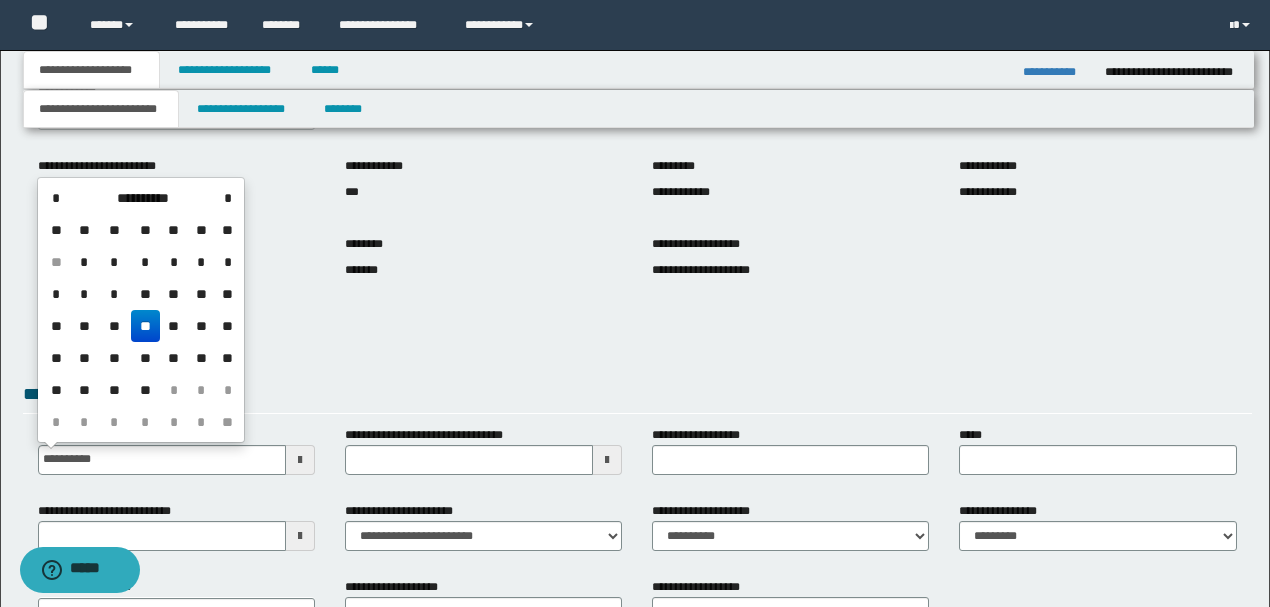 click on "**" at bounding box center (145, 326) 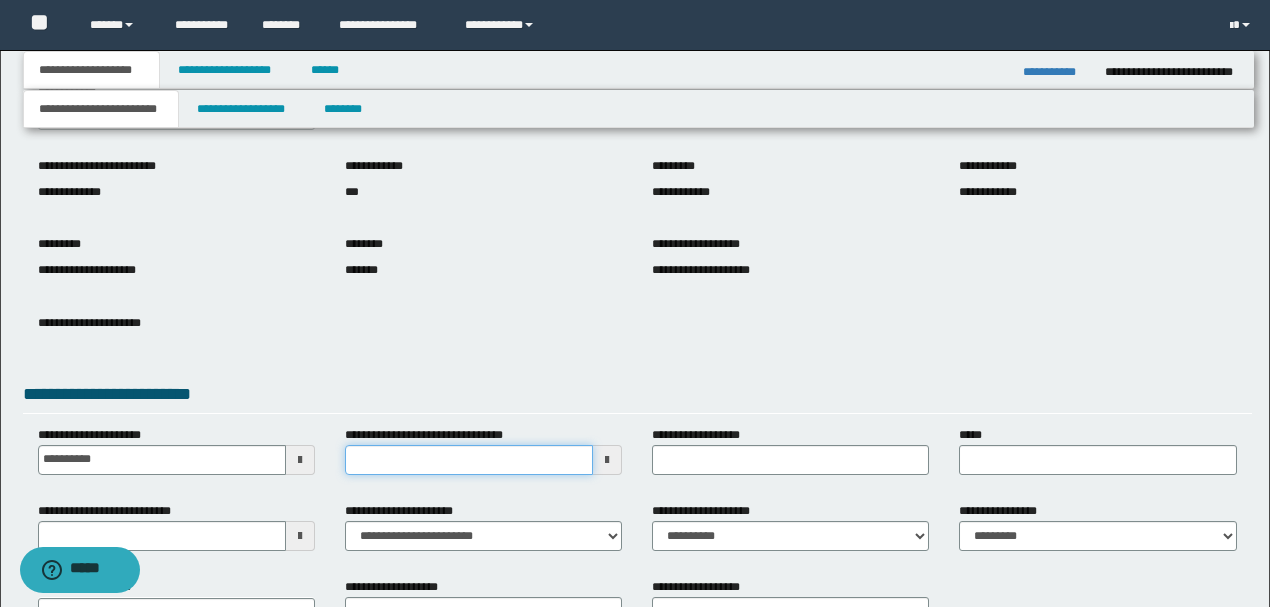 click on "**********" at bounding box center (469, 460) 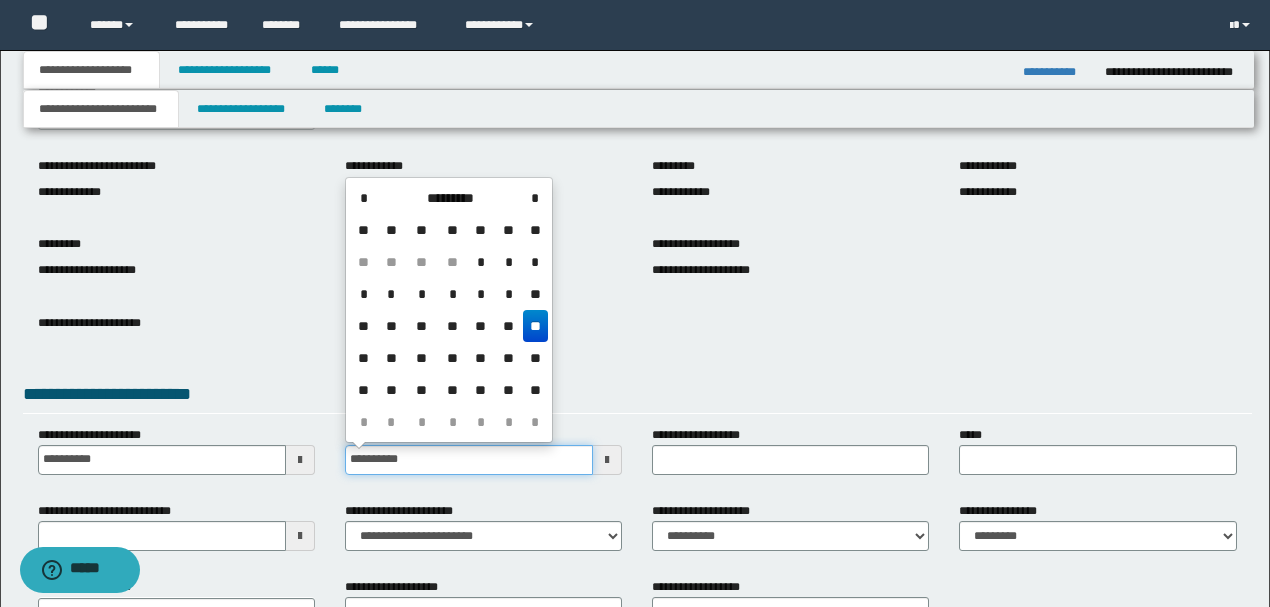type on "**********" 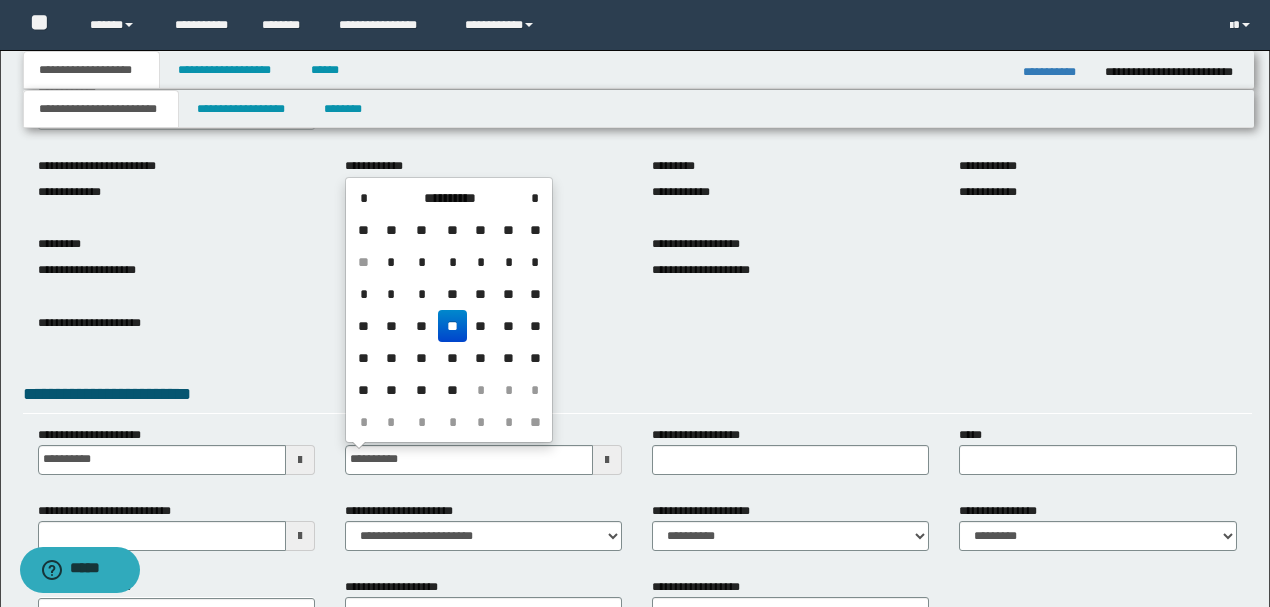 click on "**" at bounding box center (452, 326) 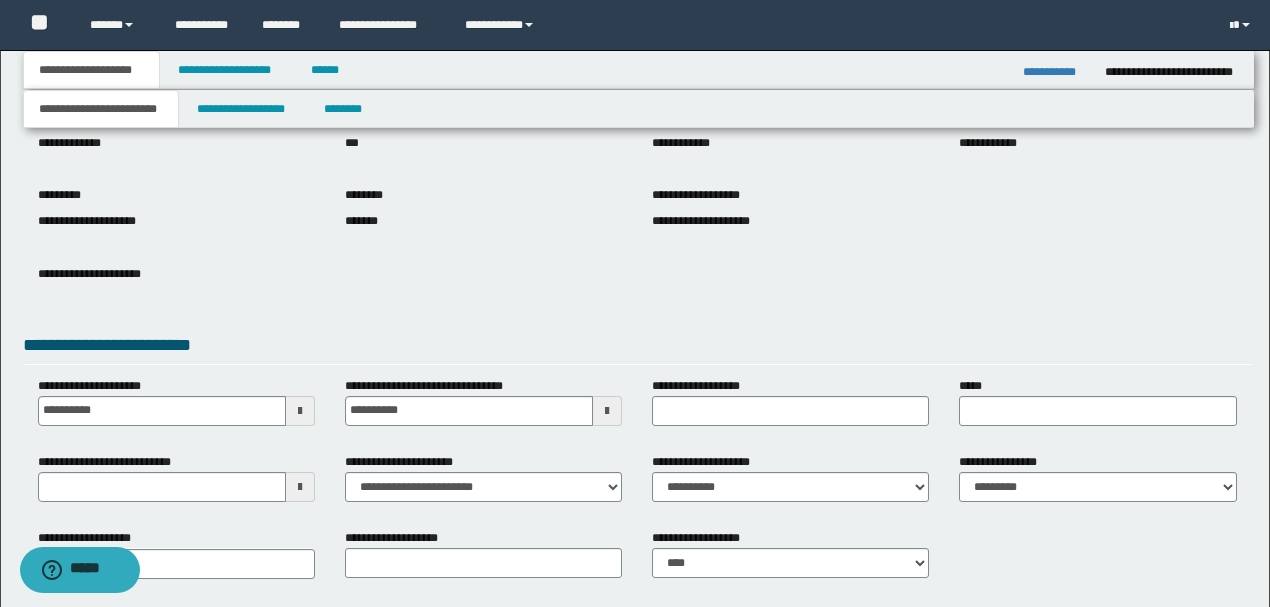 scroll, scrollTop: 266, scrollLeft: 0, axis: vertical 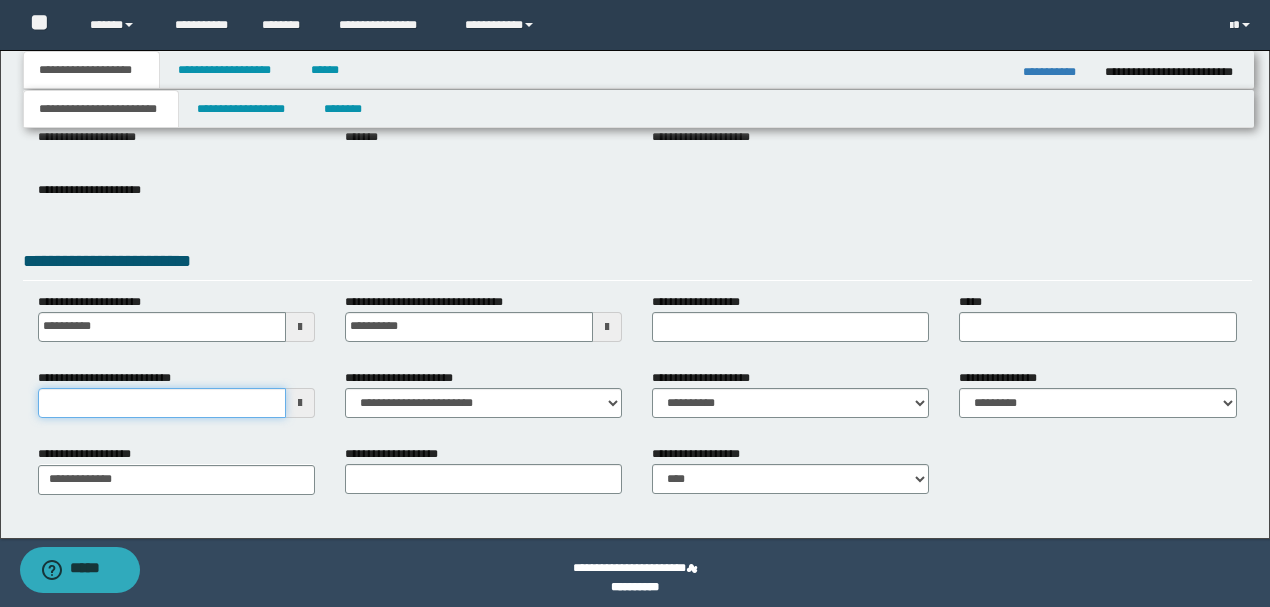 click on "**********" at bounding box center (162, 403) 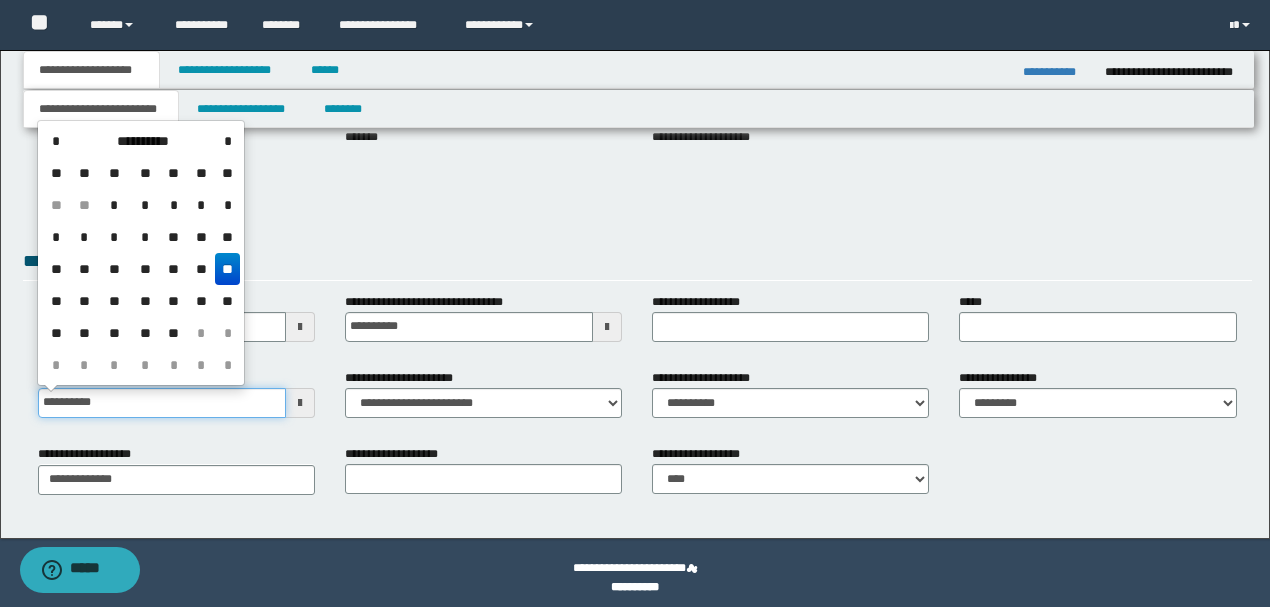type on "**********" 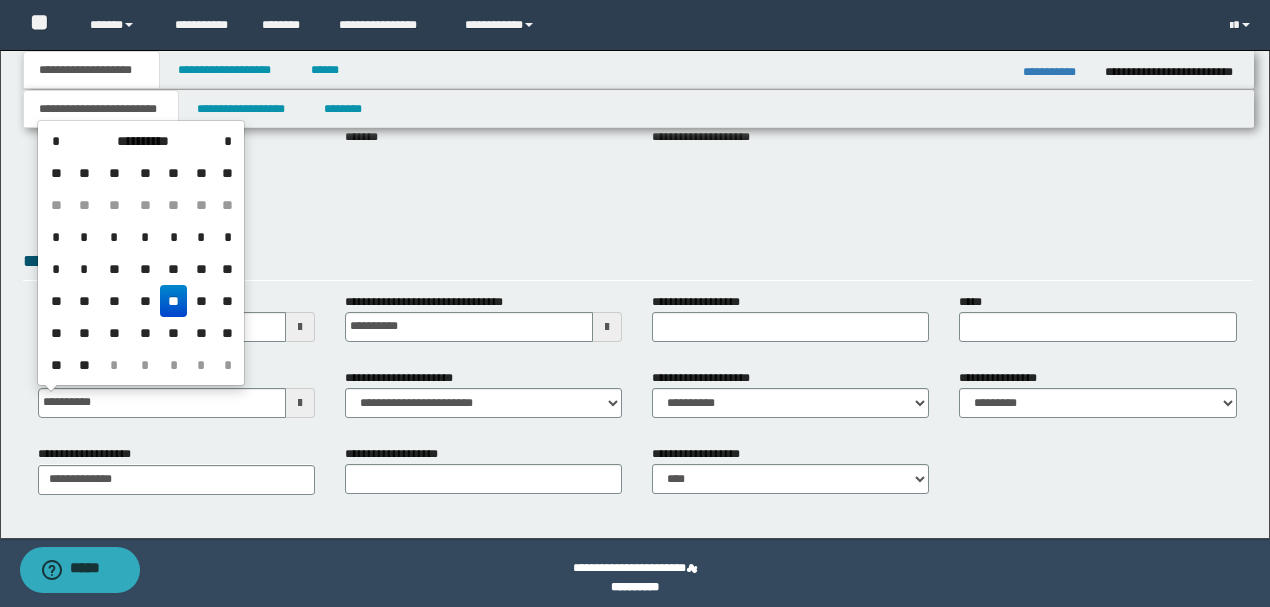 click on "**" at bounding box center [174, 301] 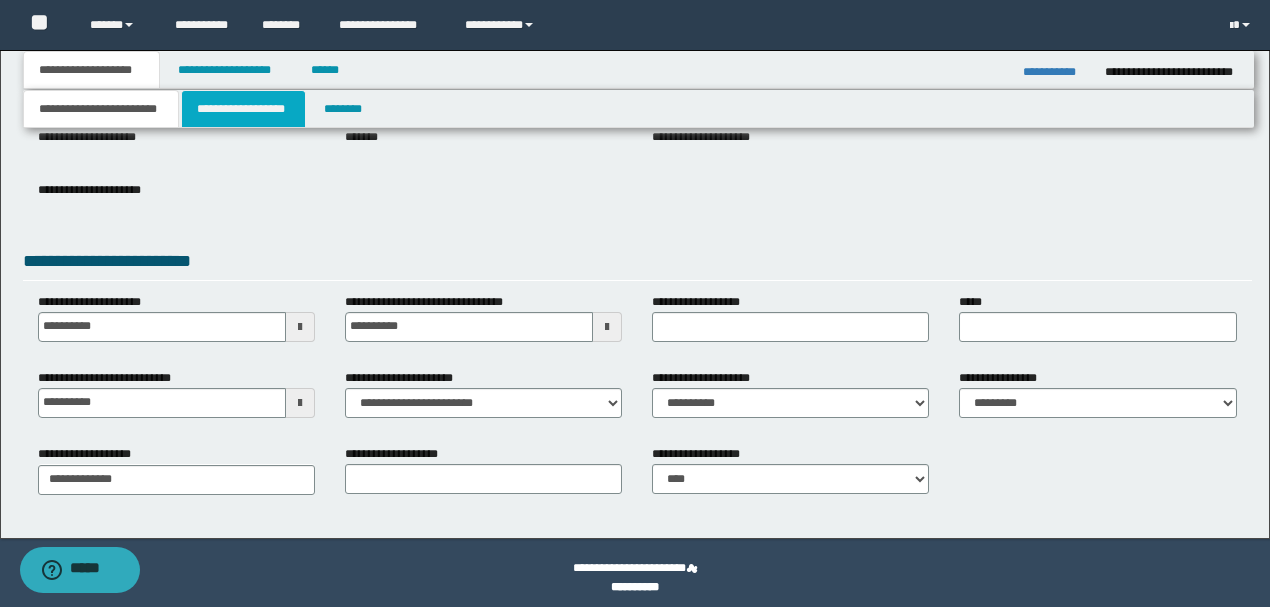 click on "**********" at bounding box center (243, 109) 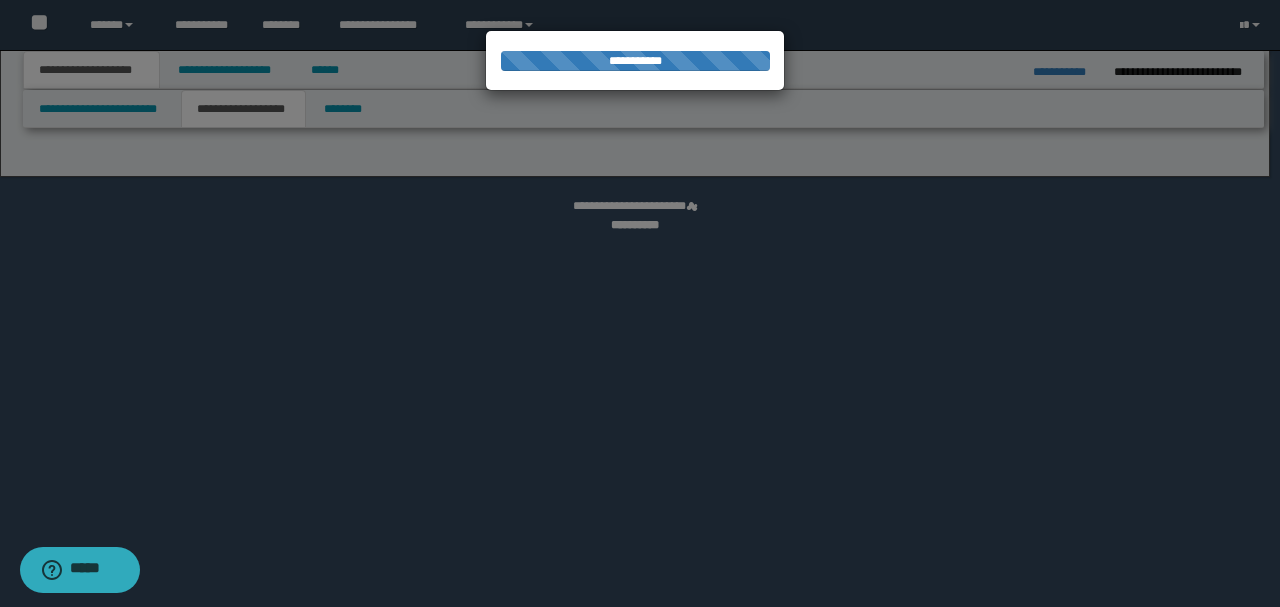 select on "*" 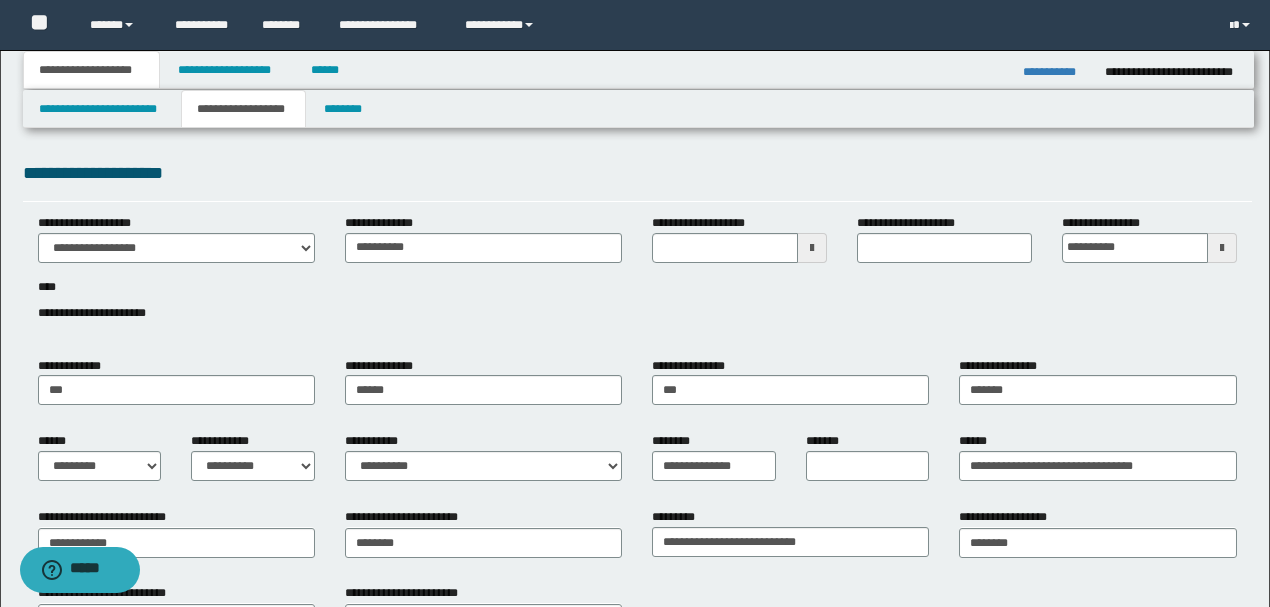 type 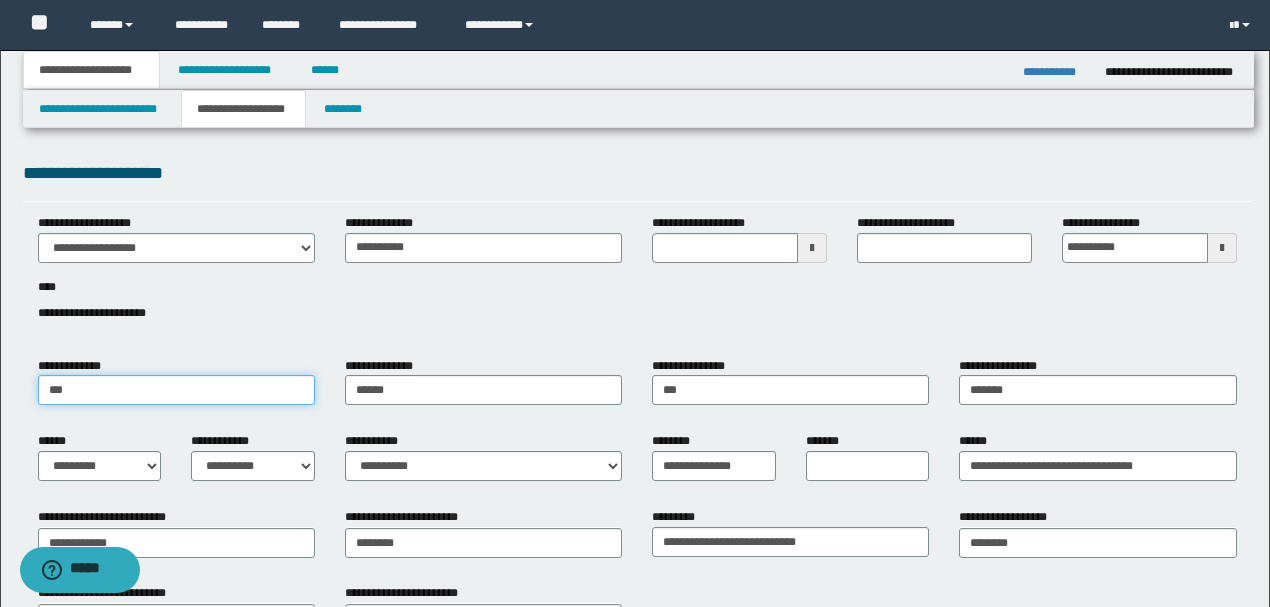 click on "***" at bounding box center (176, 390) 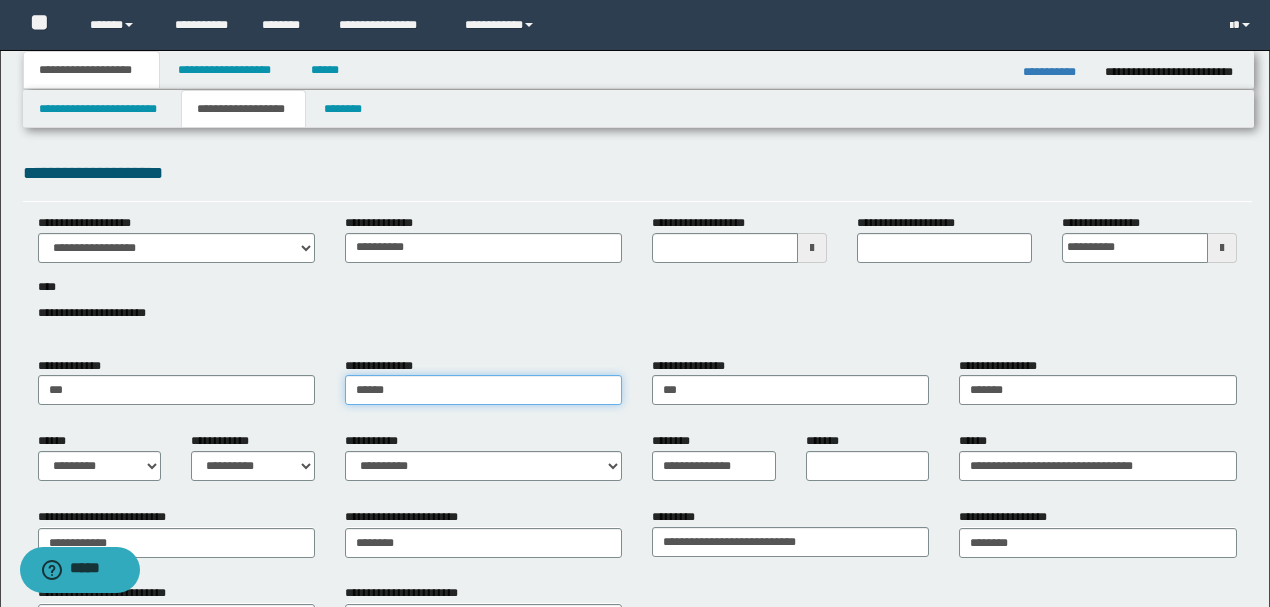 click on "******" at bounding box center [483, 390] 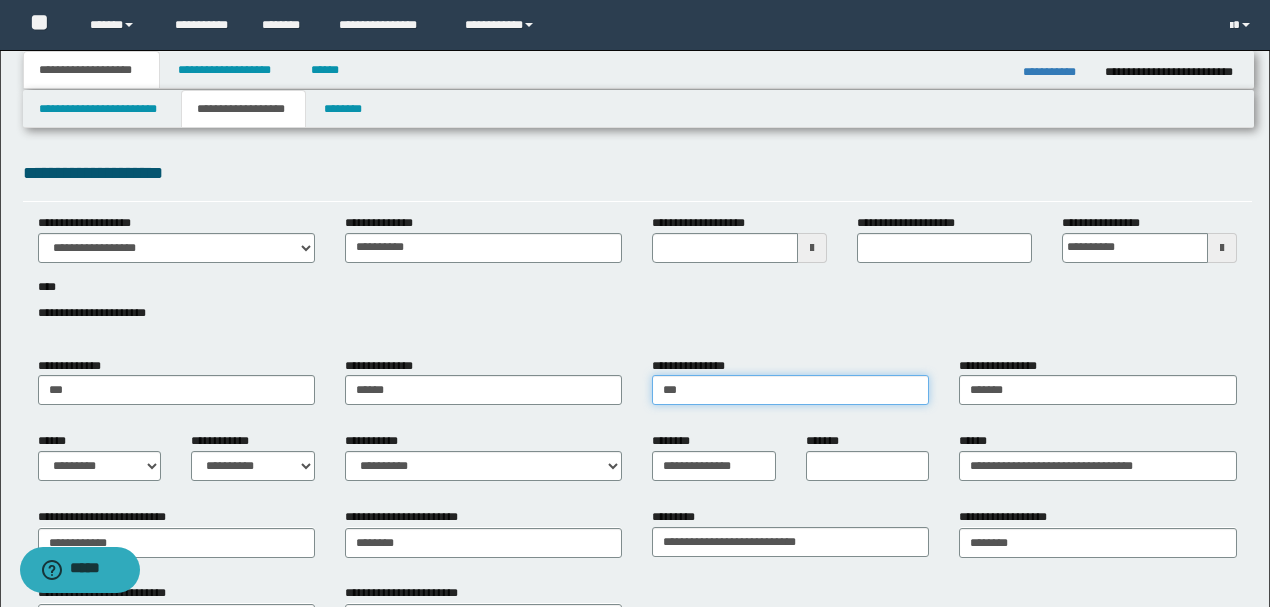 click on "***" at bounding box center [790, 390] 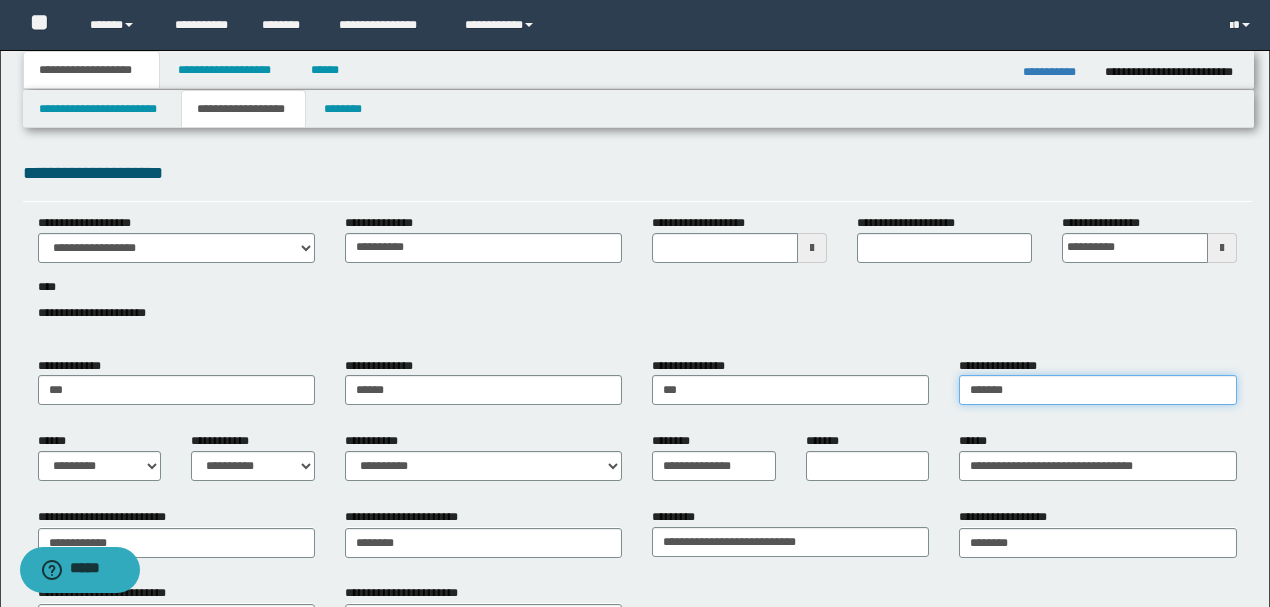 click on "*******" at bounding box center [1097, 390] 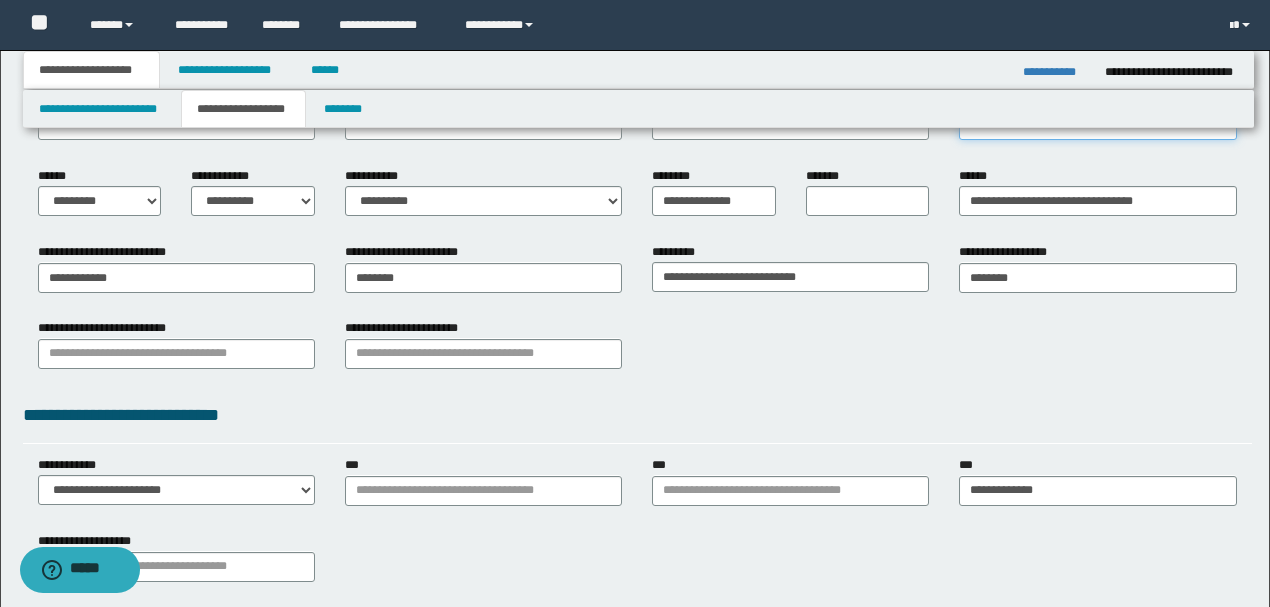 scroll, scrollTop: 266, scrollLeft: 0, axis: vertical 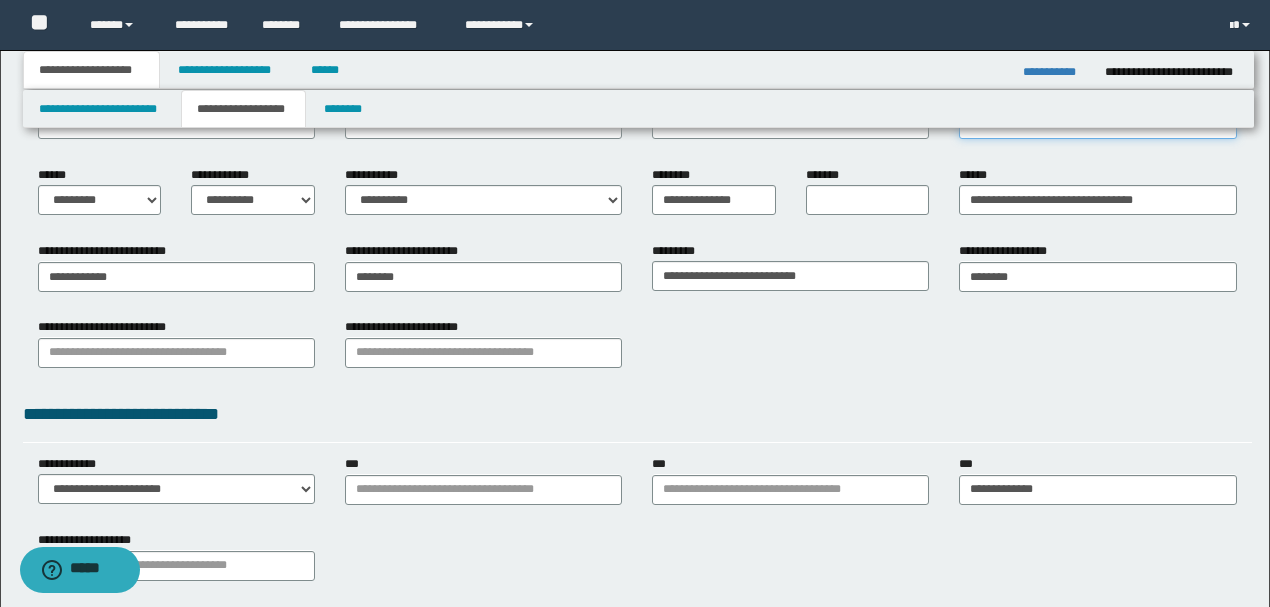 type on "*******" 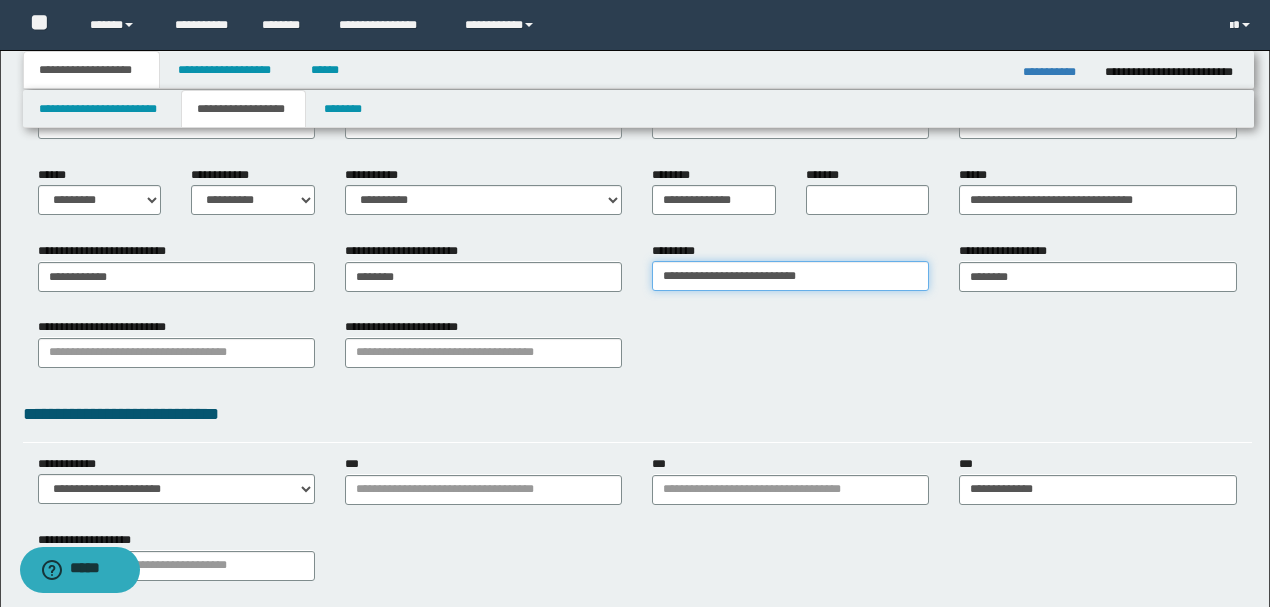 drag, startPoint x: 736, startPoint y: 274, endPoint x: 1060, endPoint y: 266, distance: 324.09875 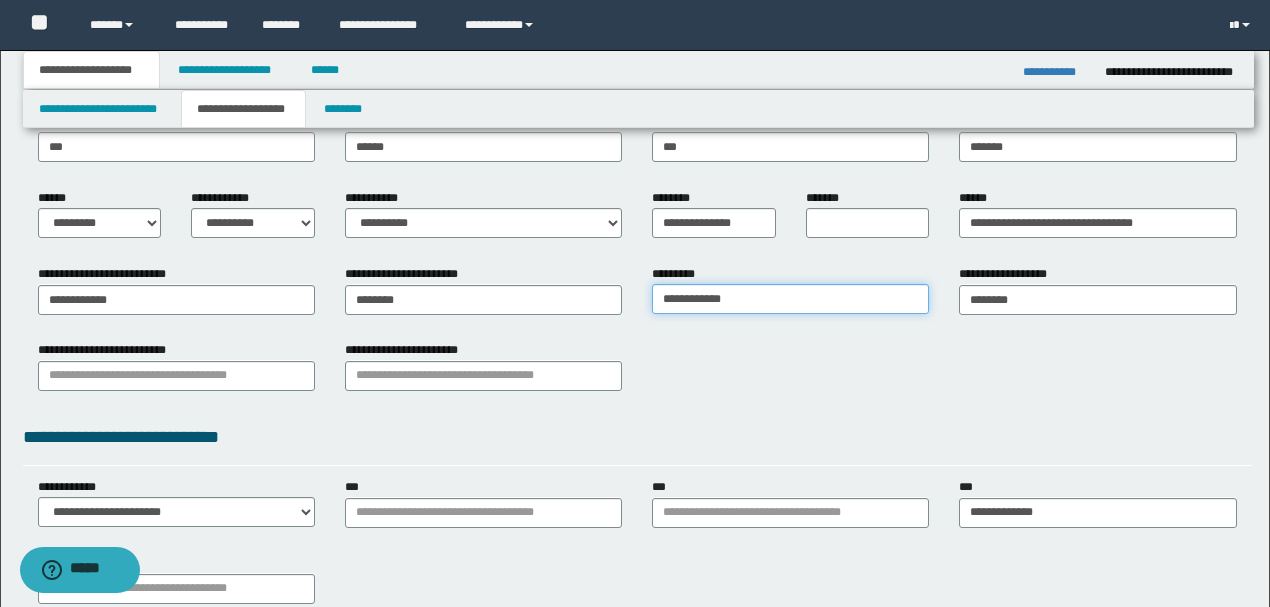 scroll, scrollTop: 466, scrollLeft: 0, axis: vertical 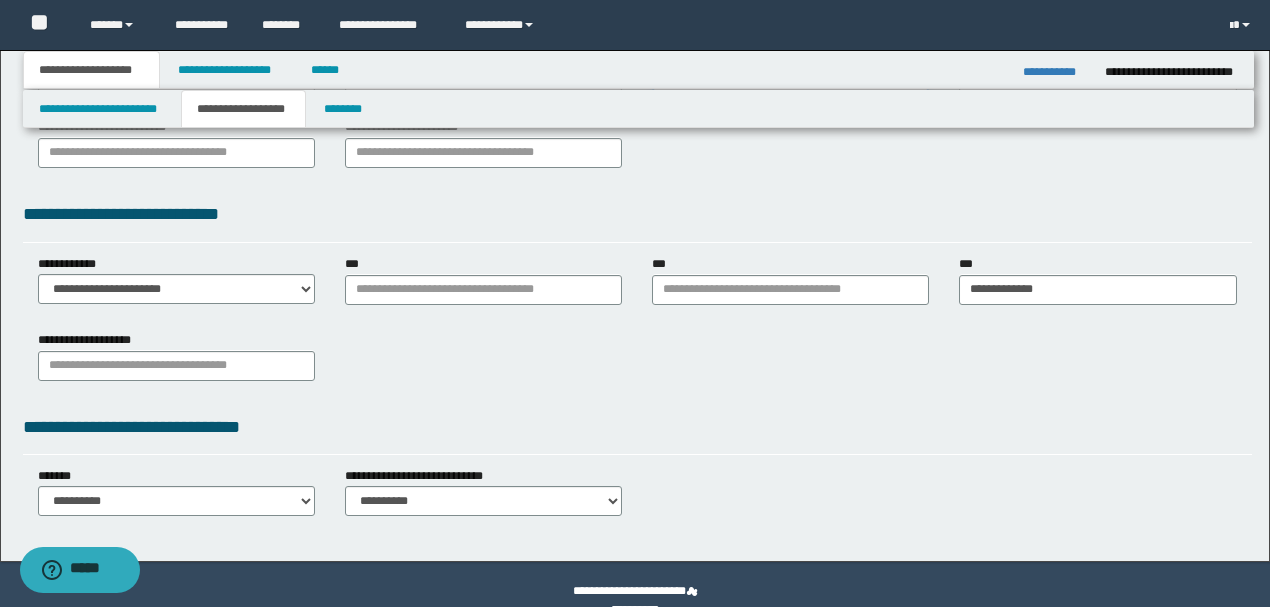 type on "**********" 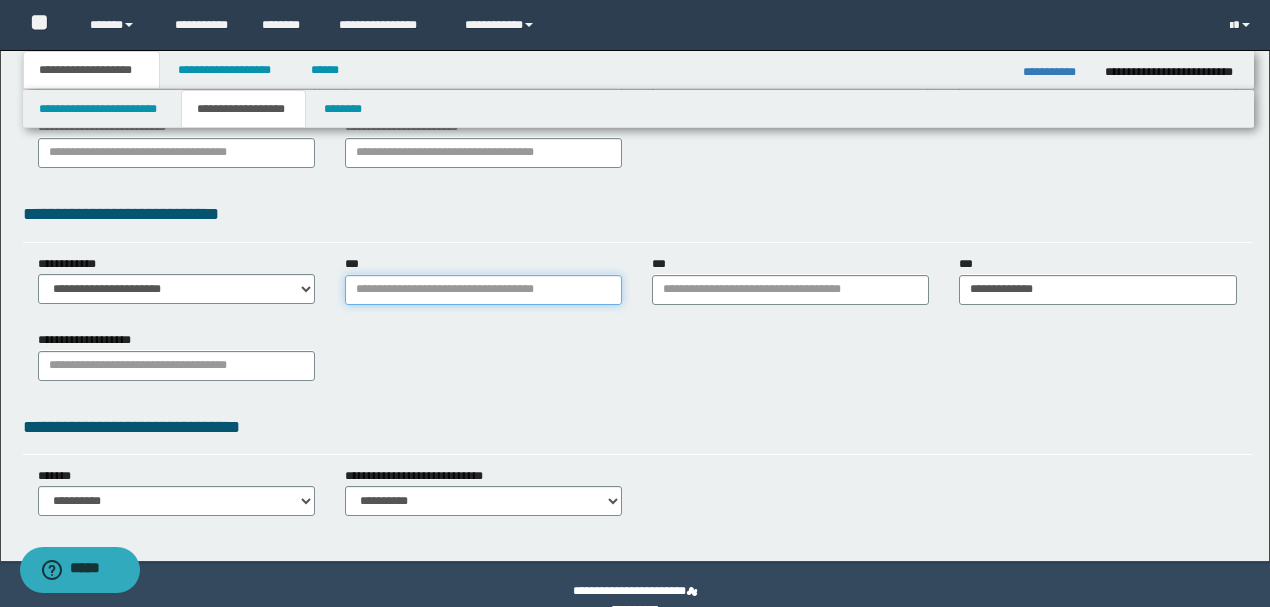 click on "***" at bounding box center (483, 290) 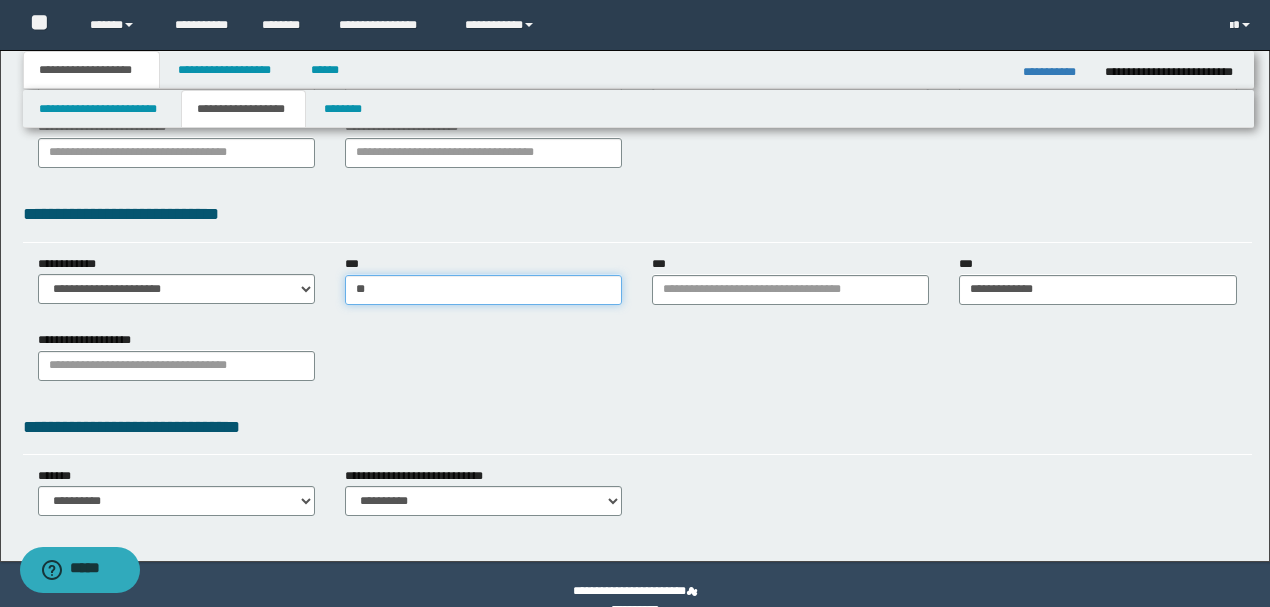 type on "***" 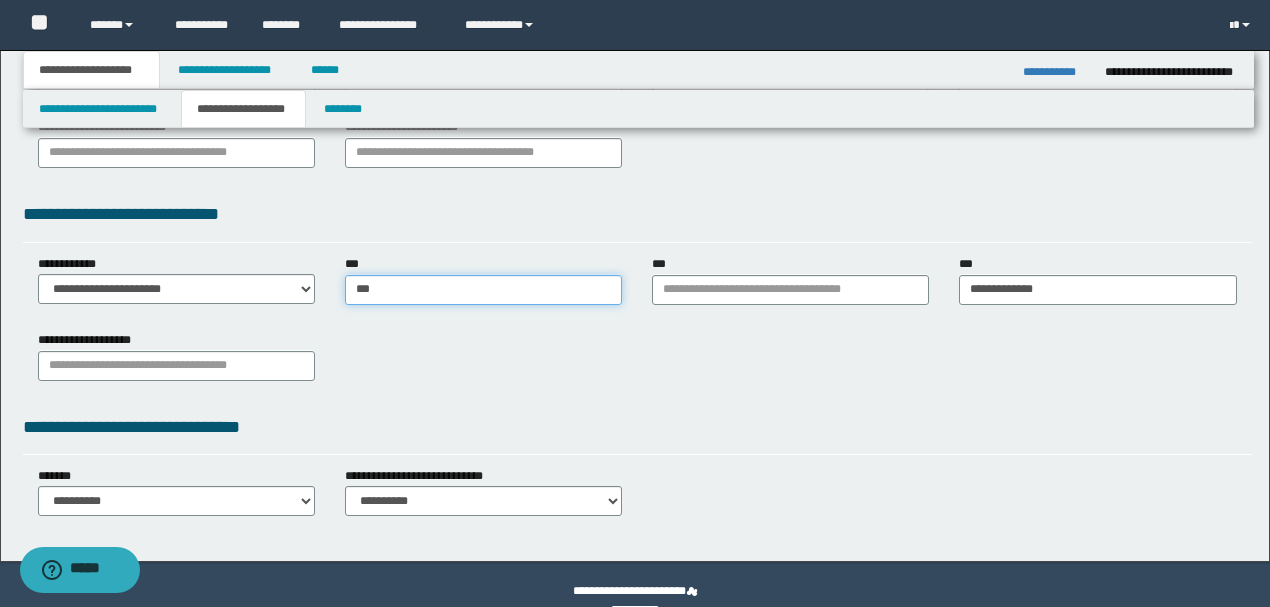 type on "***" 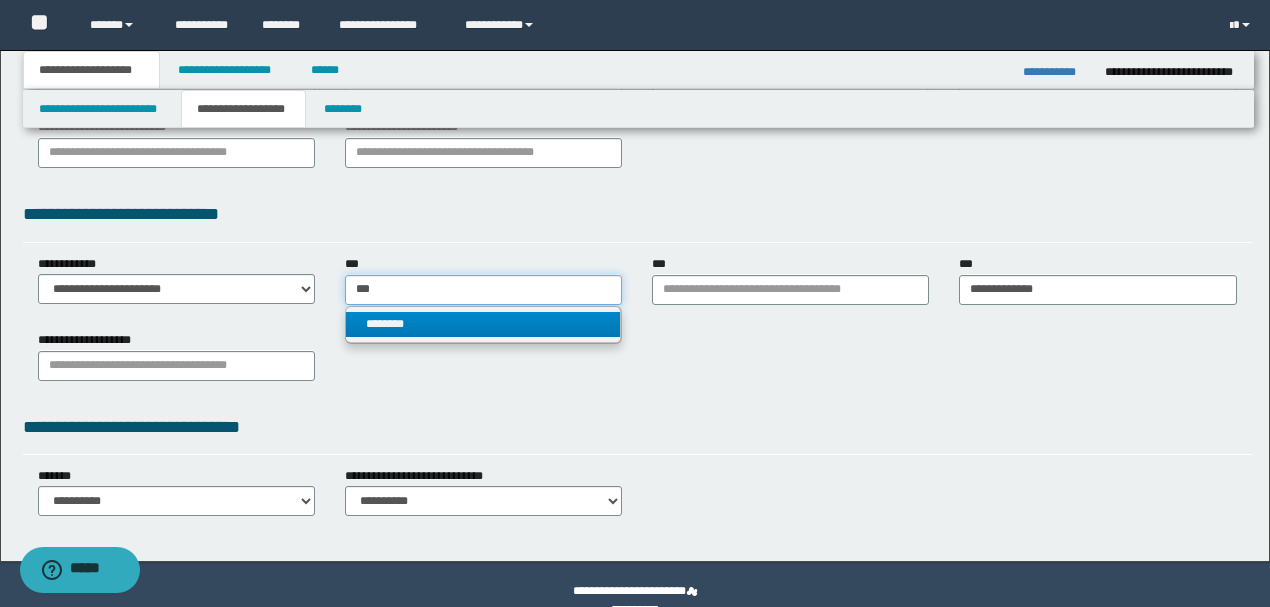 type on "***" 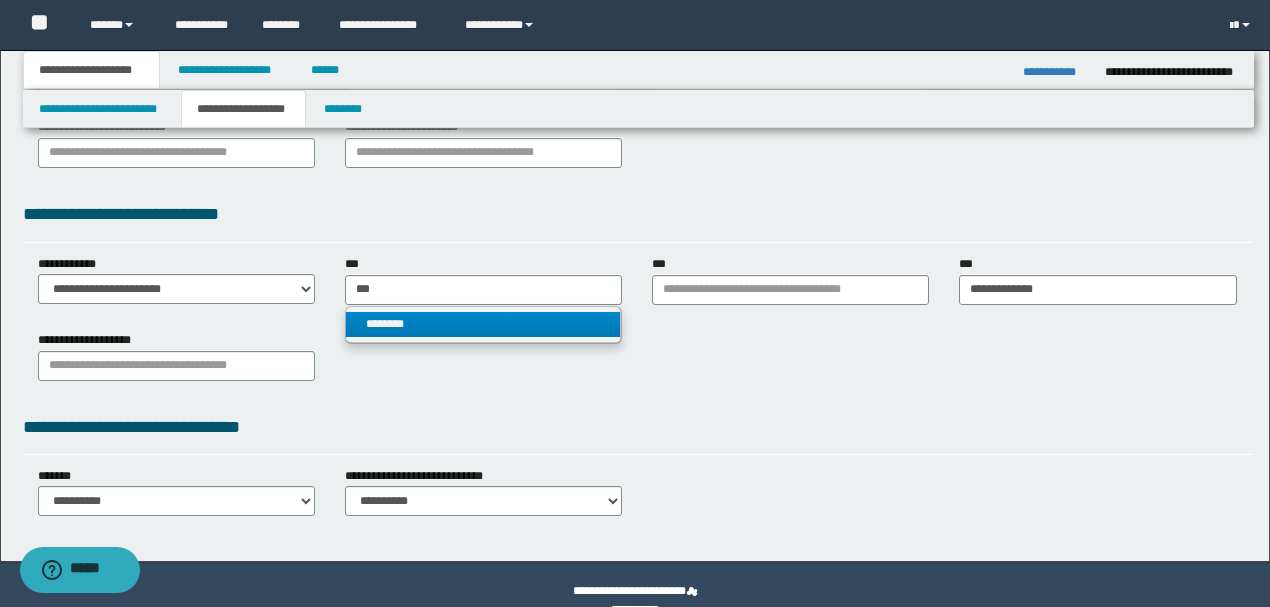 type 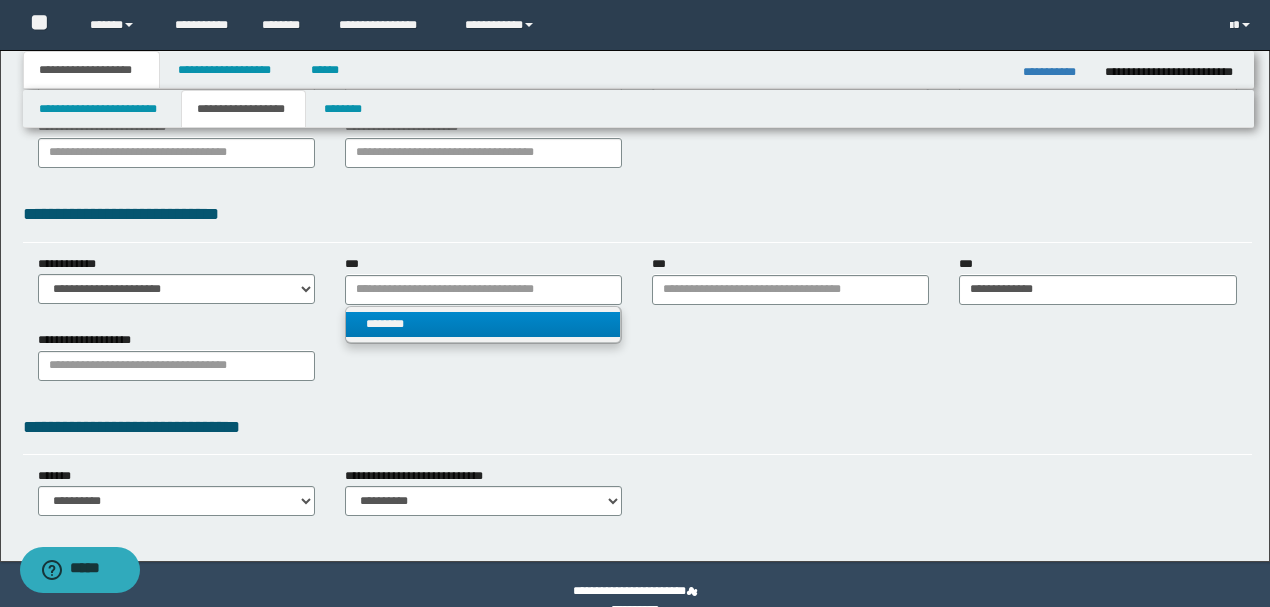 click on "********" at bounding box center [483, 324] 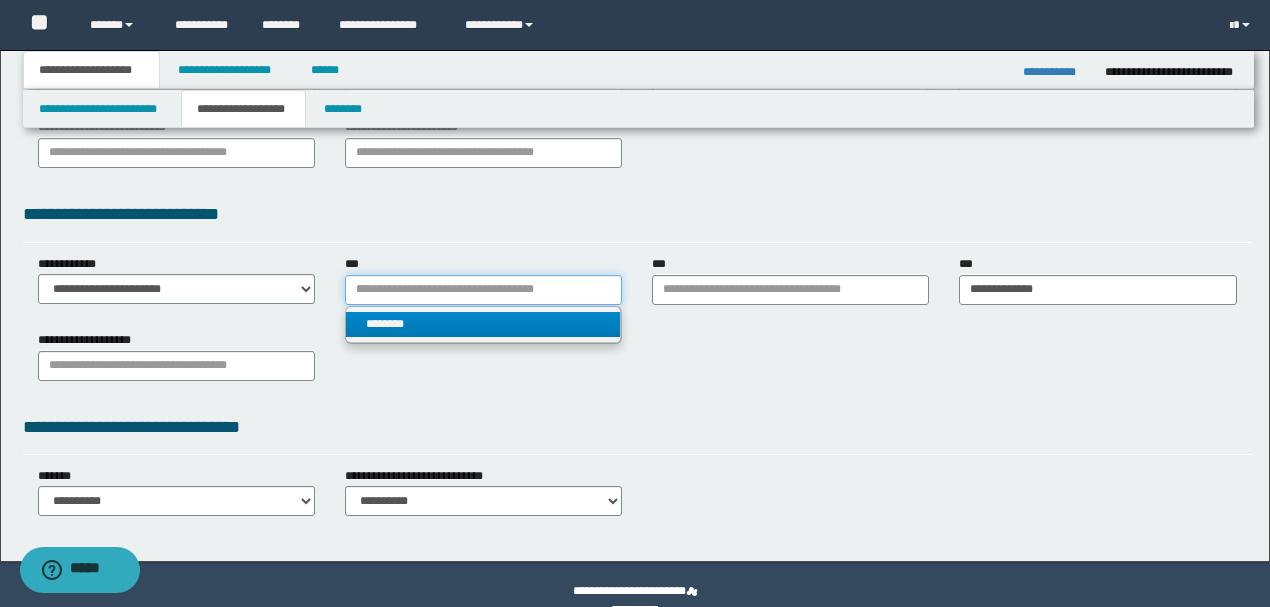 type 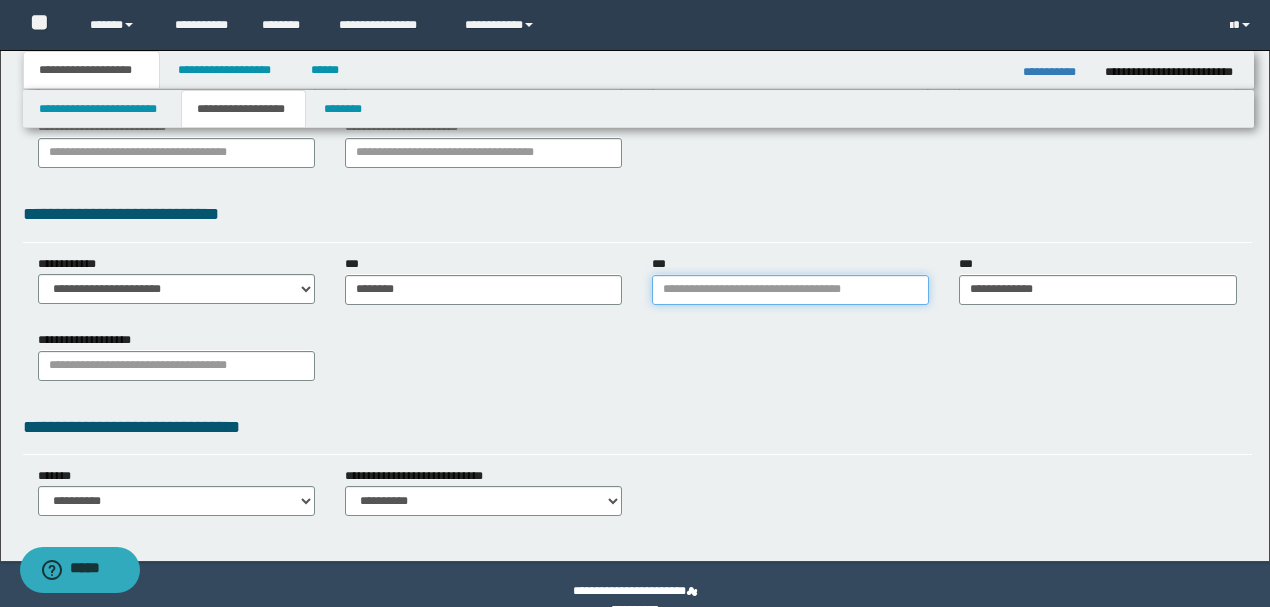 click on "***" at bounding box center [790, 290] 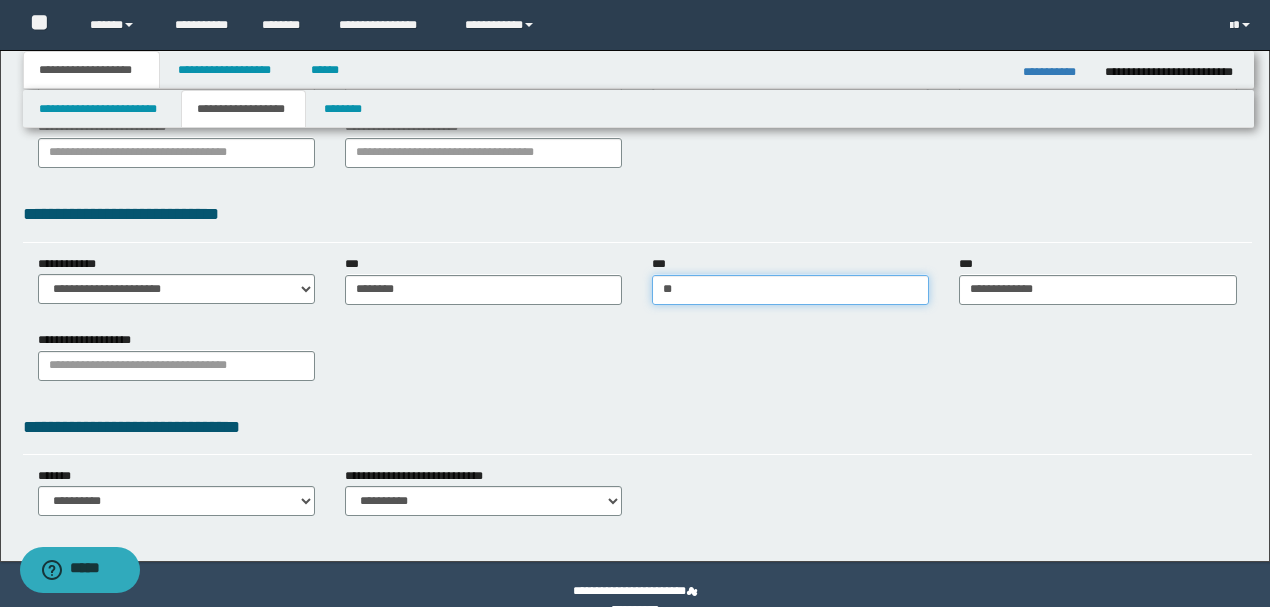 type on "*" 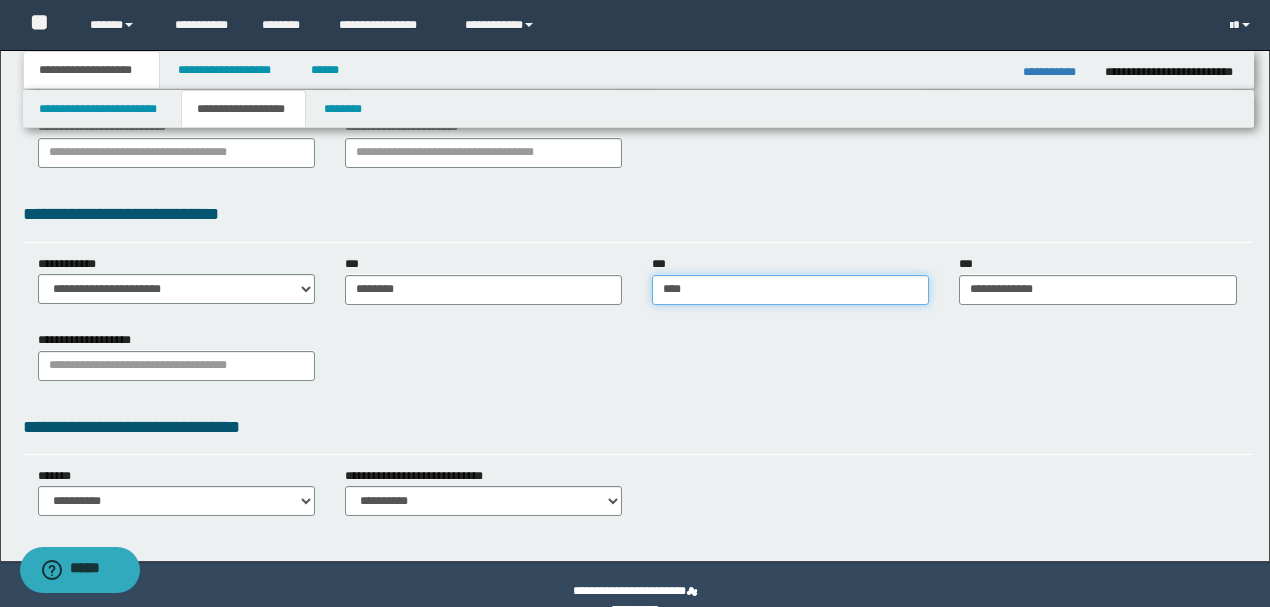 type on "*****" 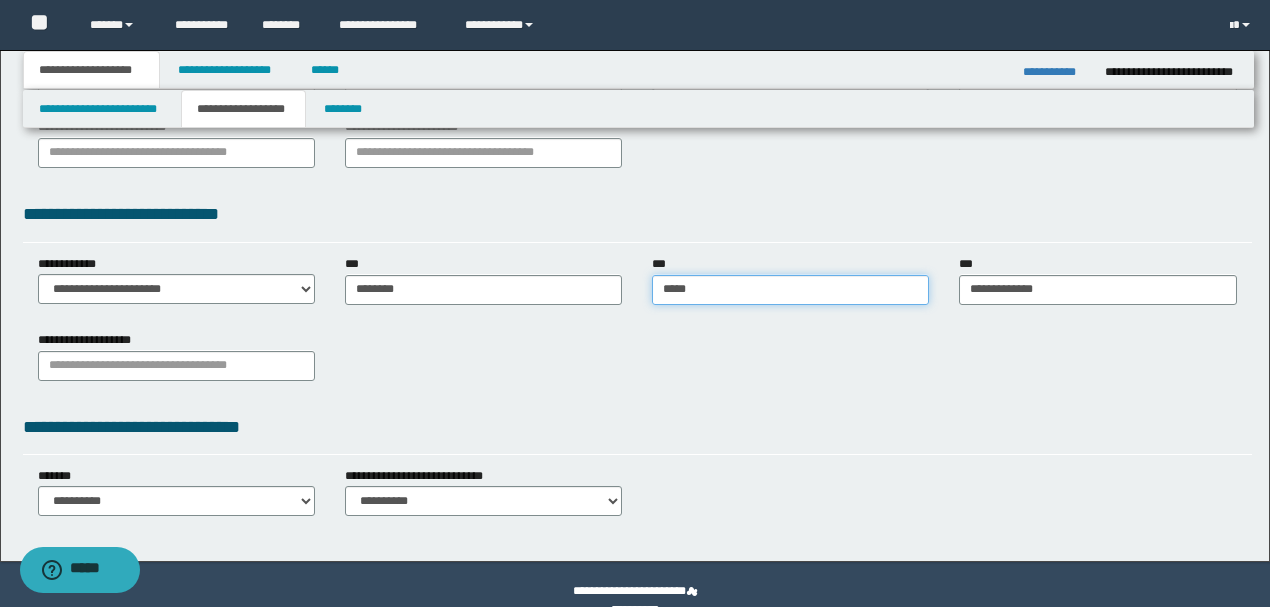 type on "**********" 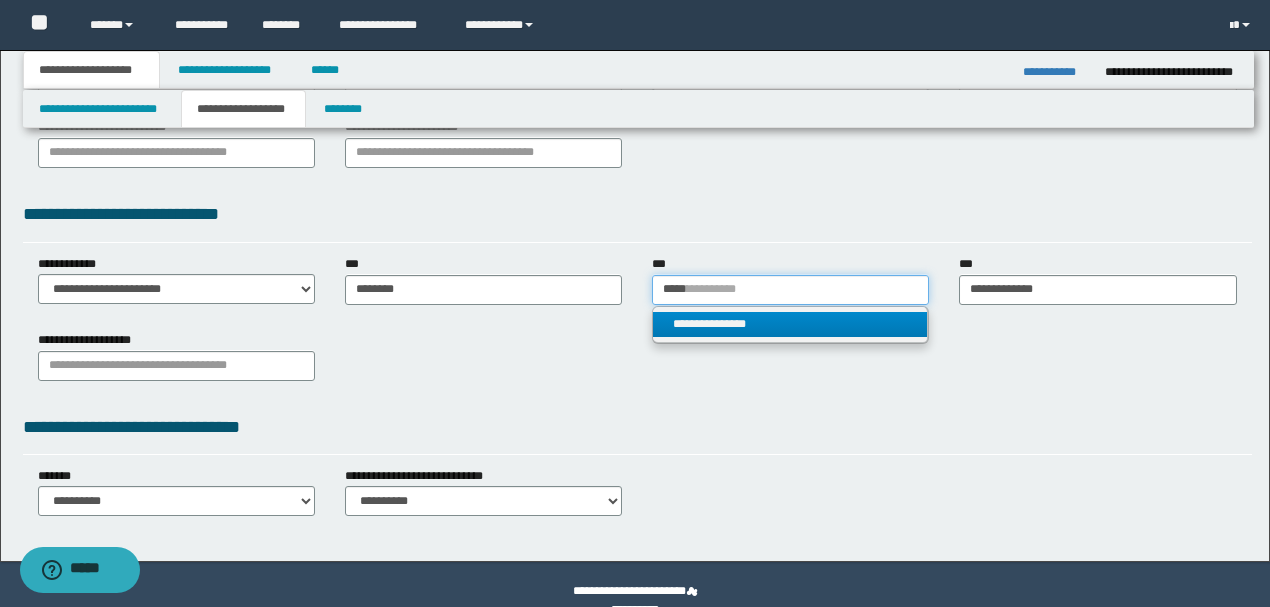 type on "*****" 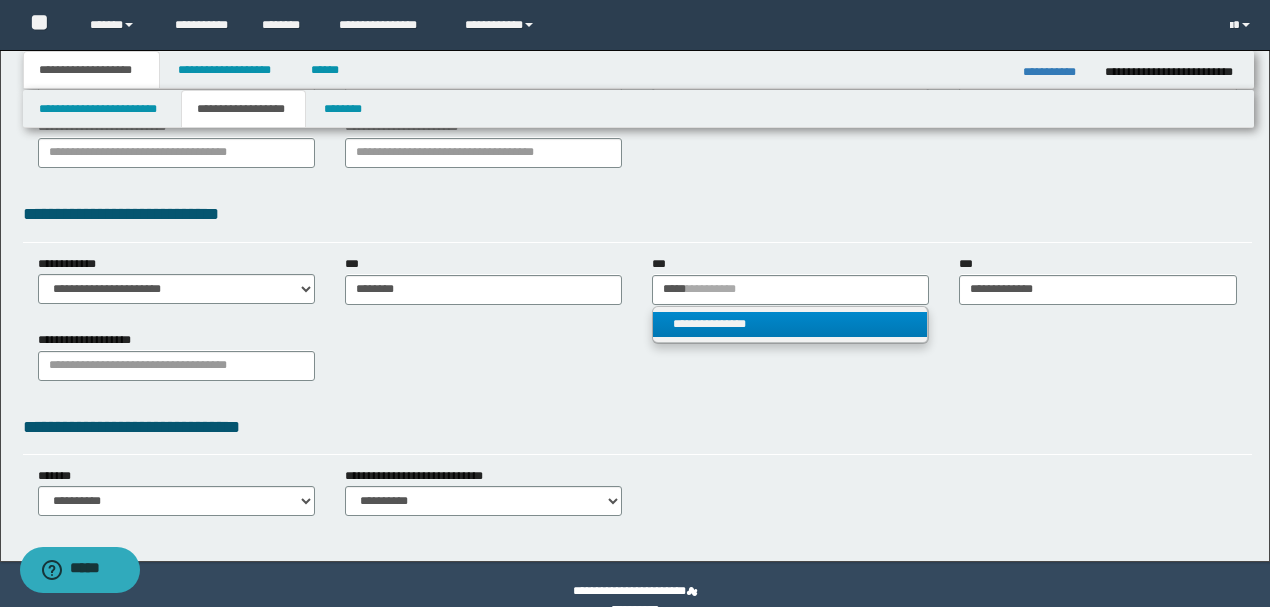 type 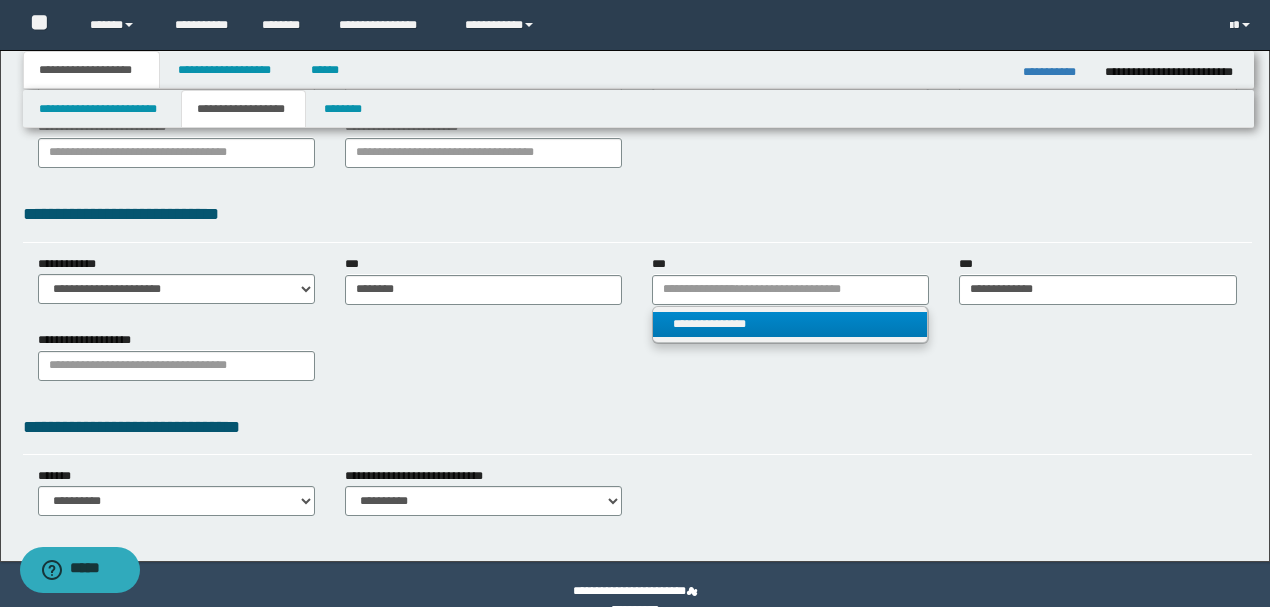 drag, startPoint x: 692, startPoint y: 319, endPoint x: 842, endPoint y: 321, distance: 150.01334 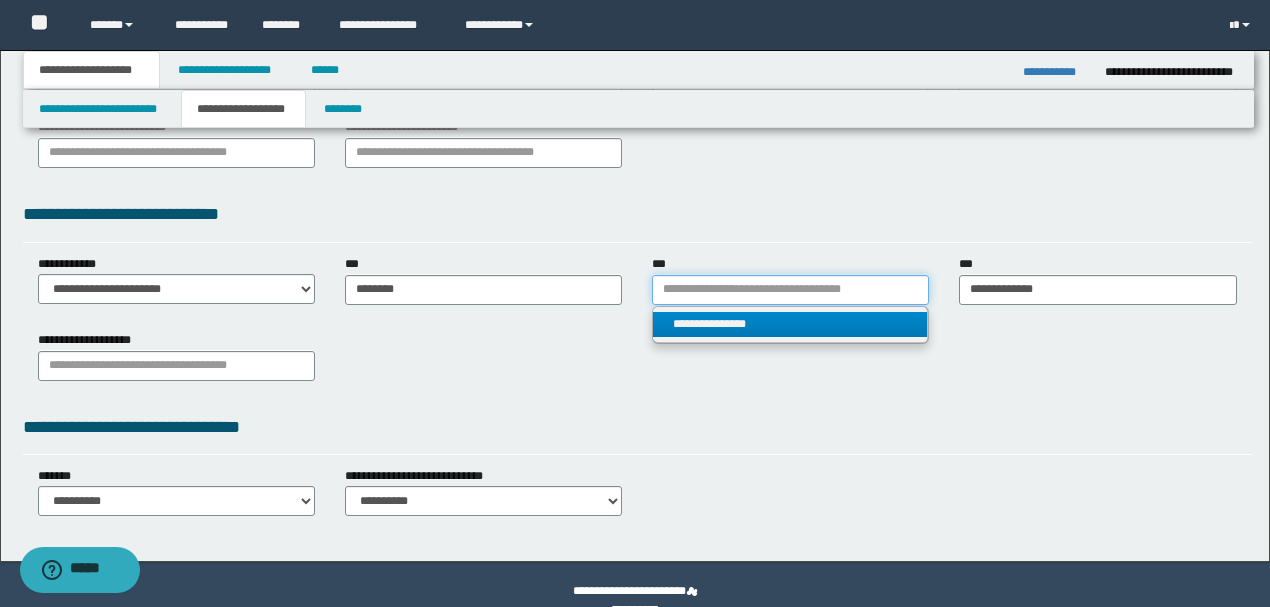 type 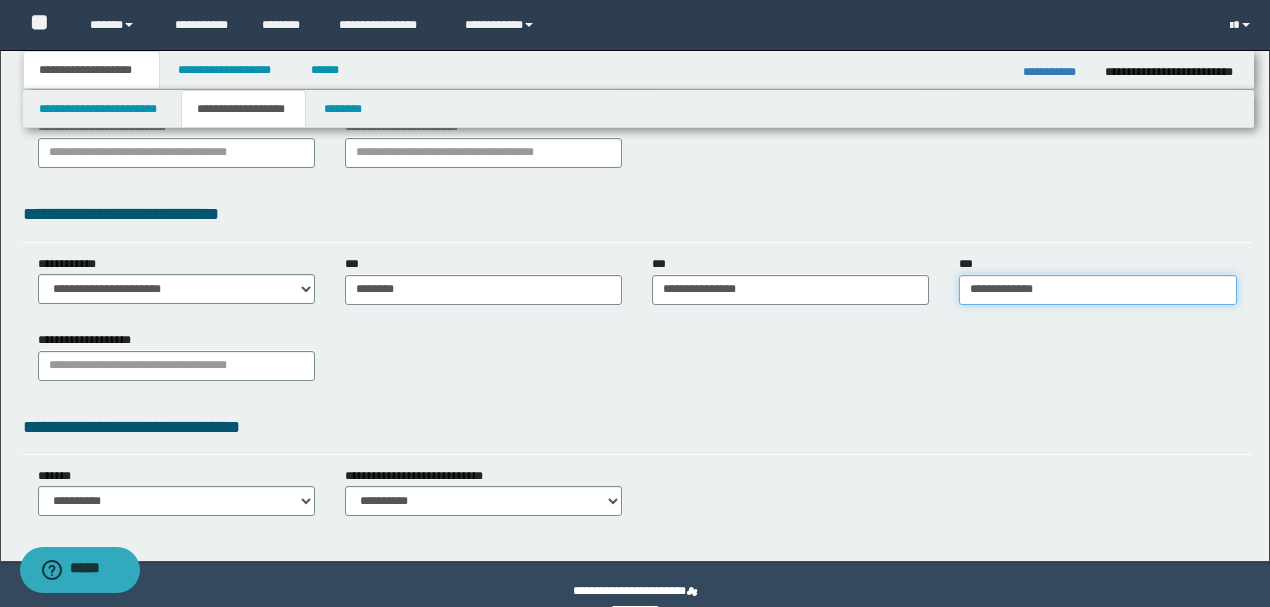 type on "**********" 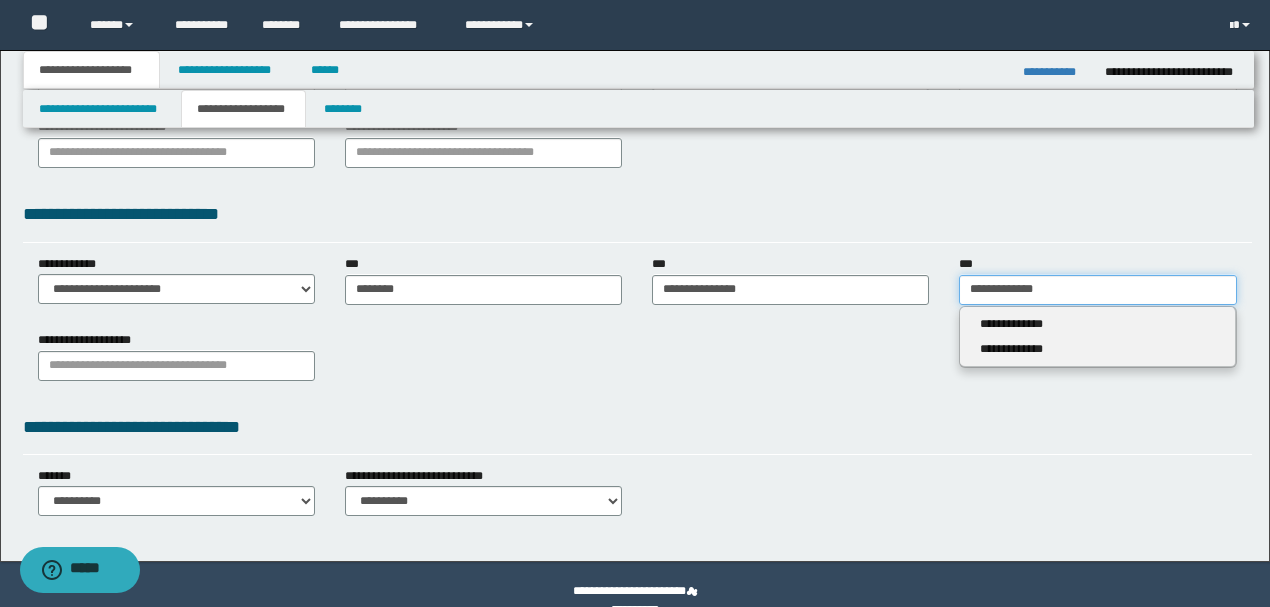click on "**********" at bounding box center [1097, 290] 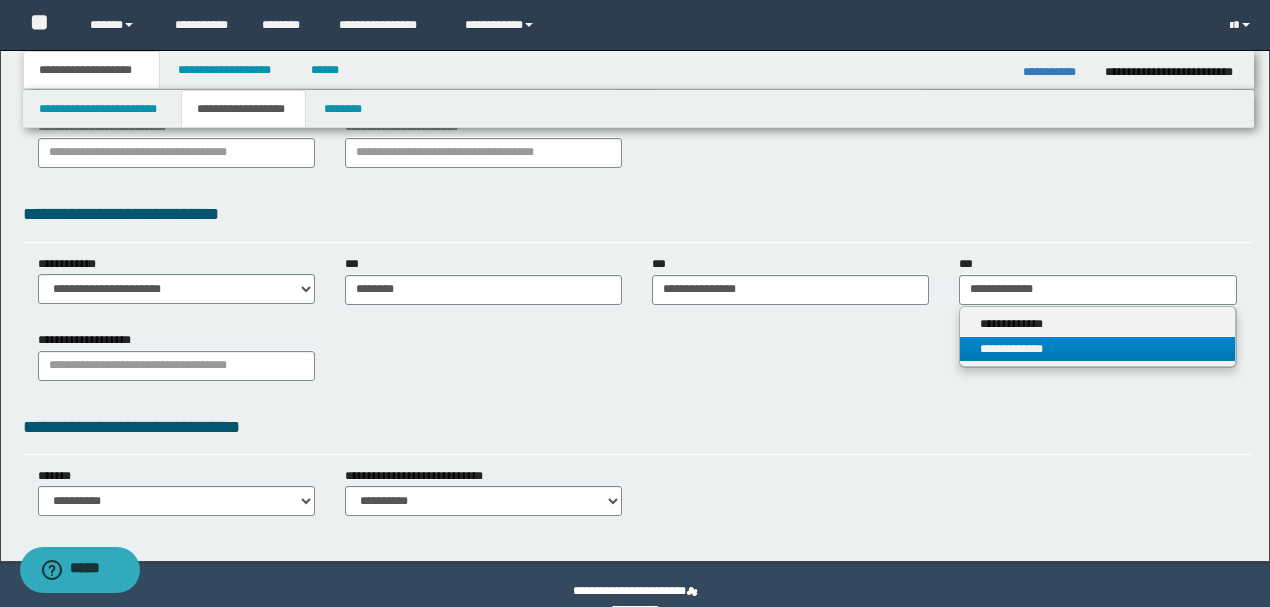 click on "**********" at bounding box center (1097, 349) 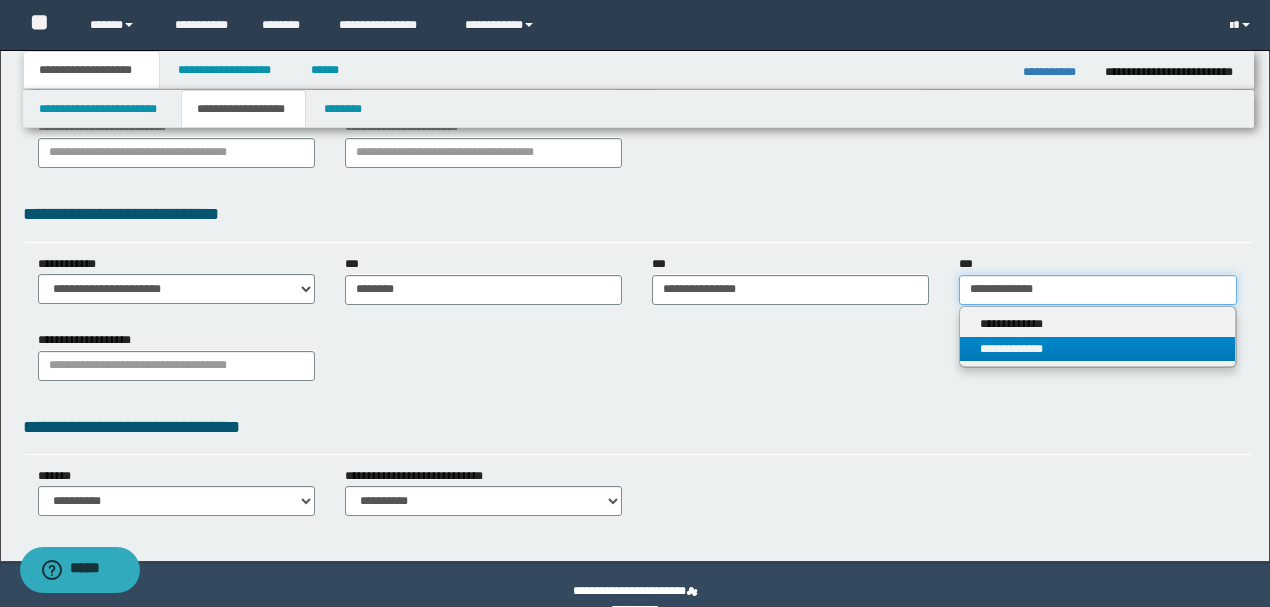 type 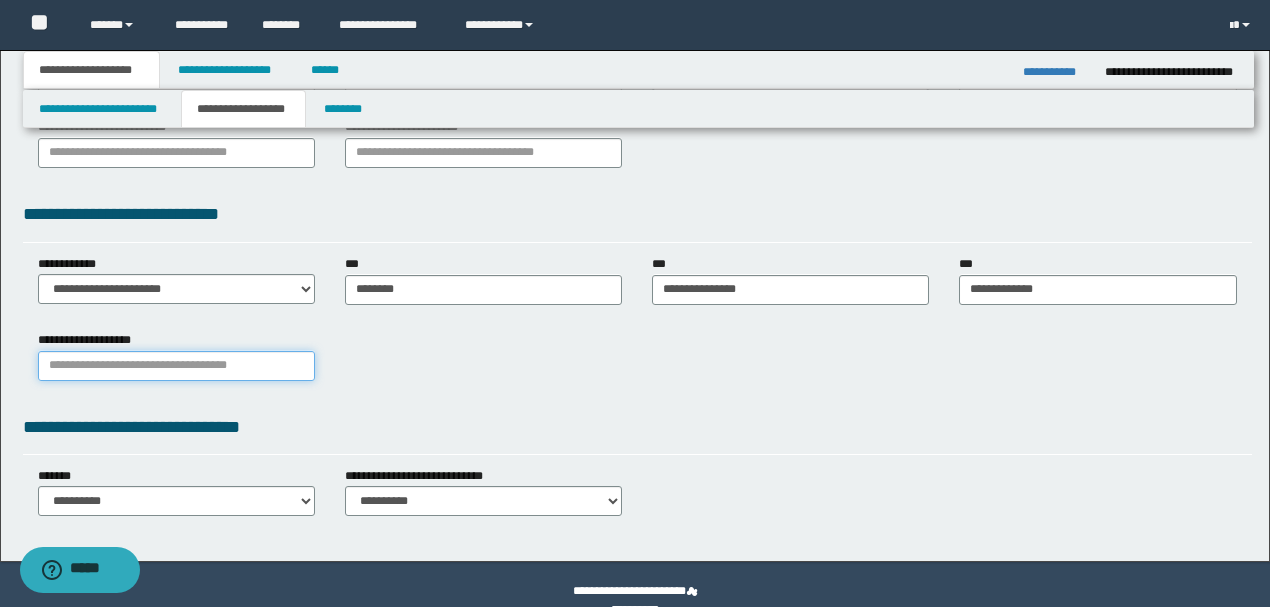 click on "**********" at bounding box center [176, 366] 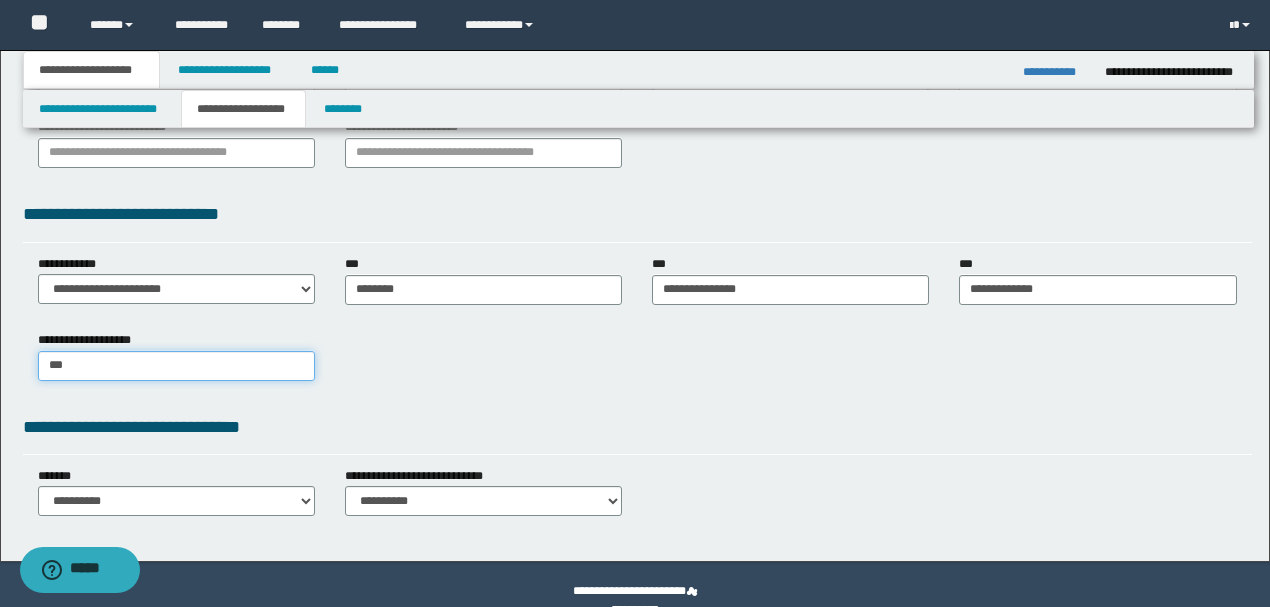 type on "****" 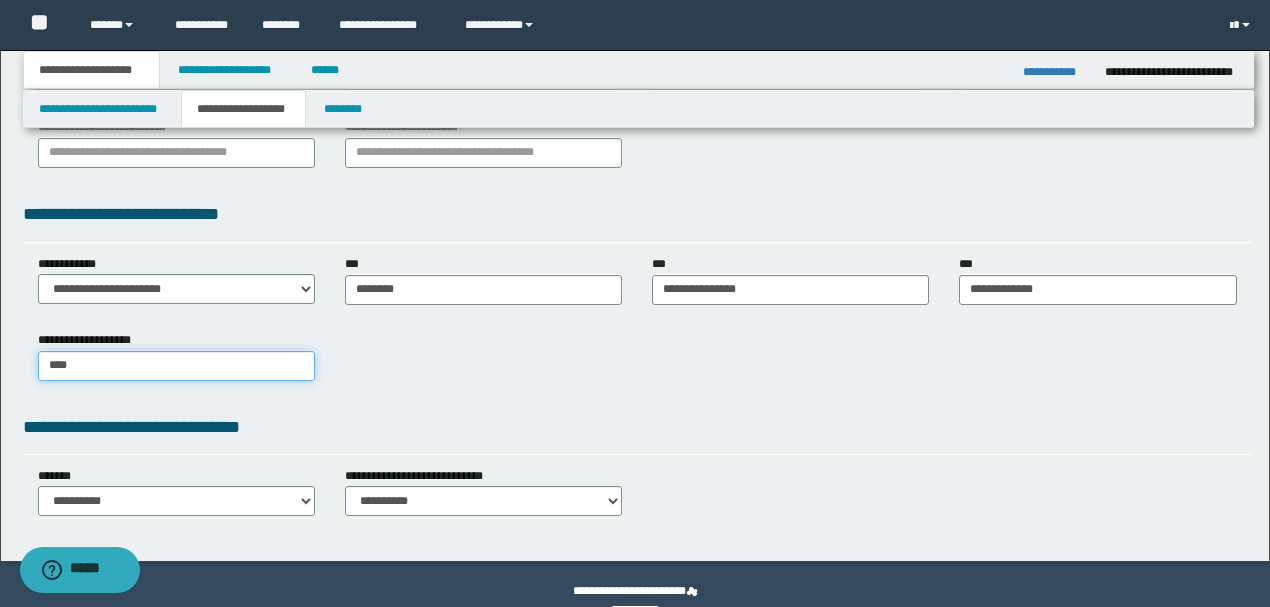 type on "****" 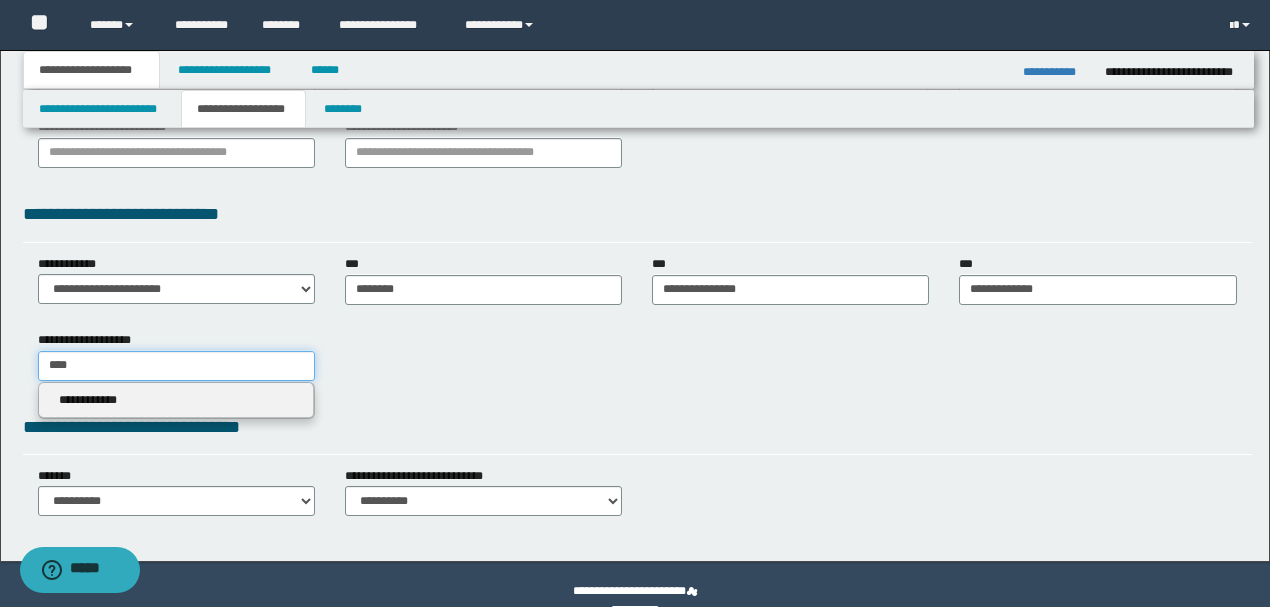 type on "****" 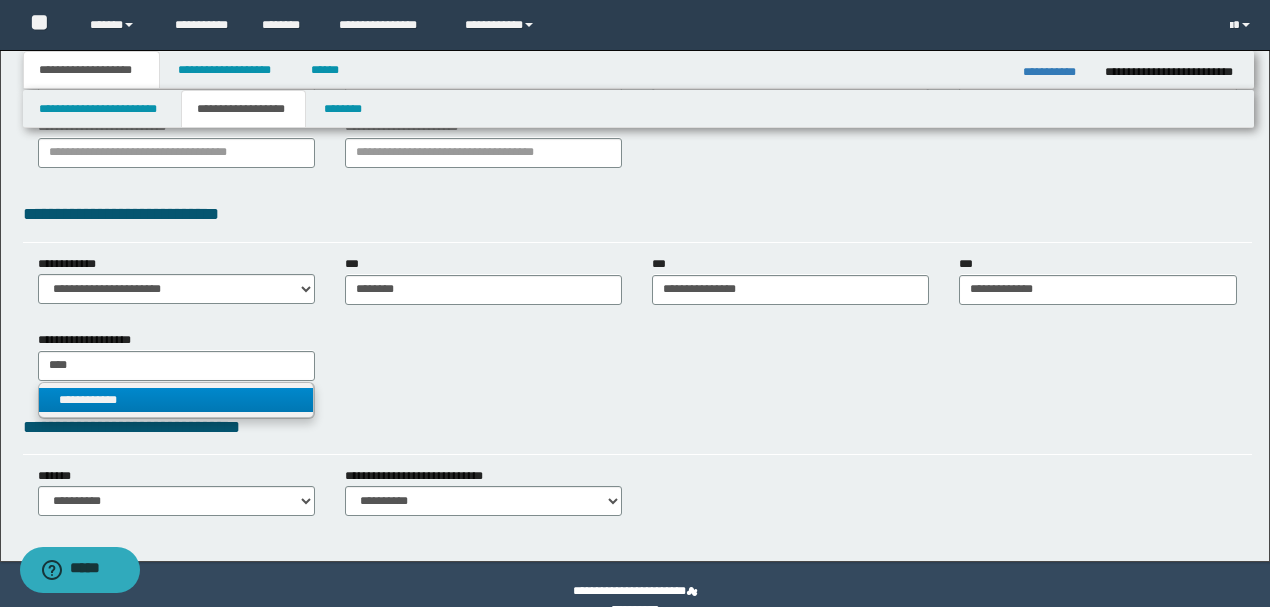 click on "**********" at bounding box center (176, 400) 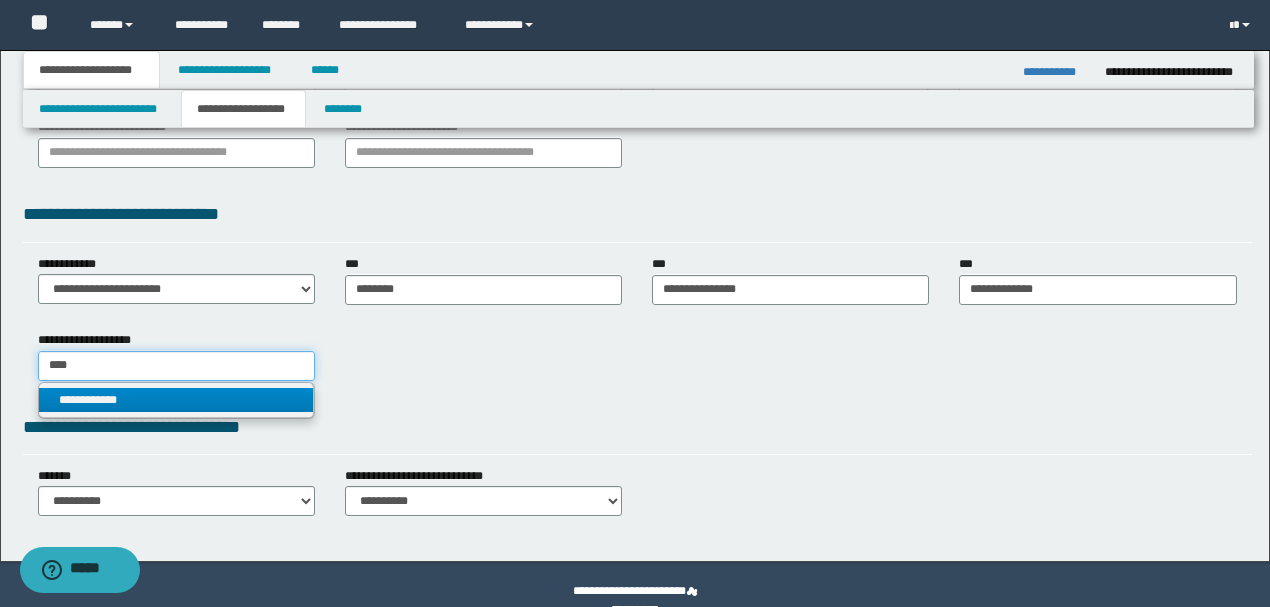 type 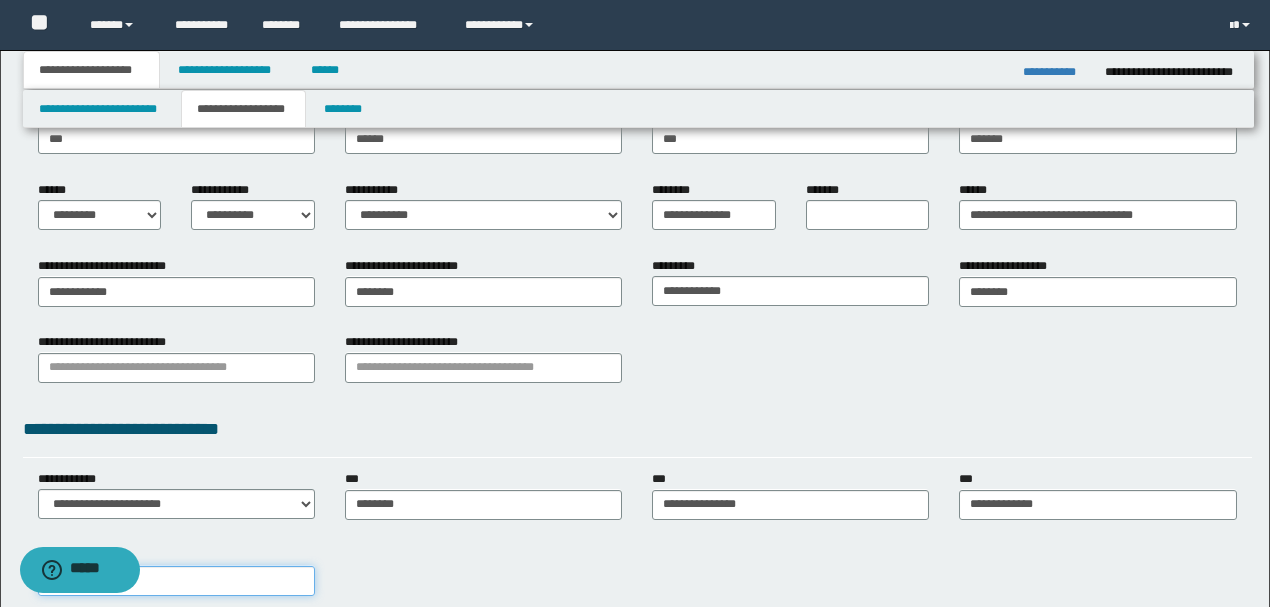 scroll, scrollTop: 200, scrollLeft: 0, axis: vertical 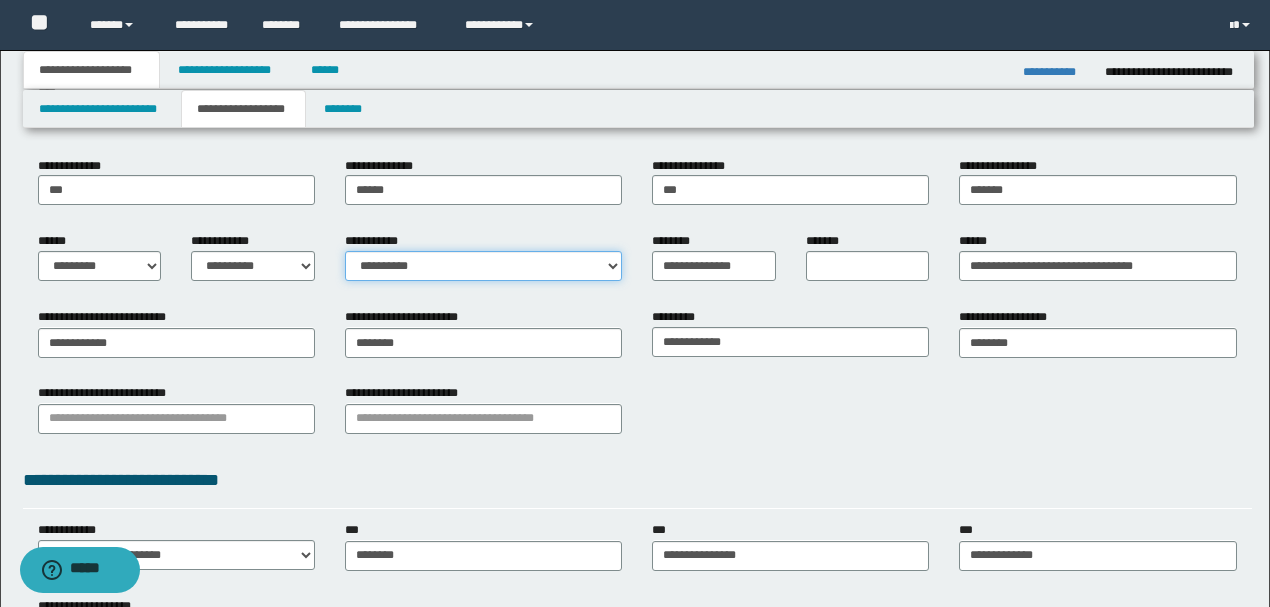 click on "**********" at bounding box center [483, 266] 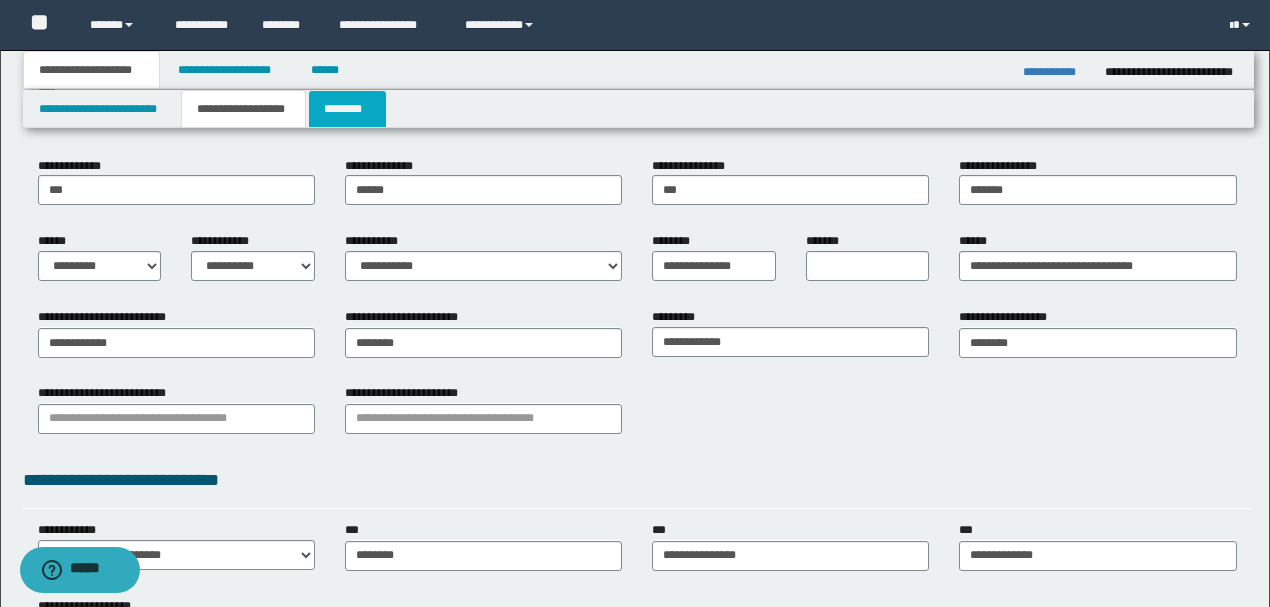 click on "********" at bounding box center (347, 109) 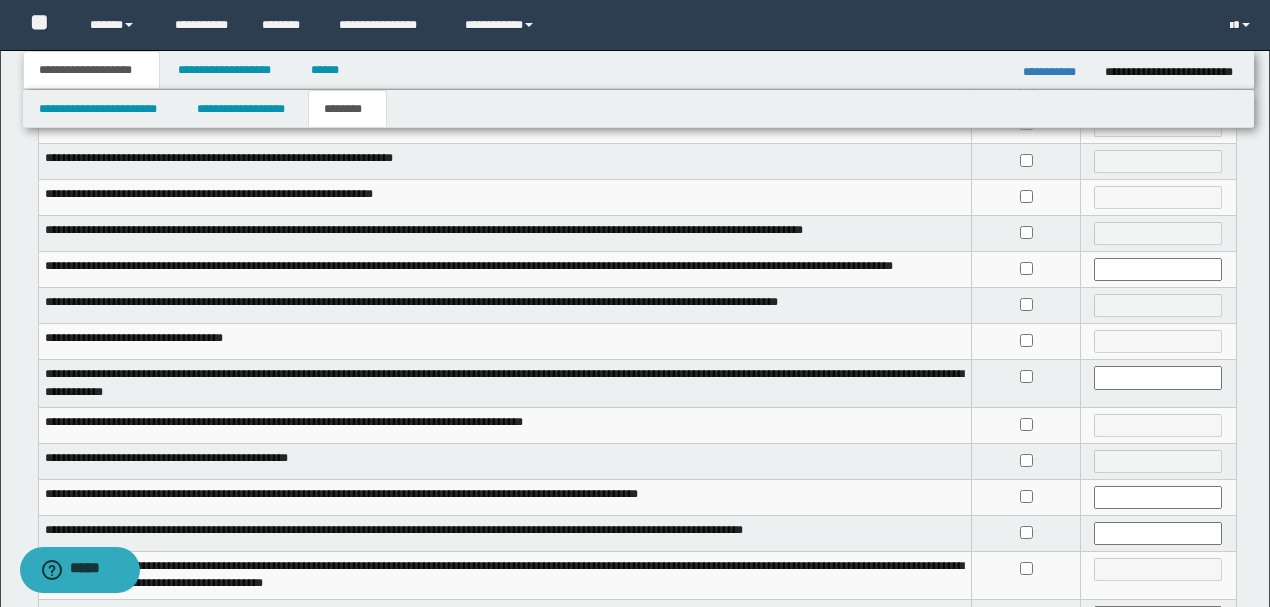 scroll, scrollTop: 200, scrollLeft: 0, axis: vertical 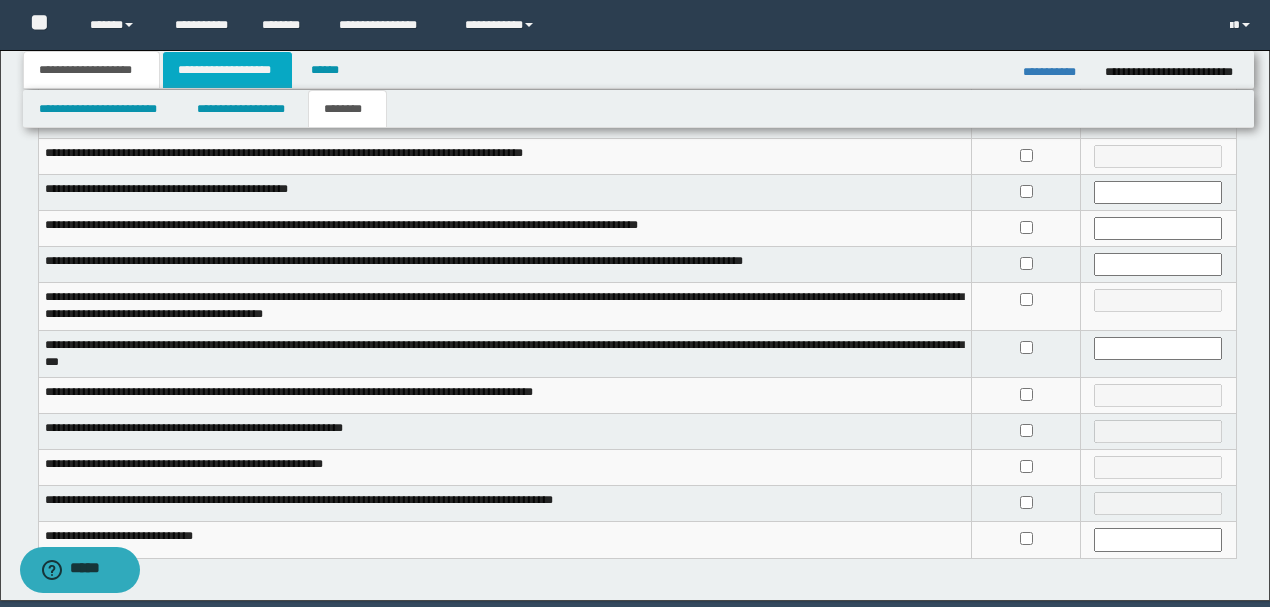 click on "**********" at bounding box center [227, 70] 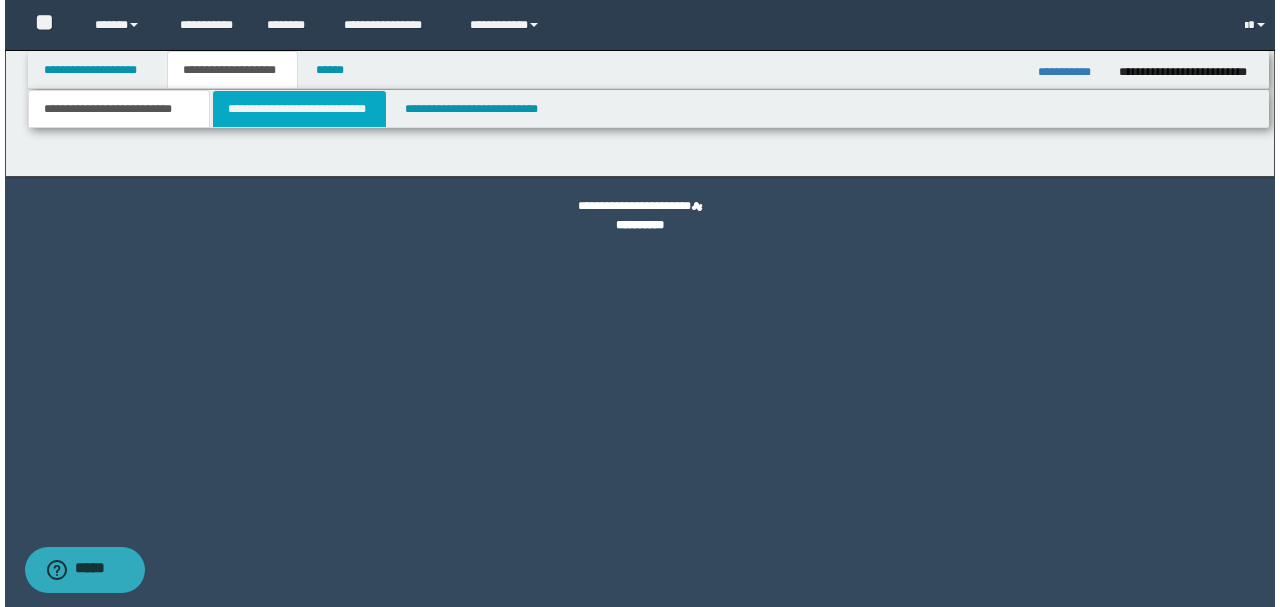 scroll, scrollTop: 0, scrollLeft: 0, axis: both 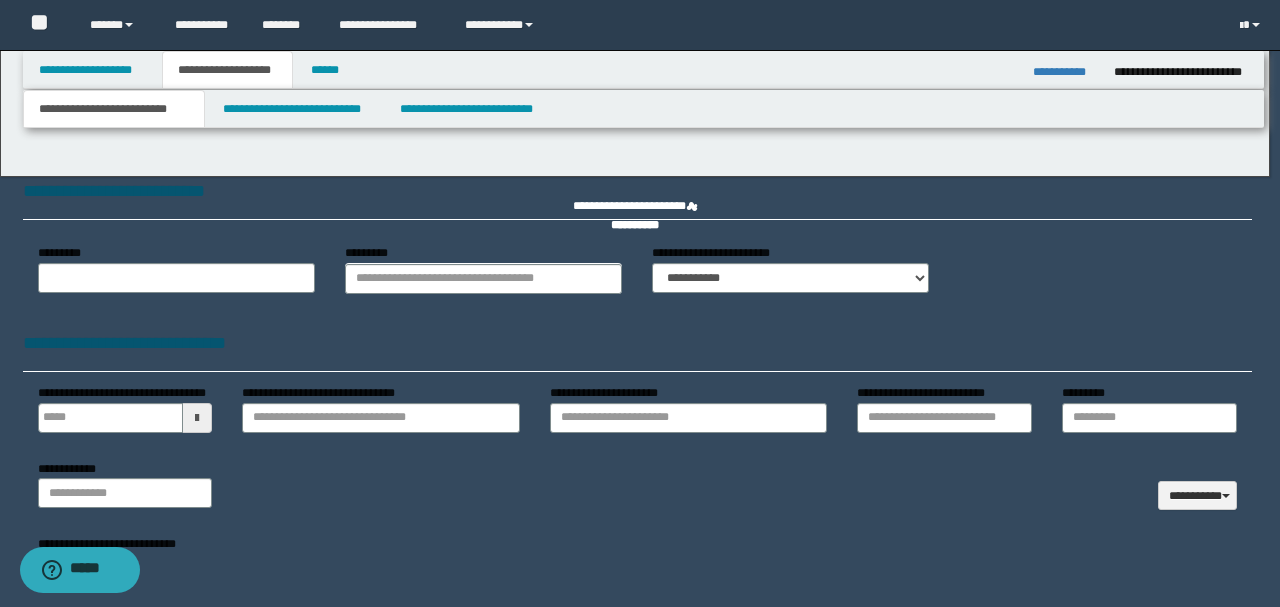 select on "*" 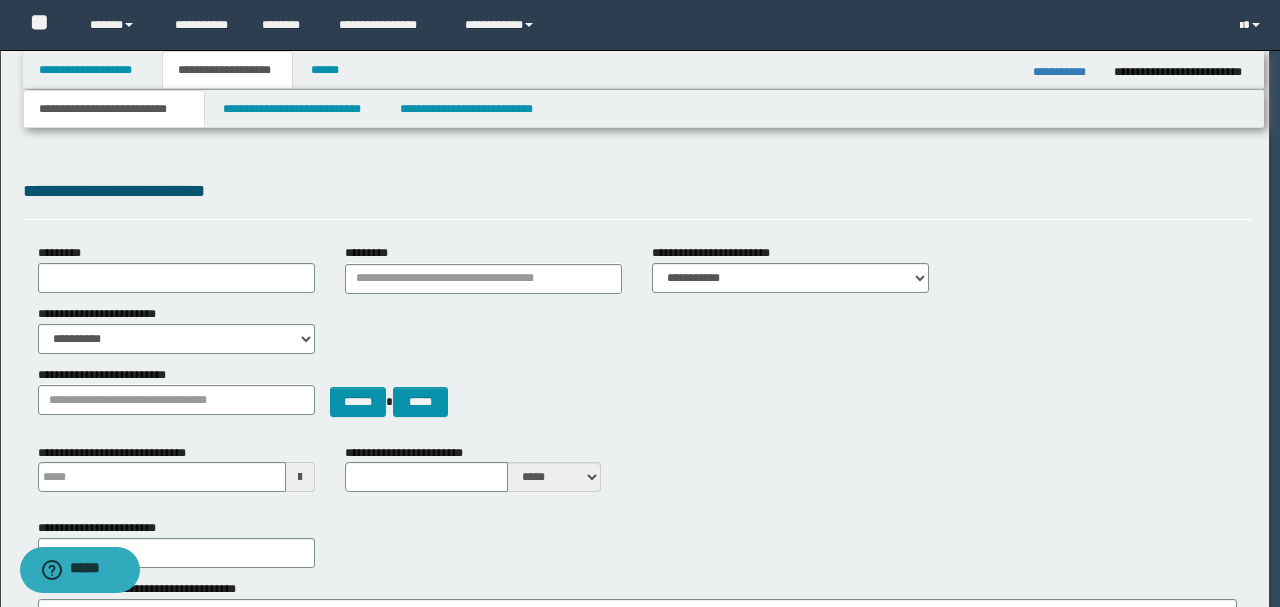 type 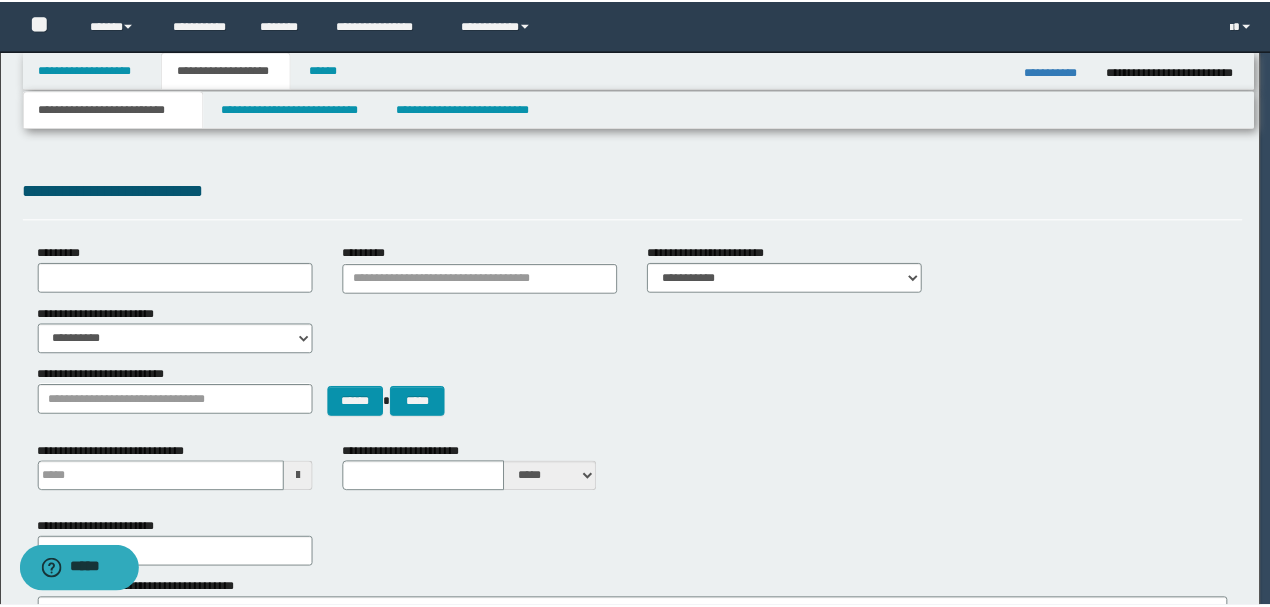 scroll, scrollTop: 0, scrollLeft: 0, axis: both 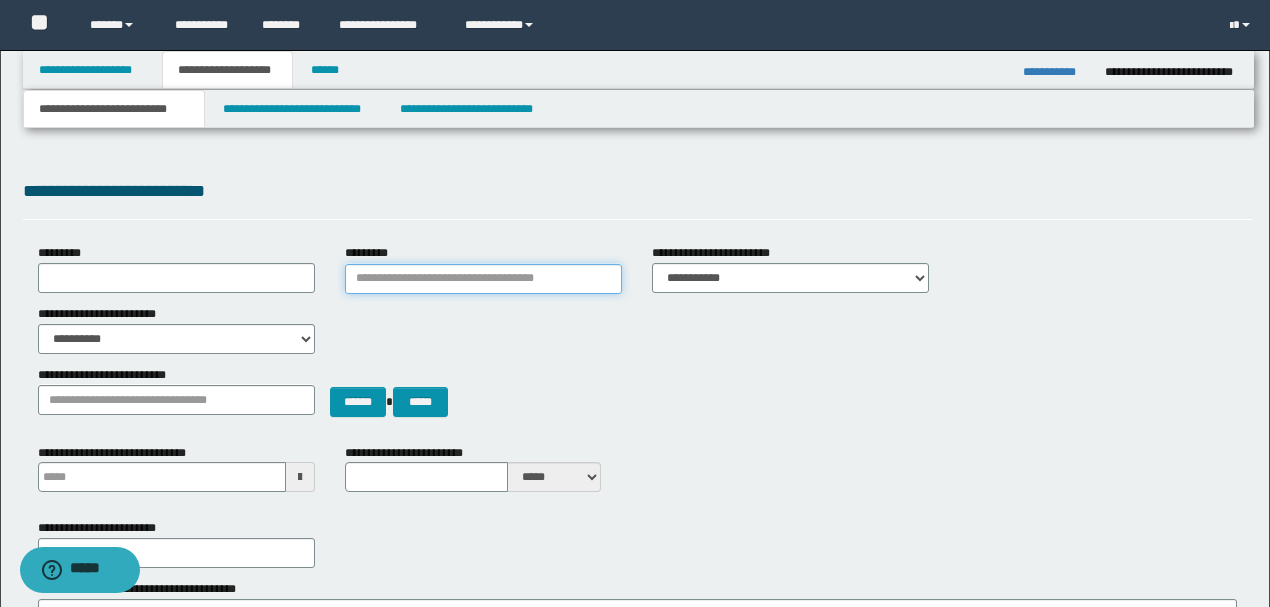 click on "*********" at bounding box center [483, 279] 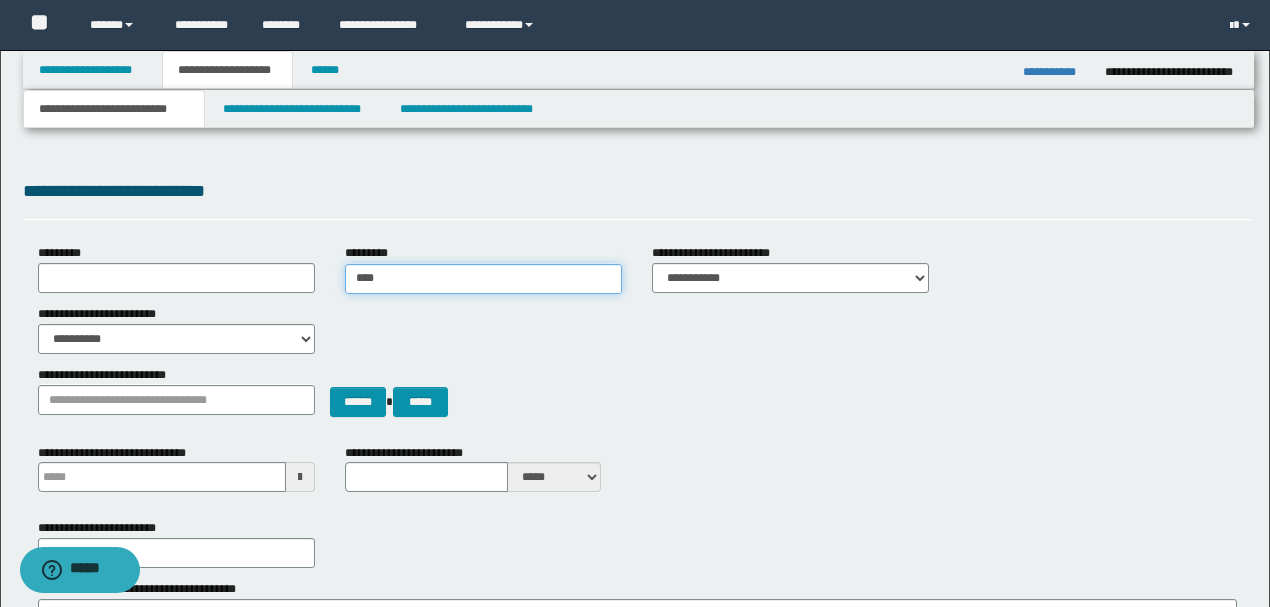 type on "*****" 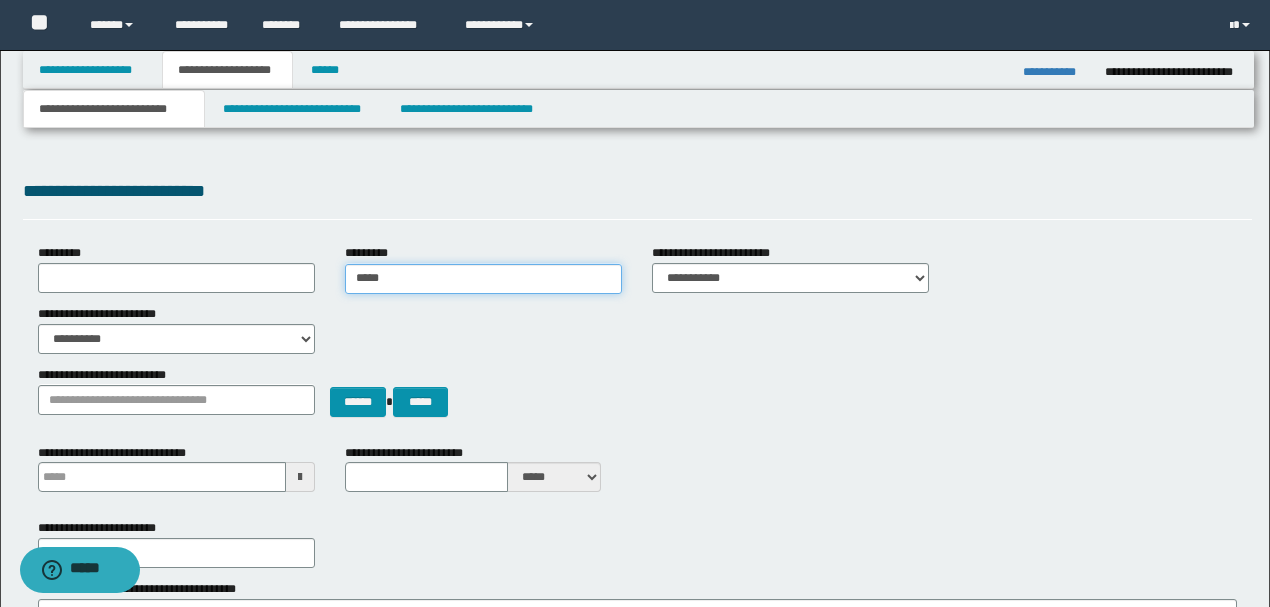 type on "*****" 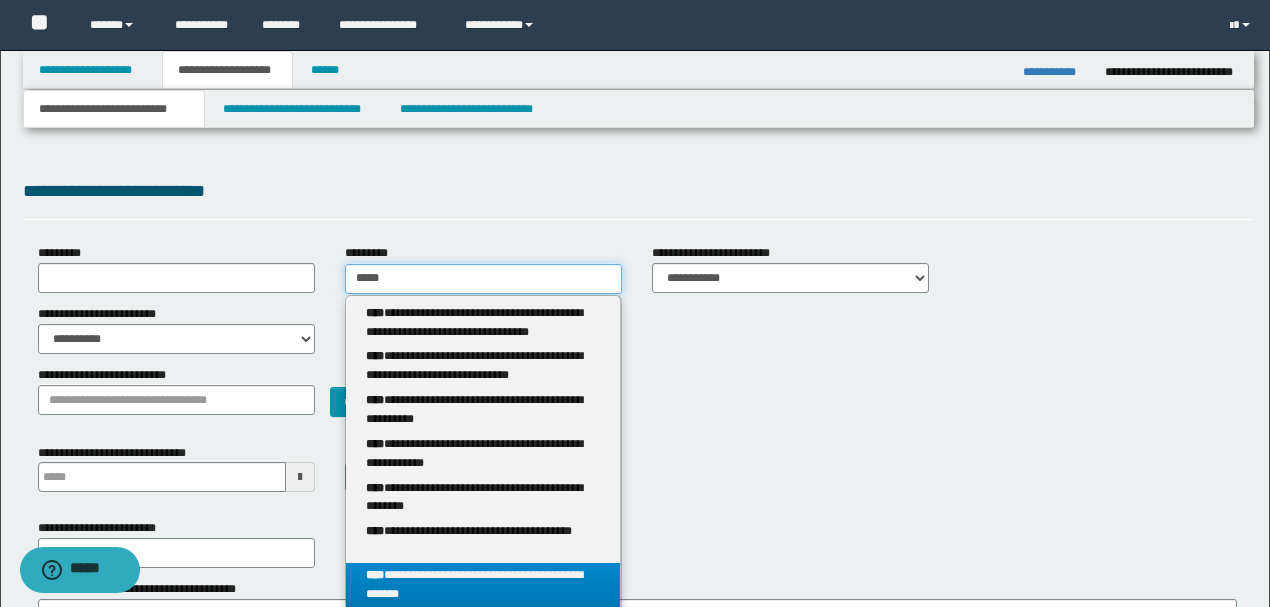 type on "*****" 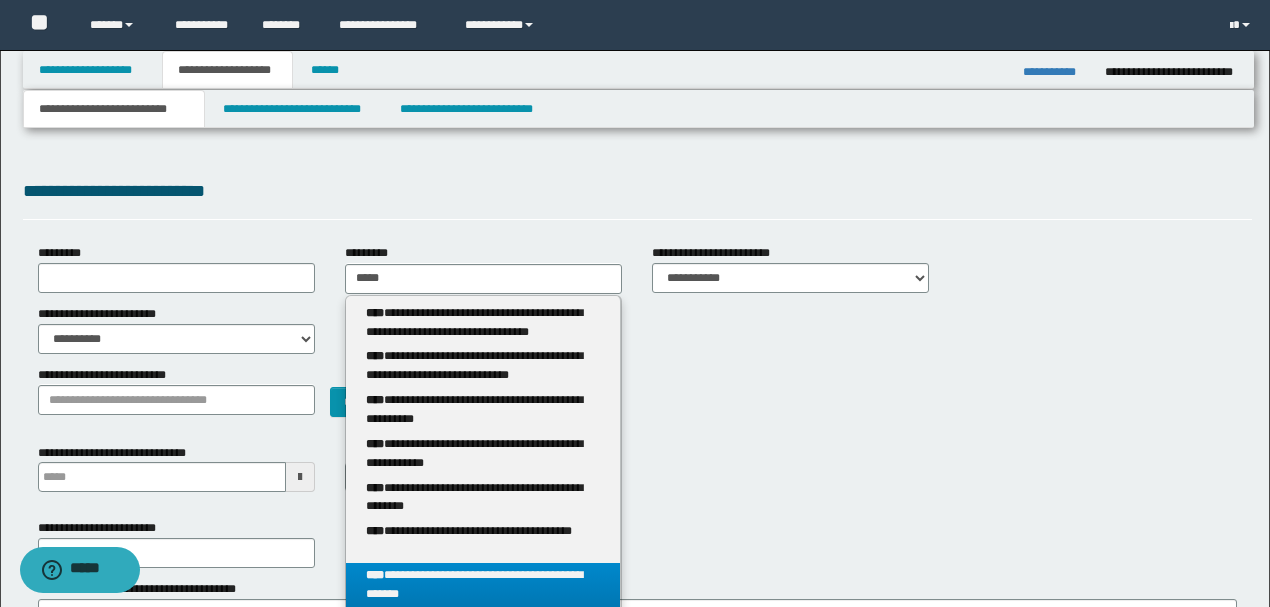 click on "**********" at bounding box center (483, 585) 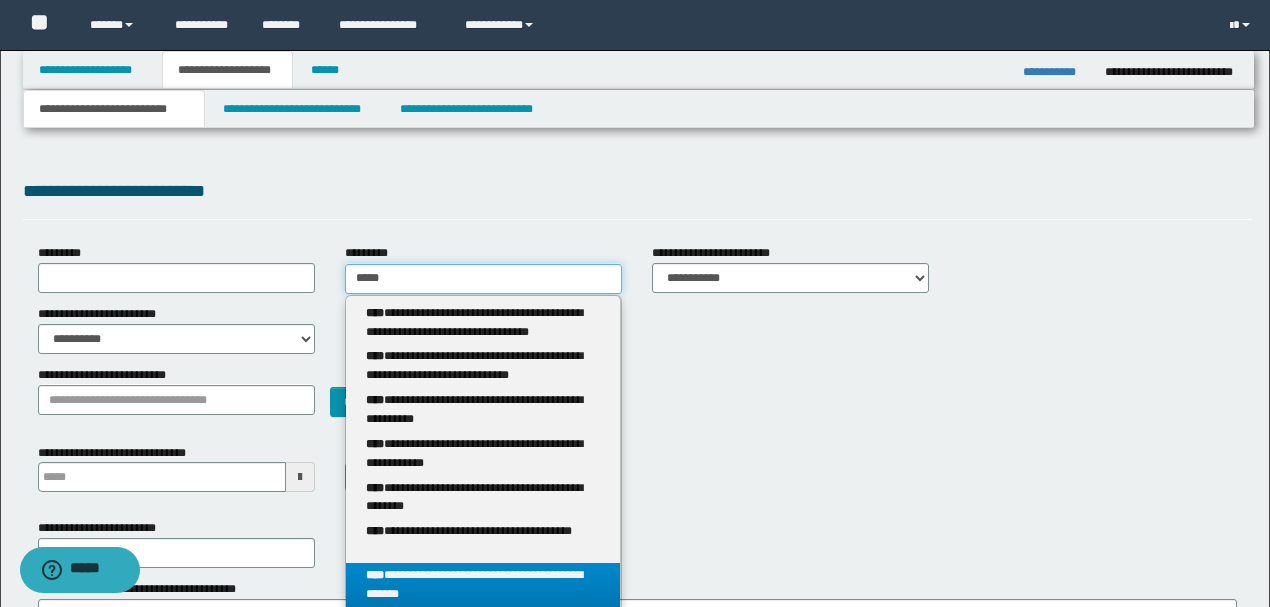 type 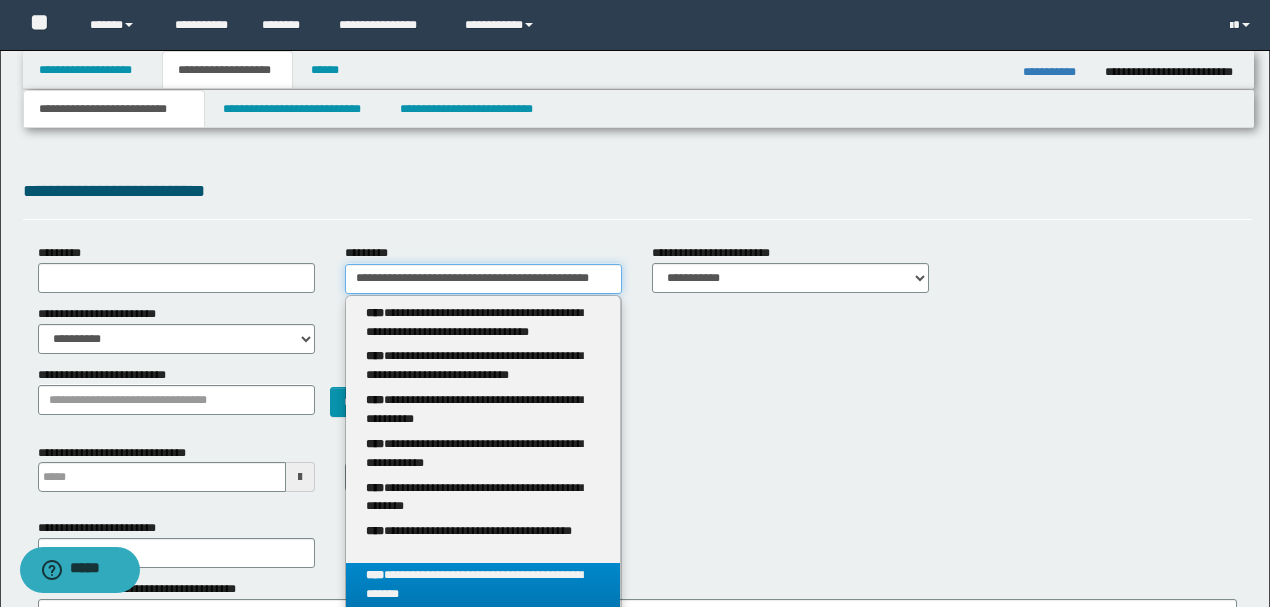 scroll, scrollTop: 0, scrollLeft: 4, axis: horizontal 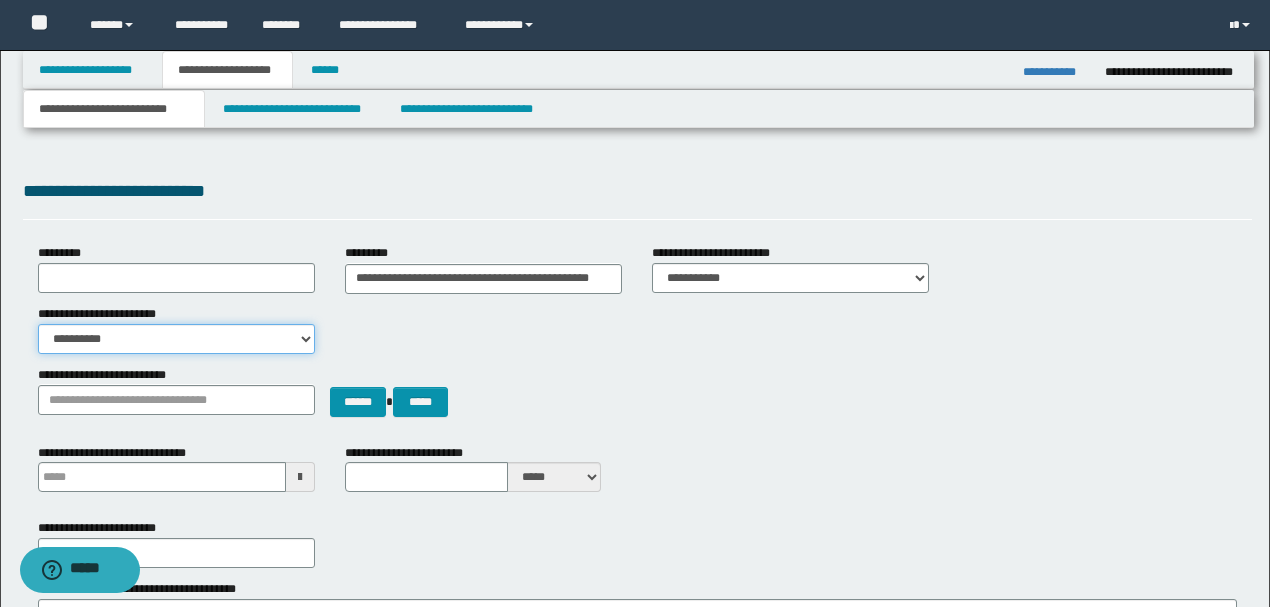 click on "**********" at bounding box center (176, 339) 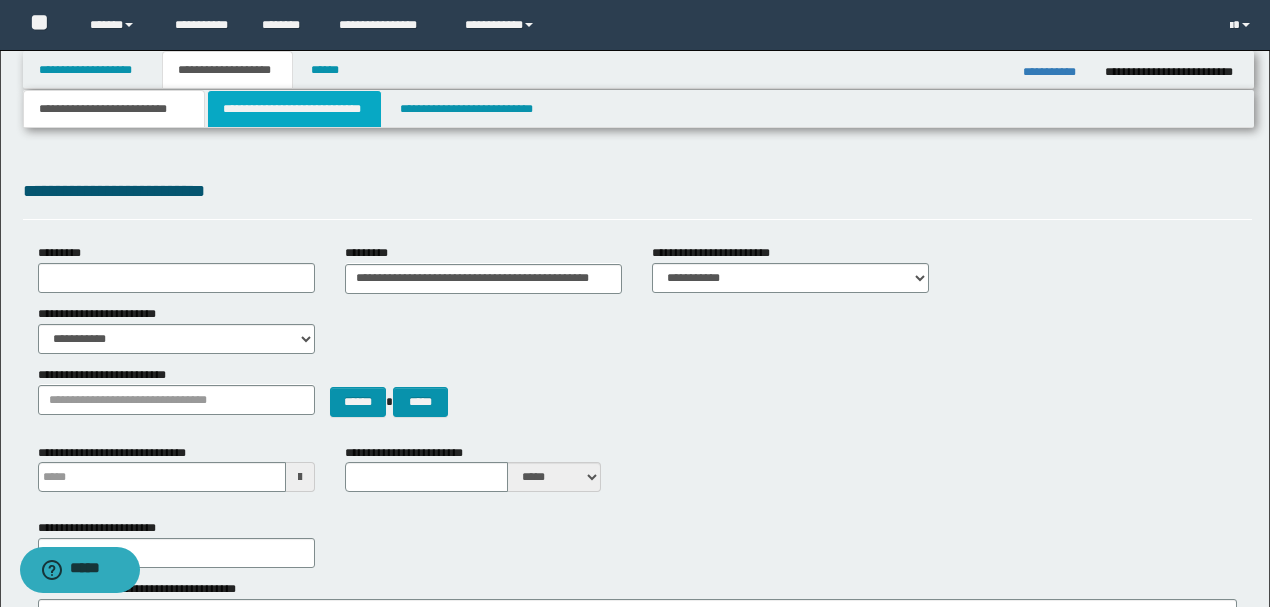 click on "**********" at bounding box center (294, 109) 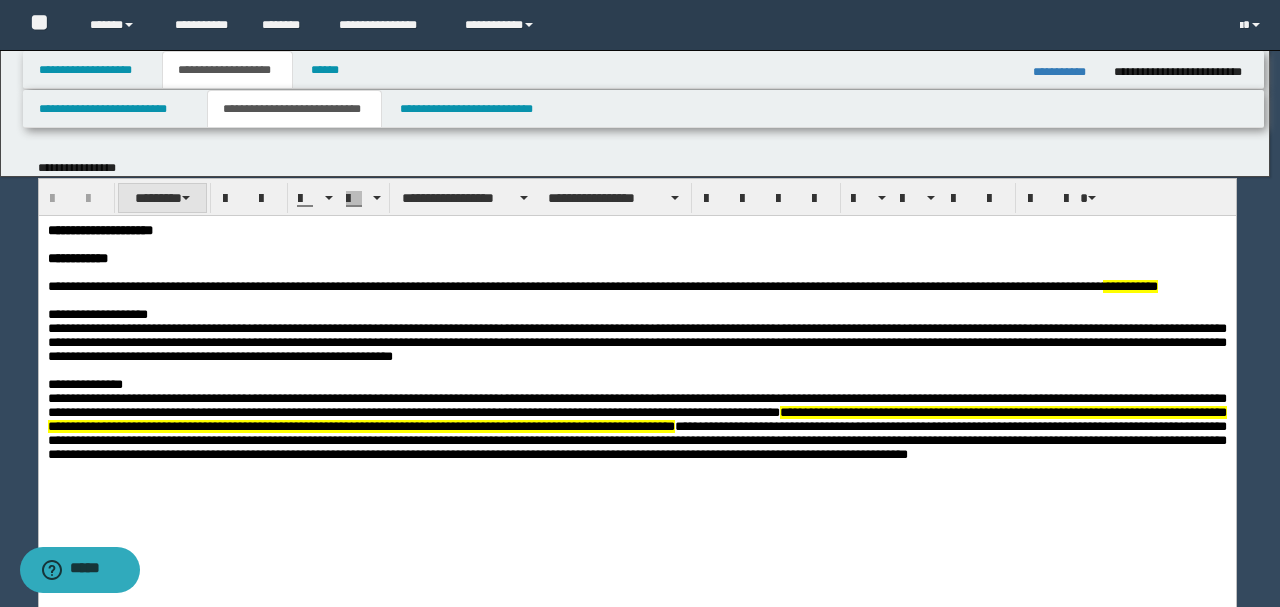scroll, scrollTop: 0, scrollLeft: 0, axis: both 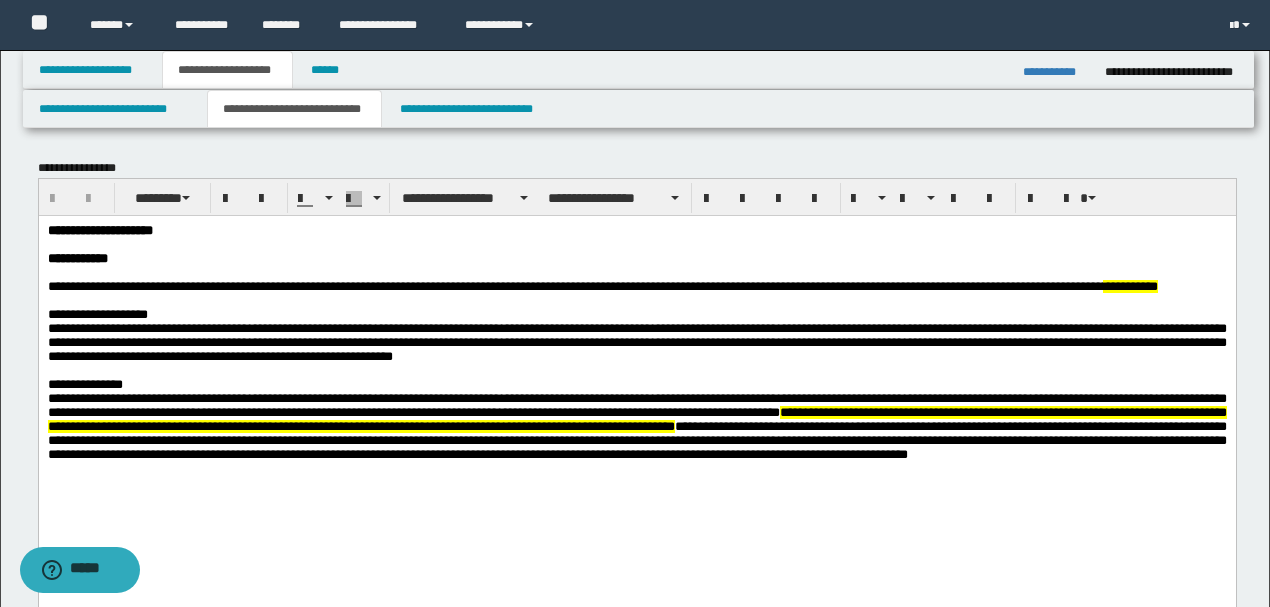 click on "**********" at bounding box center [636, 230] 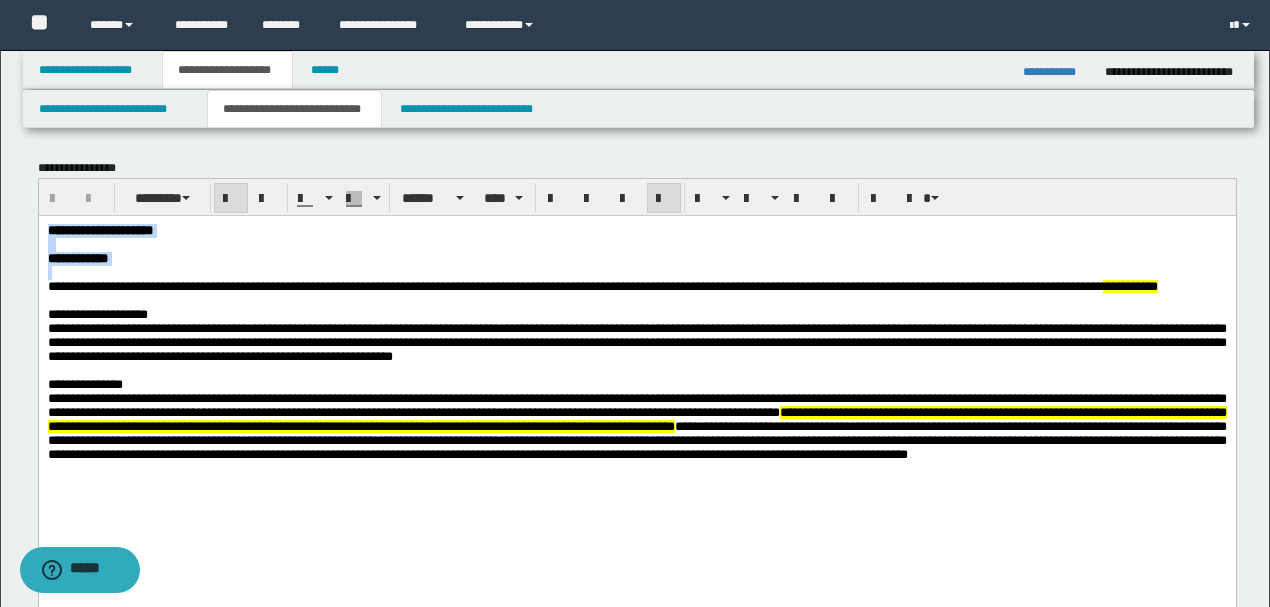 drag, startPoint x: 112, startPoint y: 266, endPoint x: 0, endPoint y: 215, distance: 123.065025 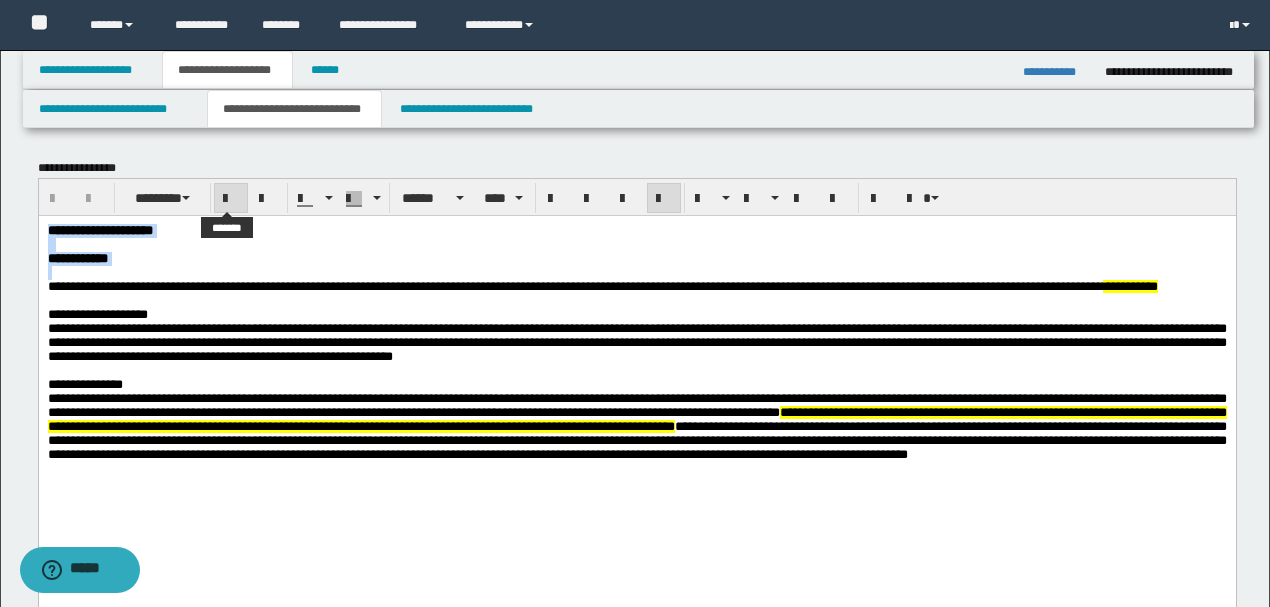 click at bounding box center [231, 199] 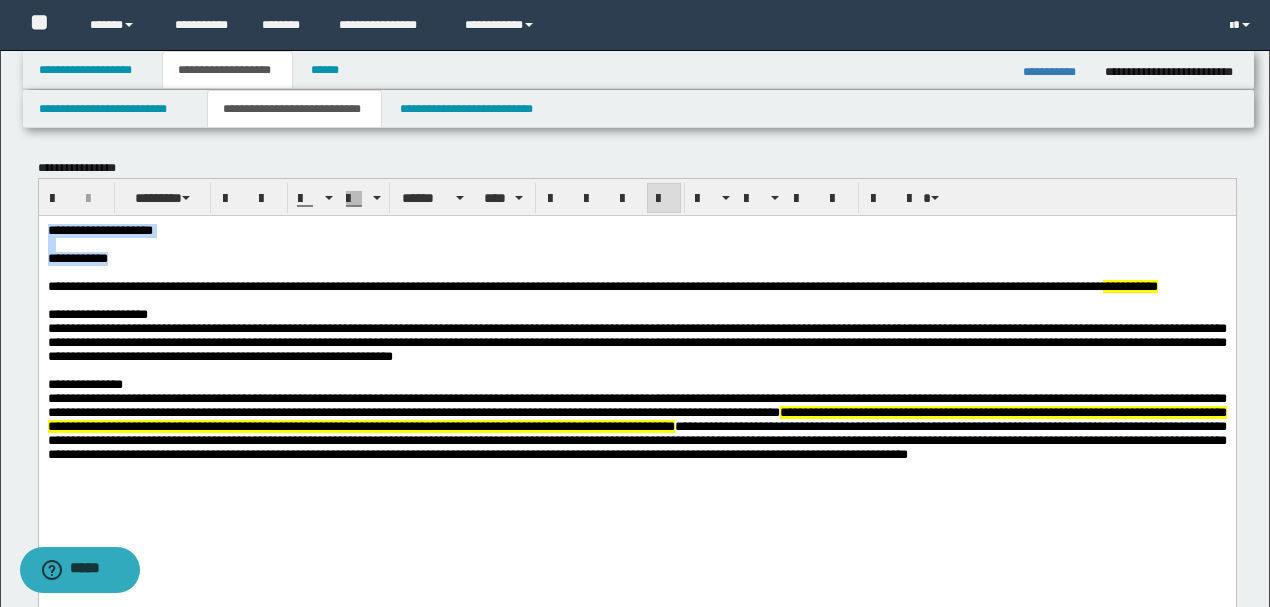click on "**********" at bounding box center (636, 230) 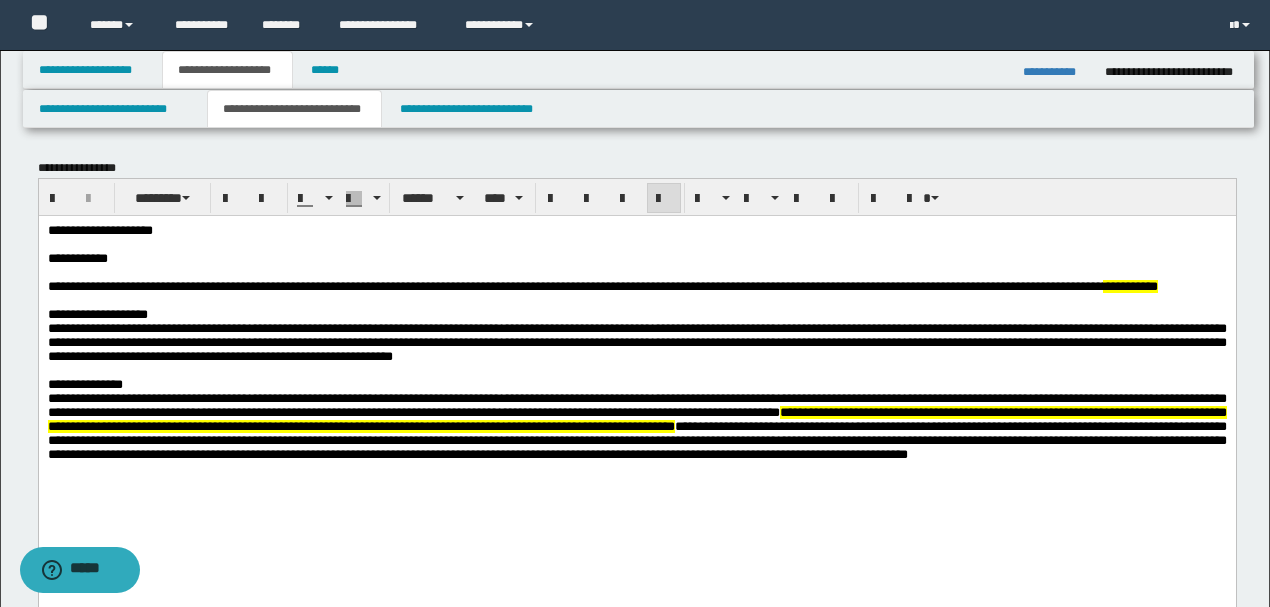type 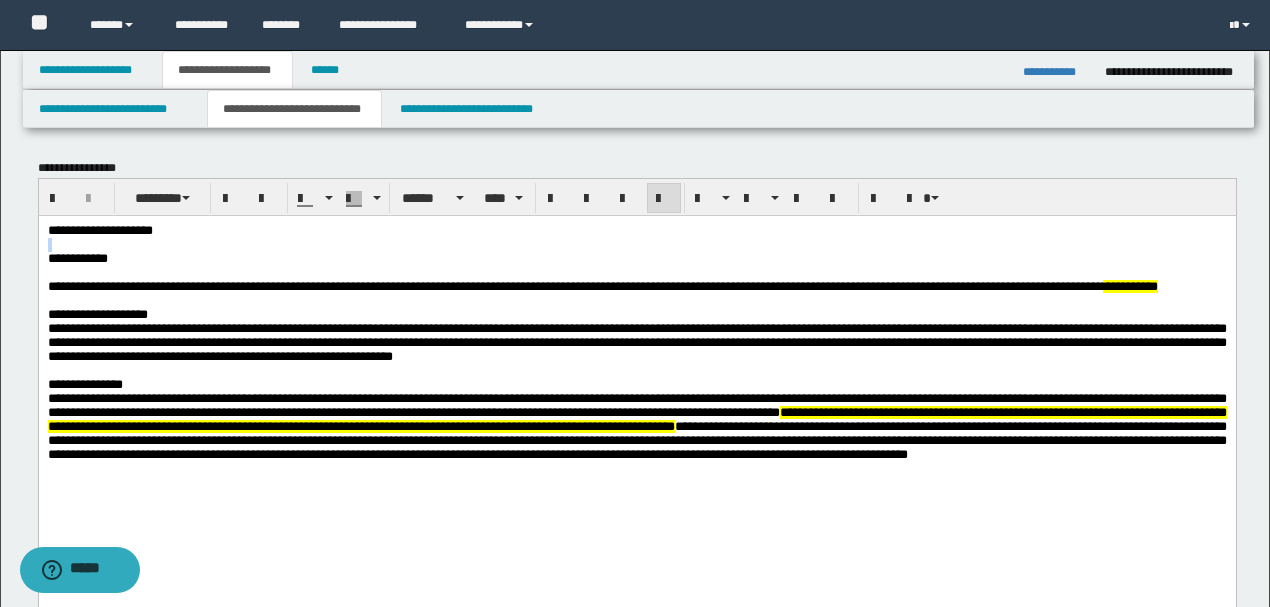 drag, startPoint x: 217, startPoint y: 229, endPoint x: 38, endPoint y: 263, distance: 182.20044 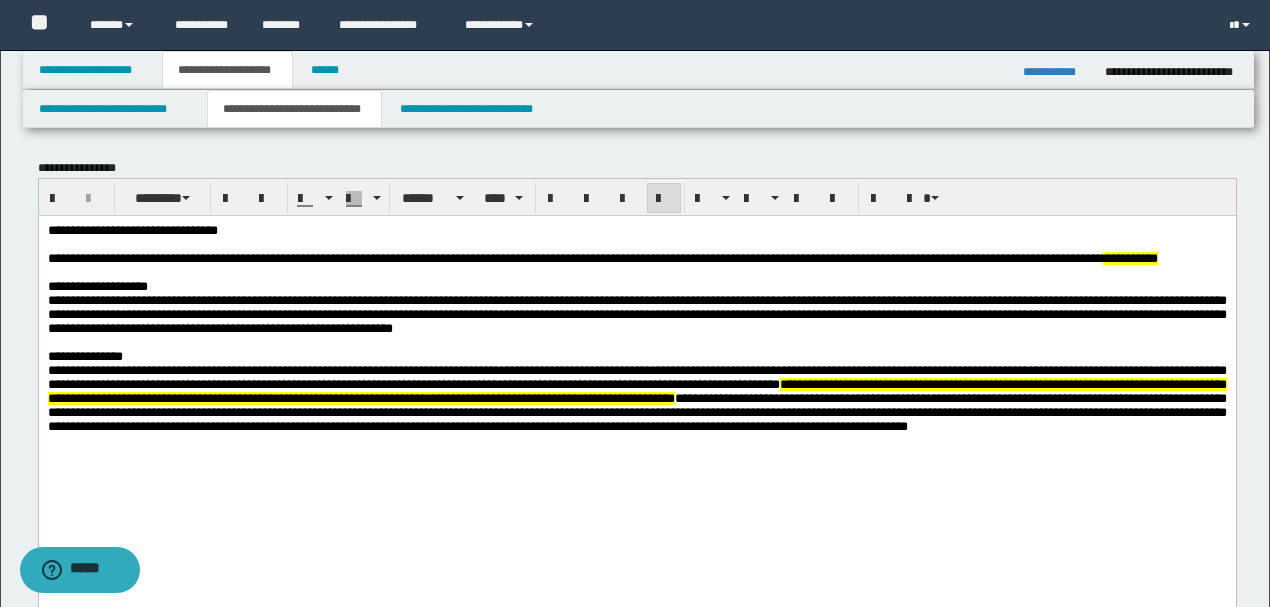 click on "**********" at bounding box center (636, 230) 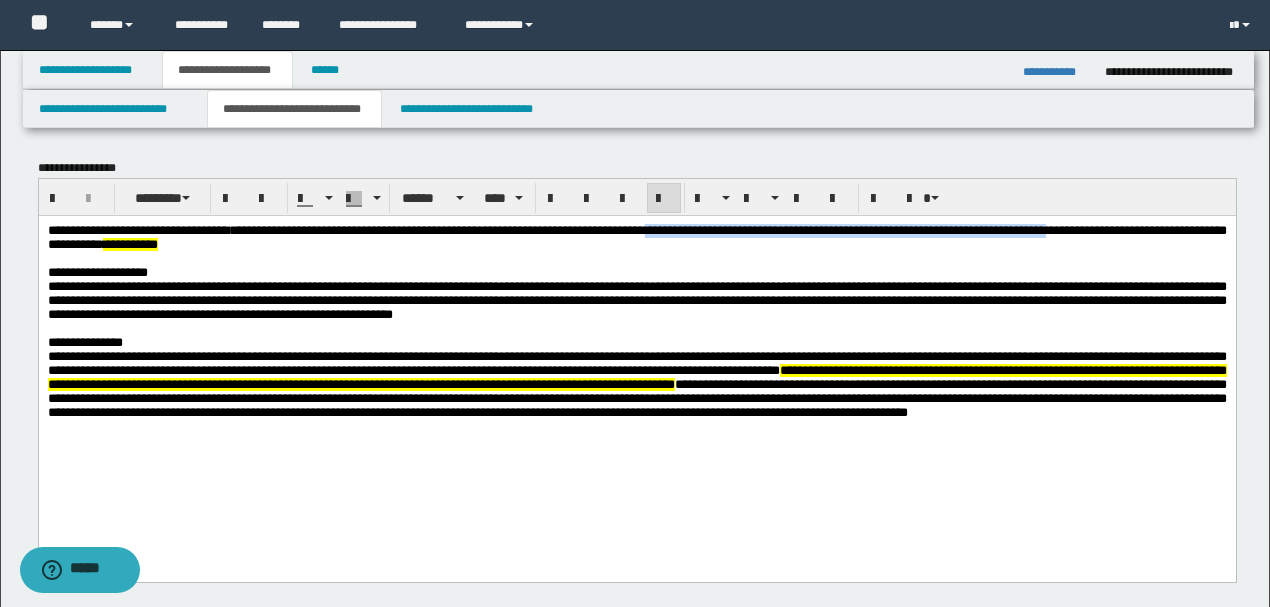 drag, startPoint x: 830, startPoint y: 230, endPoint x: 104, endPoint y: 254, distance: 726.3966 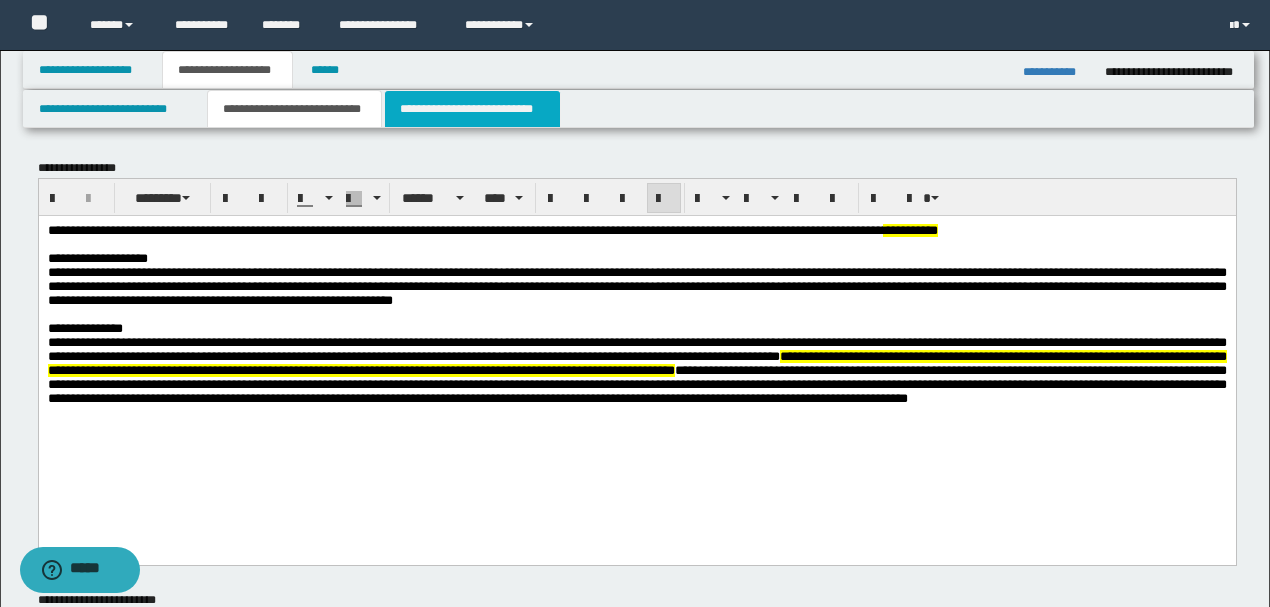 click on "**********" at bounding box center (472, 109) 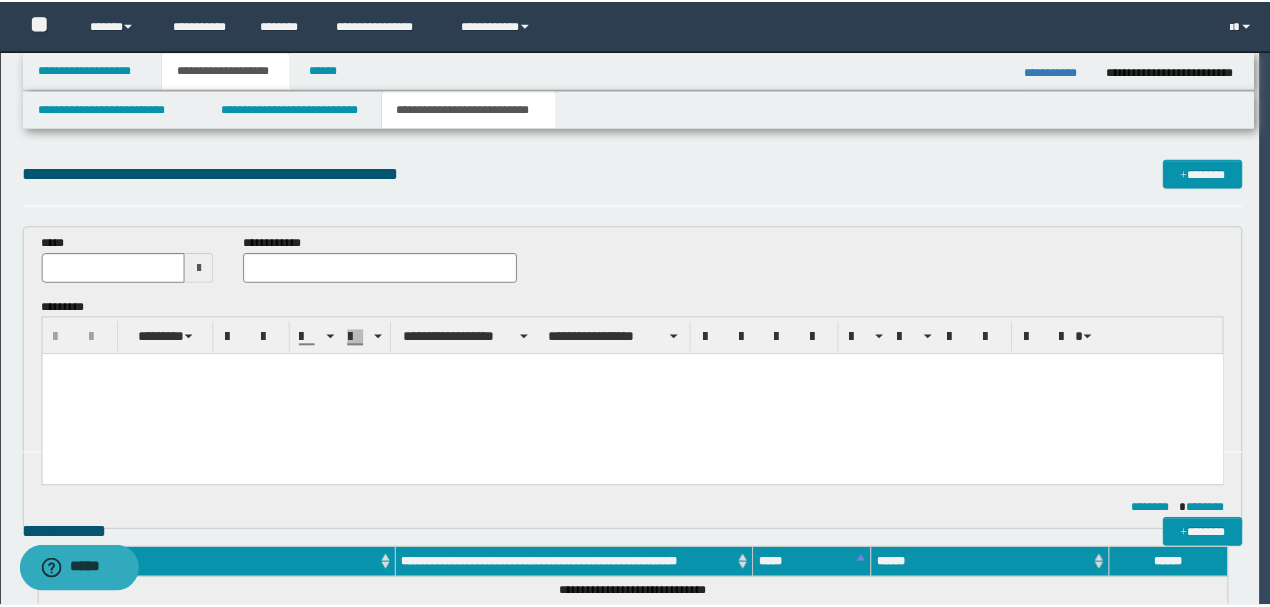 scroll, scrollTop: 0, scrollLeft: 0, axis: both 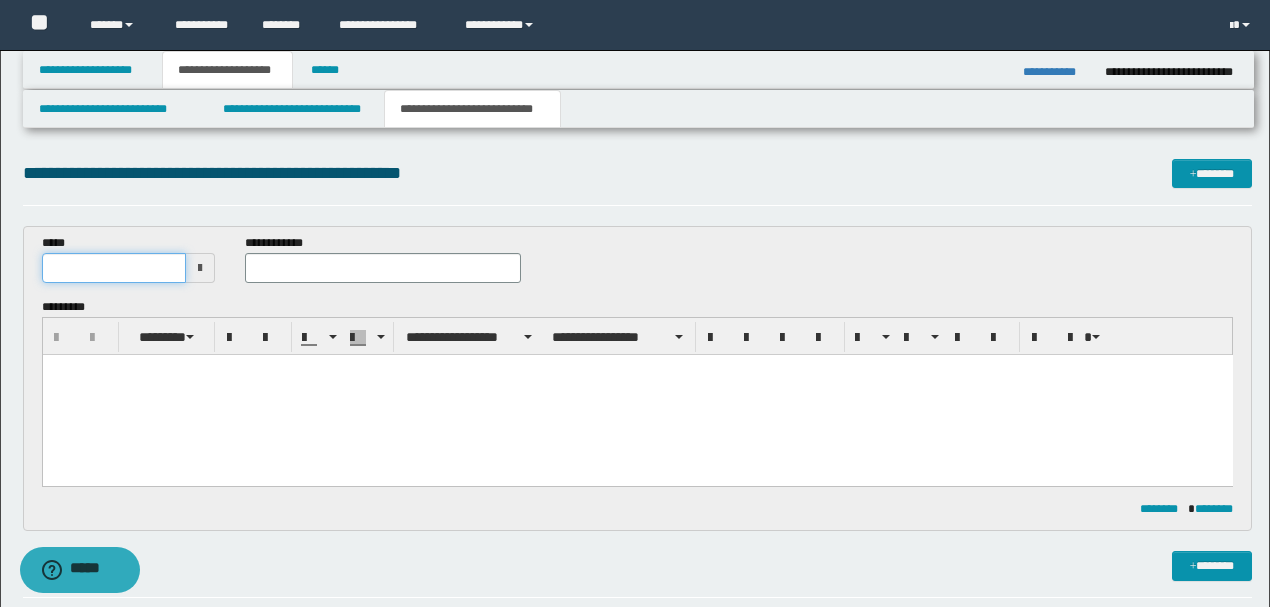 click at bounding box center (114, 268) 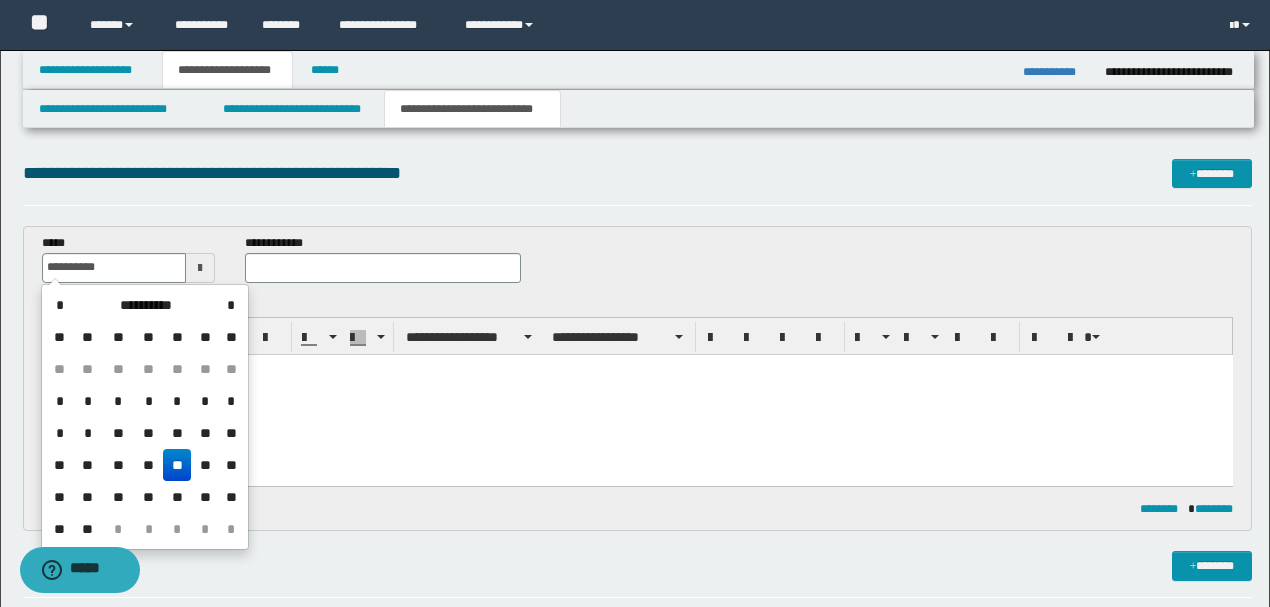 click on "**" at bounding box center (177, 465) 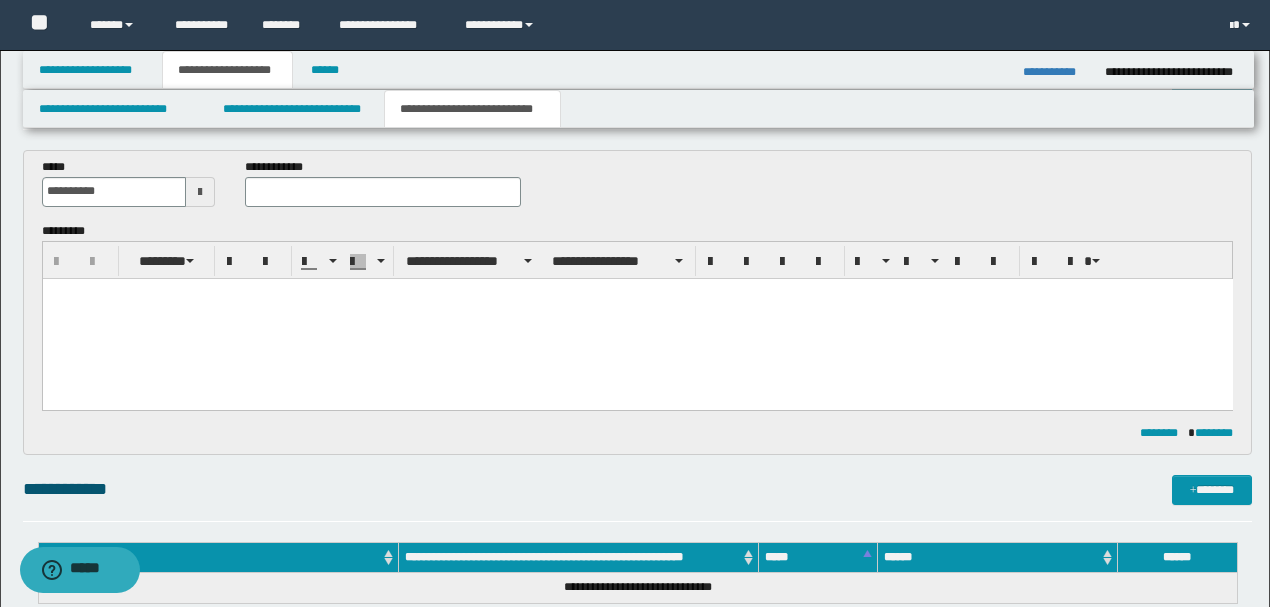 scroll, scrollTop: 200, scrollLeft: 0, axis: vertical 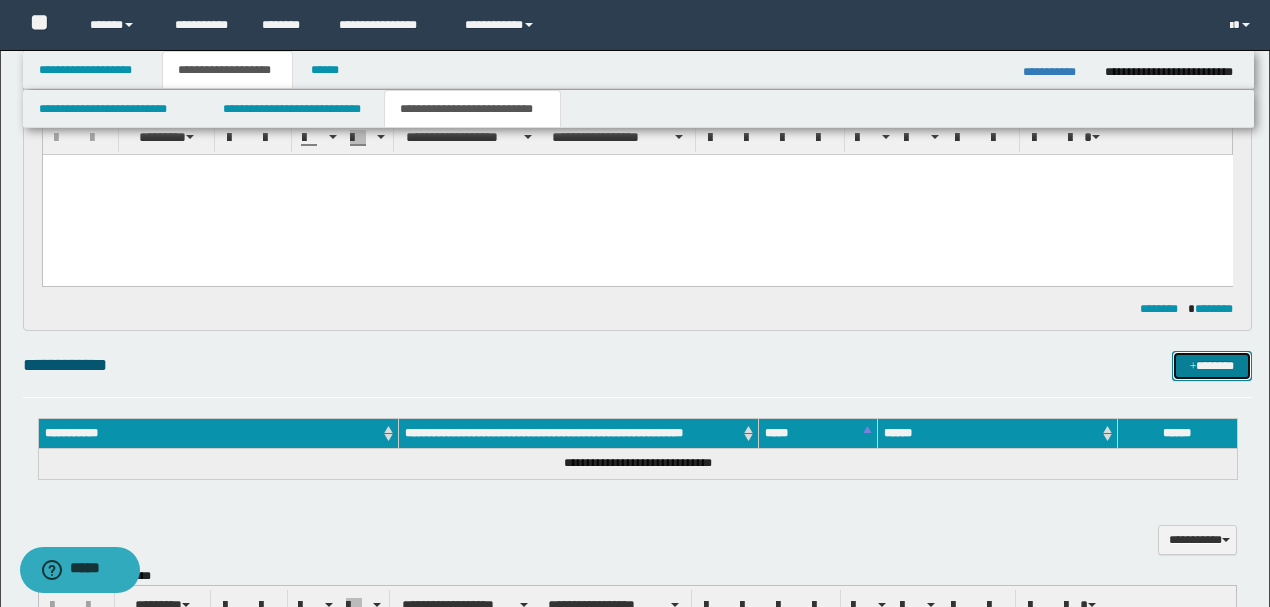 click on "*******" at bounding box center [1211, 365] 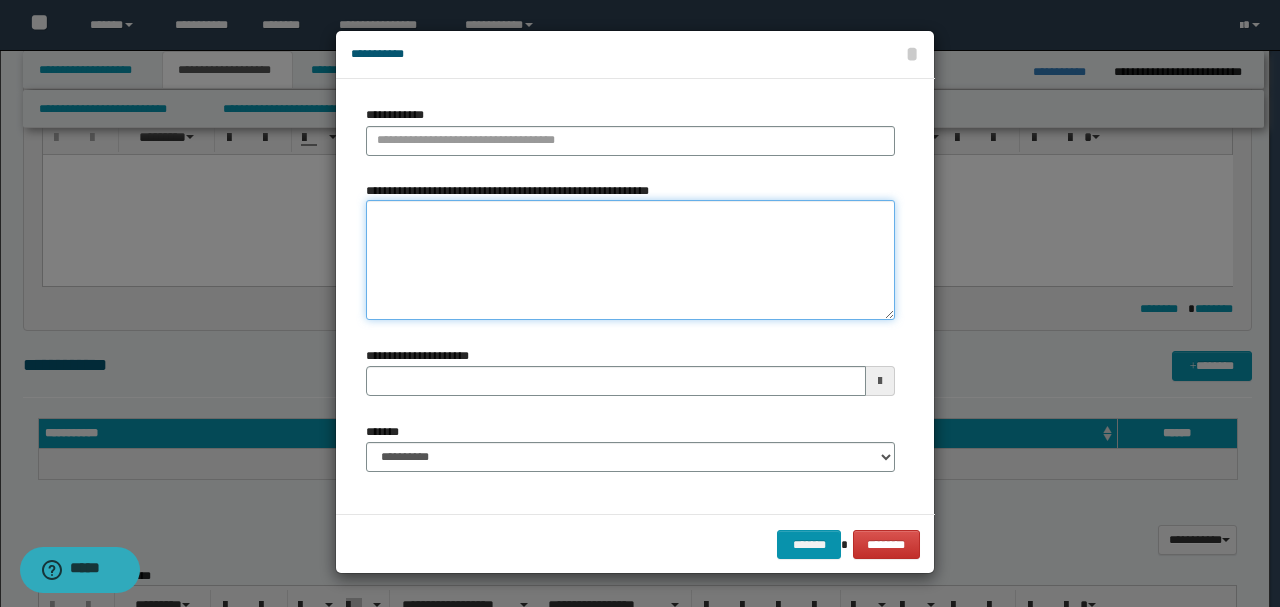 click on "**********" at bounding box center (630, 260) 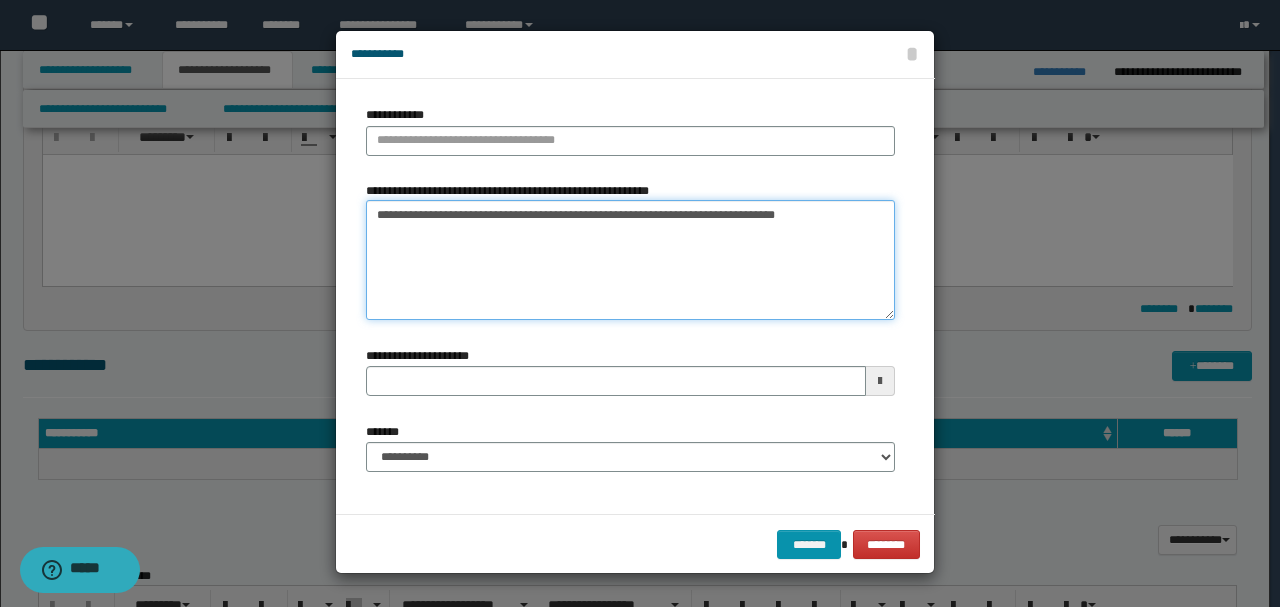 drag, startPoint x: 446, startPoint y: 212, endPoint x: 509, endPoint y: 212, distance: 63 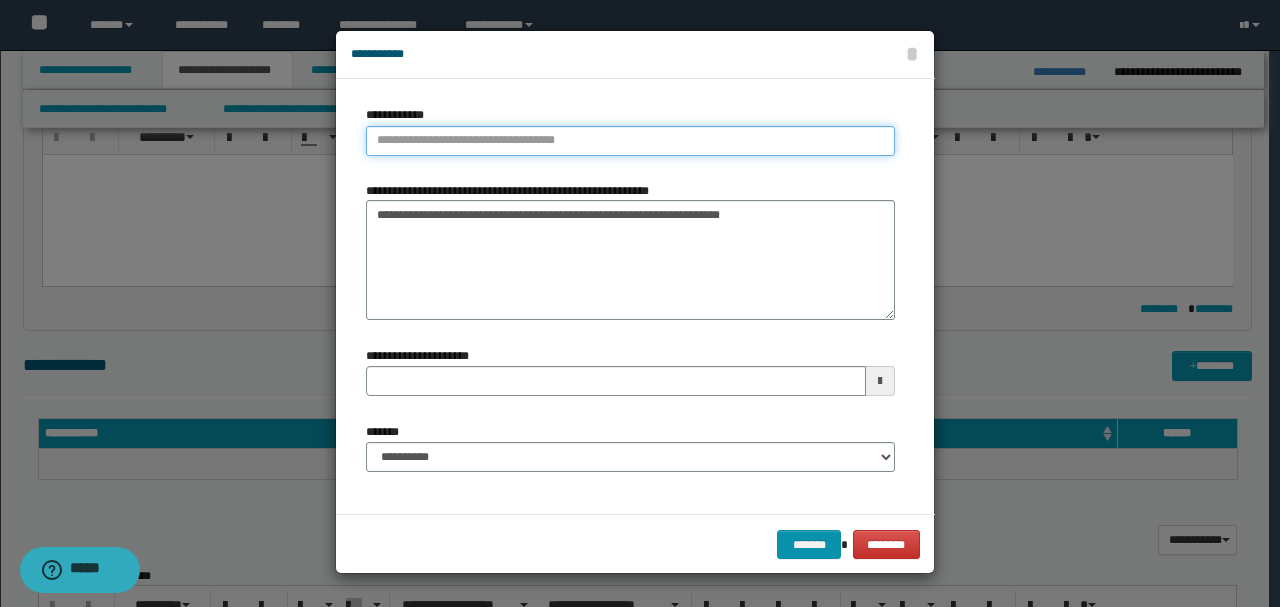 type on "**********" 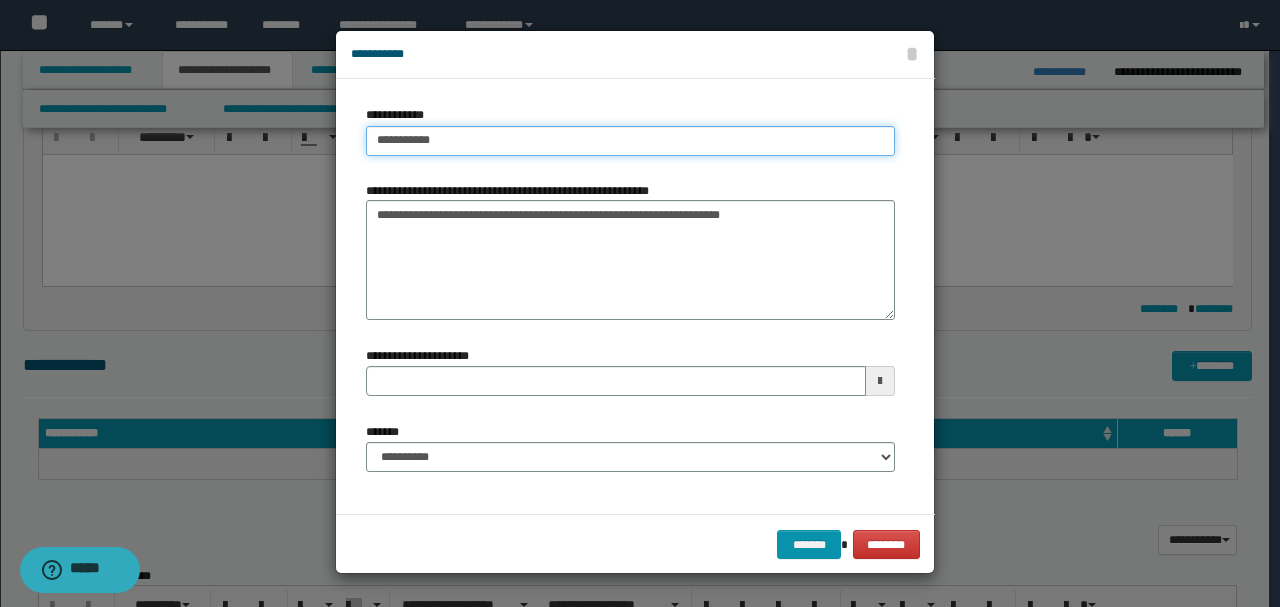 type on "**********" 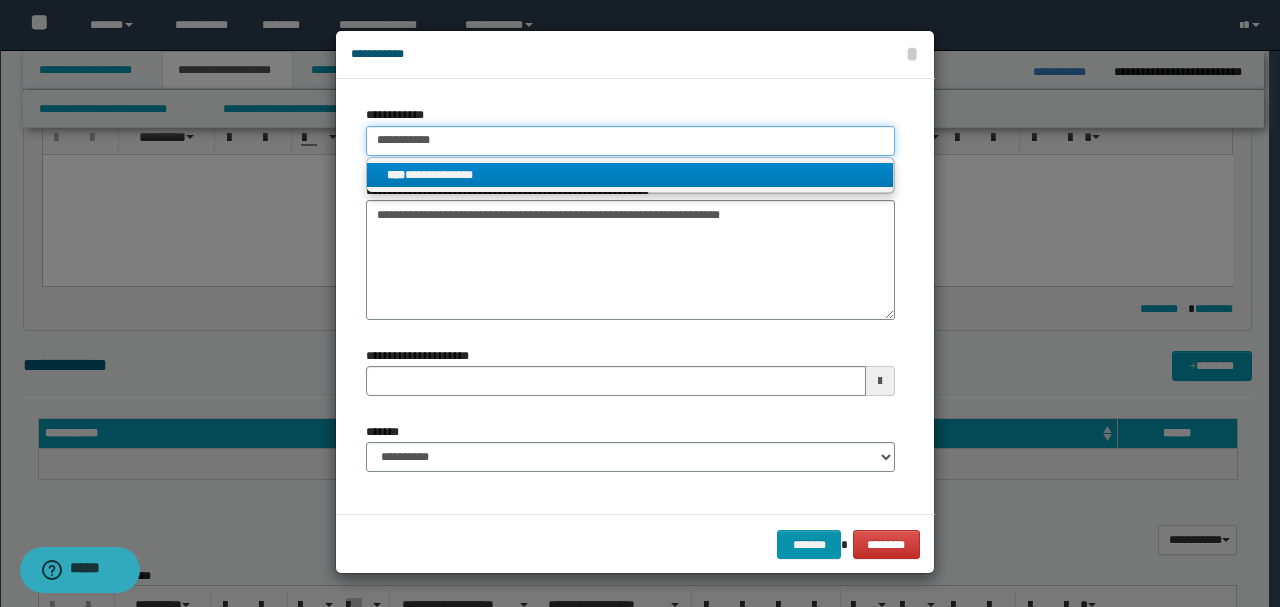 type on "**********" 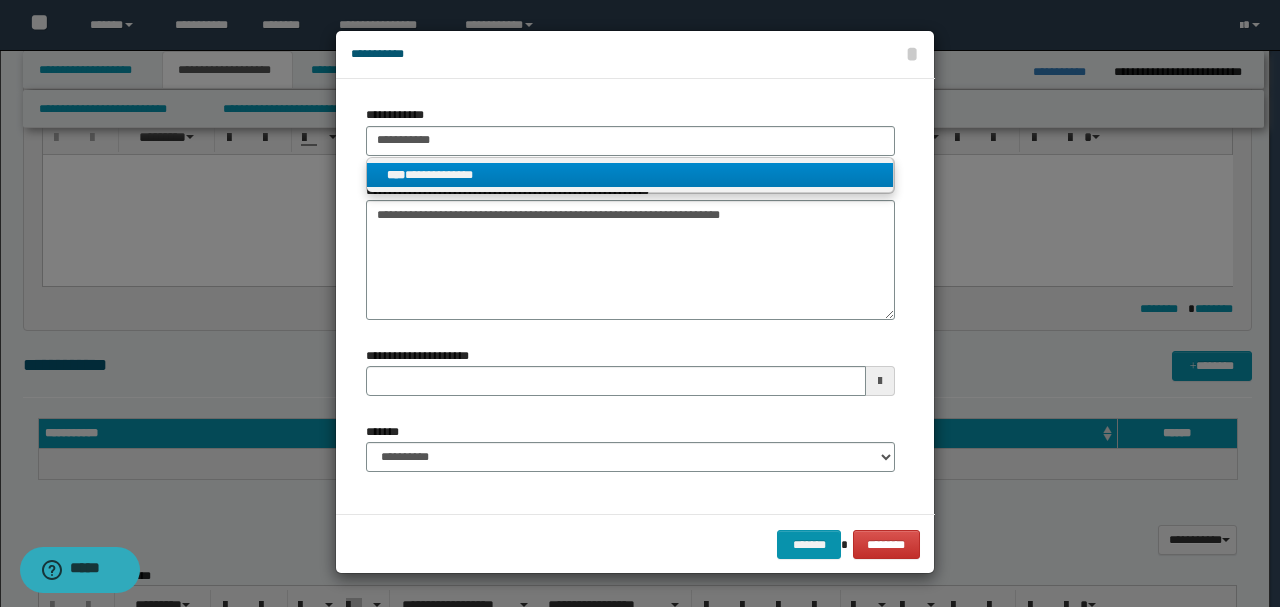 click on "**********" at bounding box center (630, 175) 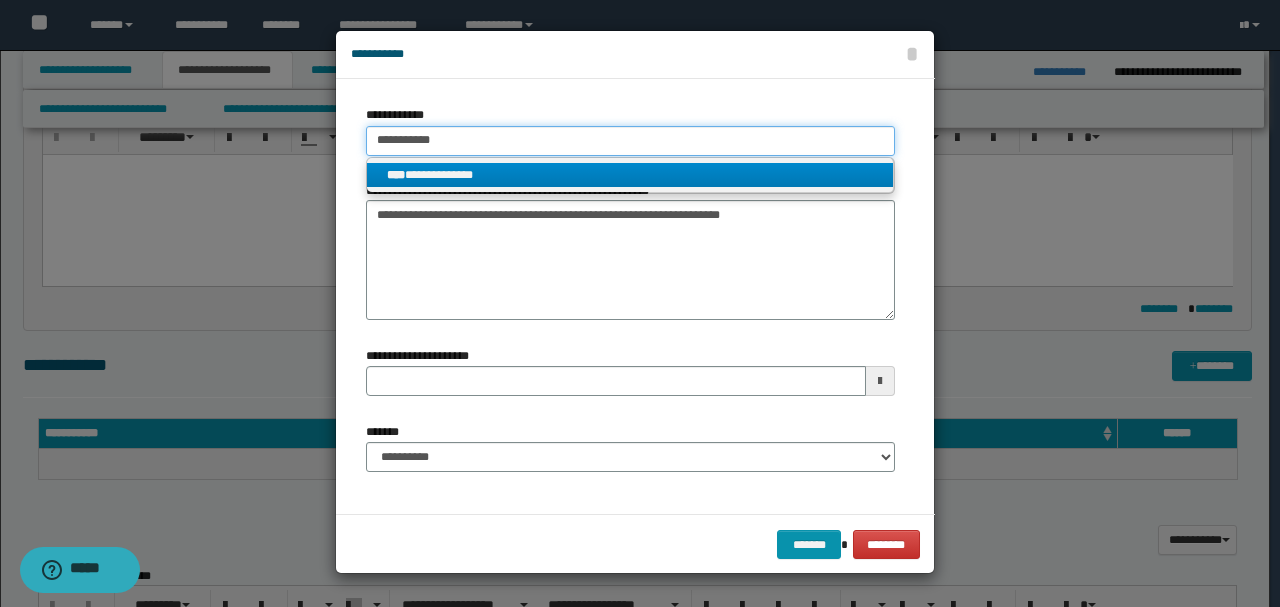 type 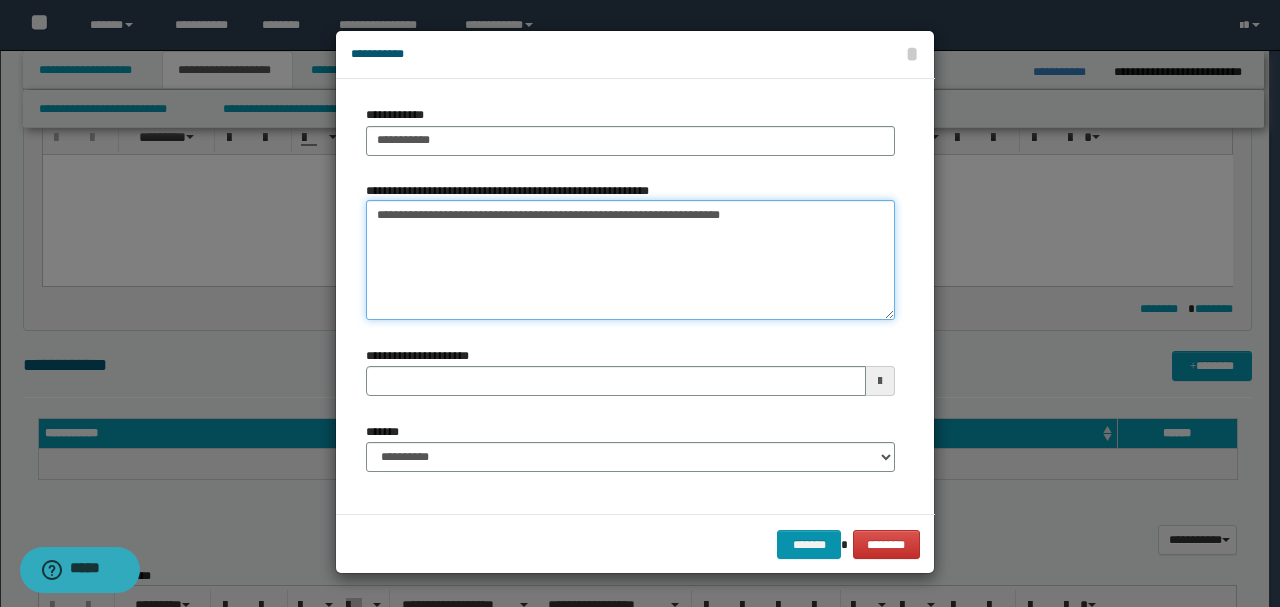 drag, startPoint x: 367, startPoint y: 210, endPoint x: 456, endPoint y: 210, distance: 89 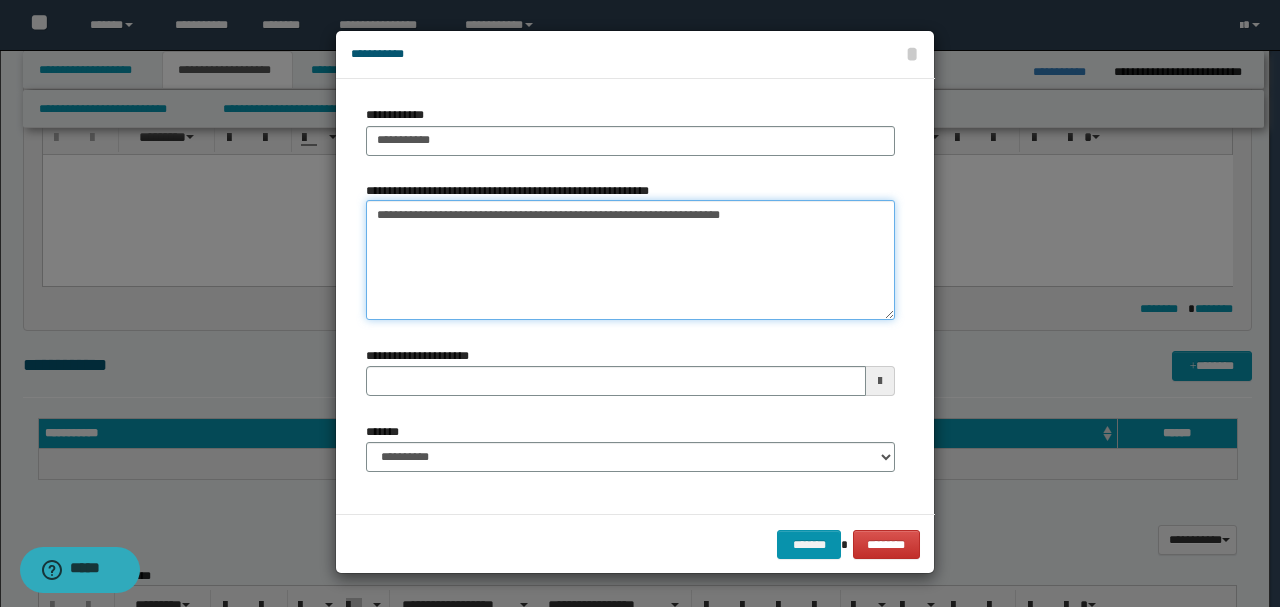 click on "**********" at bounding box center (630, 260) 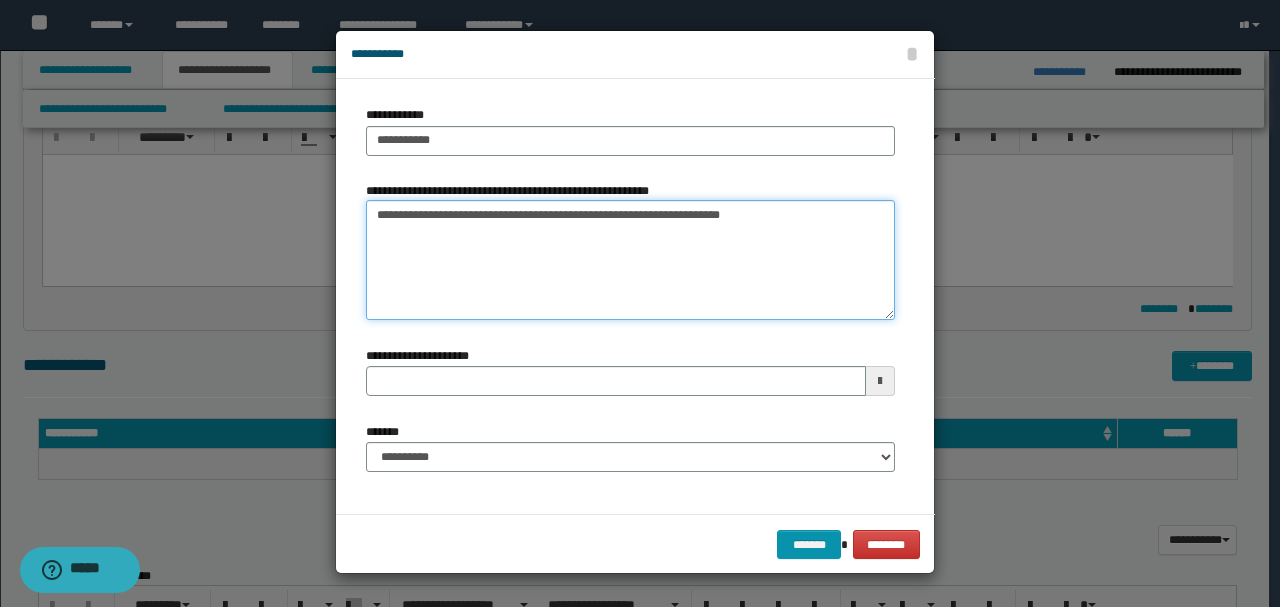 type 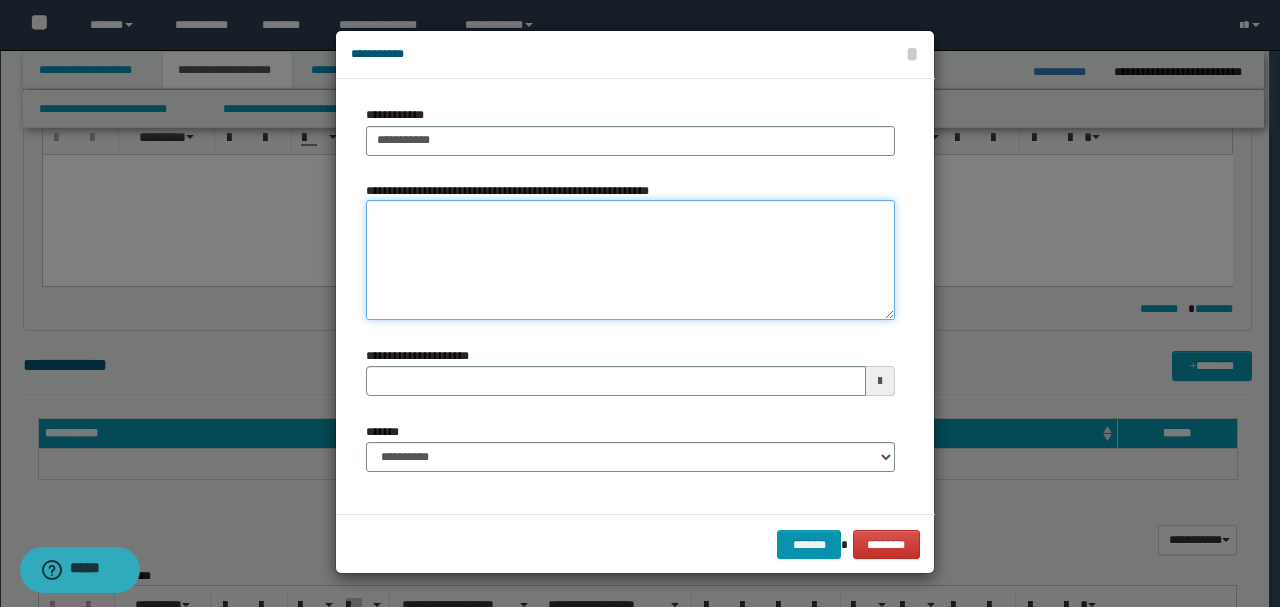 type 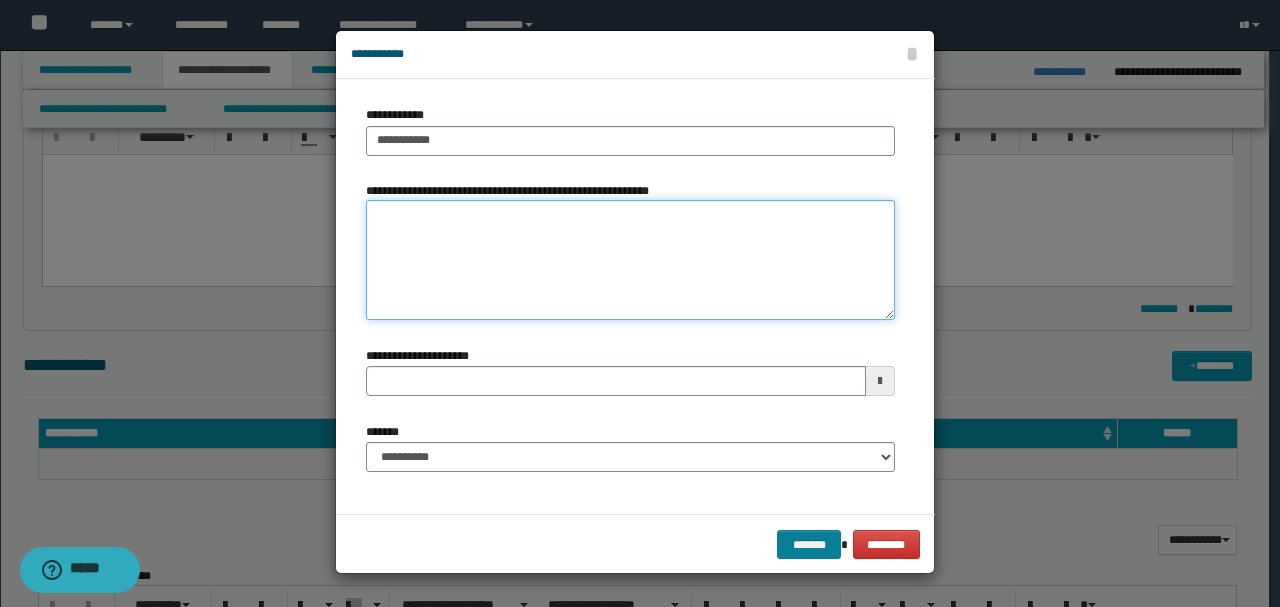 type 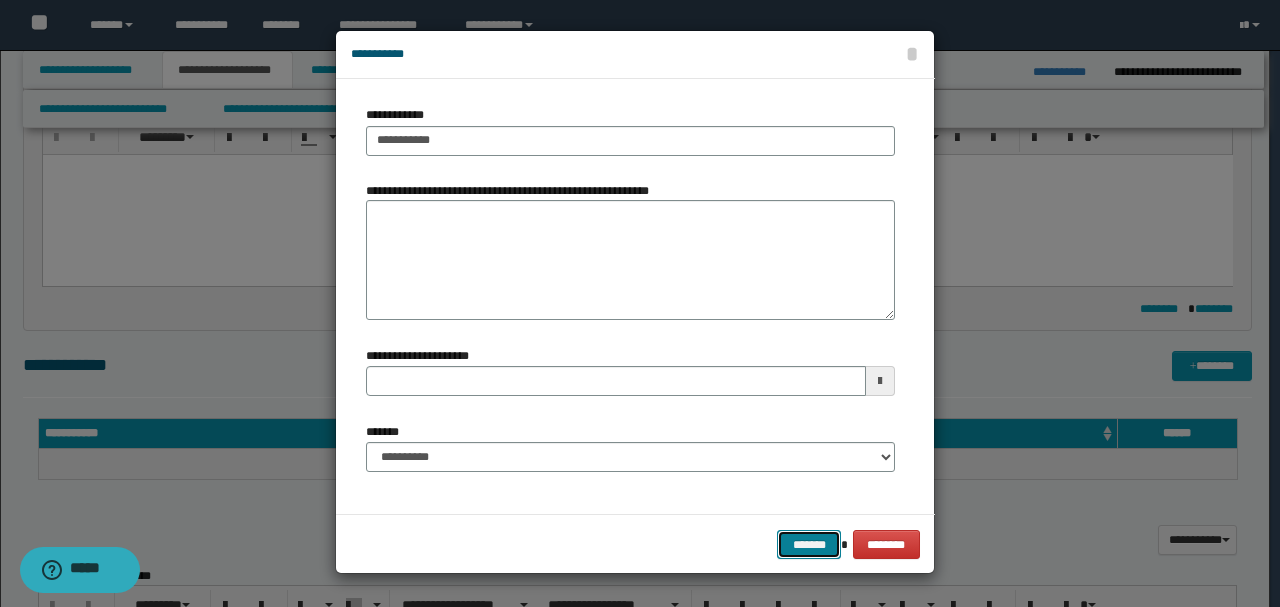 drag, startPoint x: 794, startPoint y: 540, endPoint x: 804, endPoint y: 516, distance: 26 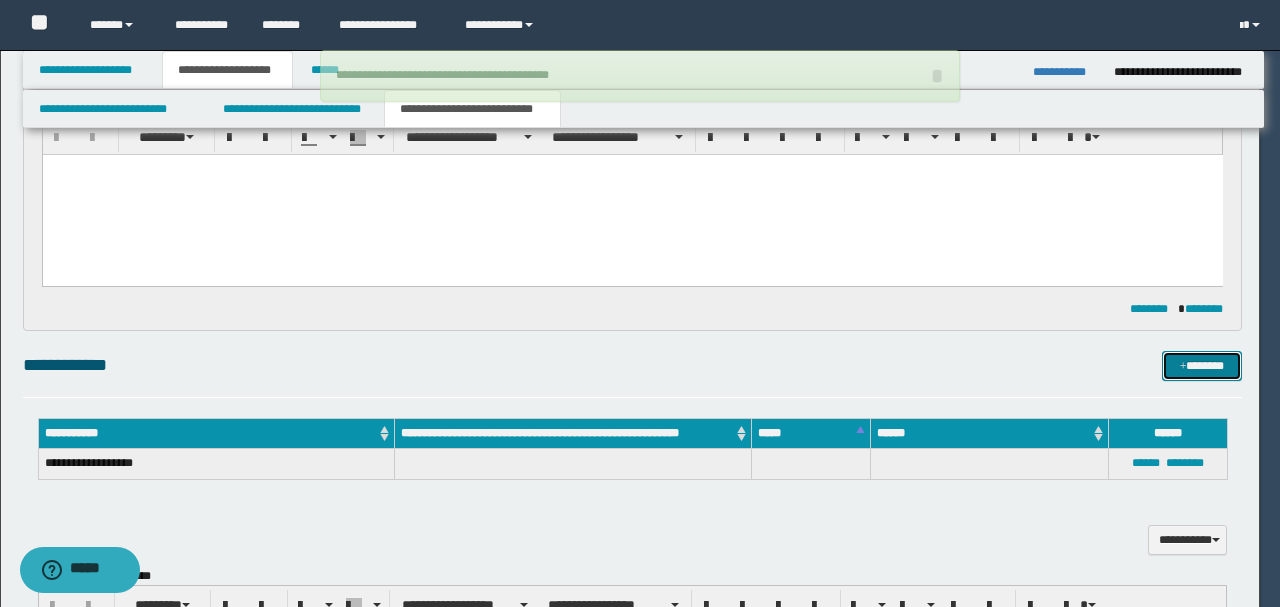 type 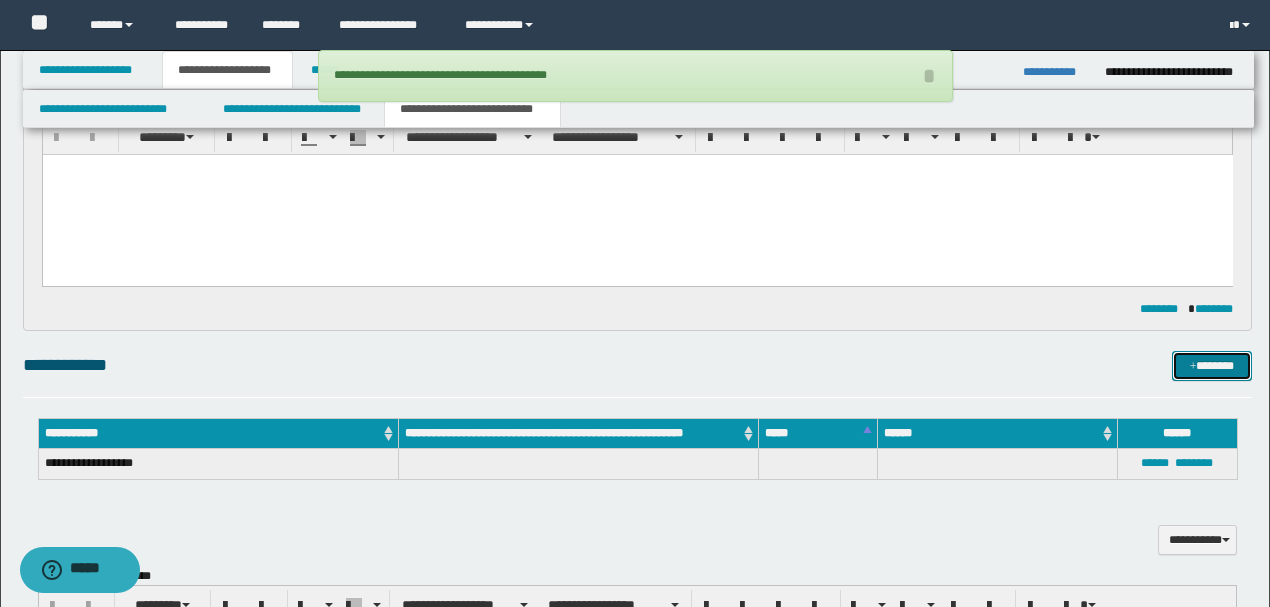 click on "*******" at bounding box center (1211, 365) 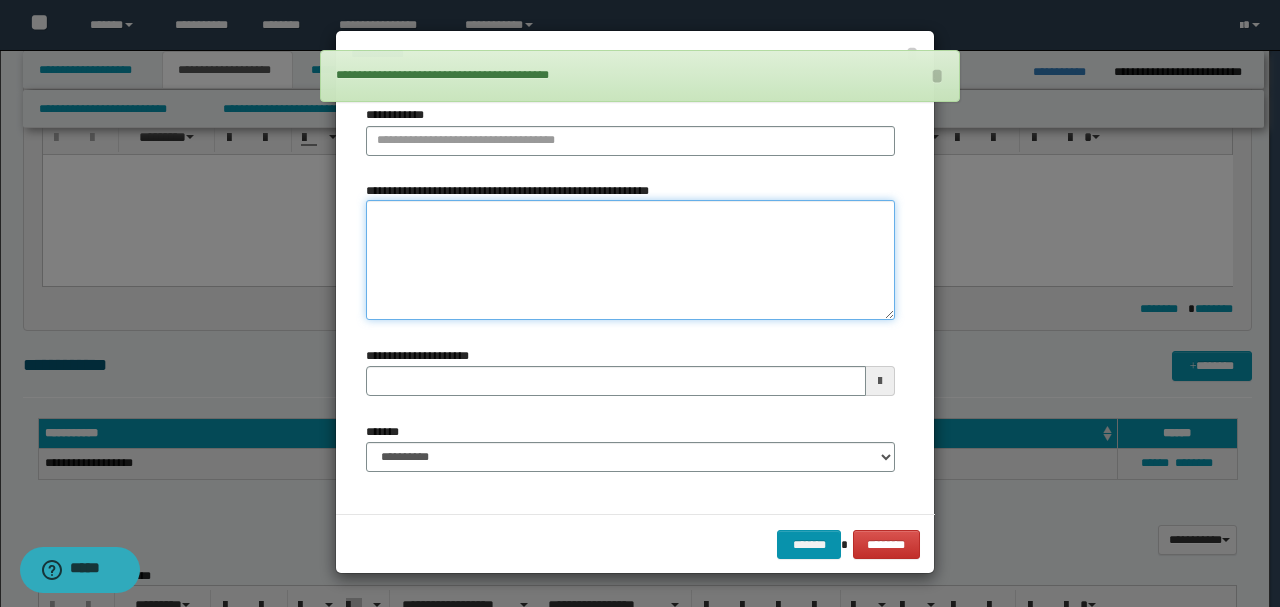 click on "**********" at bounding box center (630, 260) 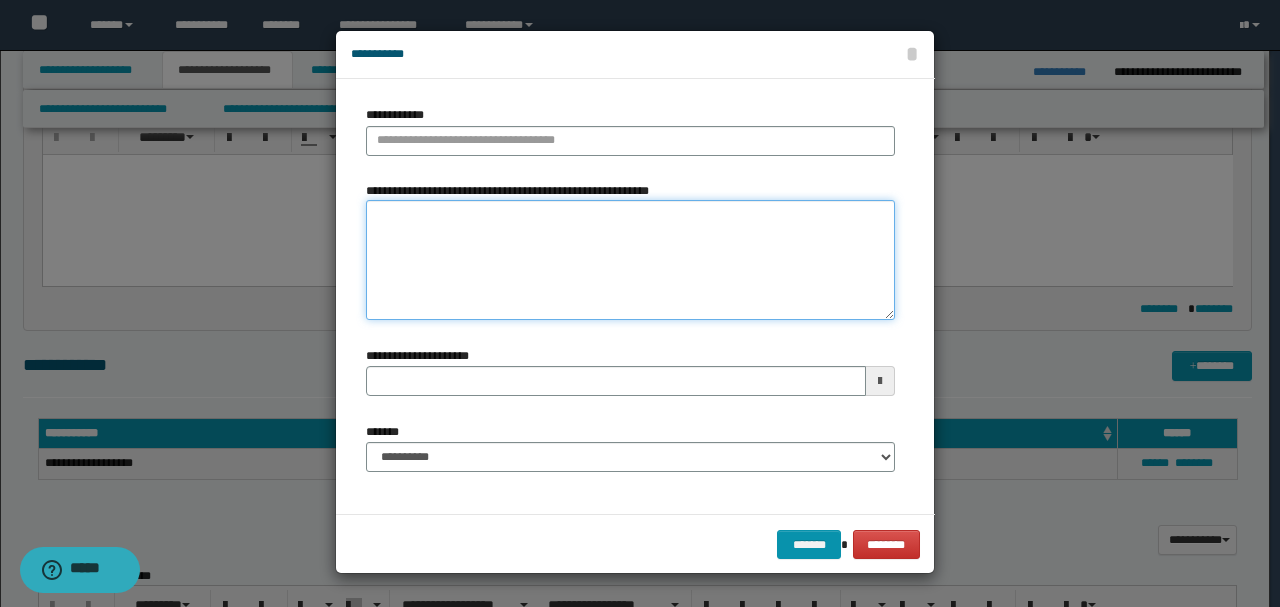 paste on "**********" 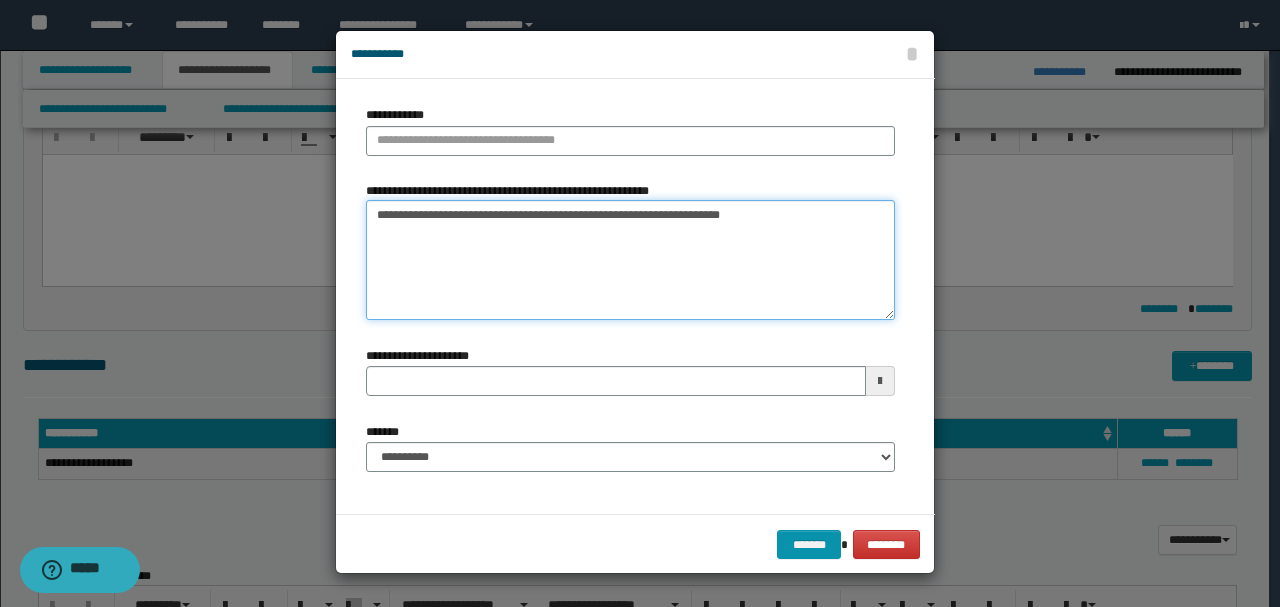 drag, startPoint x: 459, startPoint y: 217, endPoint x: 277, endPoint y: 221, distance: 182.04395 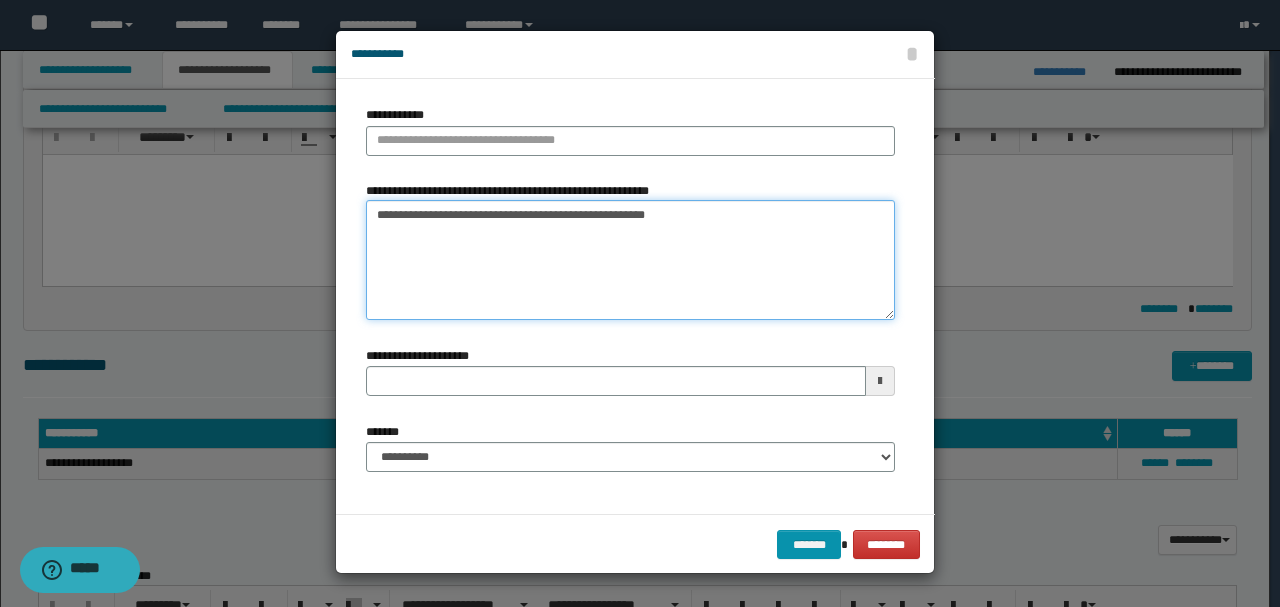 drag, startPoint x: 475, startPoint y: 214, endPoint x: 364, endPoint y: 219, distance: 111.11256 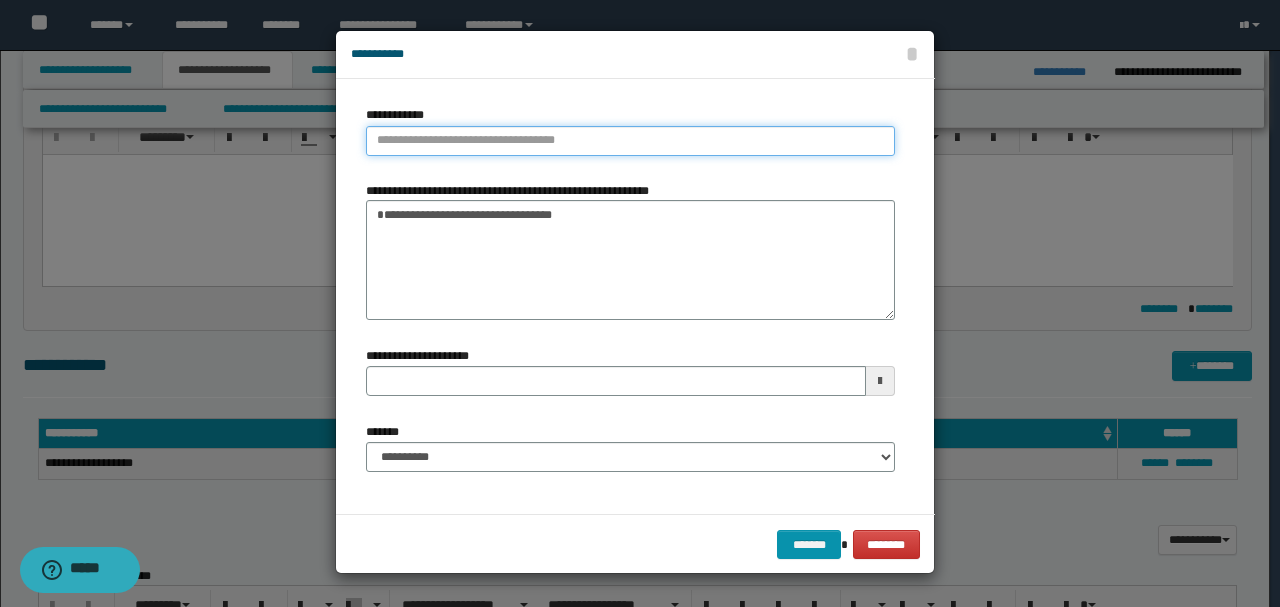 type 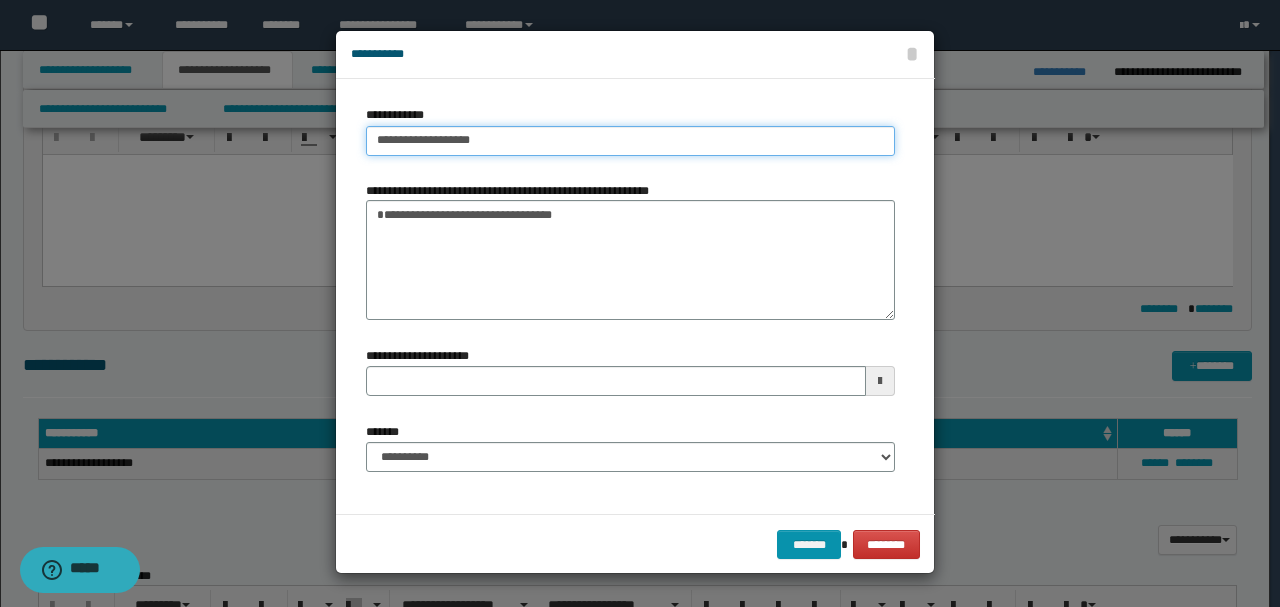 type on "**********" 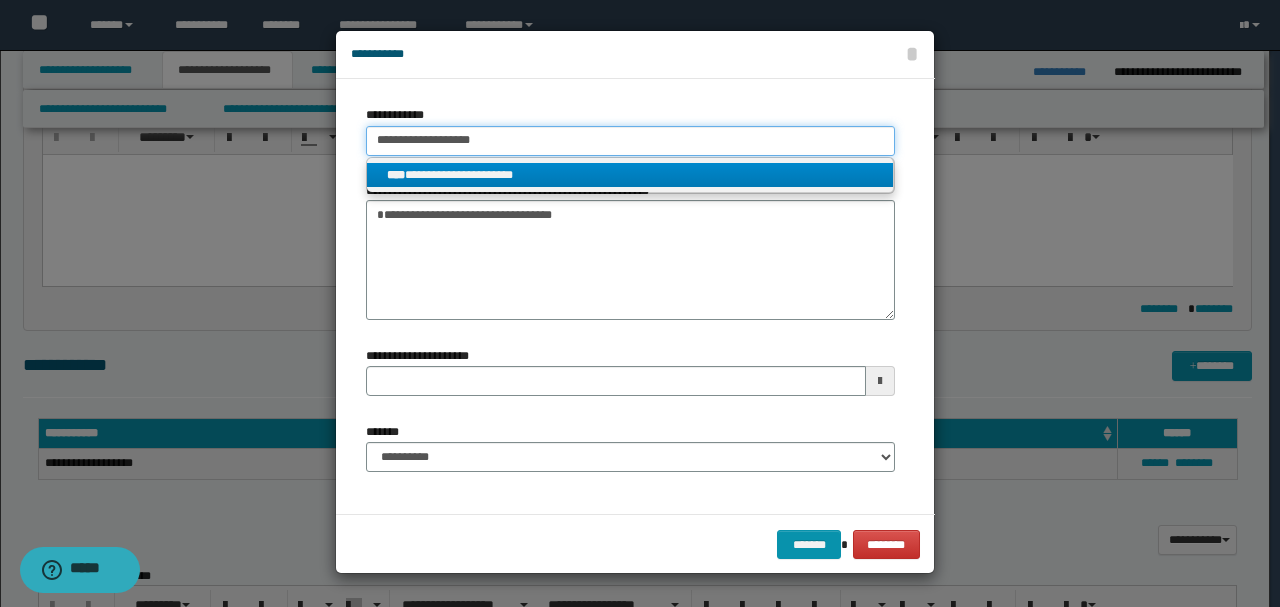 type on "**********" 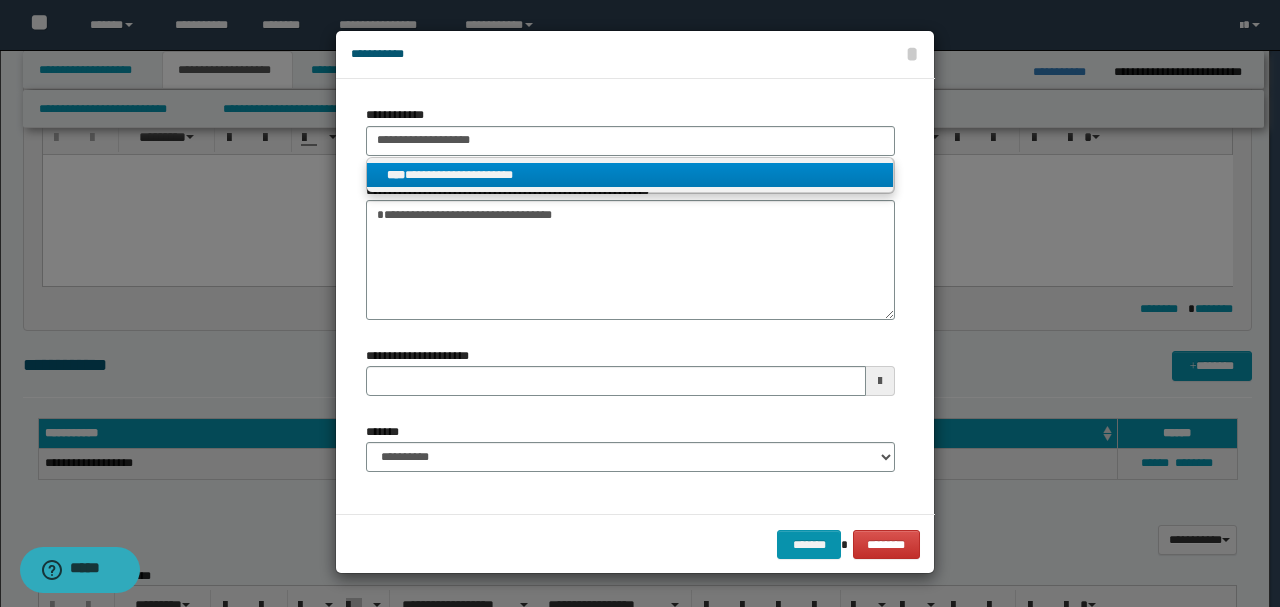 click on "**********" at bounding box center [630, 175] 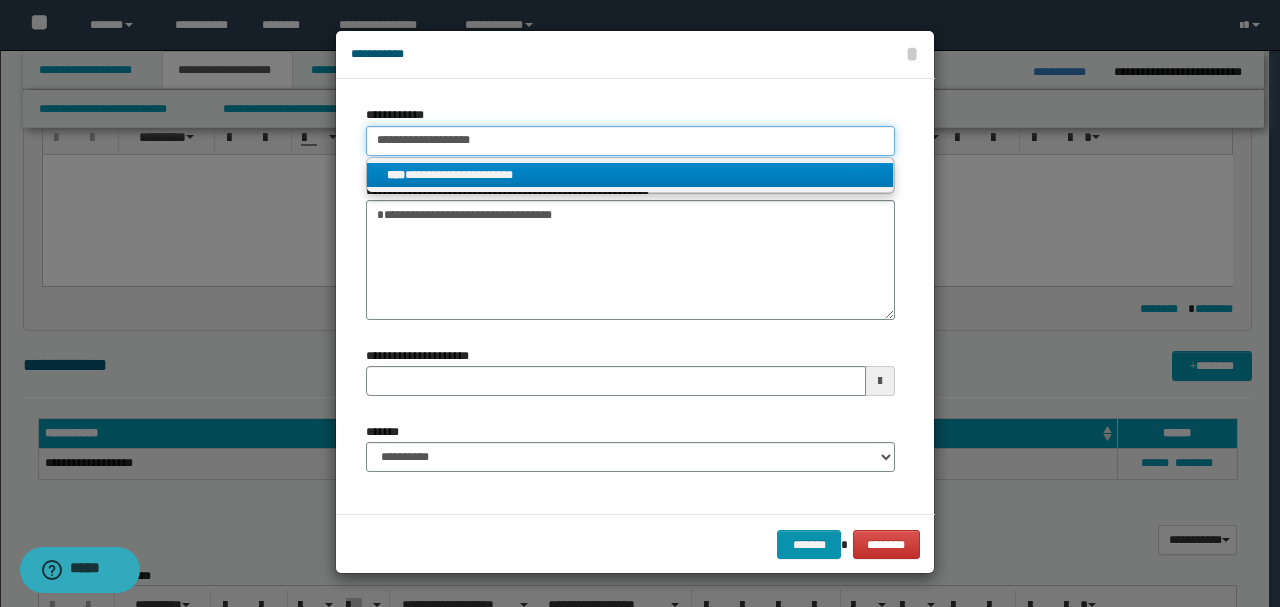 type 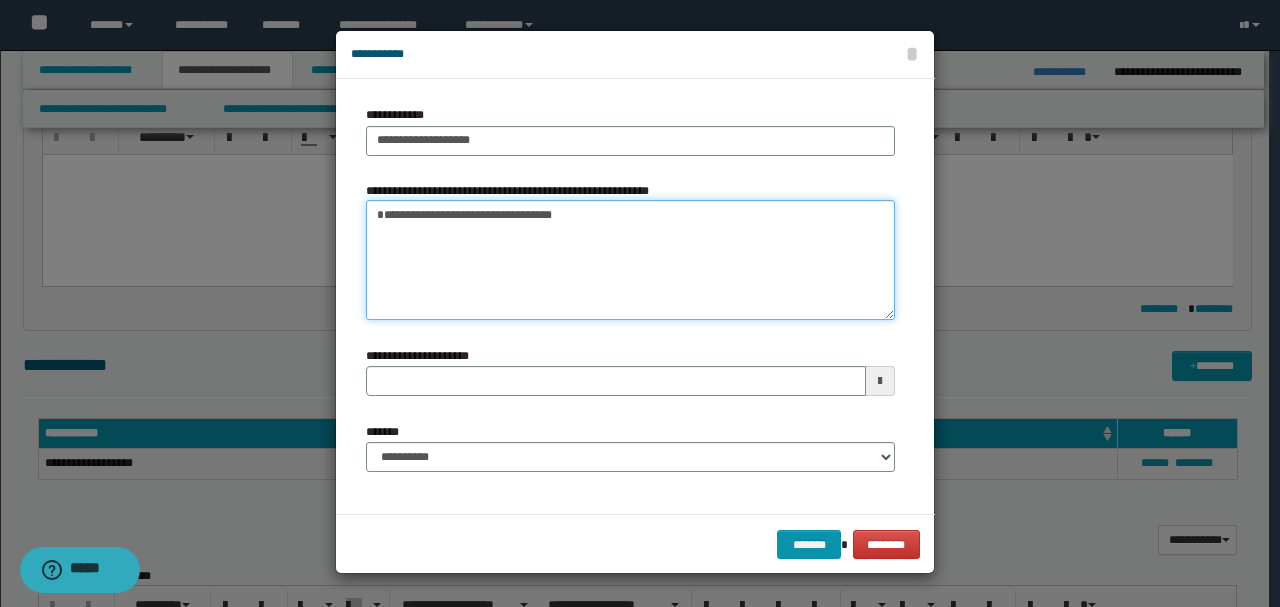 click on "**********" at bounding box center (630, 260) 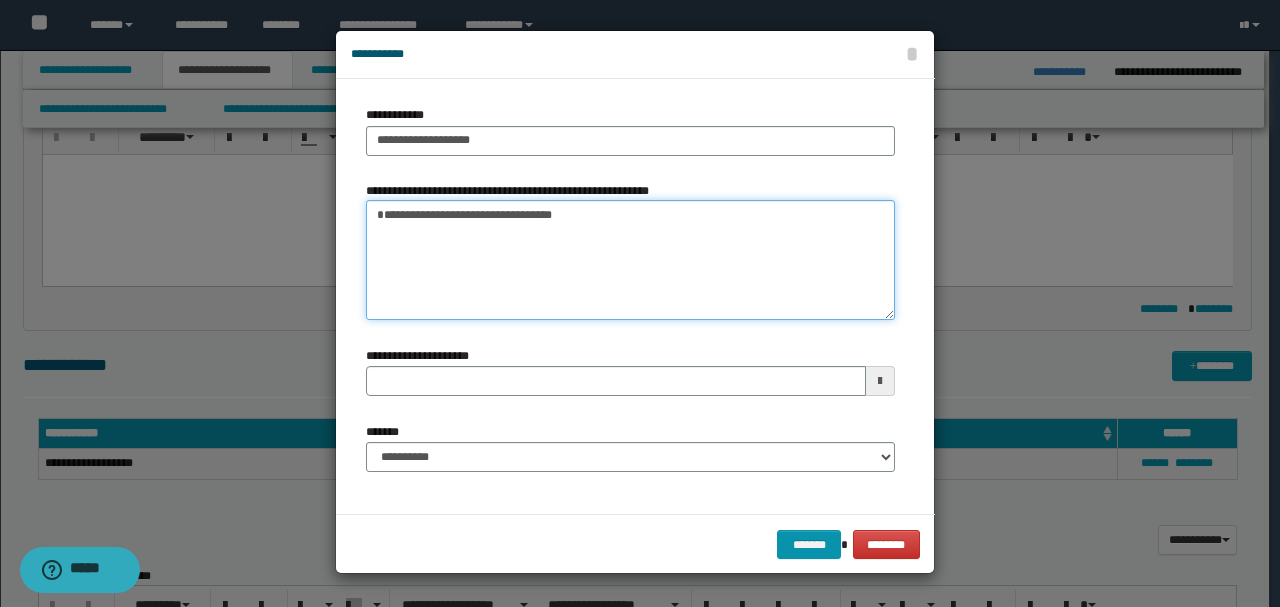 paste on "**********" 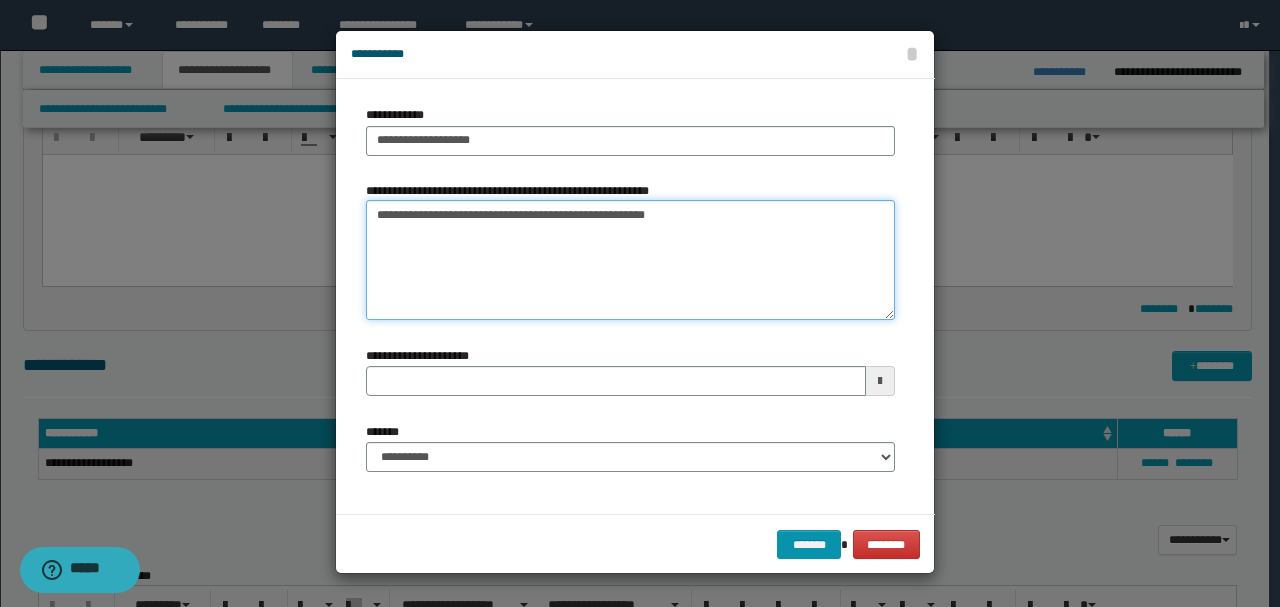 drag, startPoint x: 511, startPoint y: 214, endPoint x: 645, endPoint y: 211, distance: 134.03358 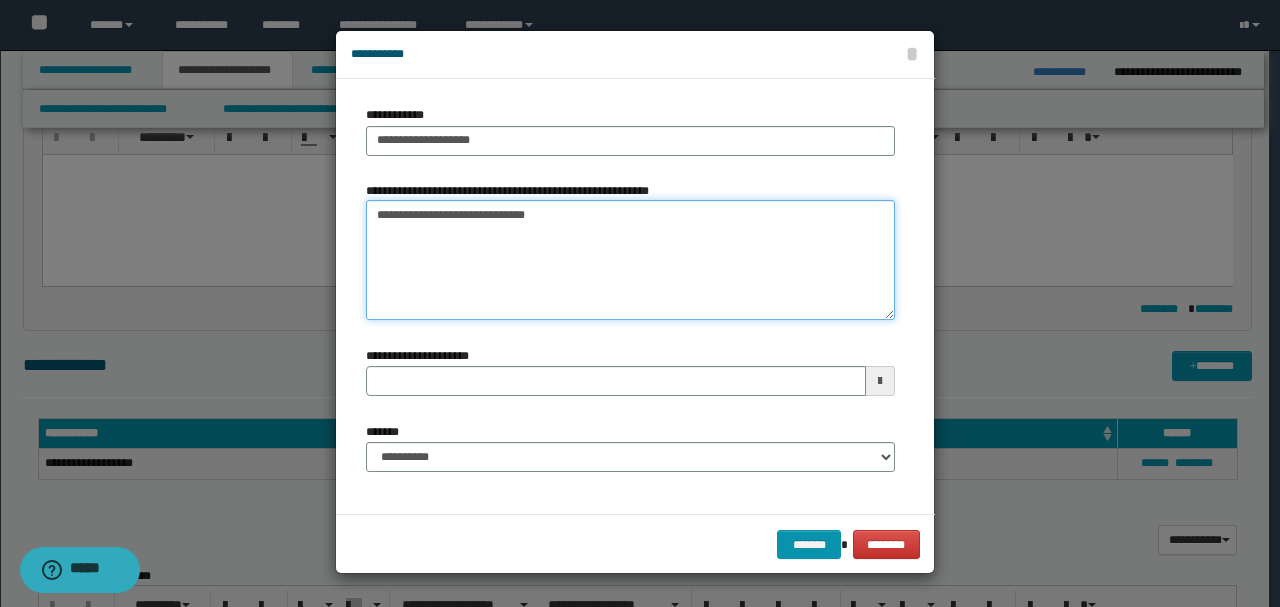 type 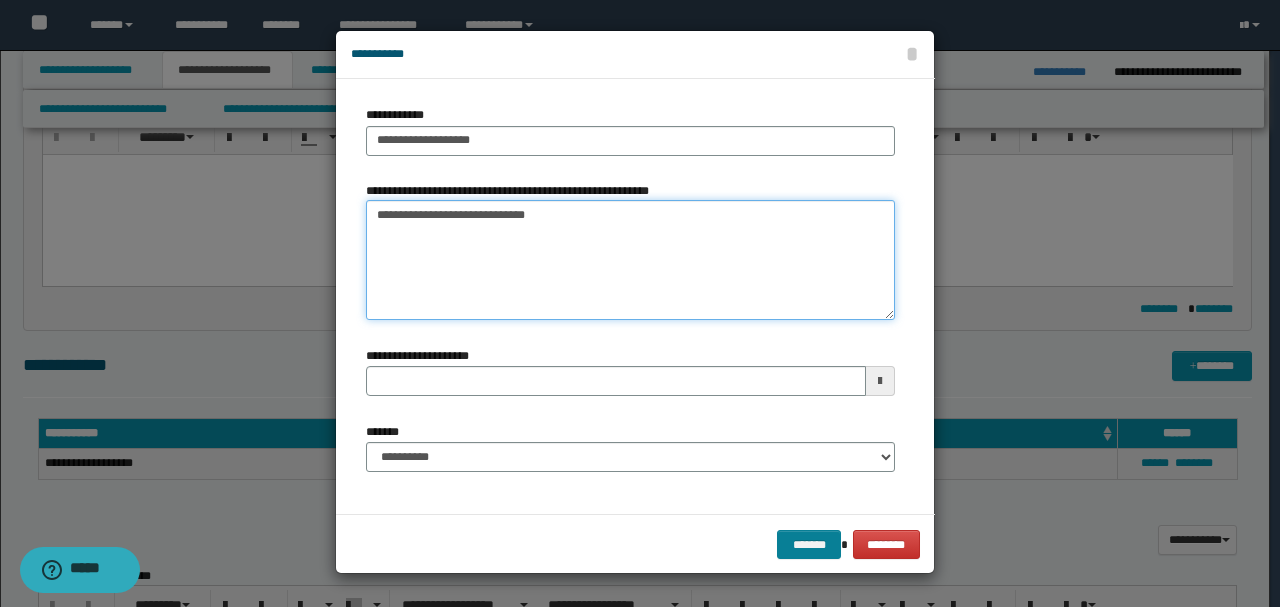 type on "**********" 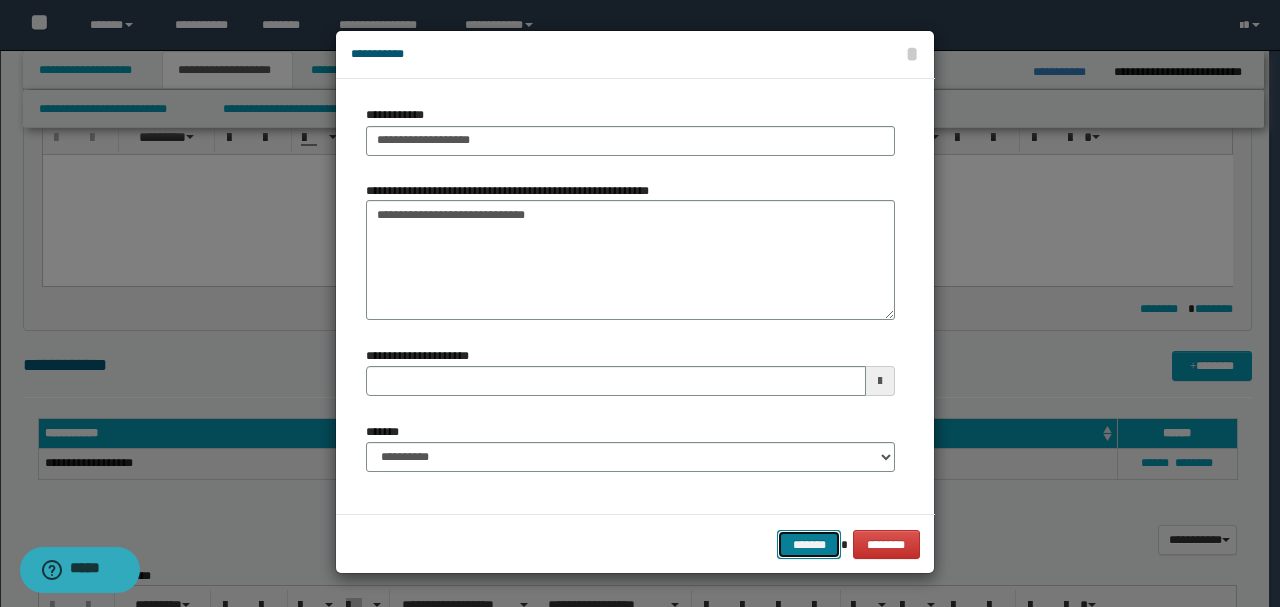 click on "*******" at bounding box center (809, 544) 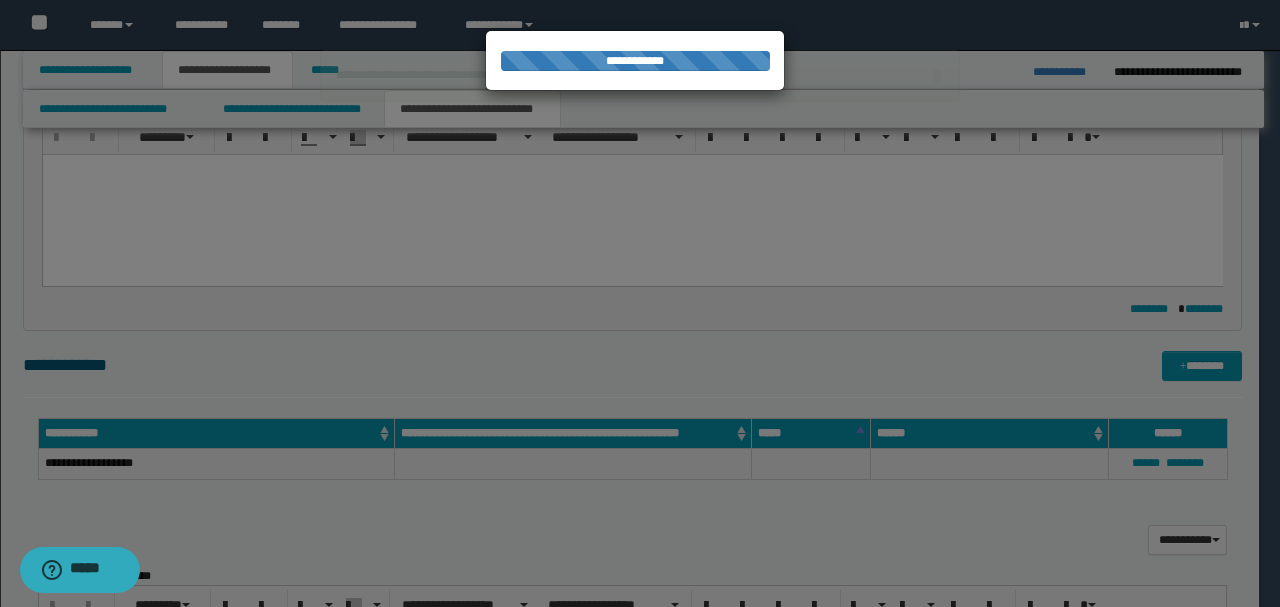 type 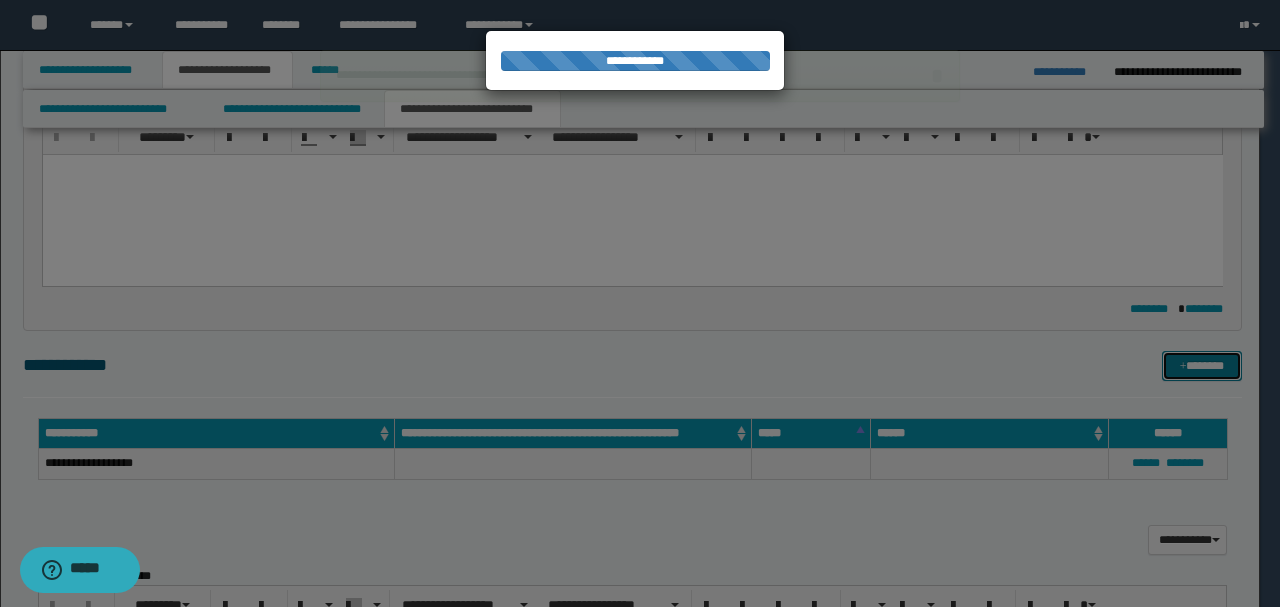 type 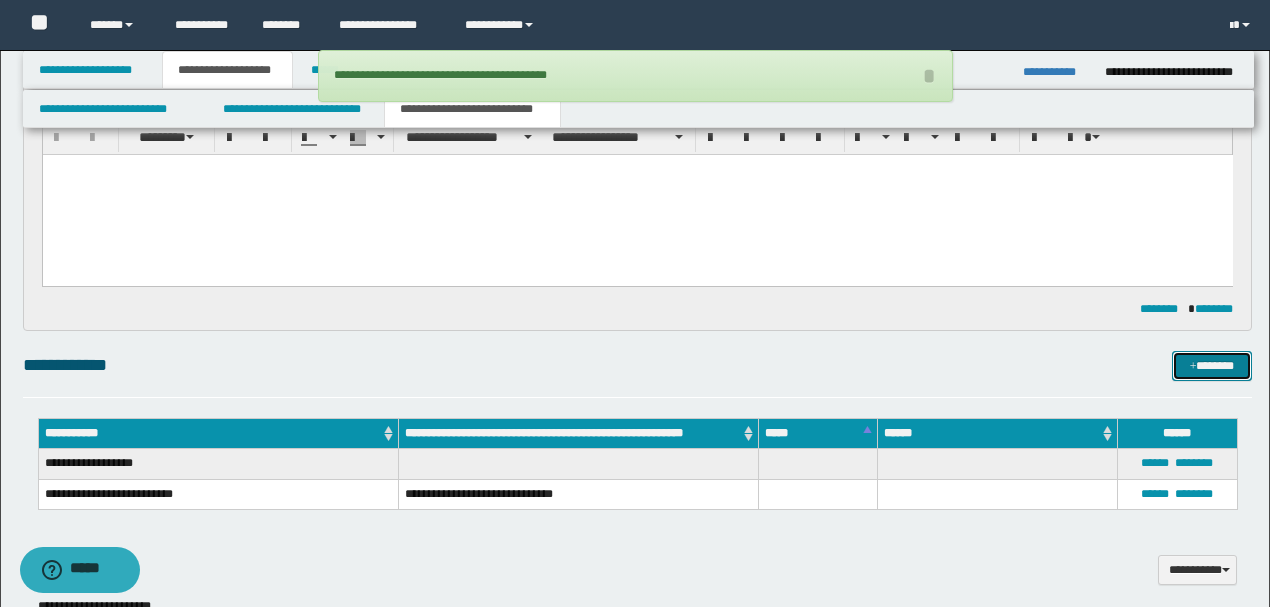 click on "*******" at bounding box center (1211, 365) 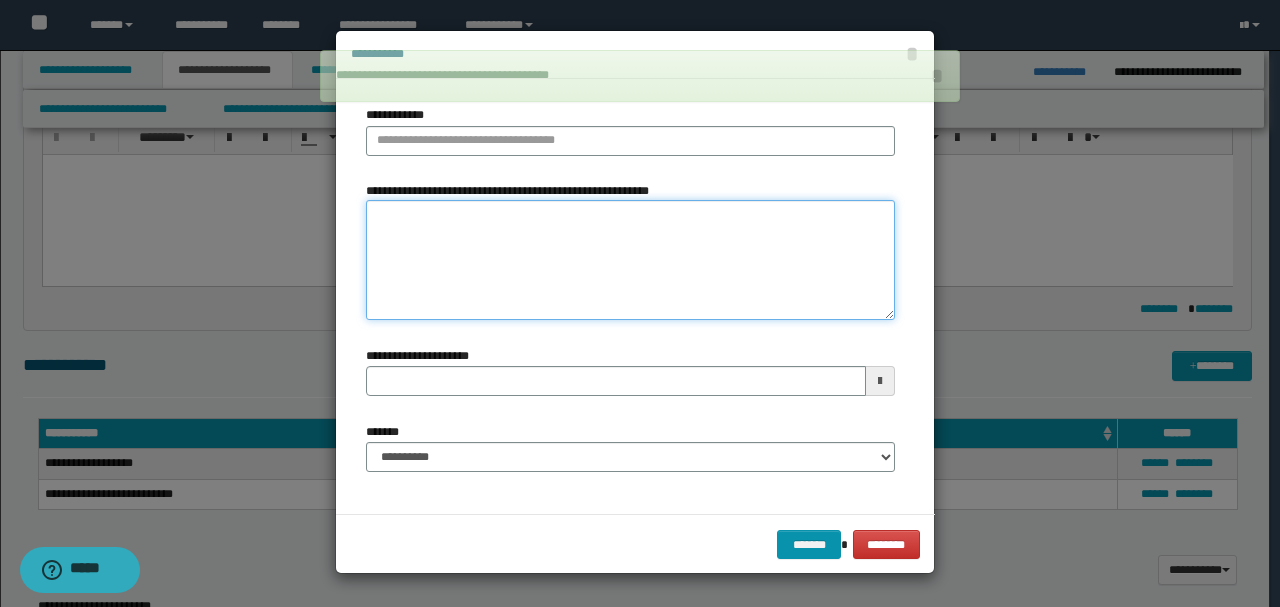 click on "**********" at bounding box center (630, 260) 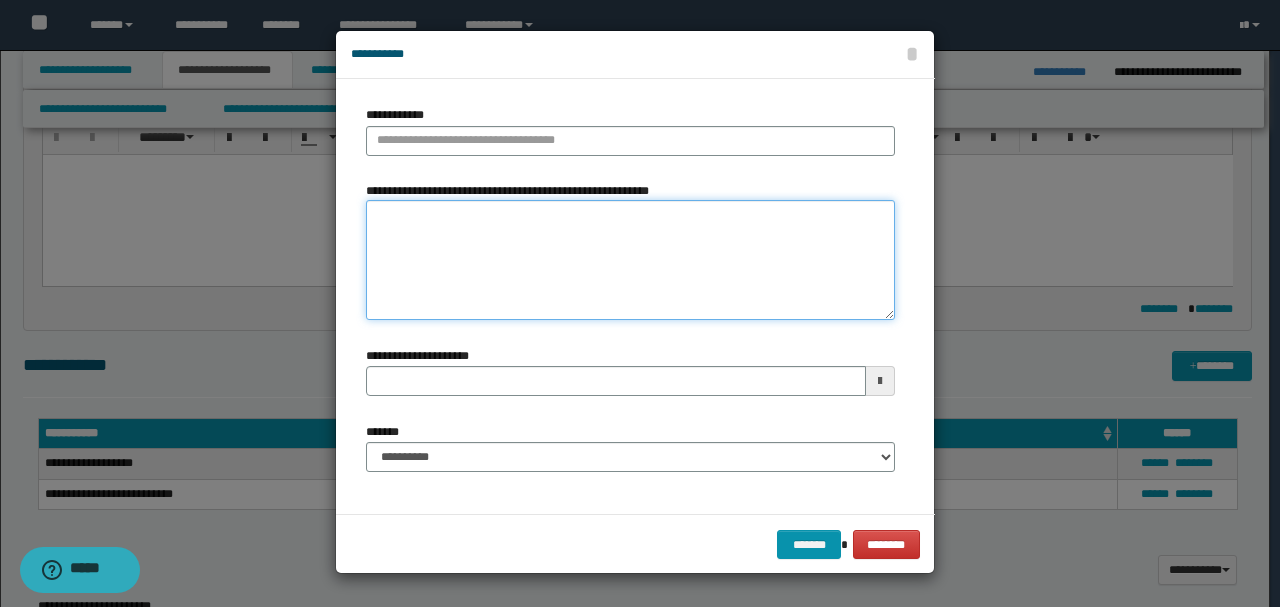 paste on "**********" 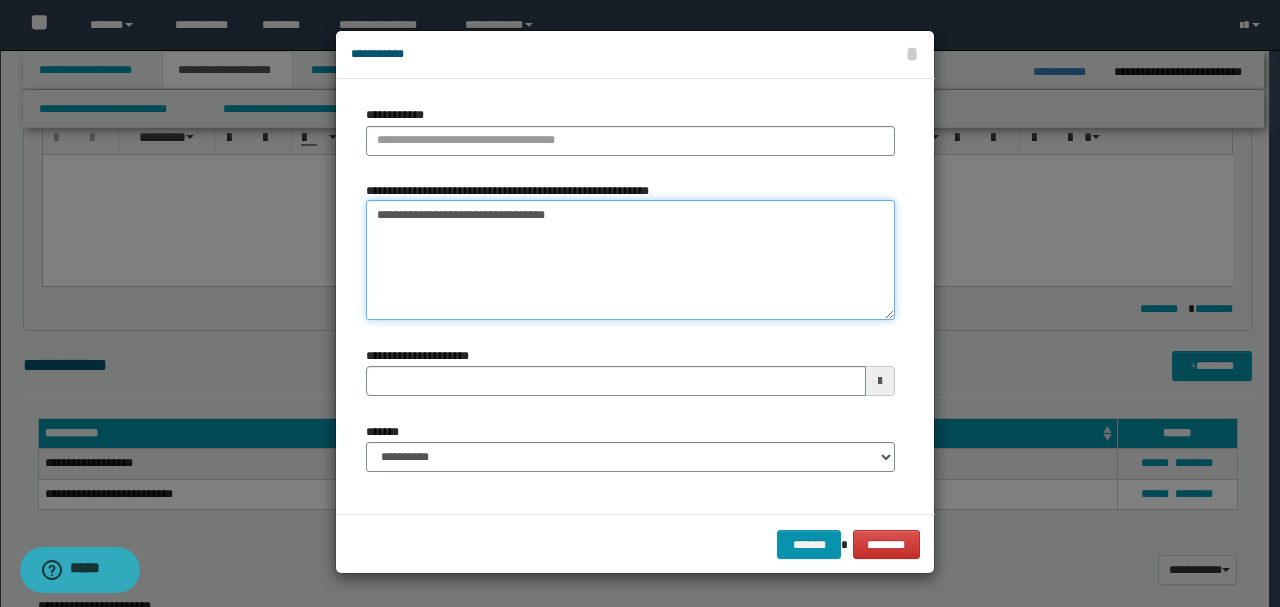 drag, startPoint x: 391, startPoint y: 207, endPoint x: 350, endPoint y: 208, distance: 41.01219 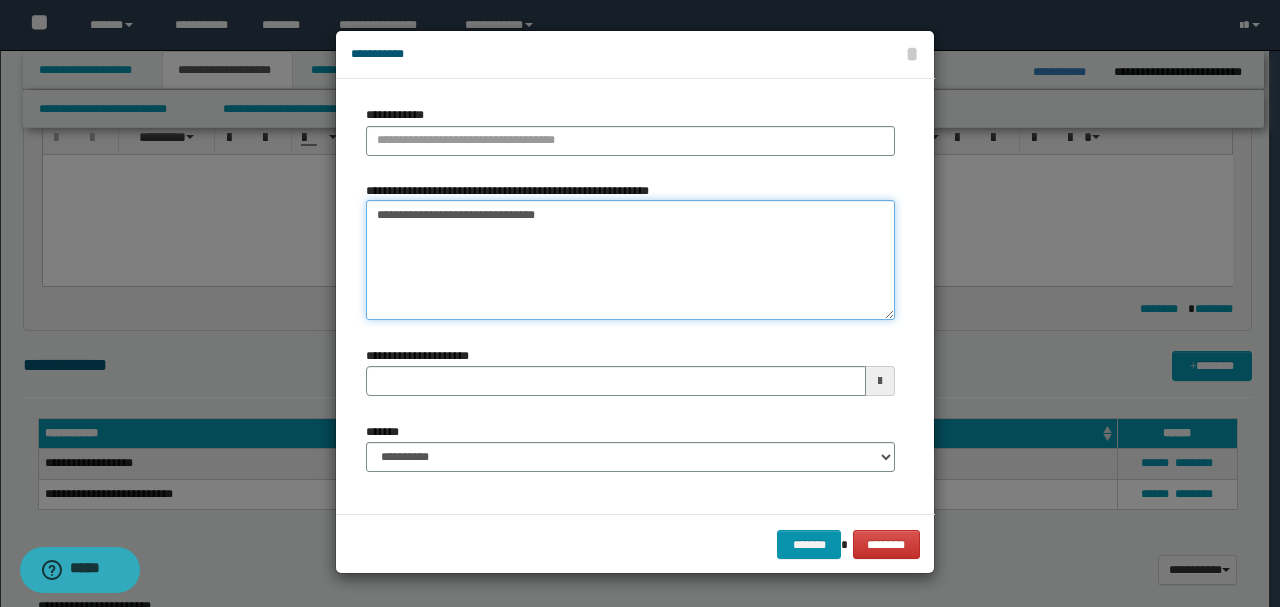 type on "**********" 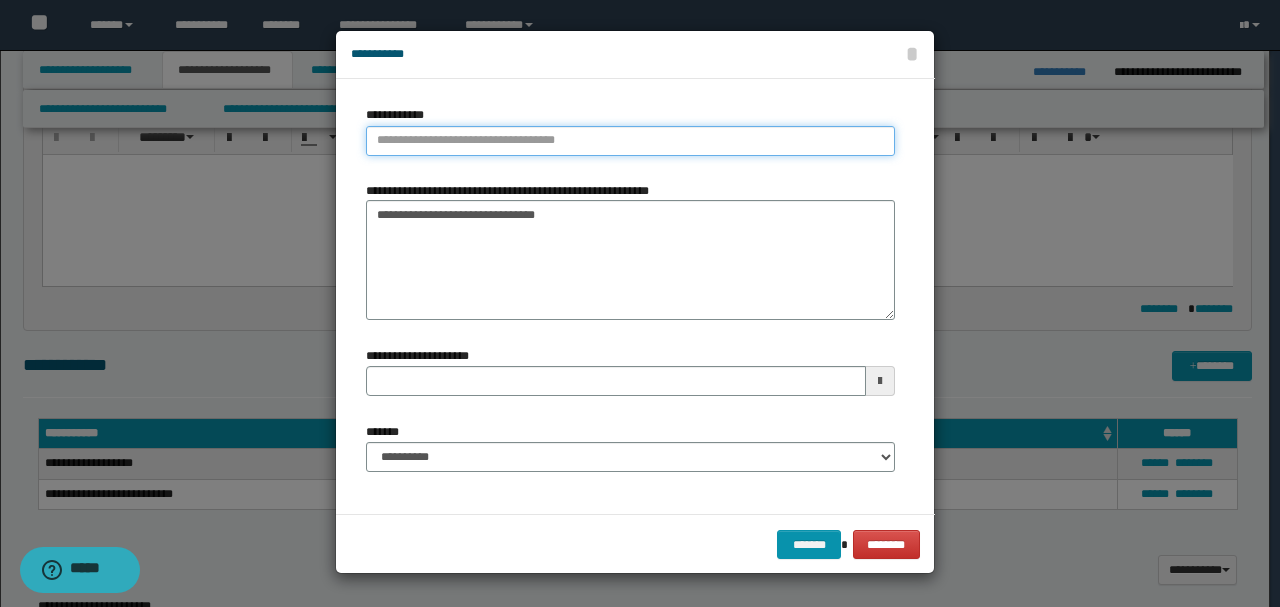 type on "**********" 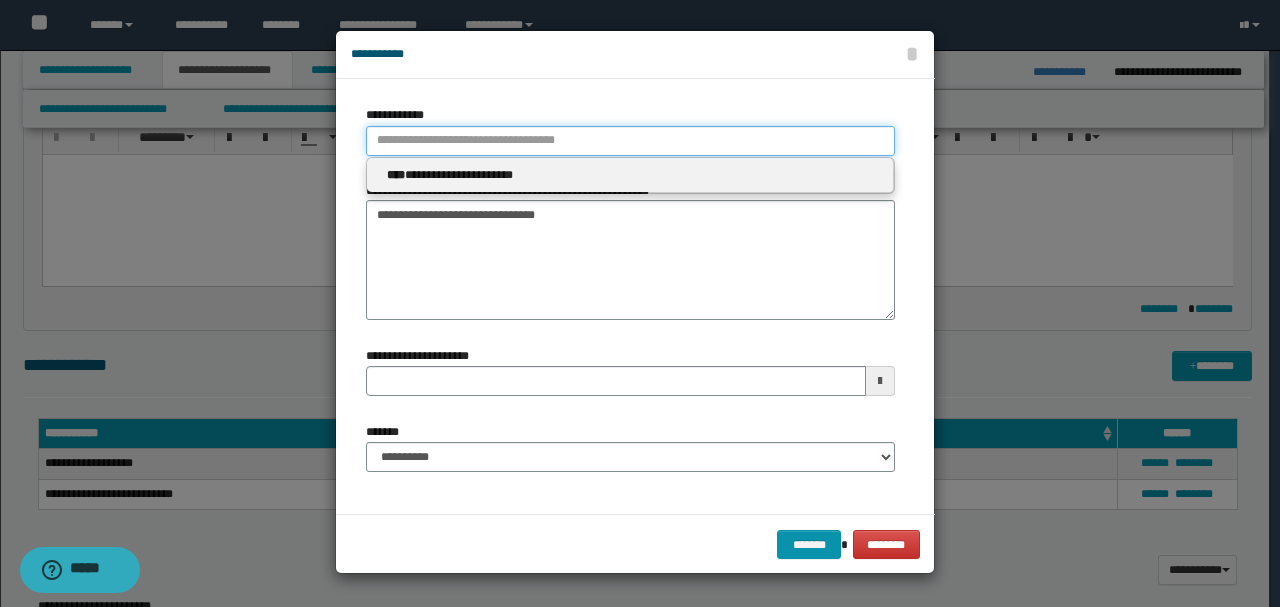 click on "**********" at bounding box center (630, 141) 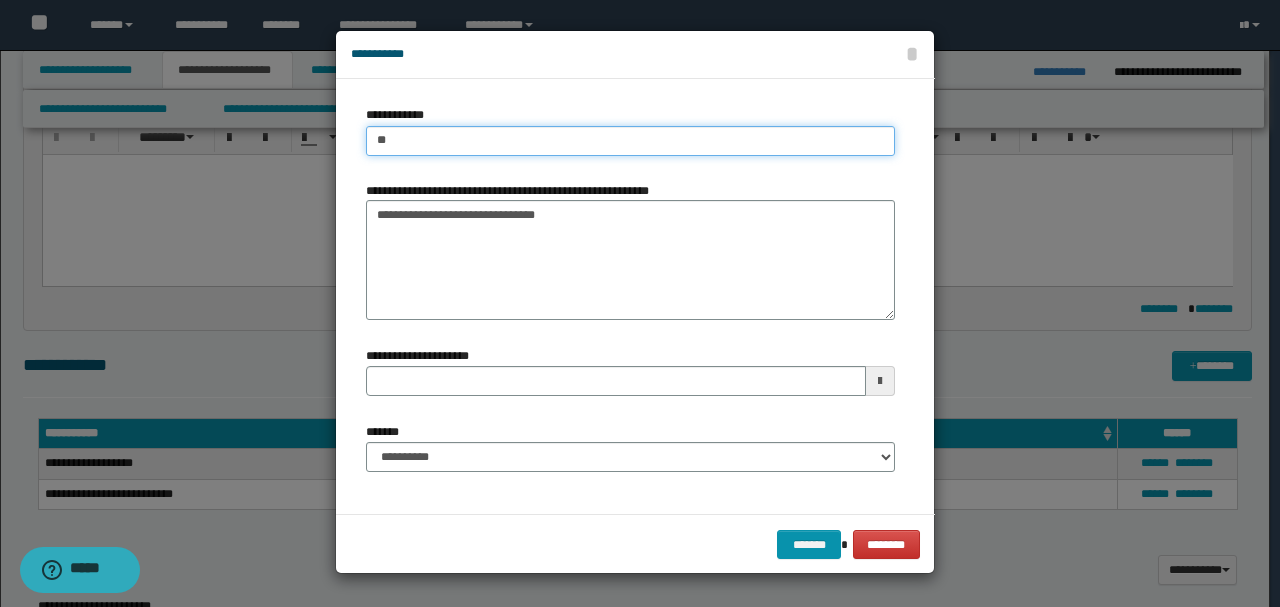 type on "***" 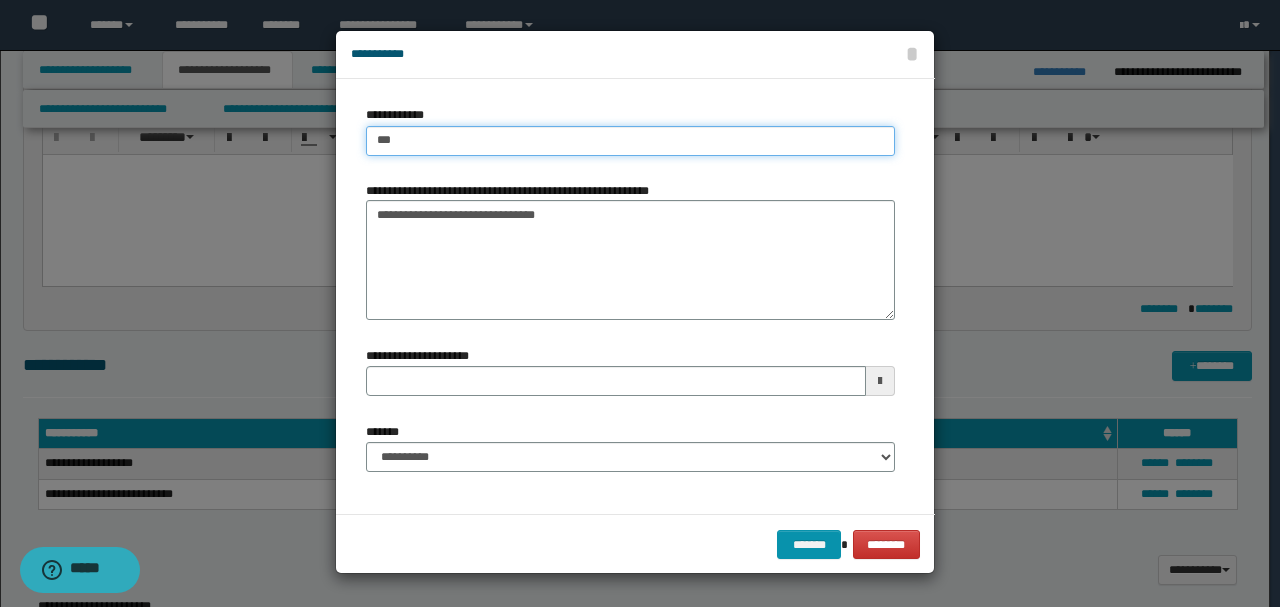type on "***" 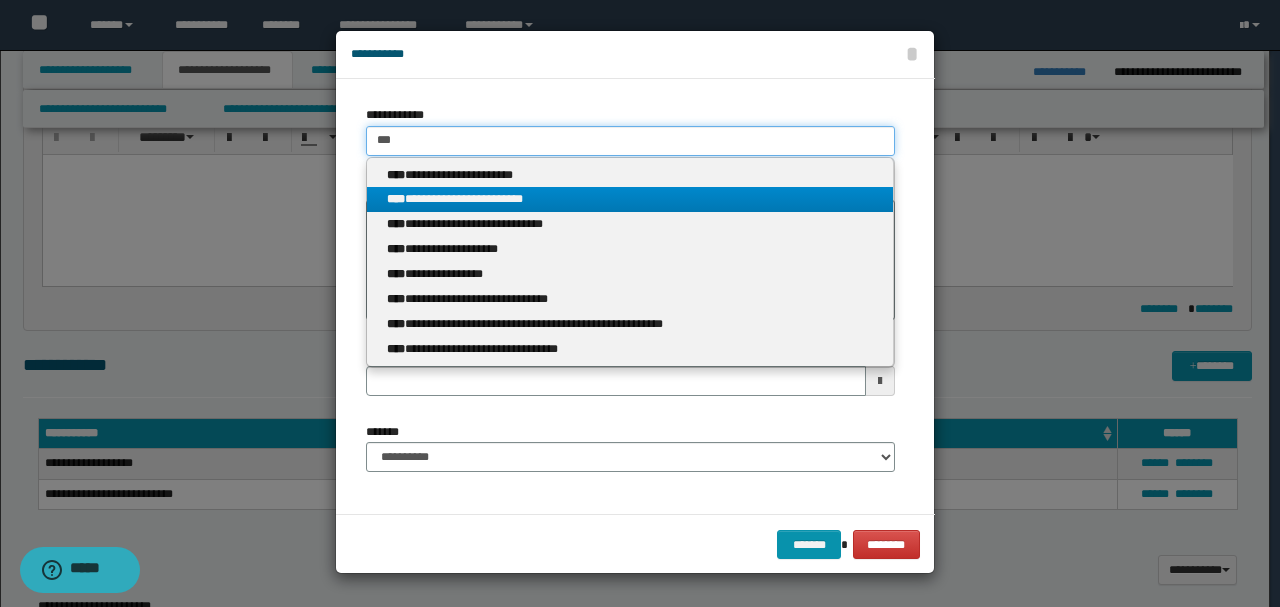 type on "***" 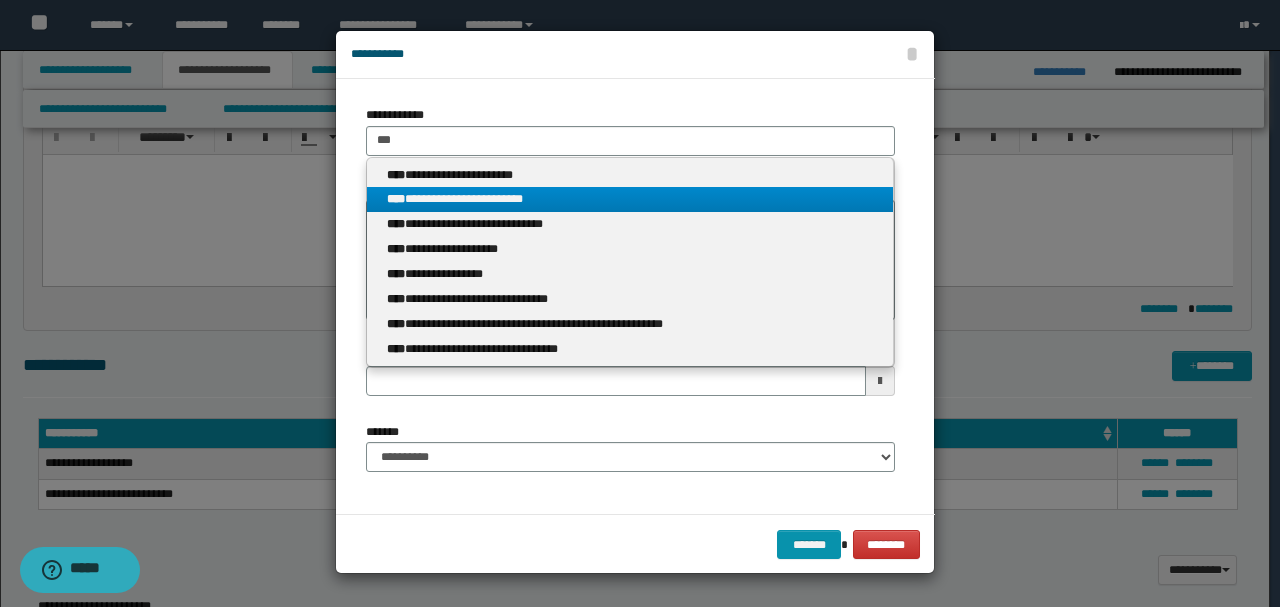 click on "**********" at bounding box center [630, 199] 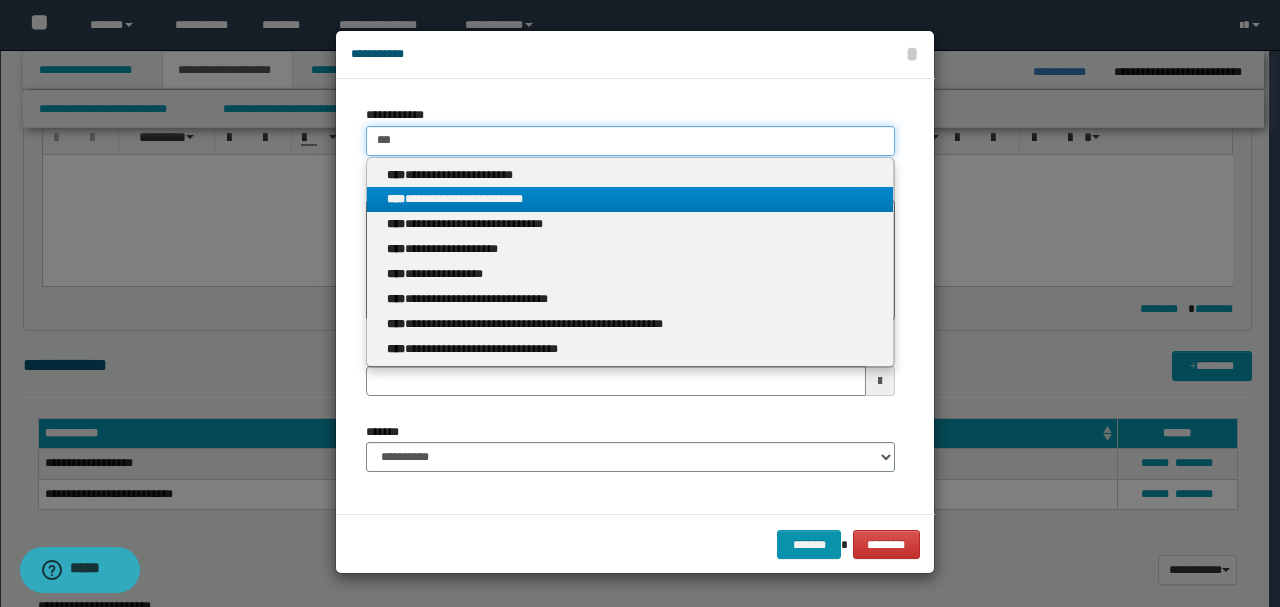 type 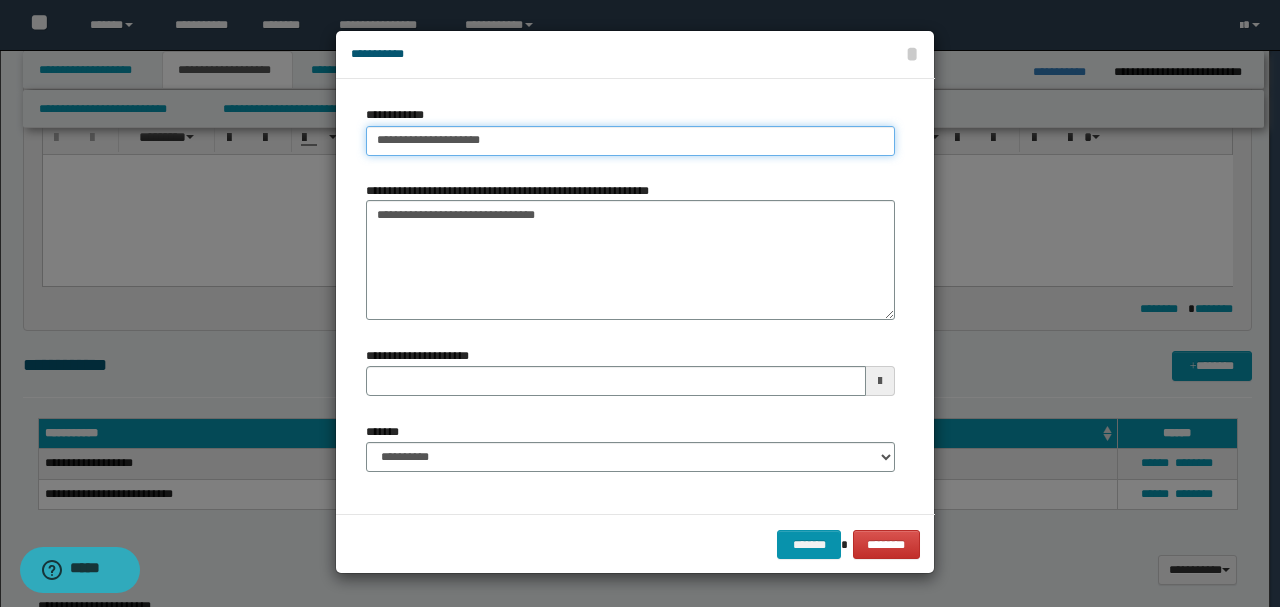type 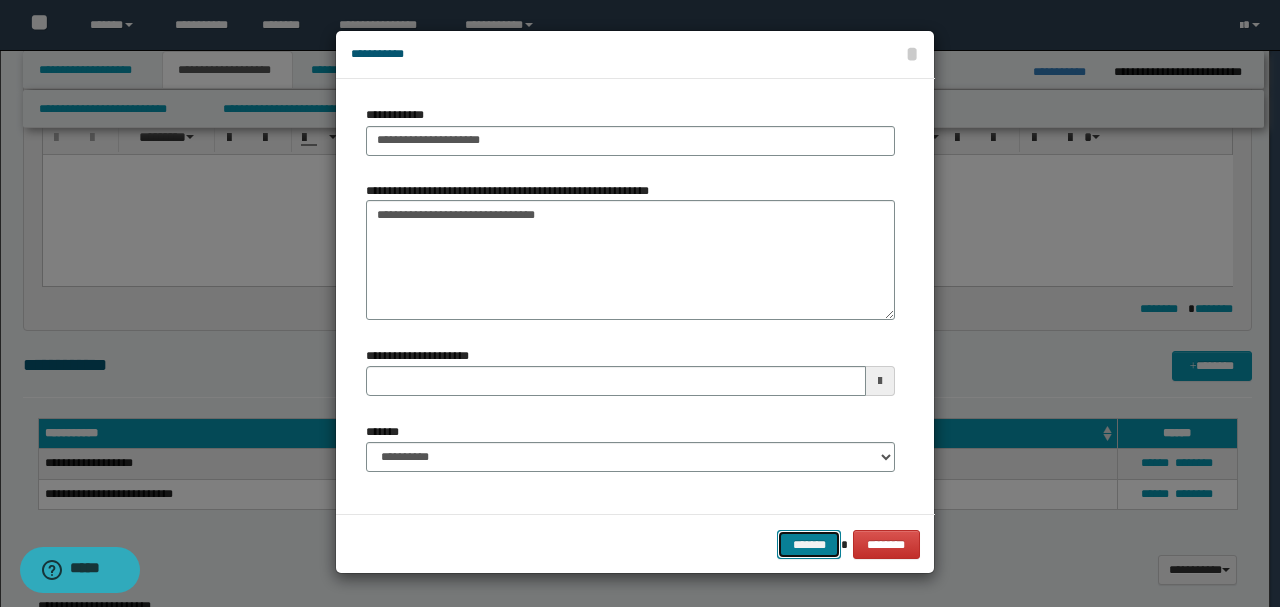 click on "*******" at bounding box center [809, 544] 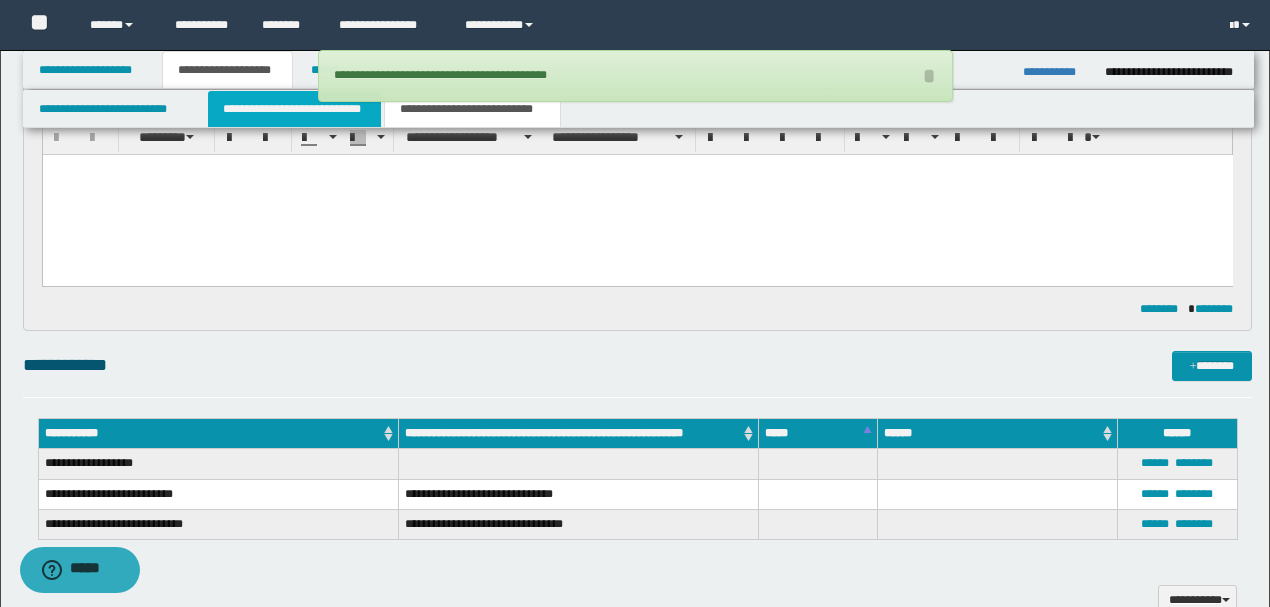 click on "**********" at bounding box center (294, 109) 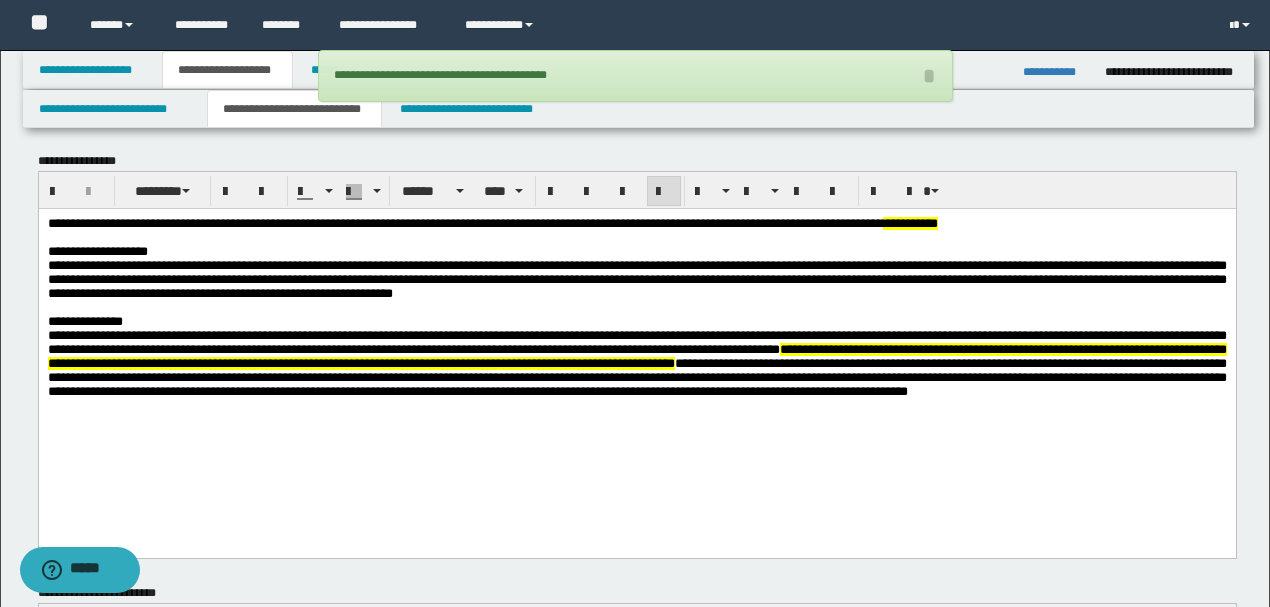 scroll, scrollTop: 0, scrollLeft: 0, axis: both 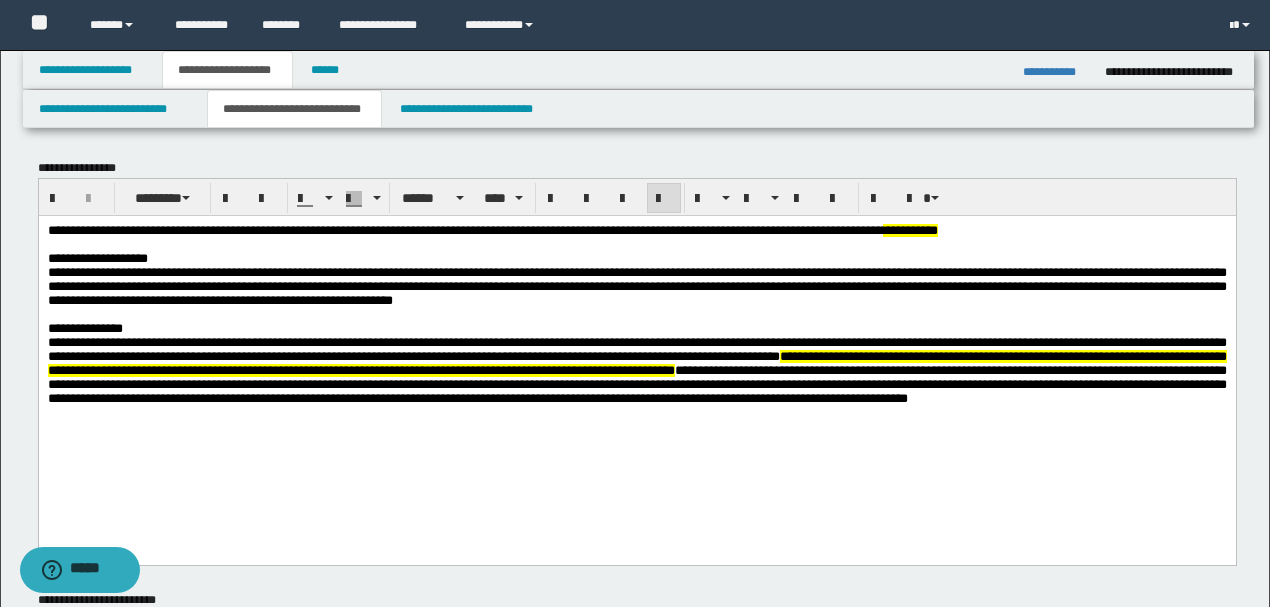 click on "**********" at bounding box center (582, 229) 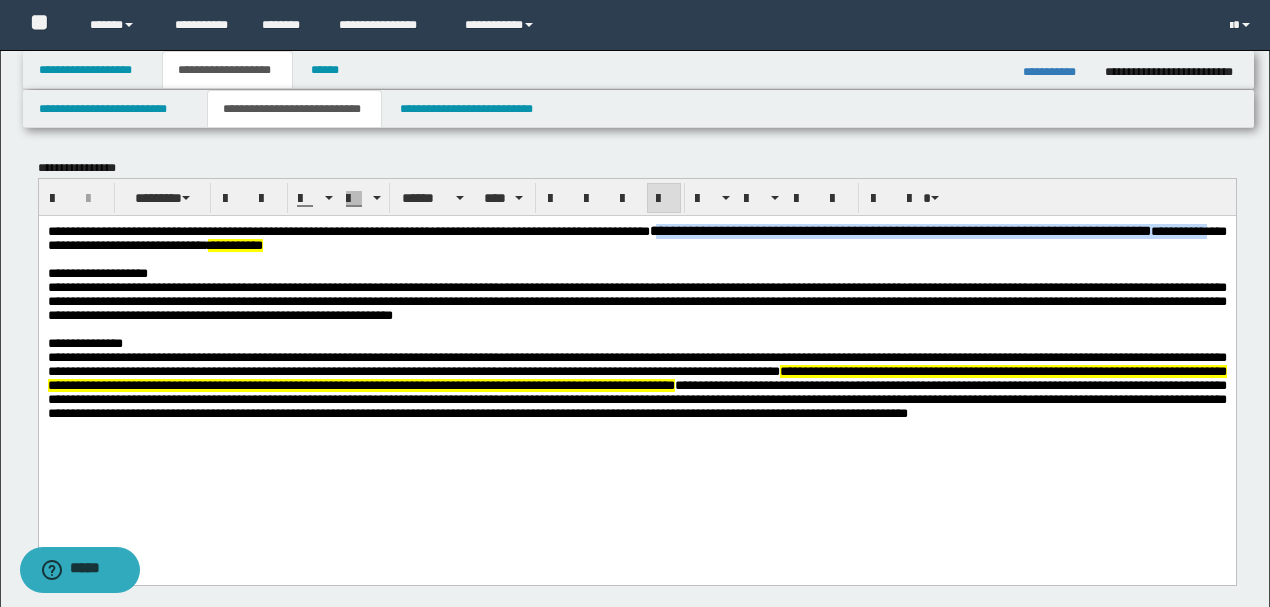drag, startPoint x: 825, startPoint y: 231, endPoint x: 230, endPoint y: 248, distance: 595.2428 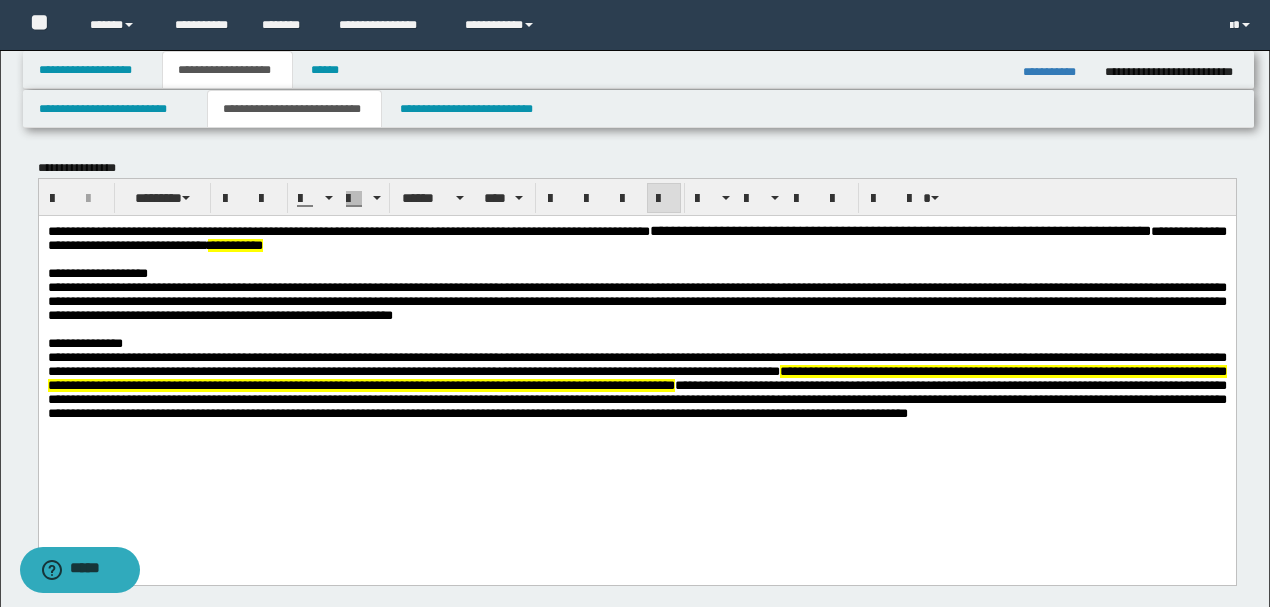 click at bounding box center (636, 259) 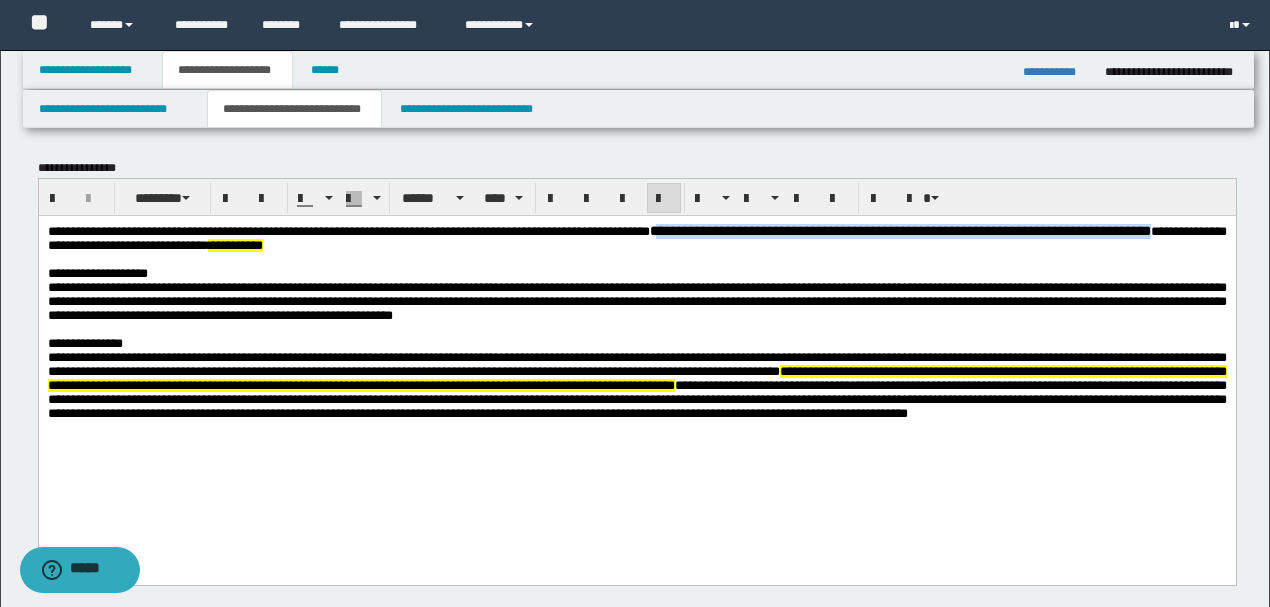 drag, startPoint x: 821, startPoint y: 231, endPoint x: 148, endPoint y: 246, distance: 673.1671 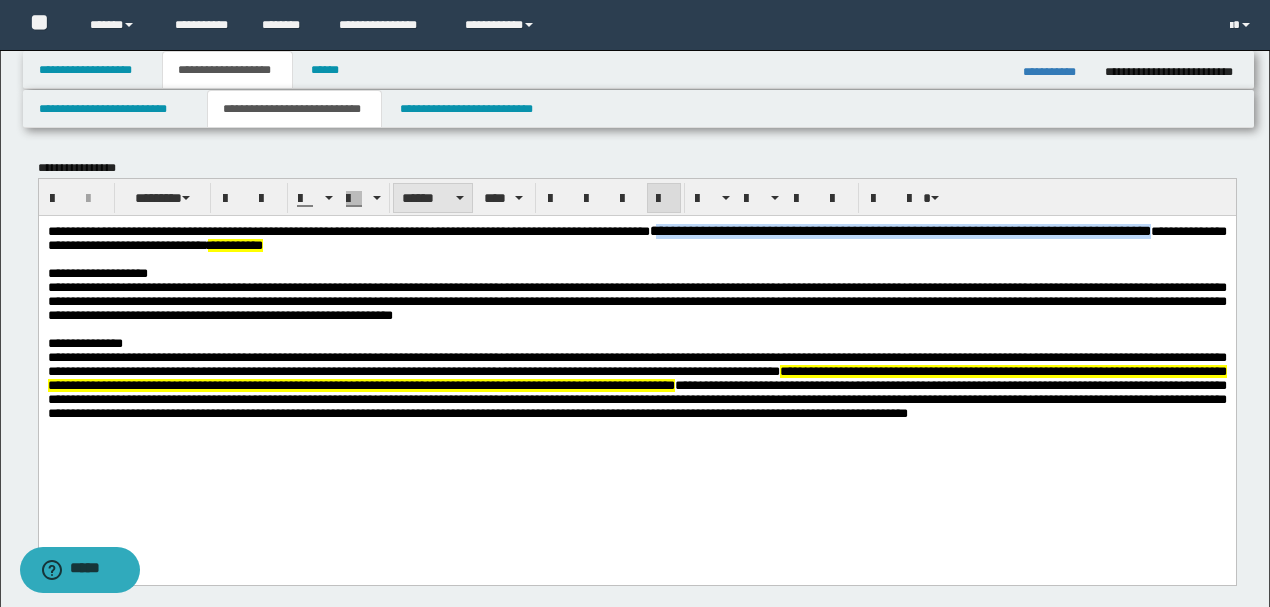 click on "******" at bounding box center (433, 198) 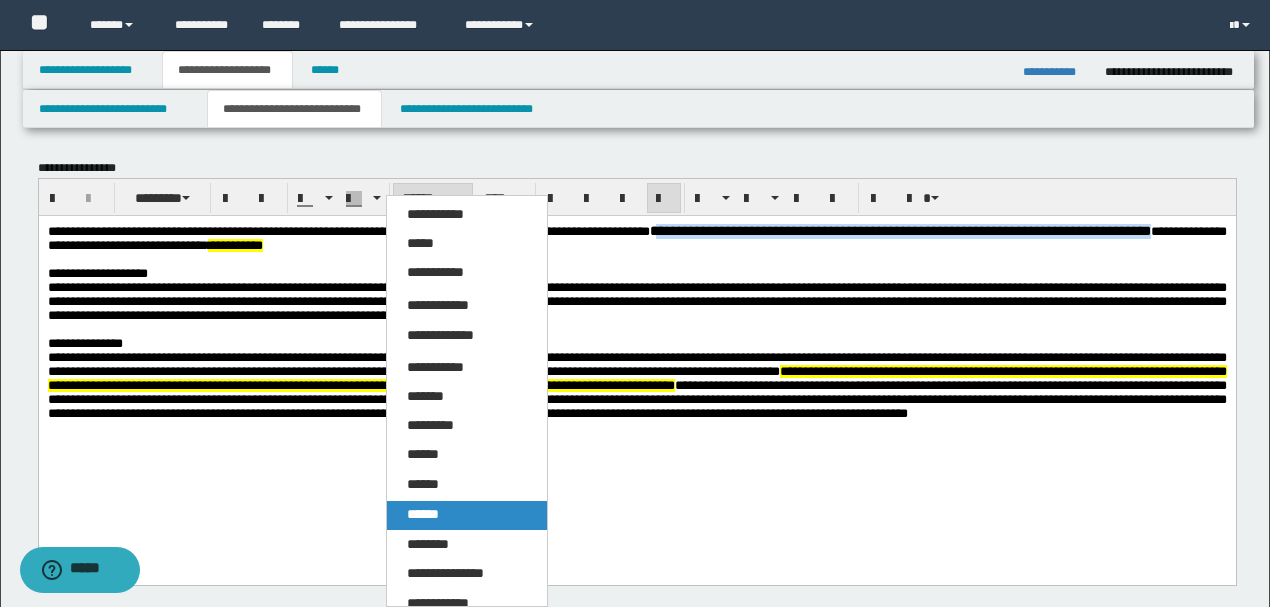drag, startPoint x: 455, startPoint y: 512, endPoint x: 419, endPoint y: 243, distance: 271.39822 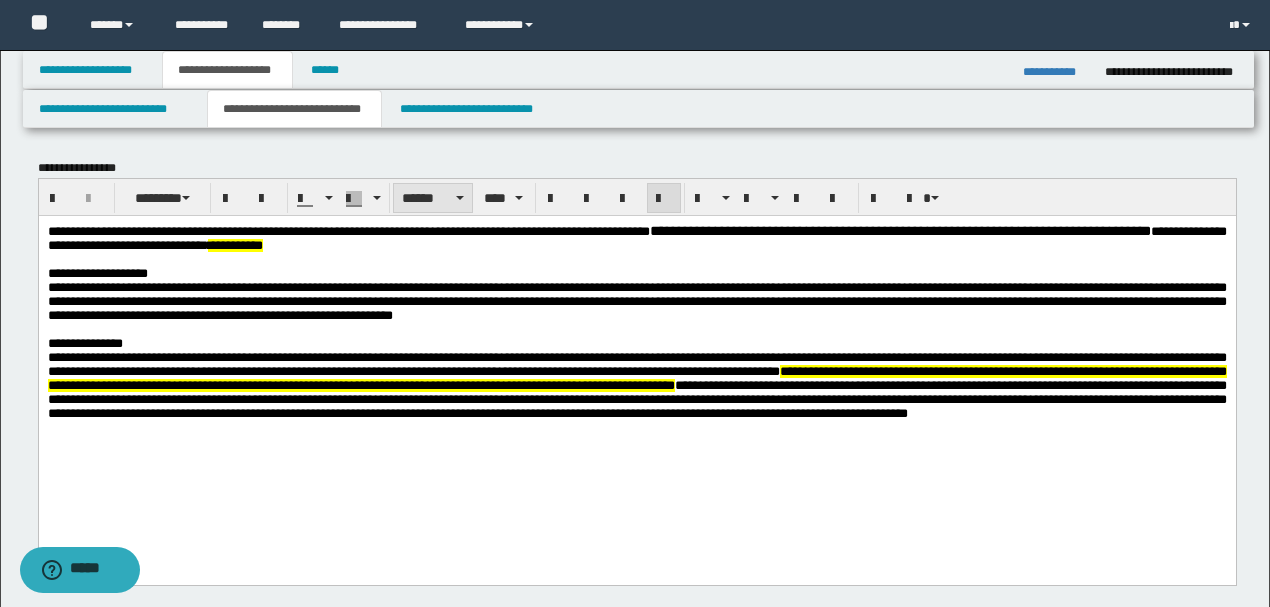 click on "******" at bounding box center (433, 198) 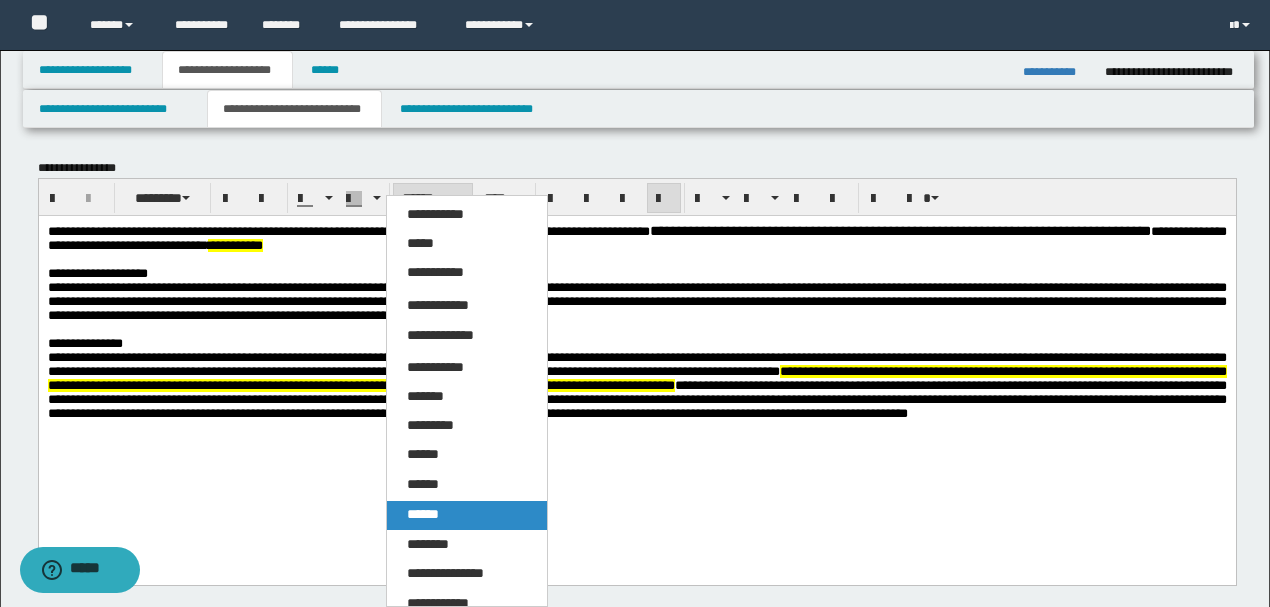 click on "******" at bounding box center (423, 514) 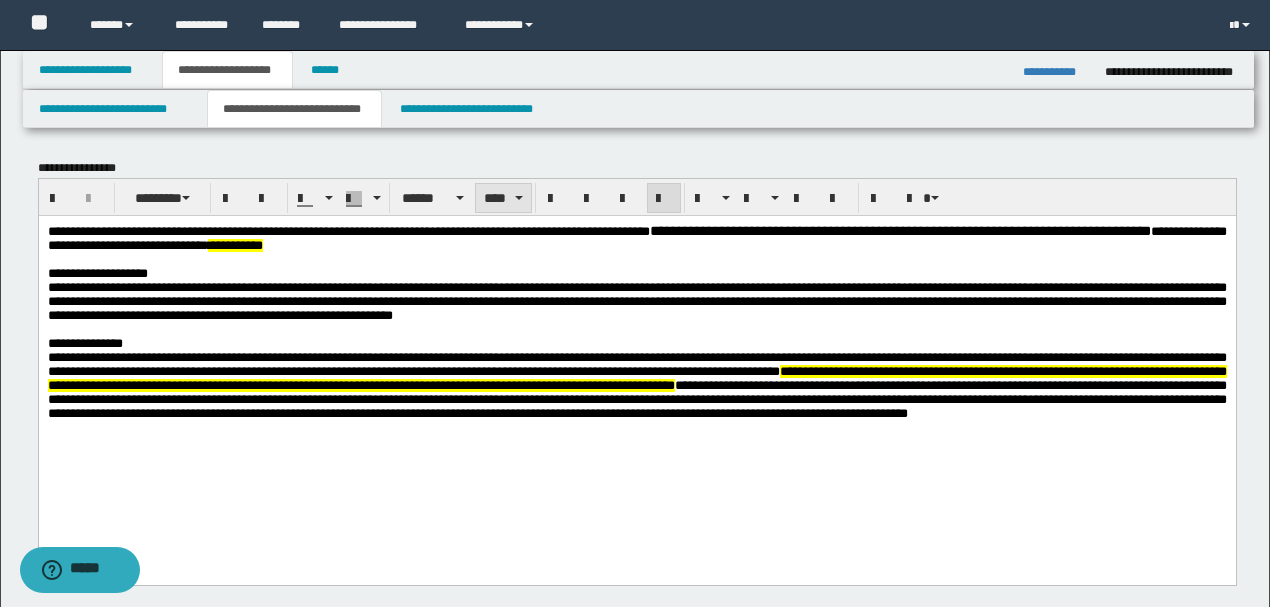 click on "****" at bounding box center [503, 198] 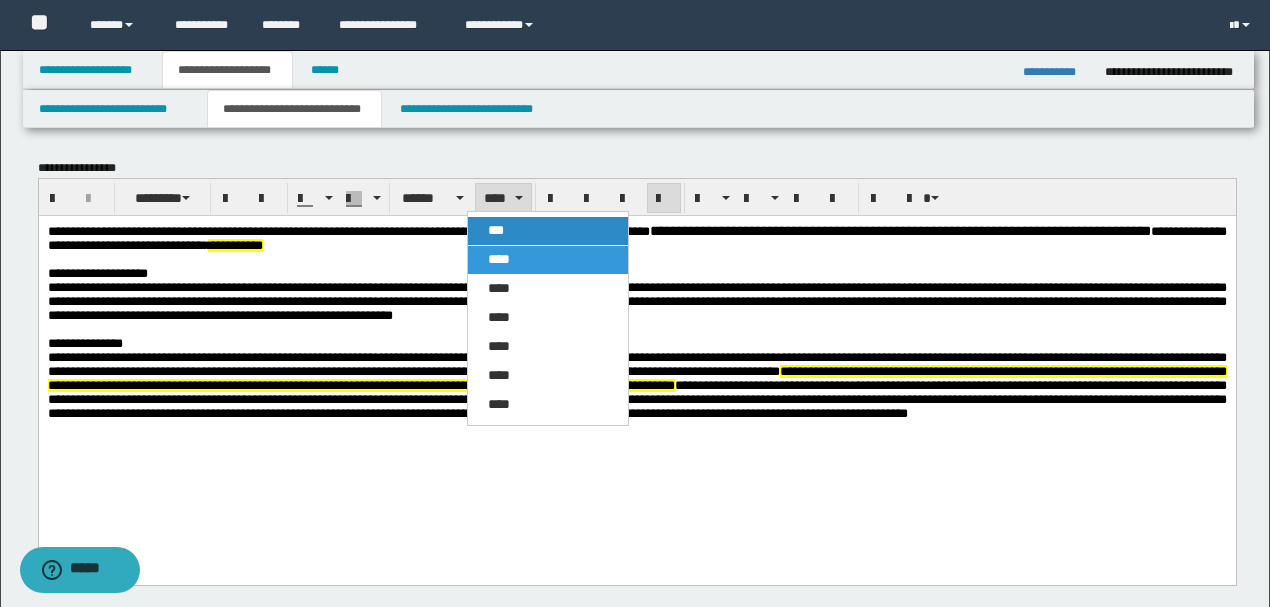 click on "***" at bounding box center [496, 230] 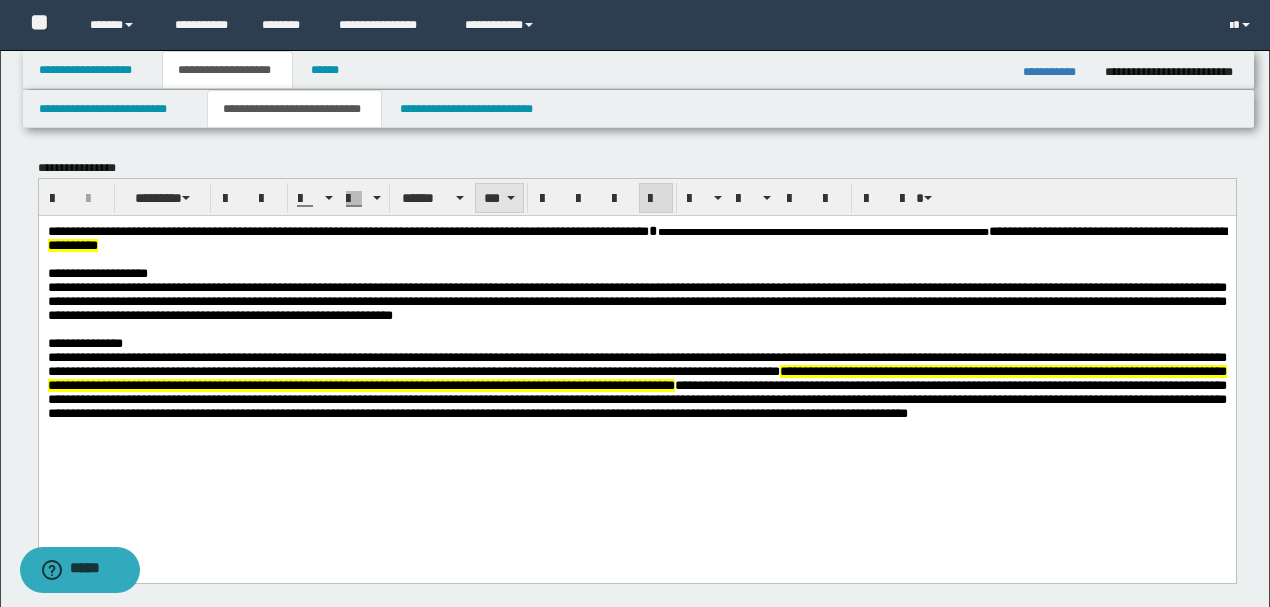 click on "***" at bounding box center (499, 198) 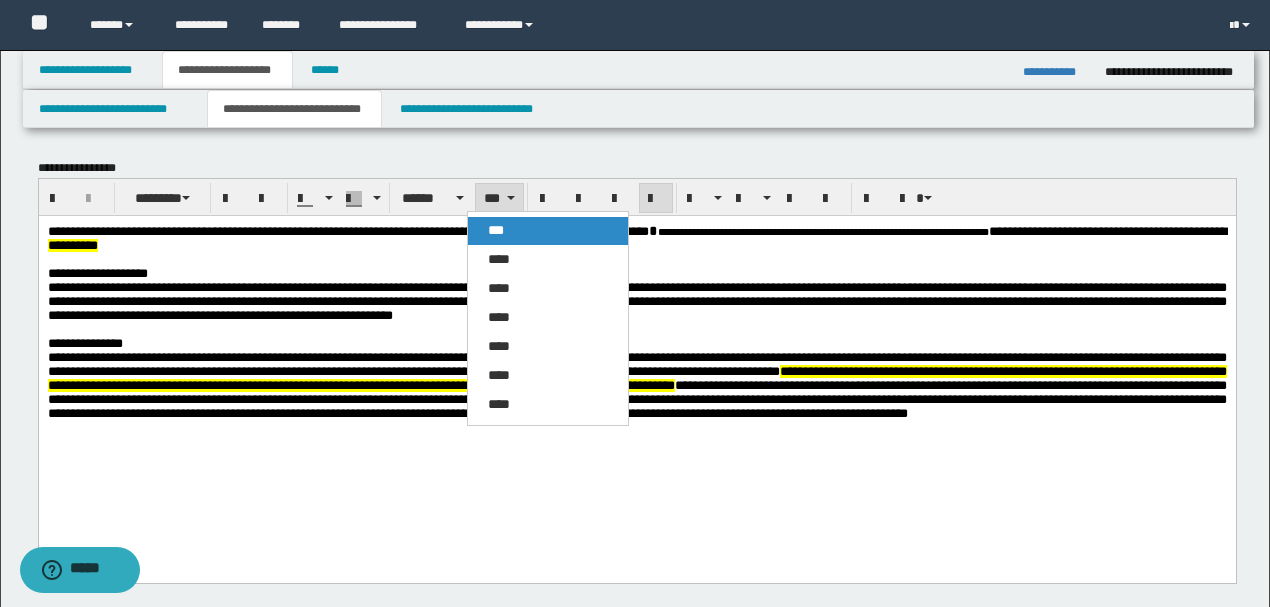 click on "***" at bounding box center [547, 231] 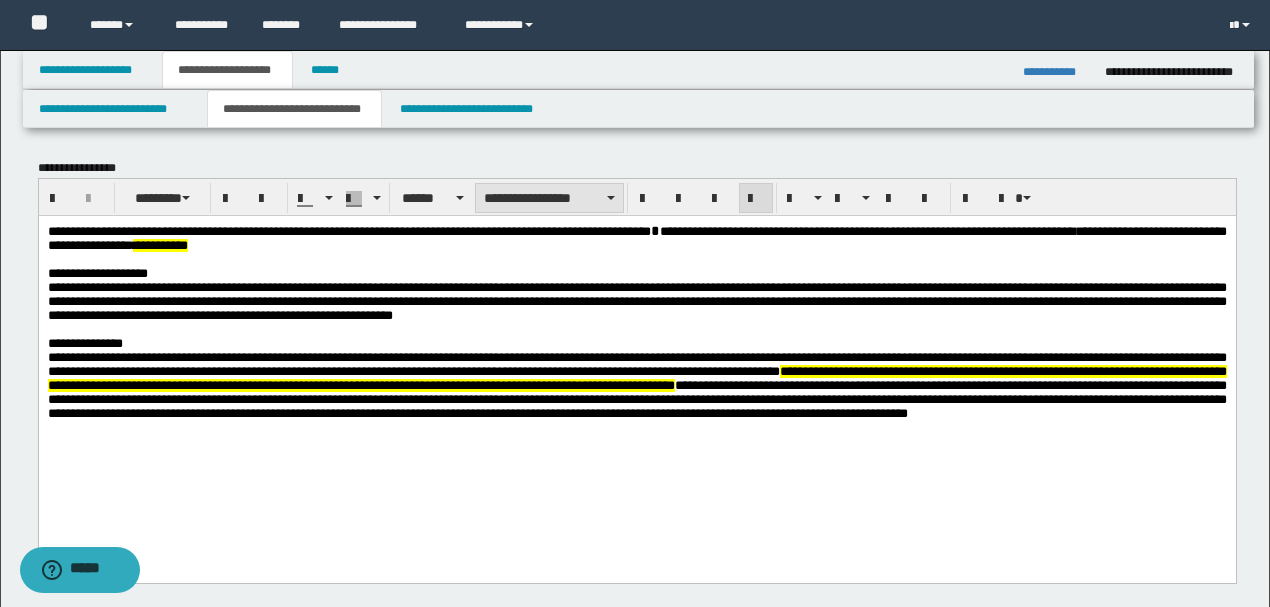 click on "**********" at bounding box center [549, 198] 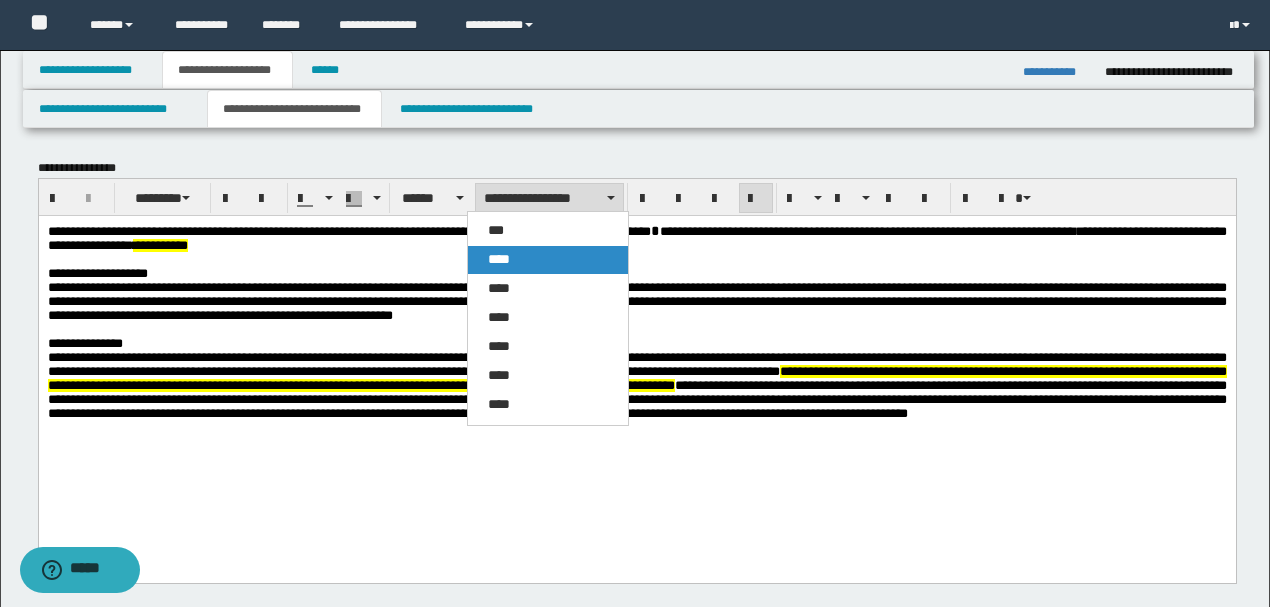 click on "****" at bounding box center [499, 259] 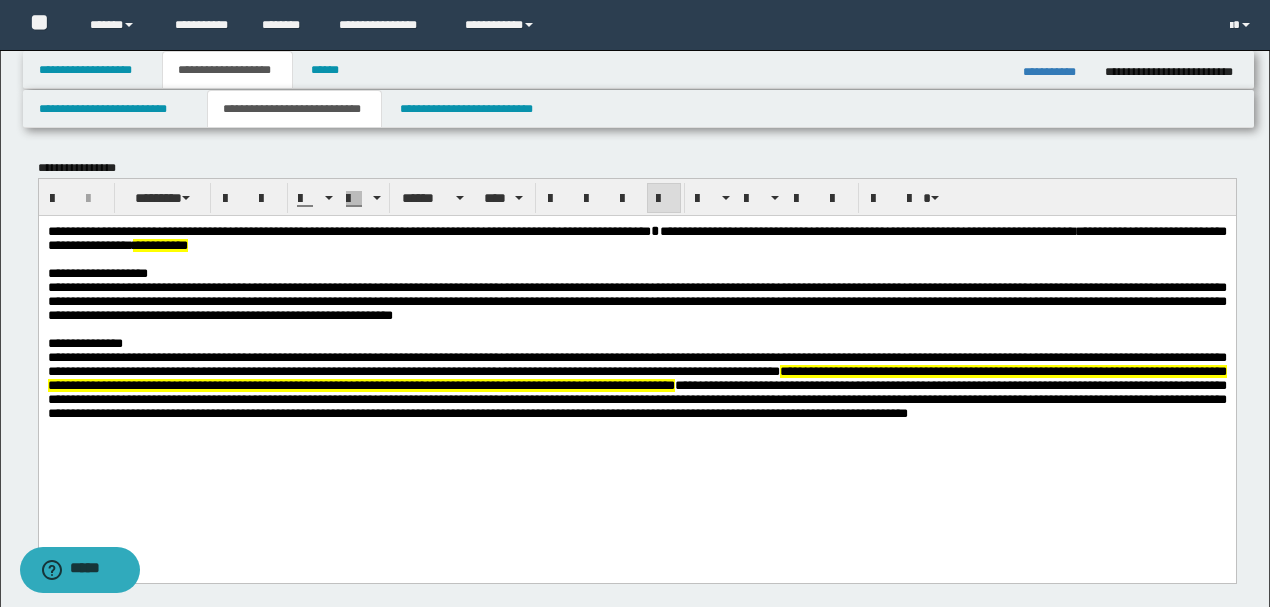 click at bounding box center [636, 259] 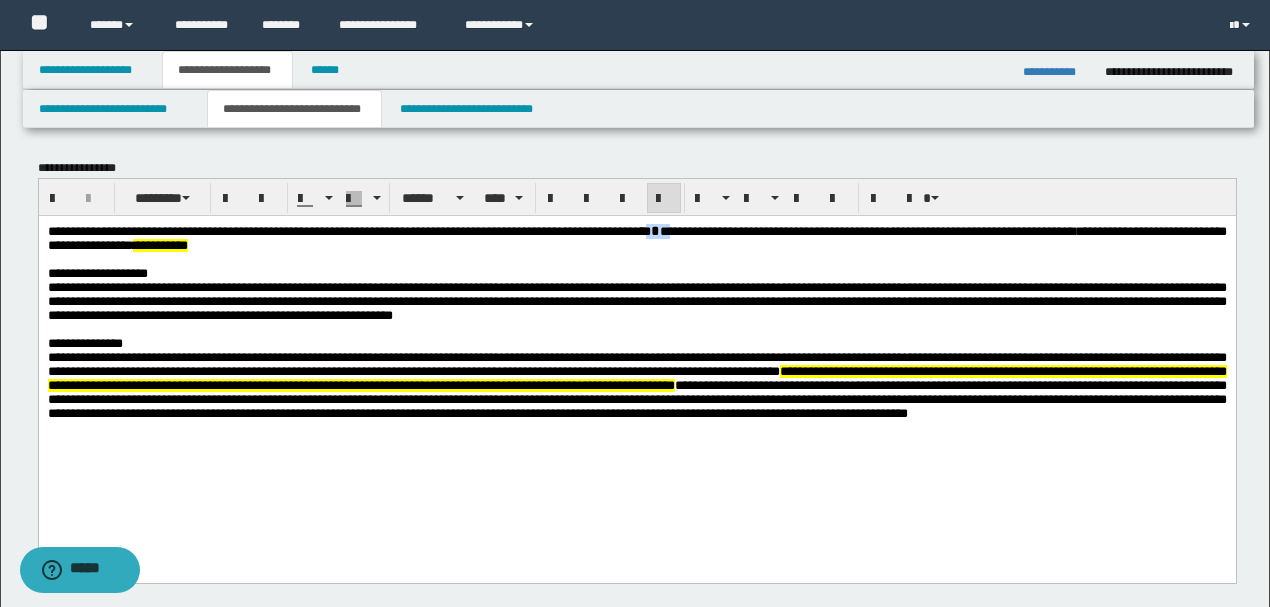 drag, startPoint x: 812, startPoint y: 233, endPoint x: 831, endPoint y: 233, distance: 19 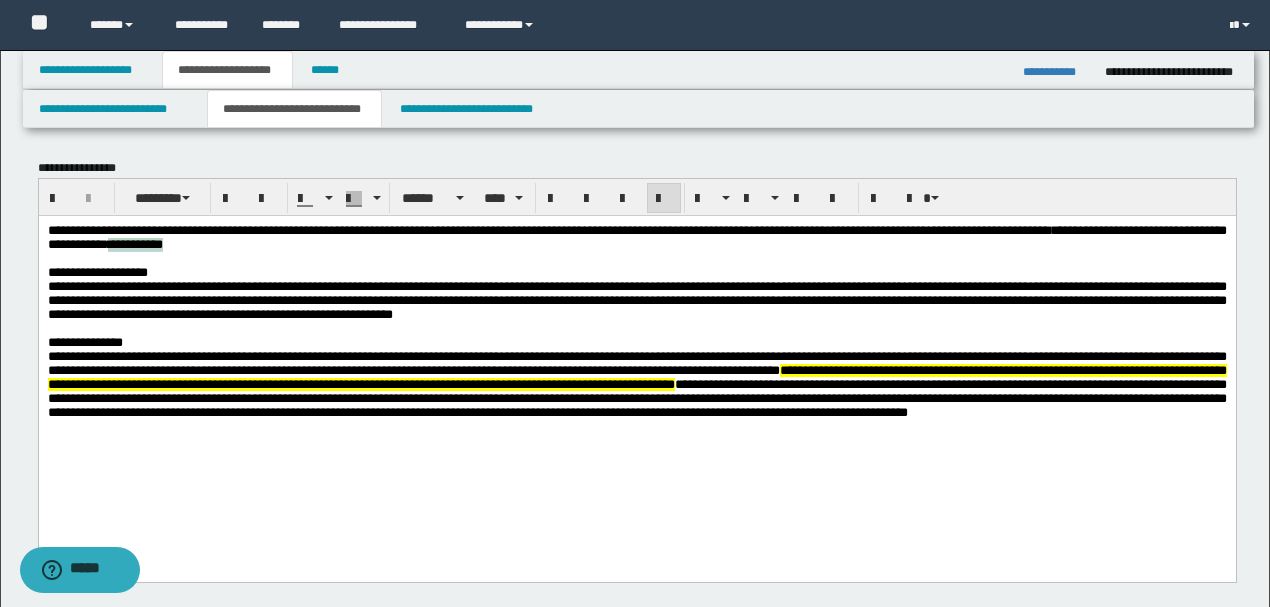 drag, startPoint x: 381, startPoint y: 246, endPoint x: 456, endPoint y: 248, distance: 75.026665 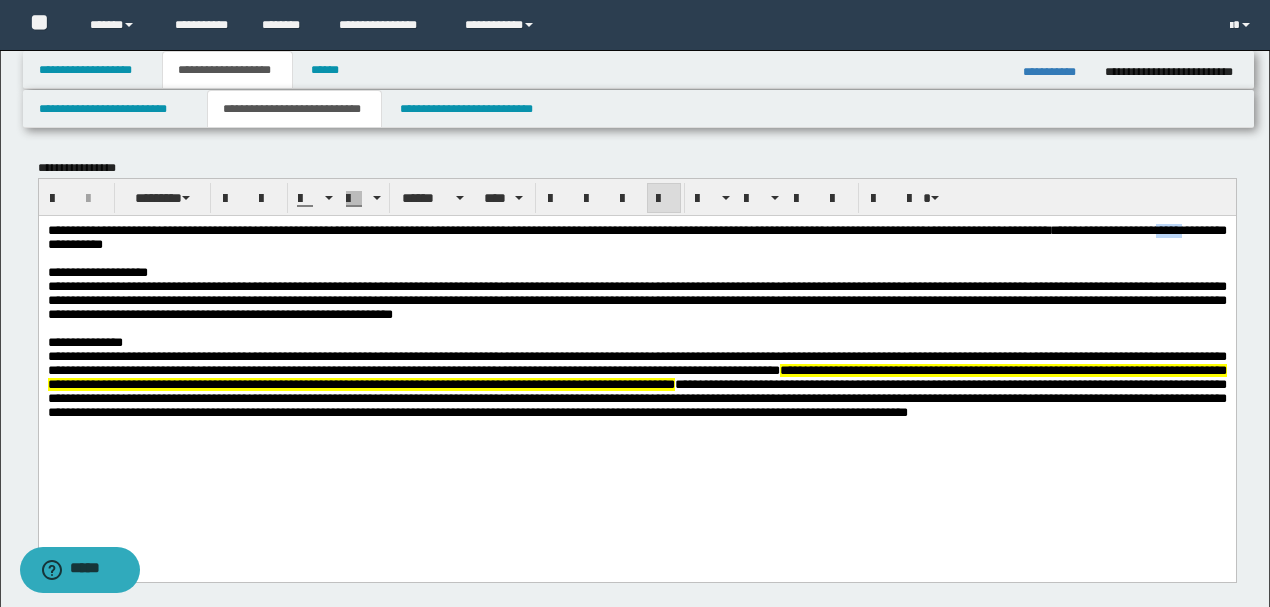 drag, startPoint x: 219, startPoint y: 246, endPoint x: 252, endPoint y: 240, distance: 33.54102 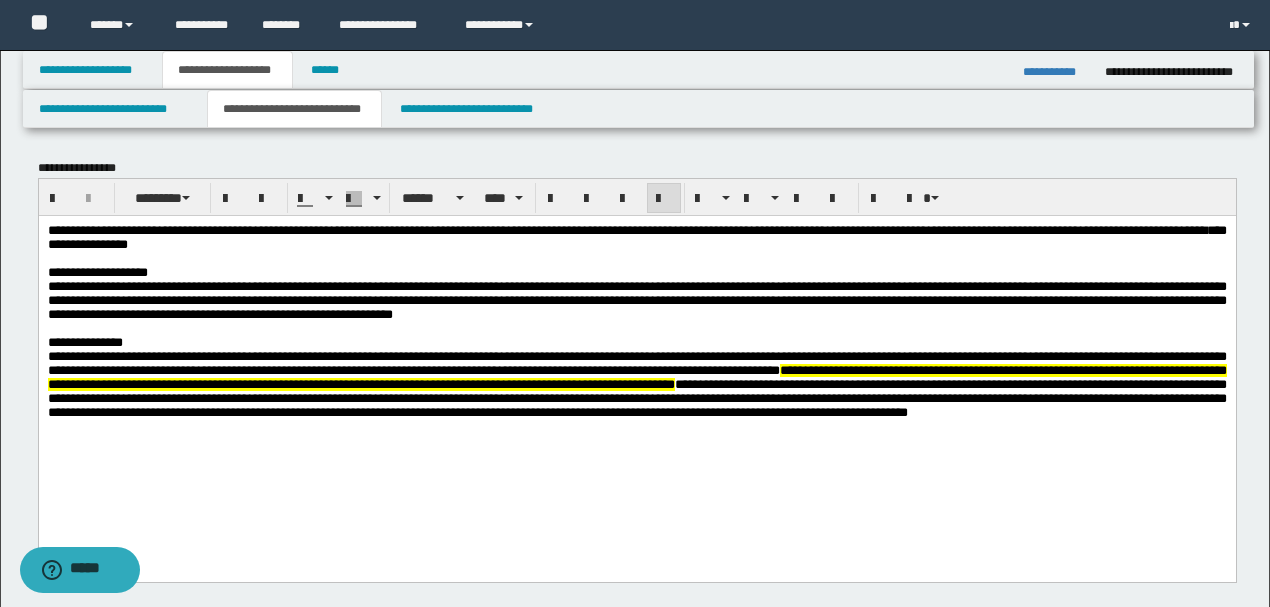 click on "**********" at bounding box center (636, 299) 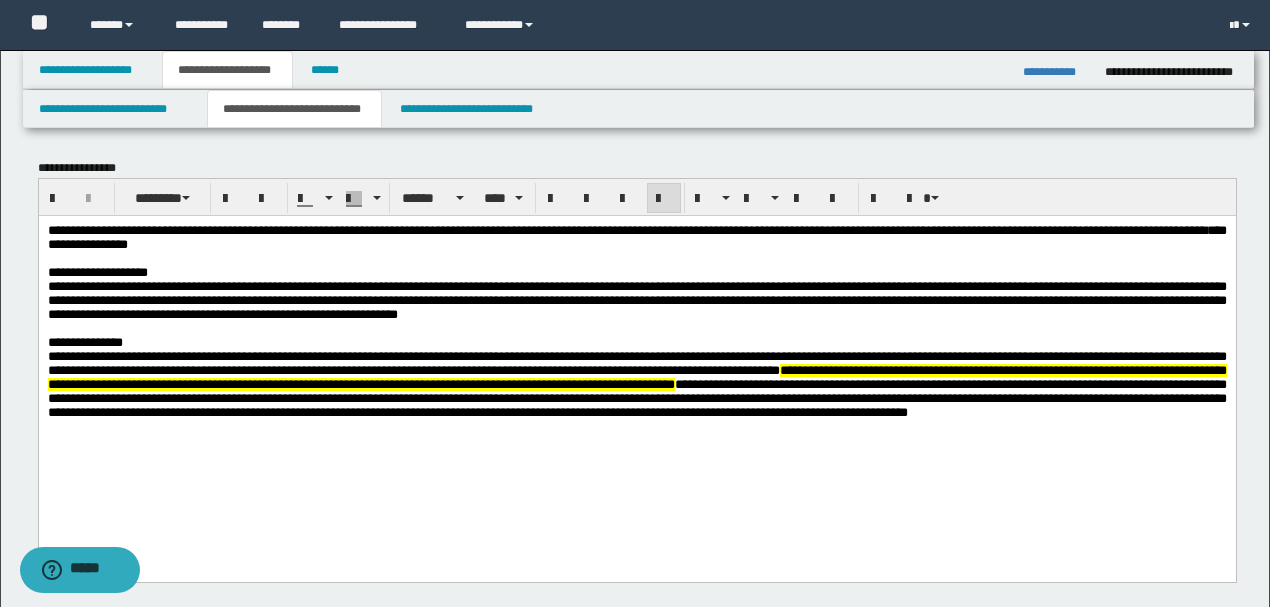 click on "**********" at bounding box center [636, 299] 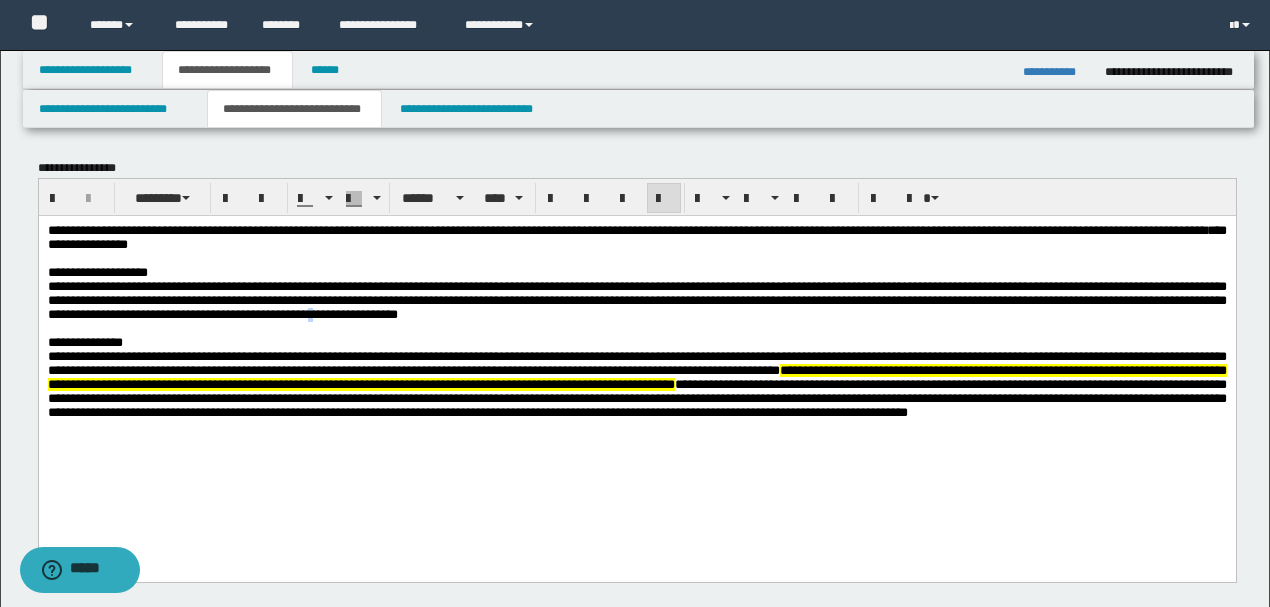 click on "**********" at bounding box center (636, 299) 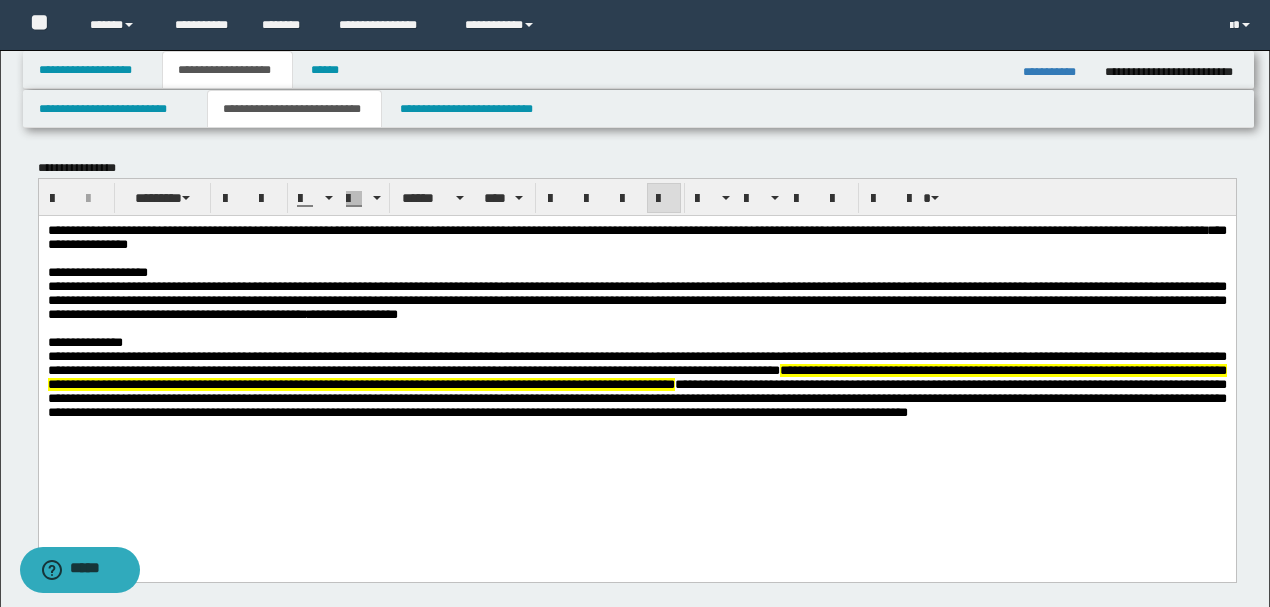 click on "**********" at bounding box center (636, 299) 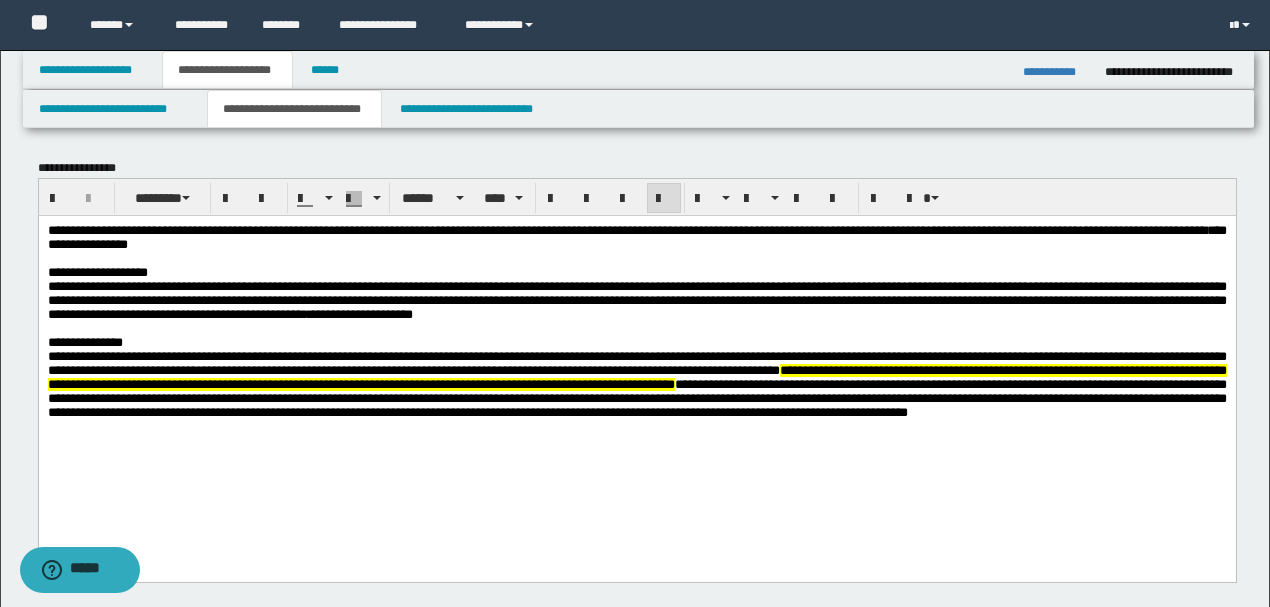 click on "**********" at bounding box center (636, 299) 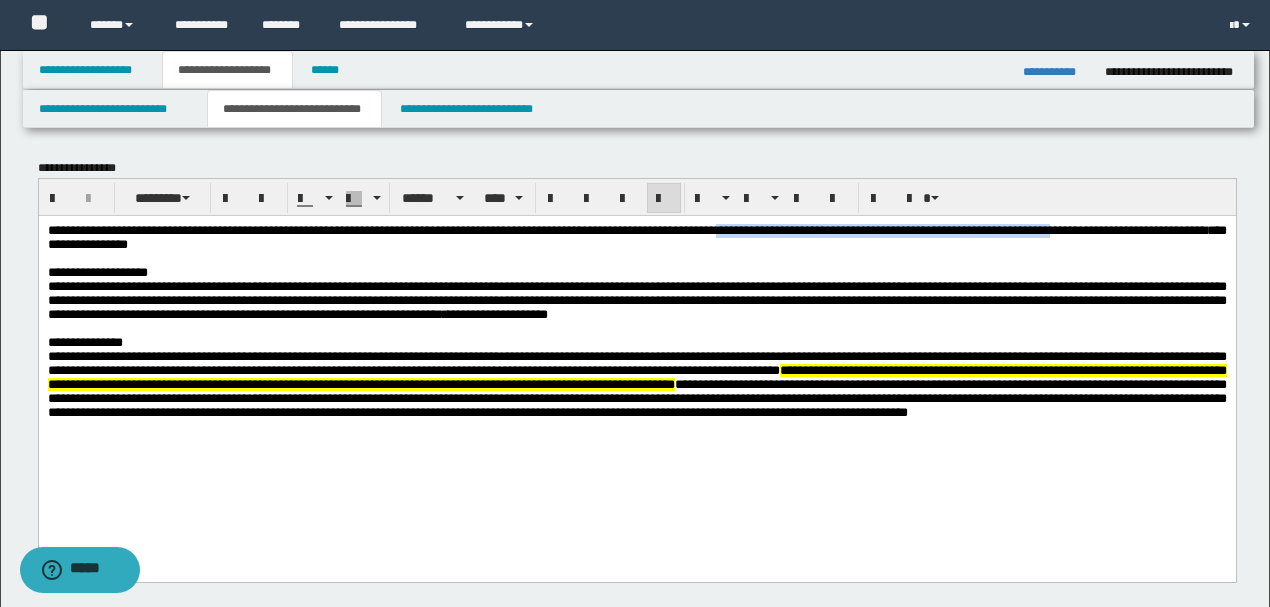 drag, startPoint x: 911, startPoint y: 231, endPoint x: 100, endPoint y: 249, distance: 811.1997 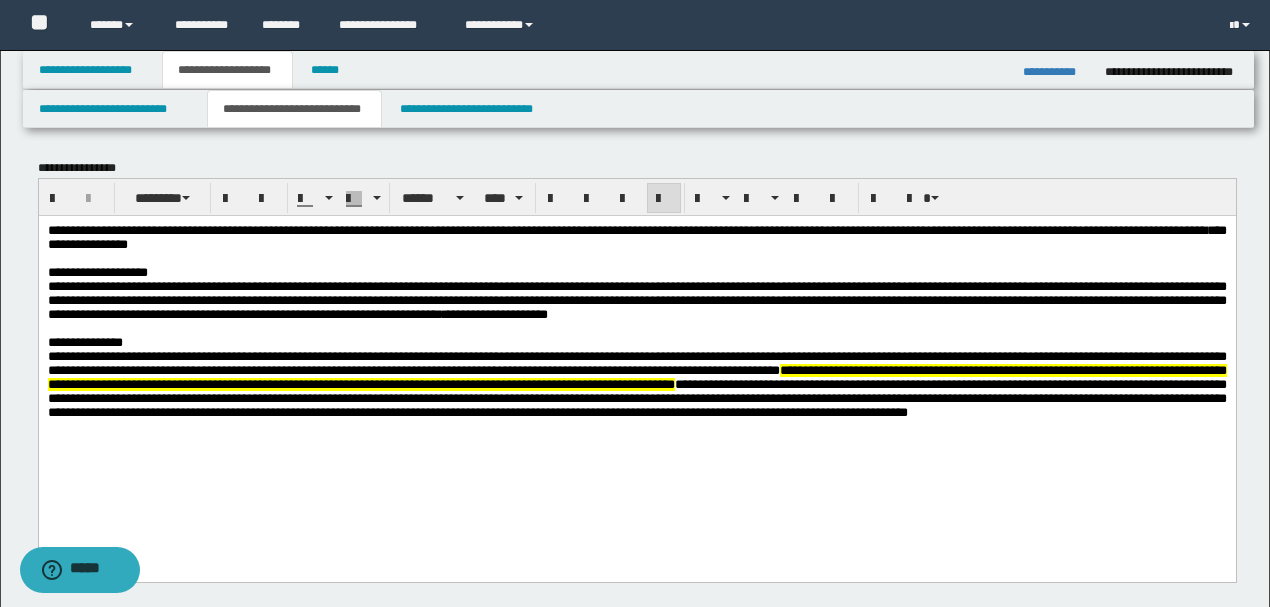 click on "**********" at bounding box center (636, 299) 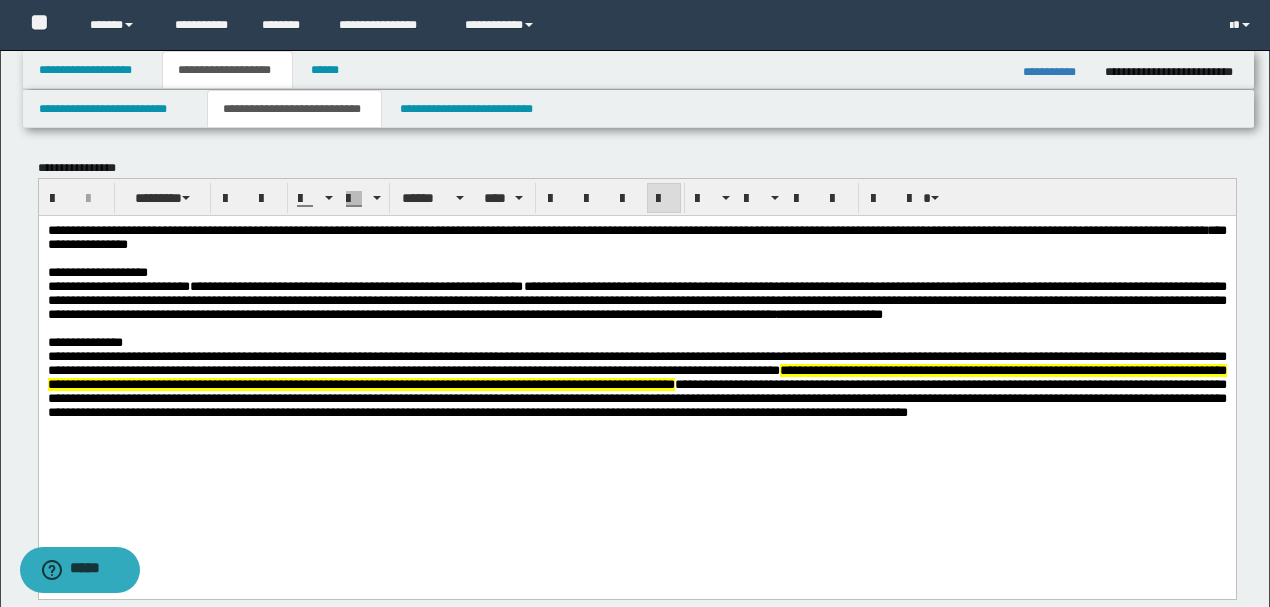 click on "**********" at bounding box center (356, 285) 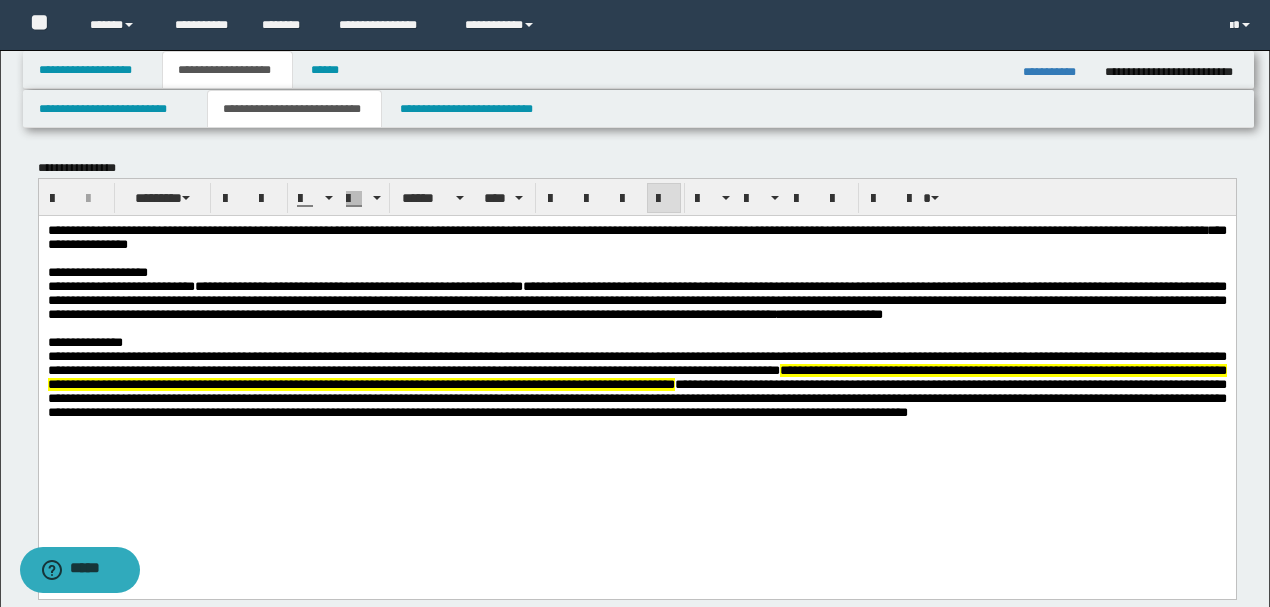 click on "**********" at bounding box center [636, 299] 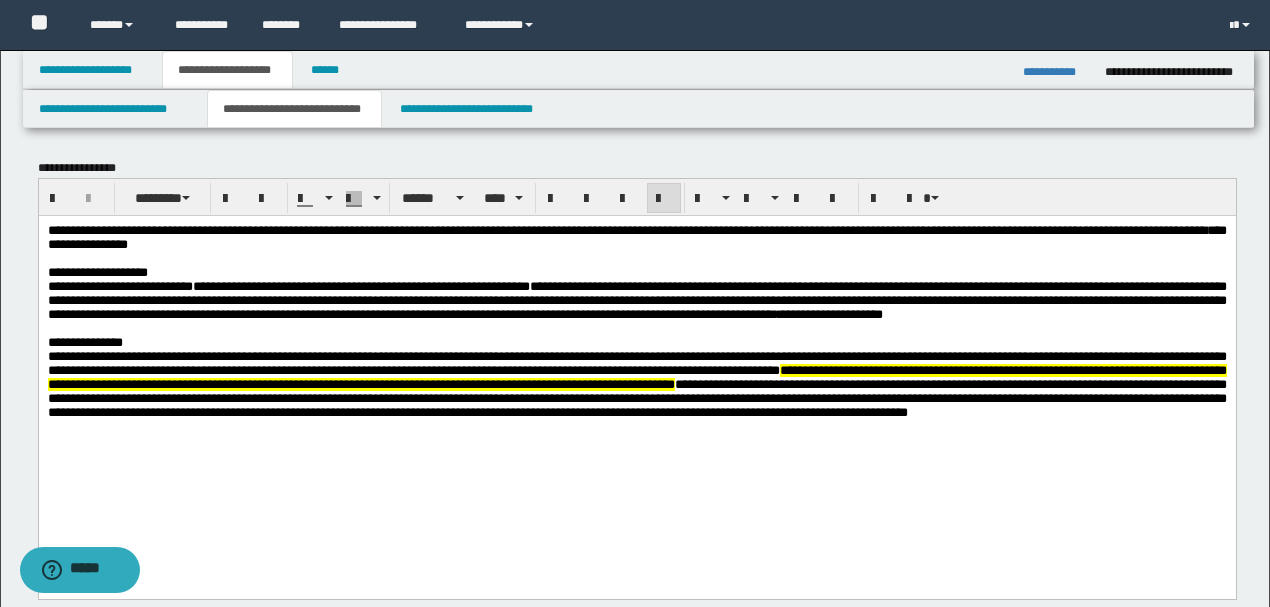 click on "**********" at bounding box center [636, 383] 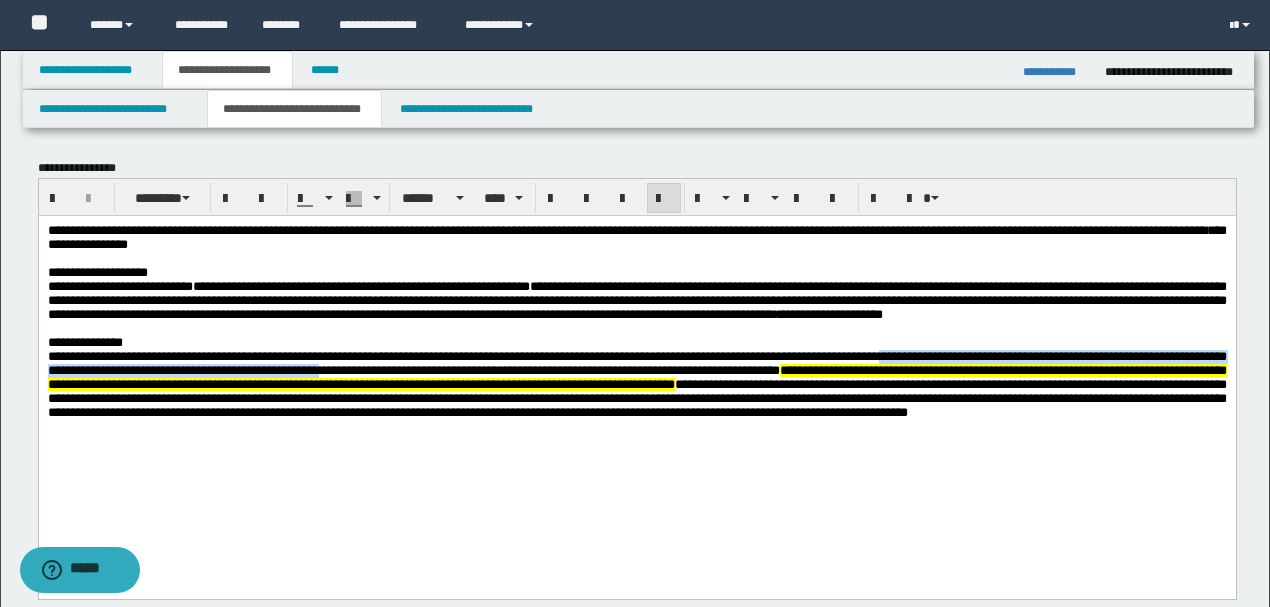 drag, startPoint x: 1053, startPoint y: 392, endPoint x: 606, endPoint y: 422, distance: 448.00558 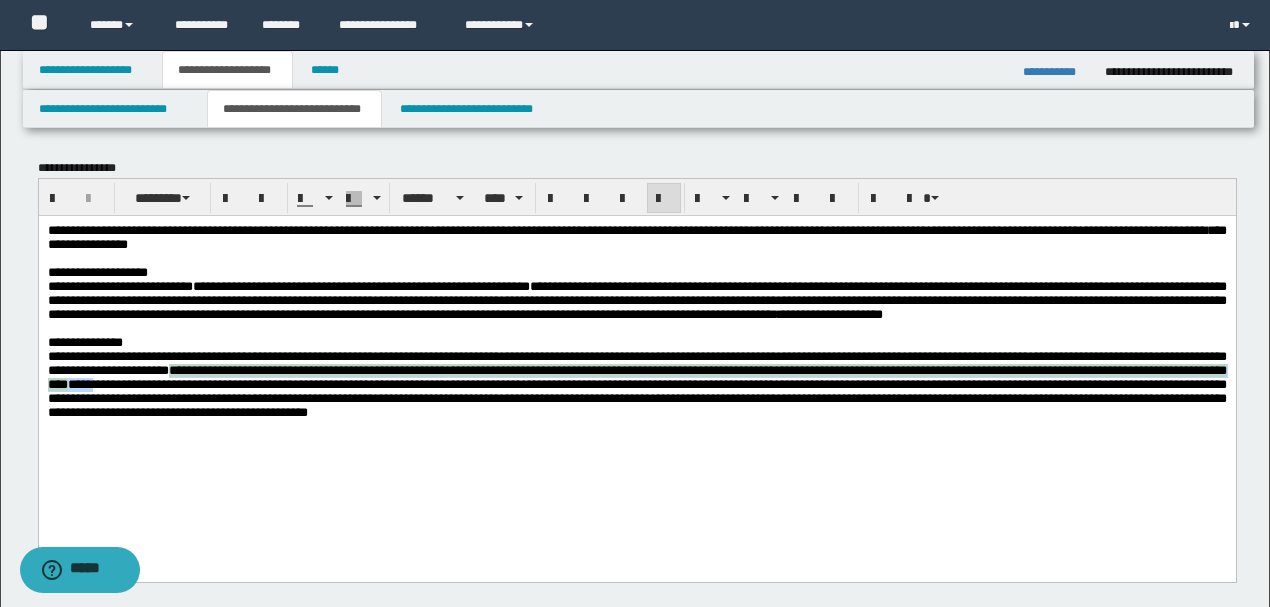 drag, startPoint x: 389, startPoint y: 413, endPoint x: 556, endPoint y: 430, distance: 167.86304 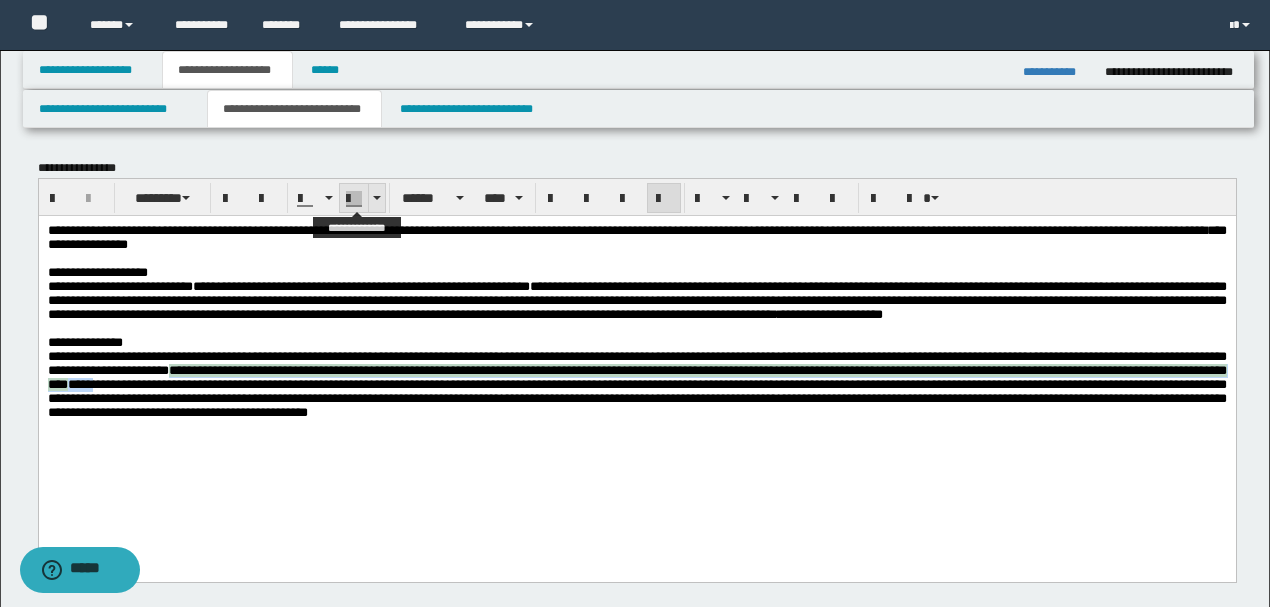 click at bounding box center (354, 199) 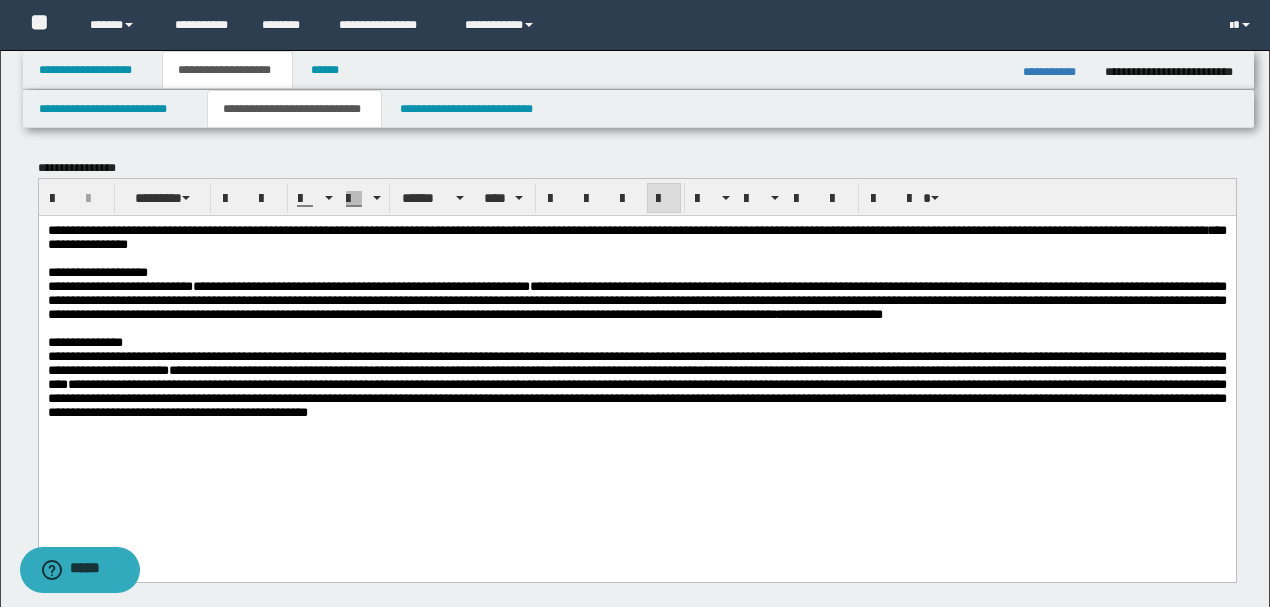 click on "**********" at bounding box center [636, 383] 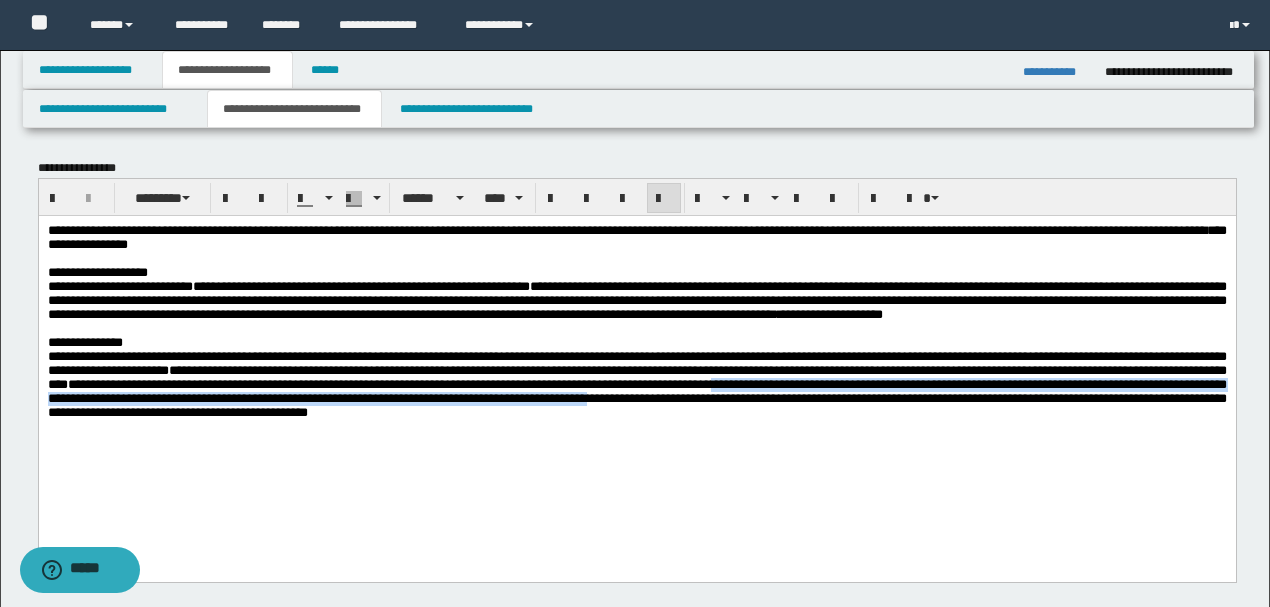 drag, startPoint x: 94, startPoint y: 448, endPoint x: 154, endPoint y: 475, distance: 65.795135 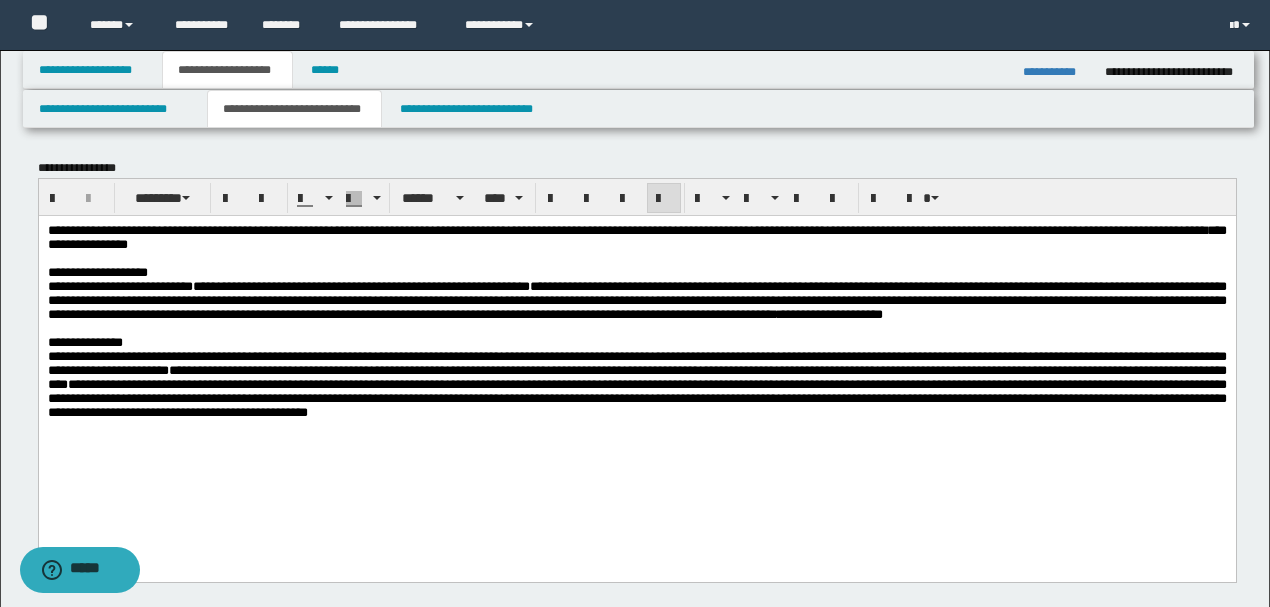 click on "**********" at bounding box center (636, 383) 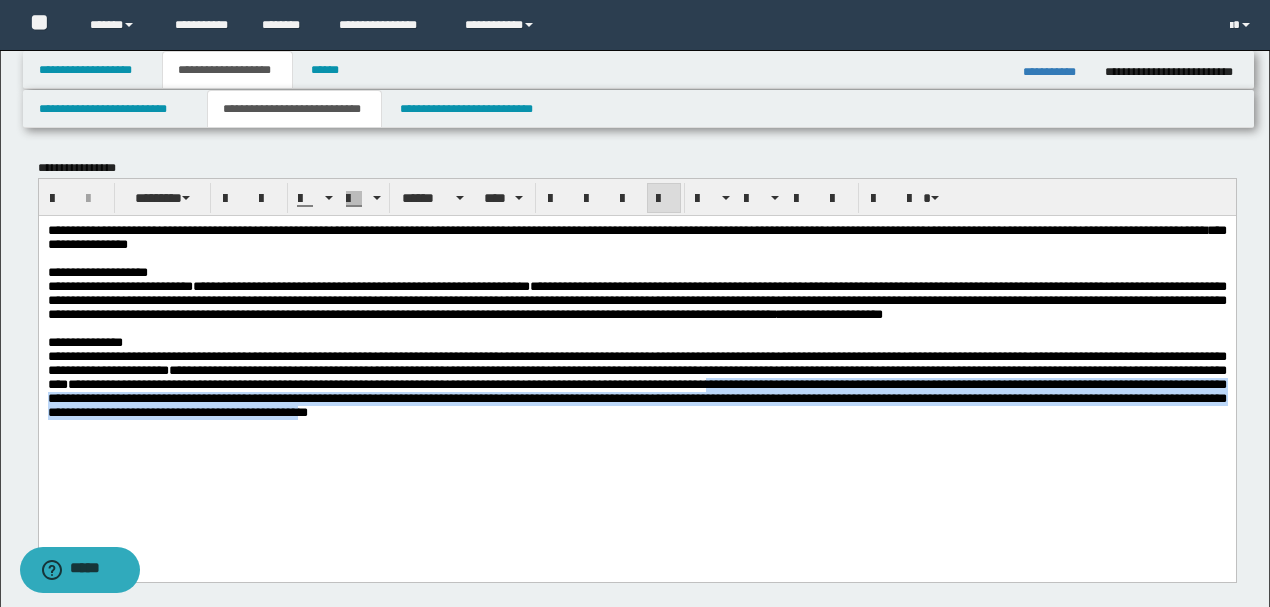 drag, startPoint x: 90, startPoint y: 450, endPoint x: 1198, endPoint y: 494, distance: 1108.8733 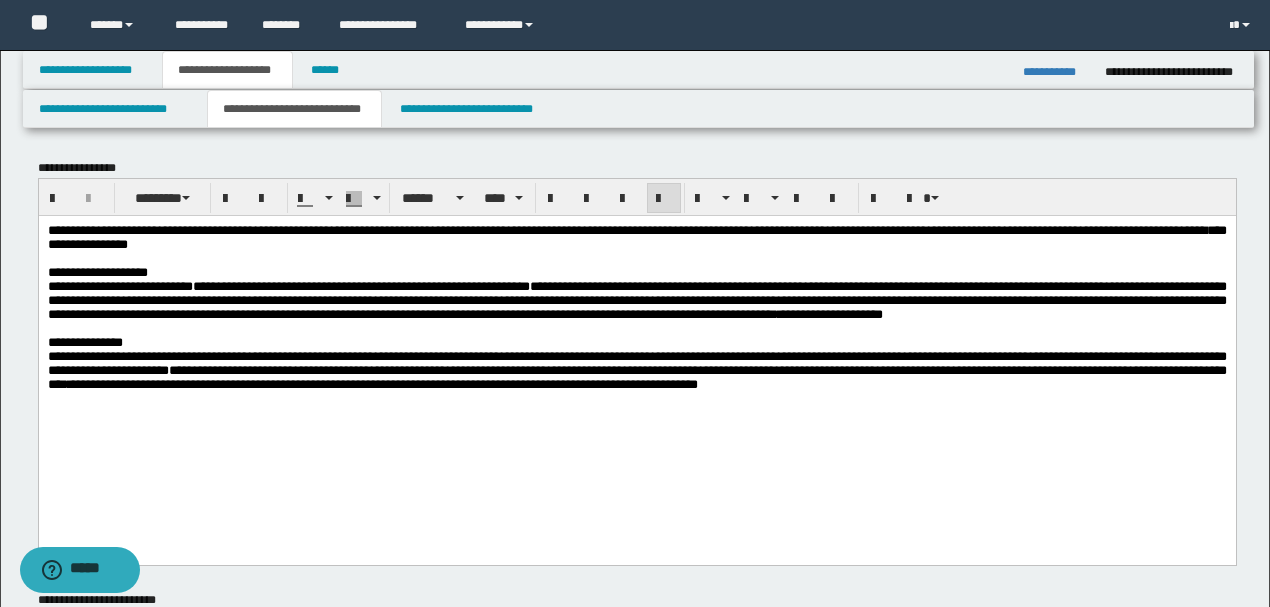 click on "**********" at bounding box center (636, 370) 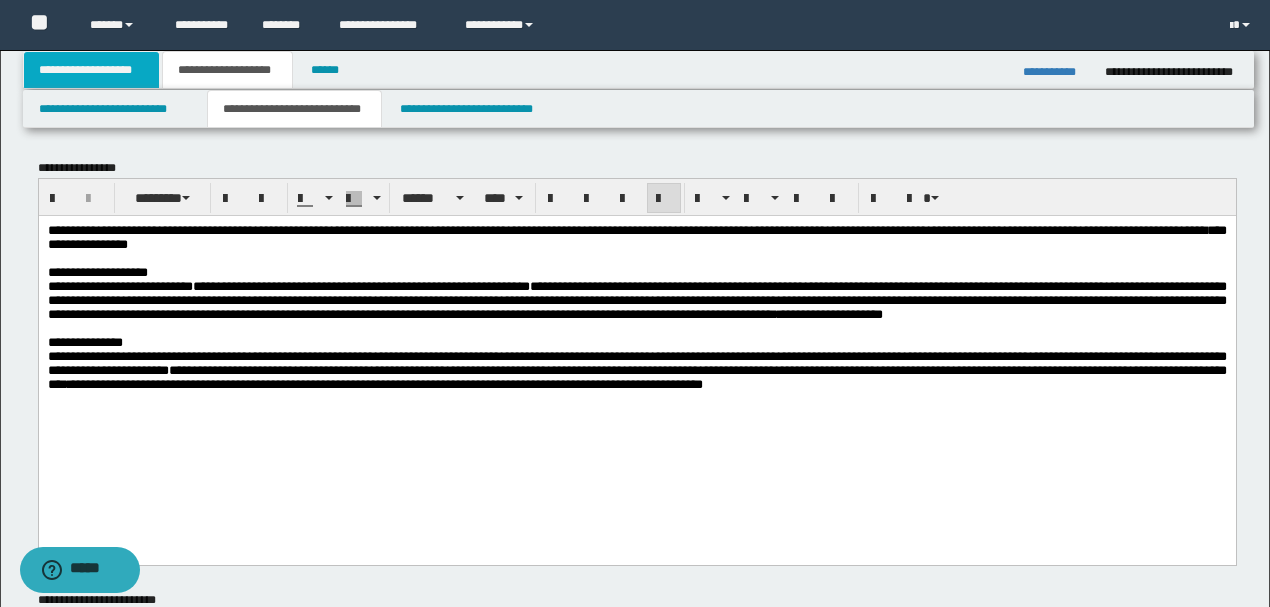 click on "**********" at bounding box center [92, 70] 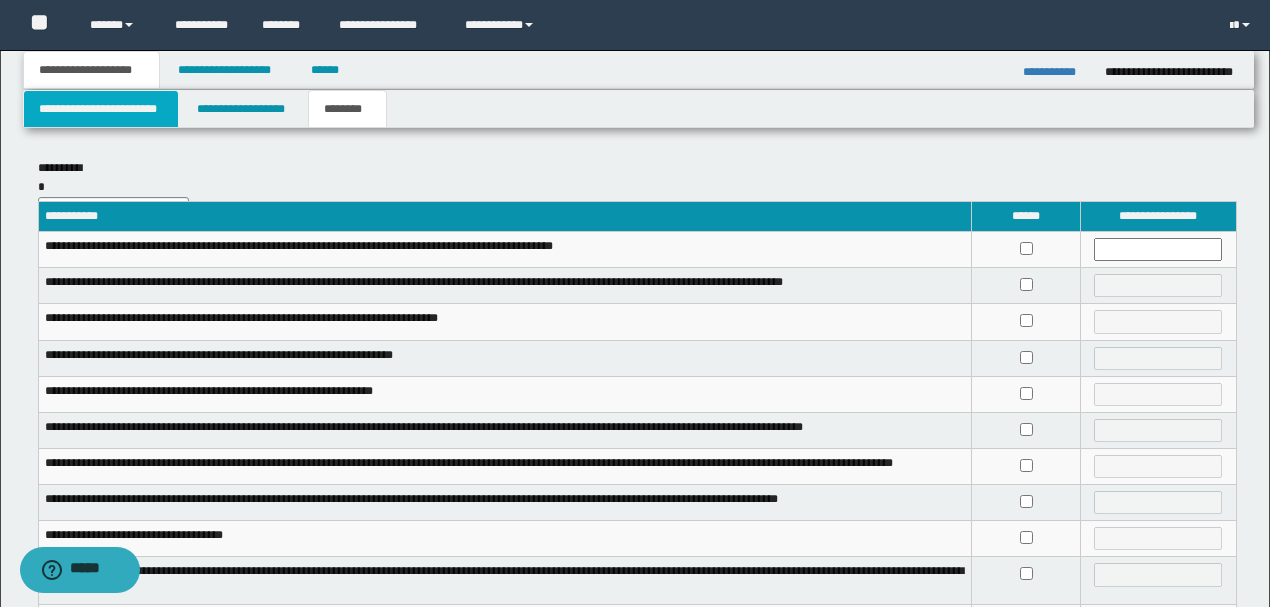 click on "**********" at bounding box center (101, 109) 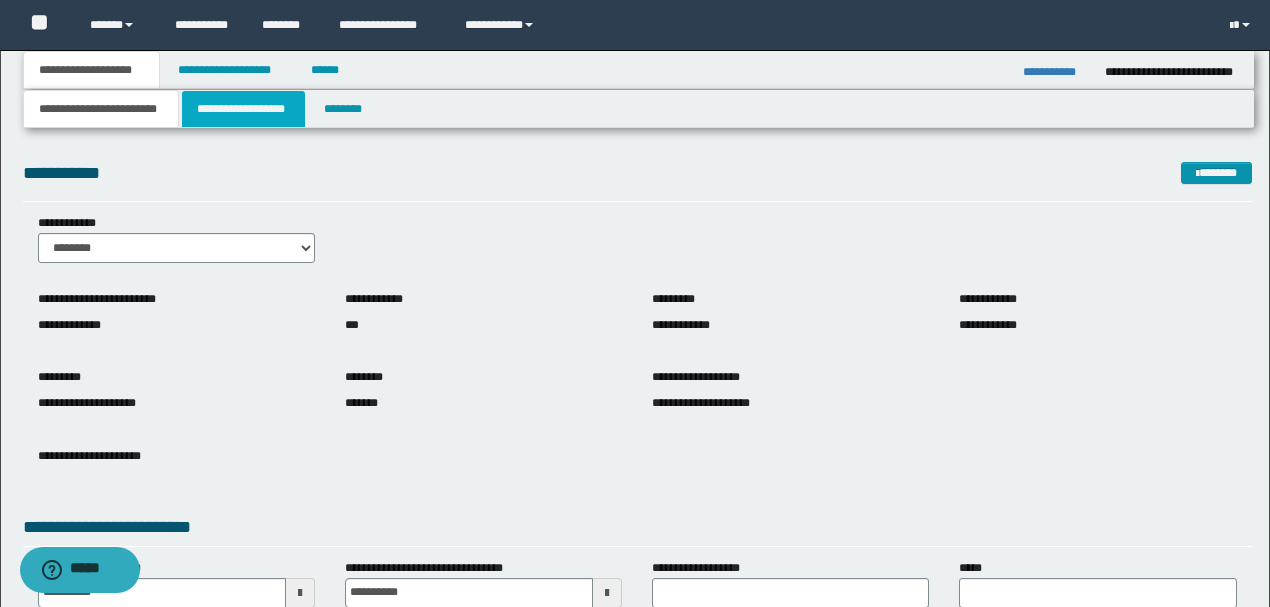 click on "**********" at bounding box center [243, 109] 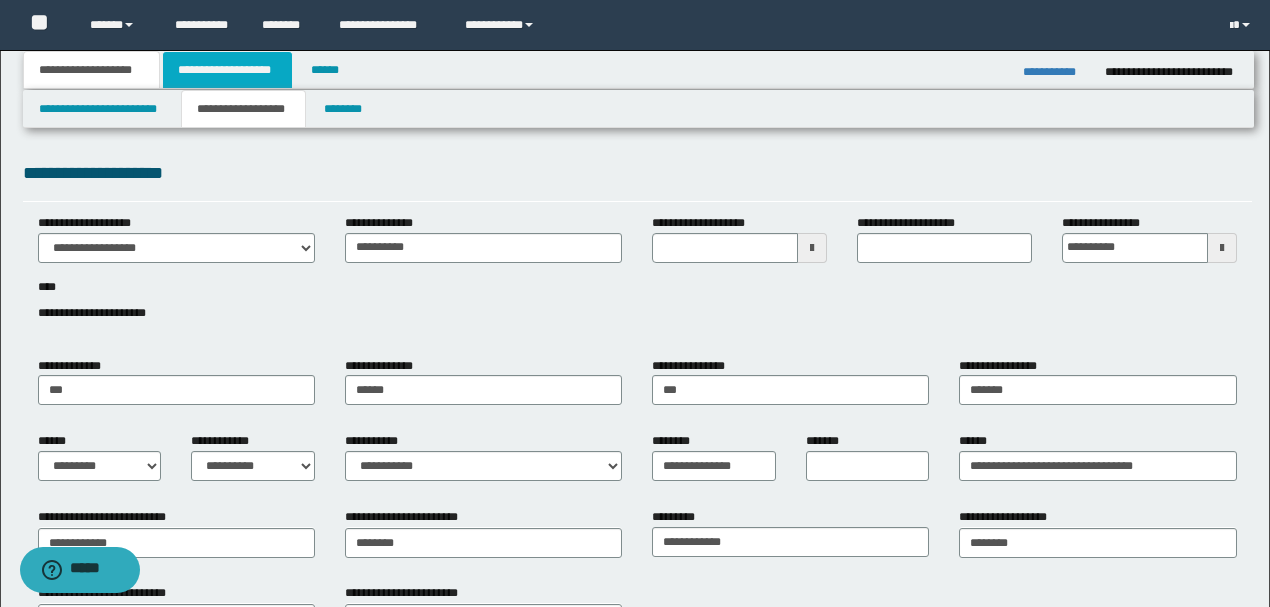click on "**********" at bounding box center (227, 70) 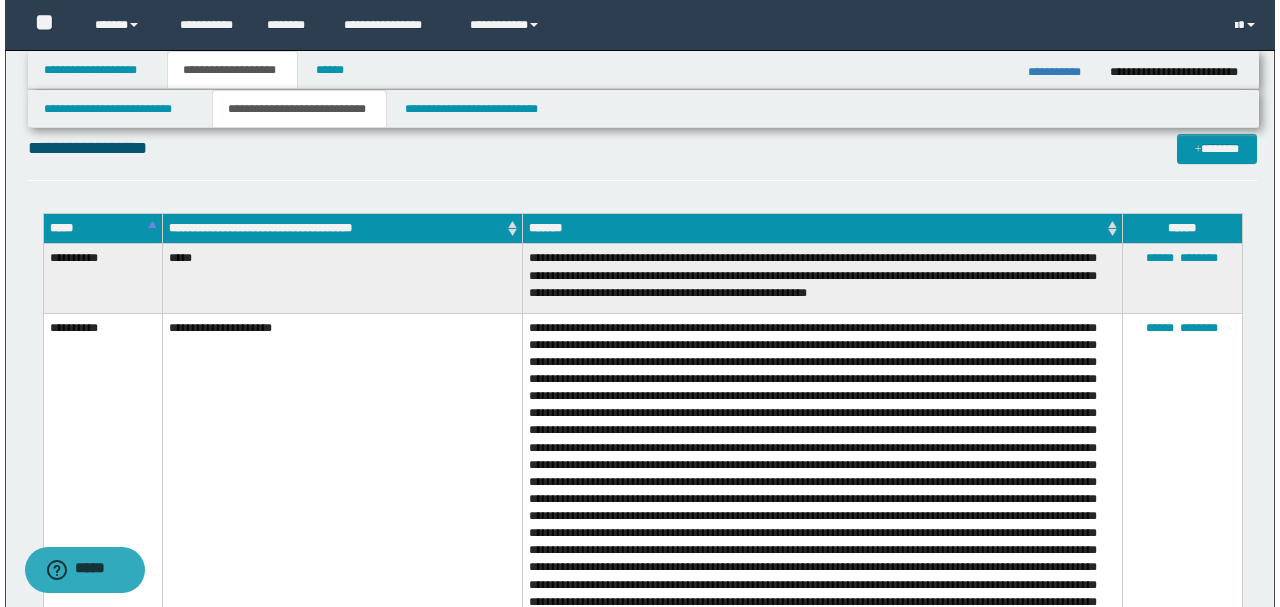 scroll, scrollTop: 666, scrollLeft: 0, axis: vertical 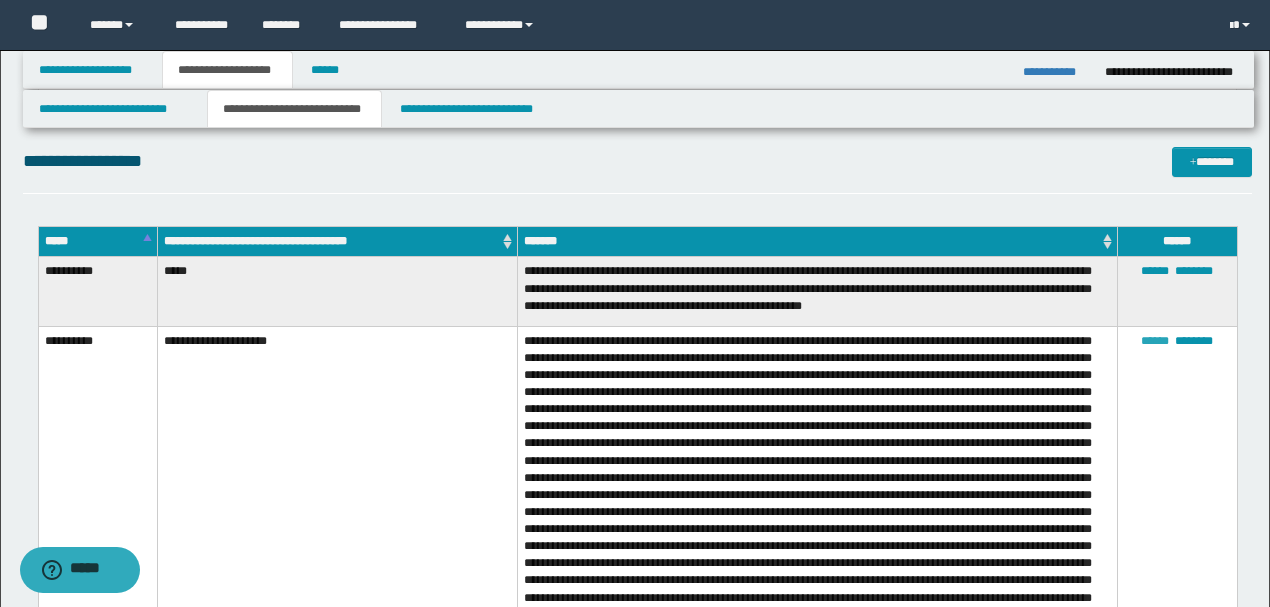 click on "******" at bounding box center (1155, 341) 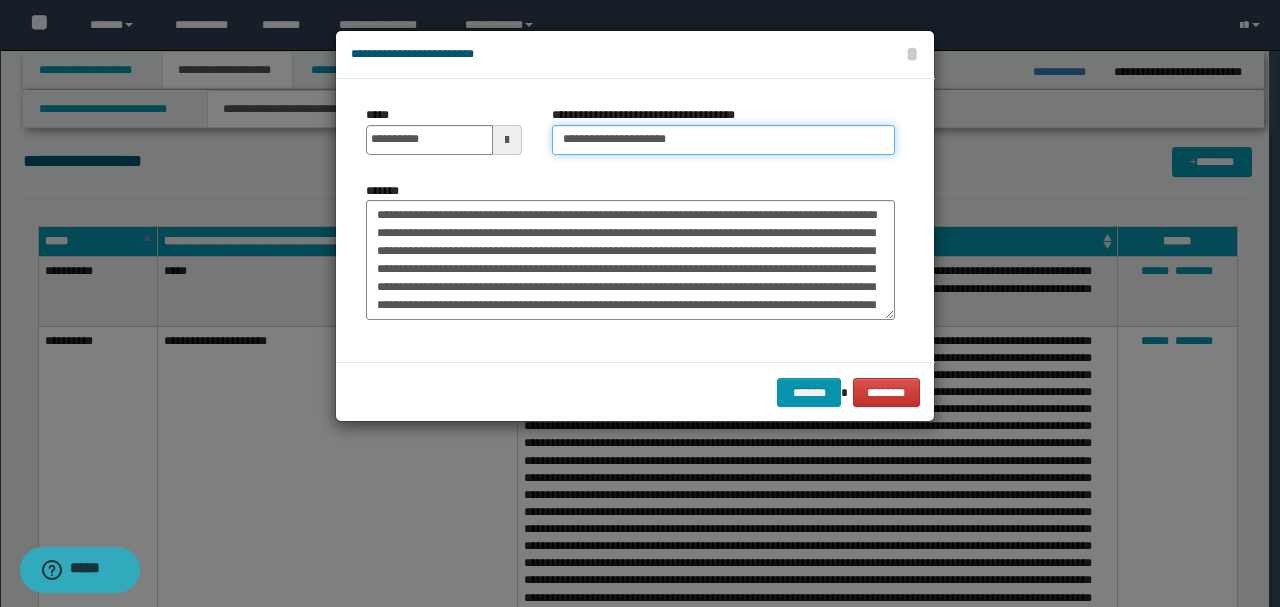drag, startPoint x: 616, startPoint y: 138, endPoint x: 806, endPoint y: 130, distance: 190.16835 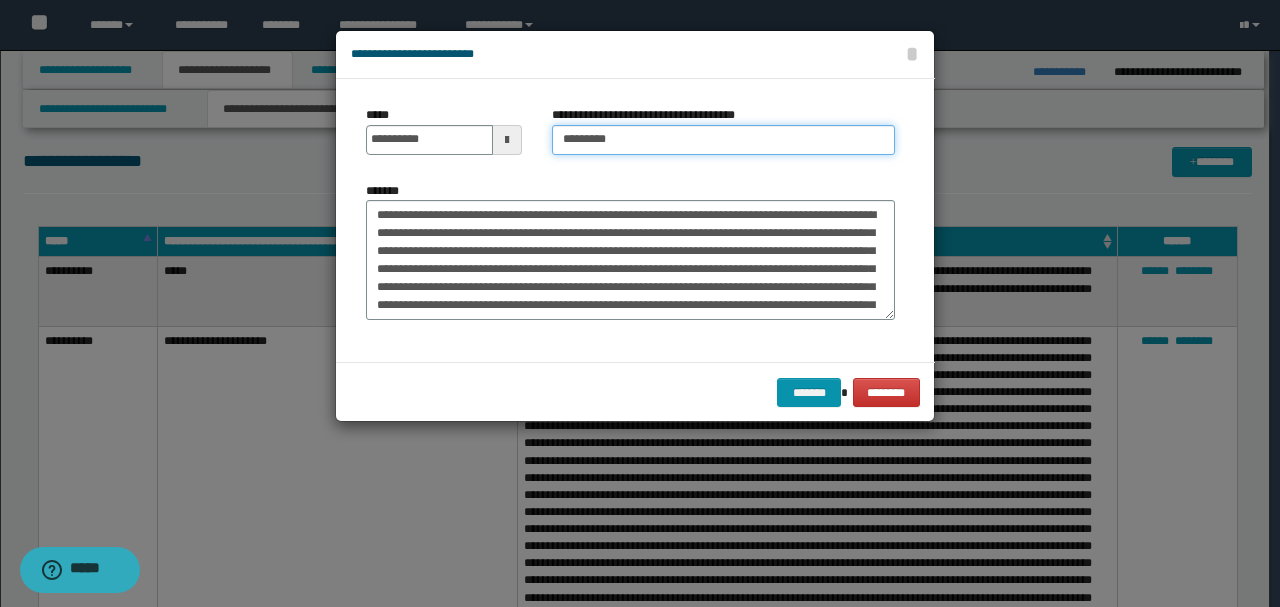 type on "**********" 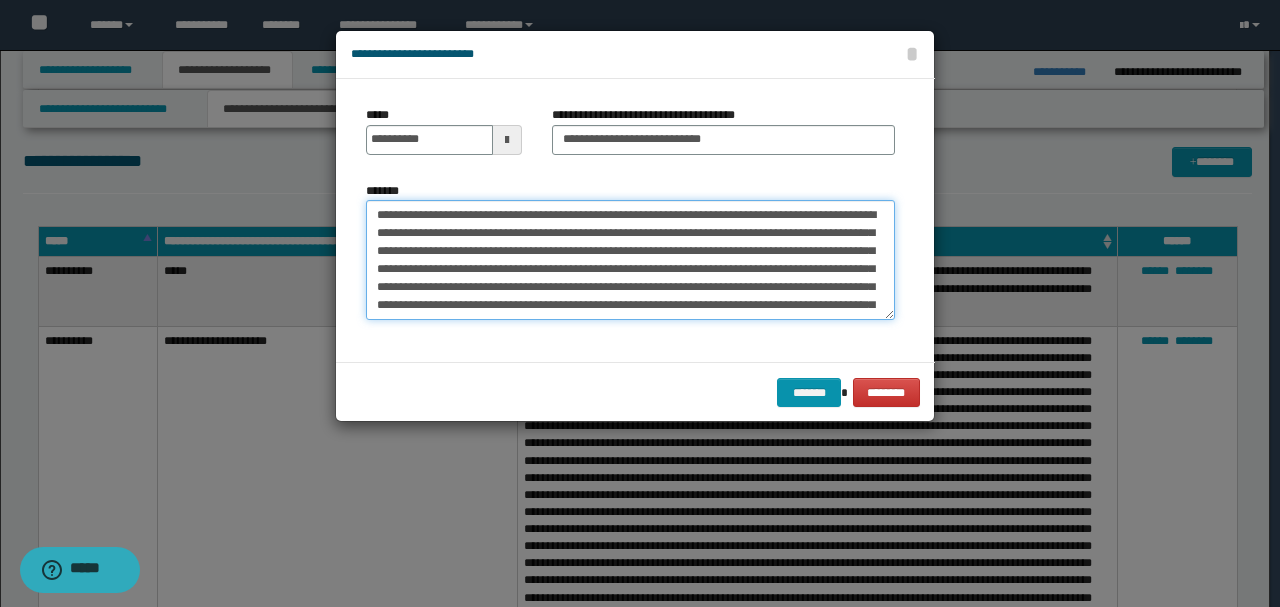 click on "*******" at bounding box center (630, 260) 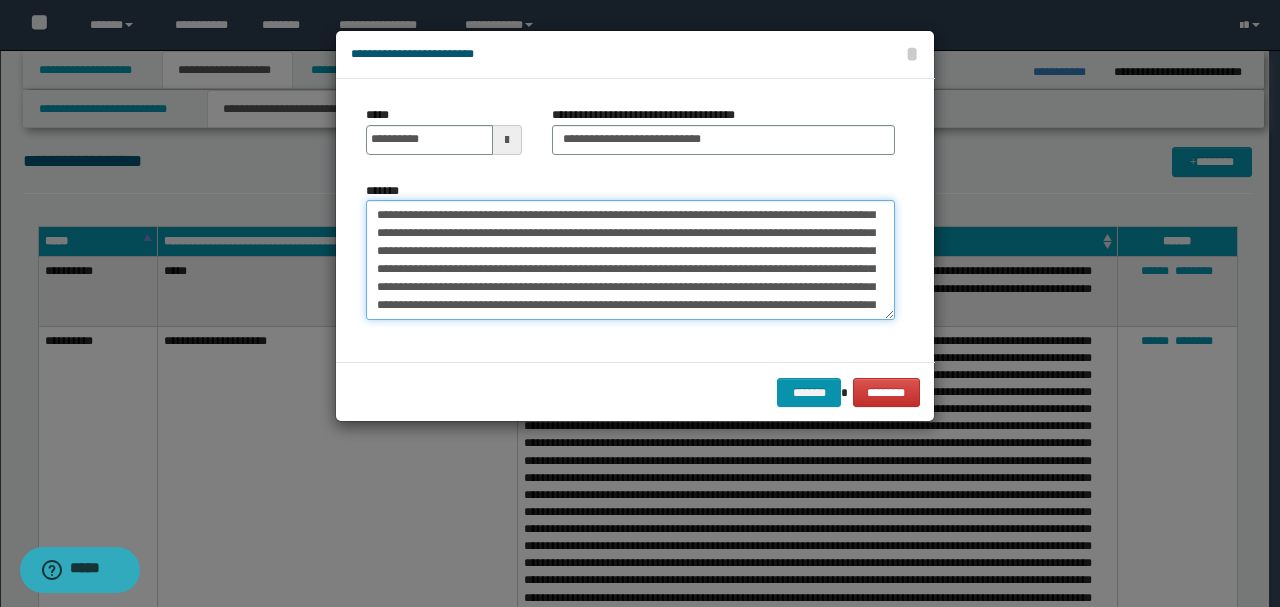 scroll, scrollTop: 66, scrollLeft: 0, axis: vertical 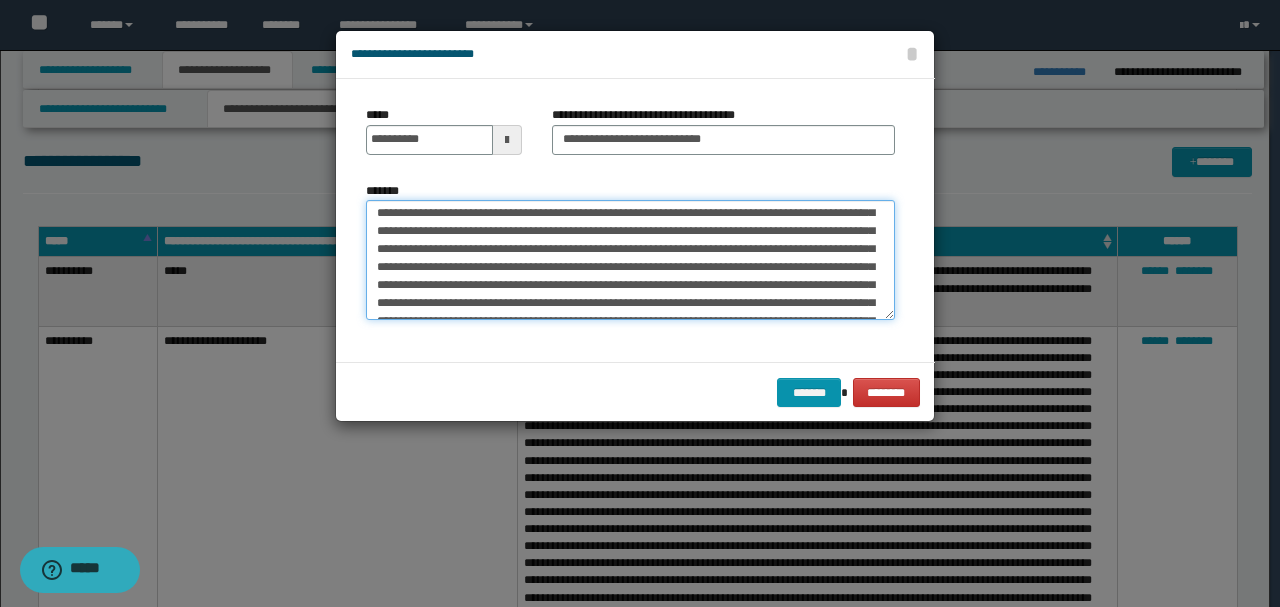 drag, startPoint x: 514, startPoint y: 274, endPoint x: 465, endPoint y: 270, distance: 49.162994 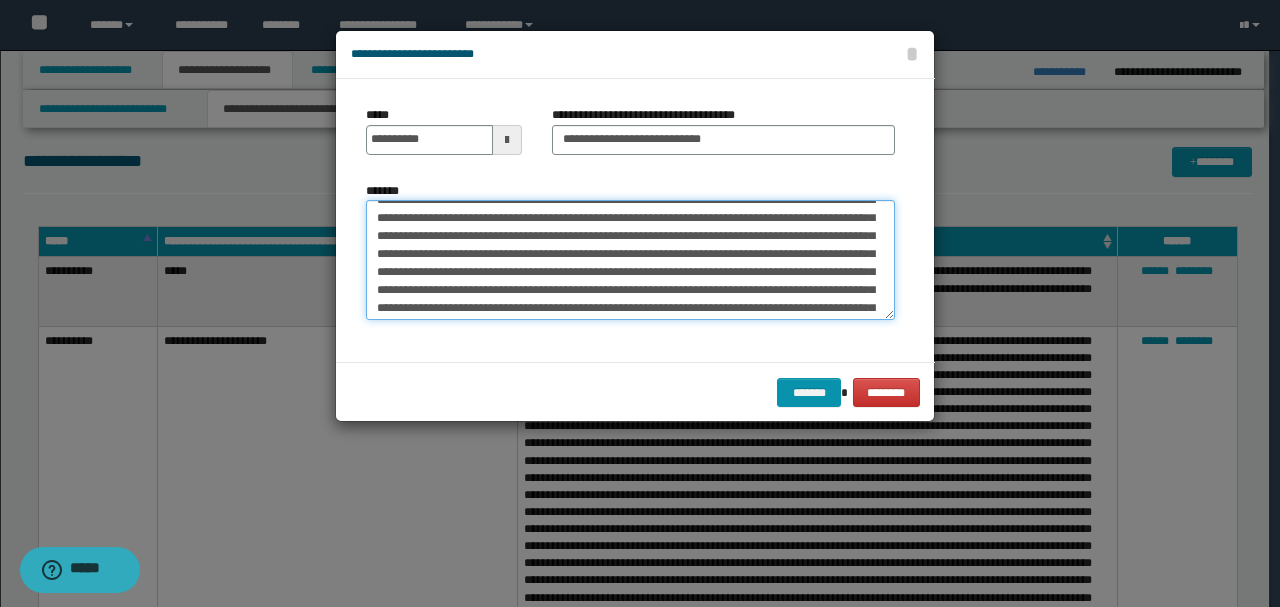 scroll, scrollTop: 172, scrollLeft: 0, axis: vertical 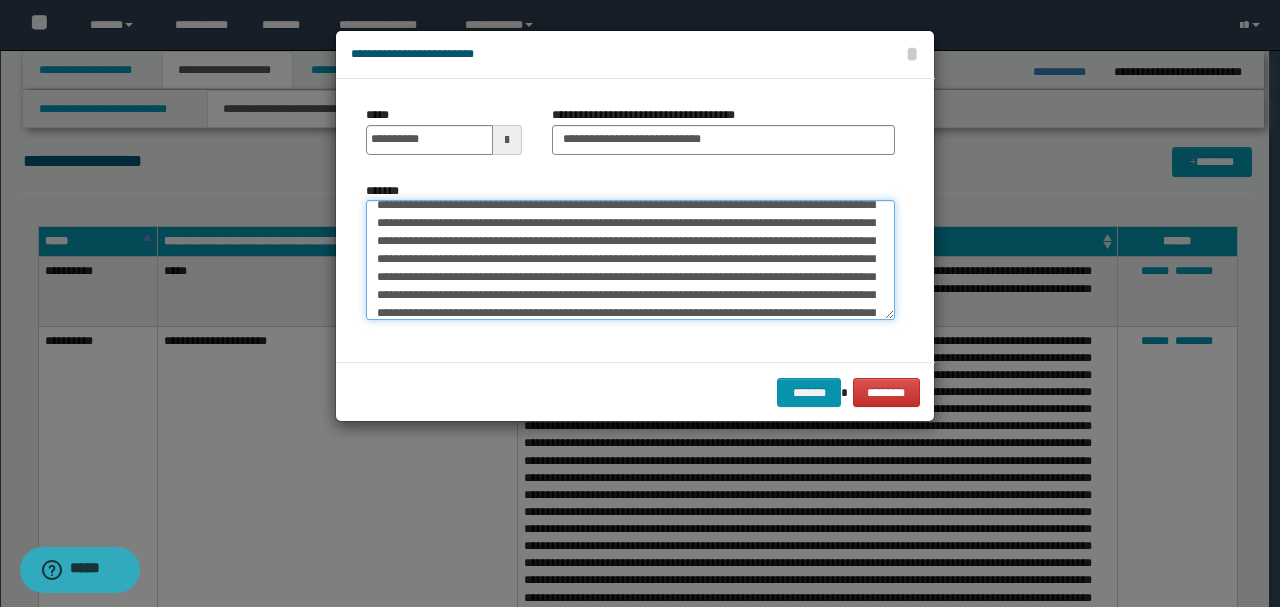 drag, startPoint x: 526, startPoint y: 276, endPoint x: 448, endPoint y: 260, distance: 79.624115 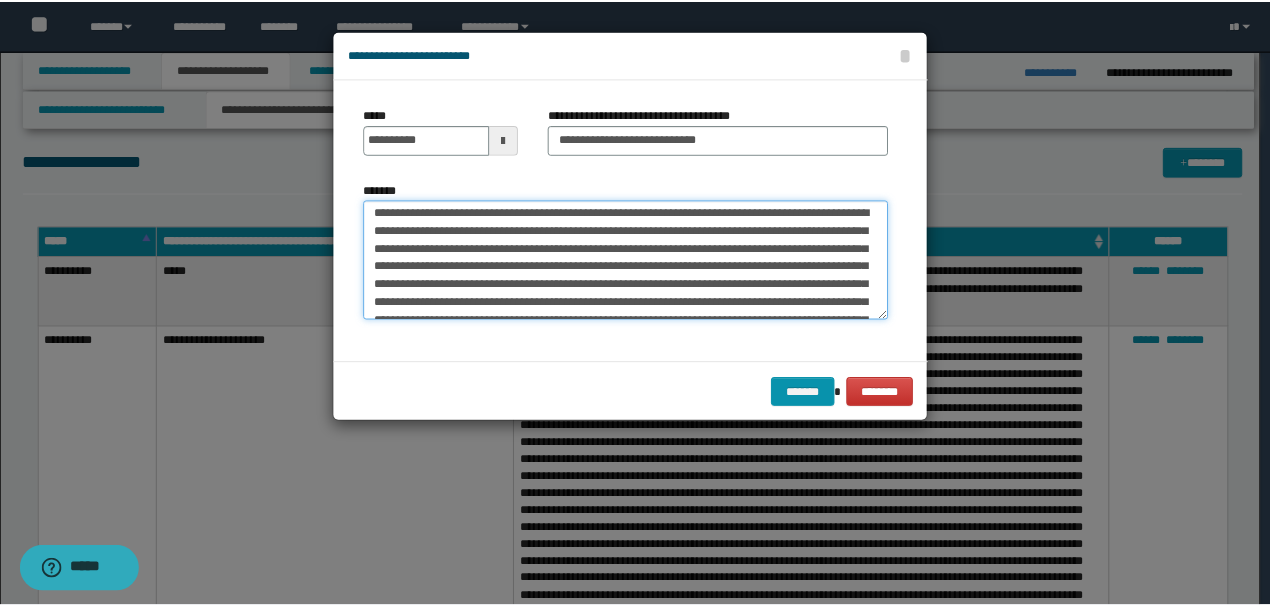 scroll, scrollTop: 0, scrollLeft: 0, axis: both 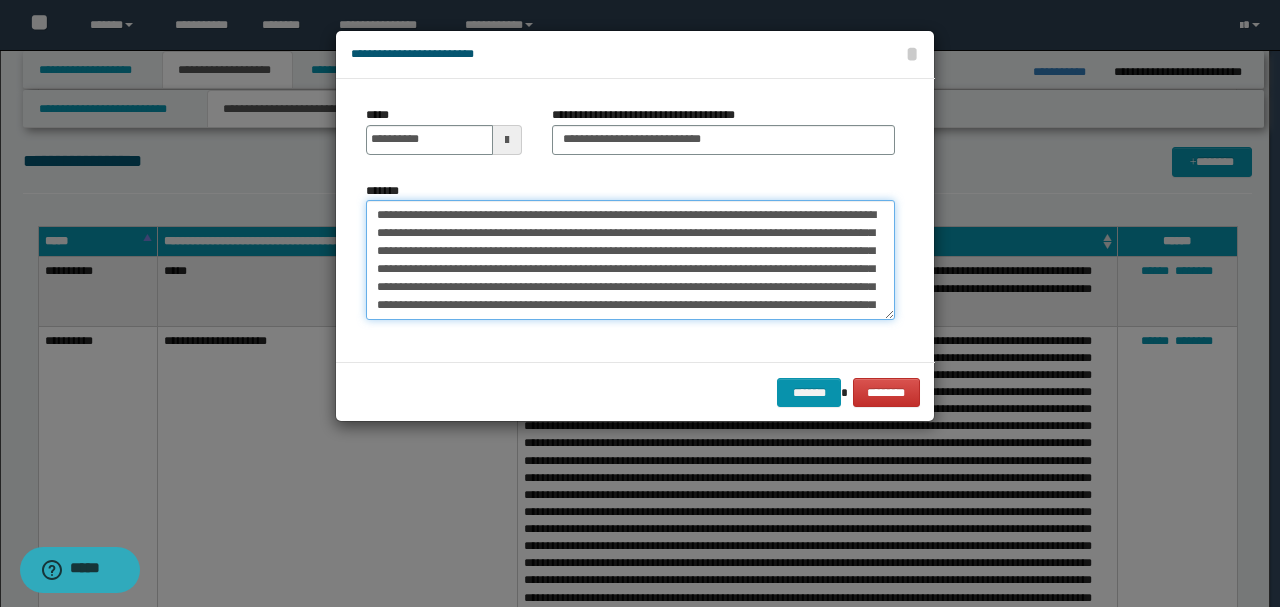 drag, startPoint x: 652, startPoint y: 306, endPoint x: 592, endPoint y: 222, distance: 103.227905 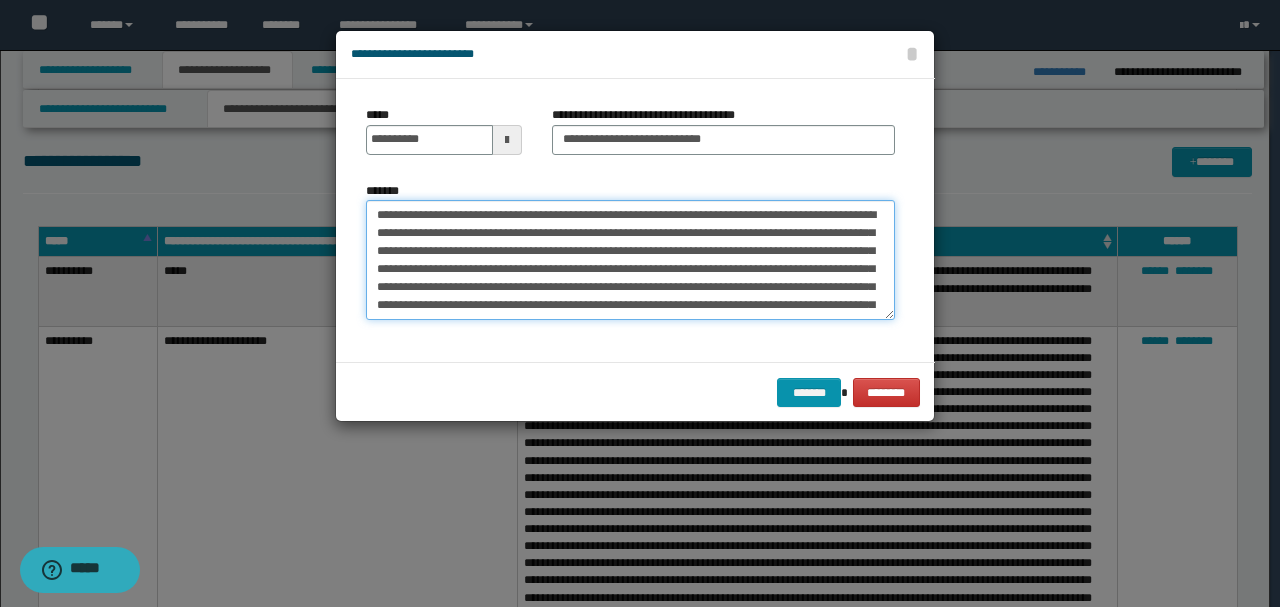click on "*******" at bounding box center [630, 259] 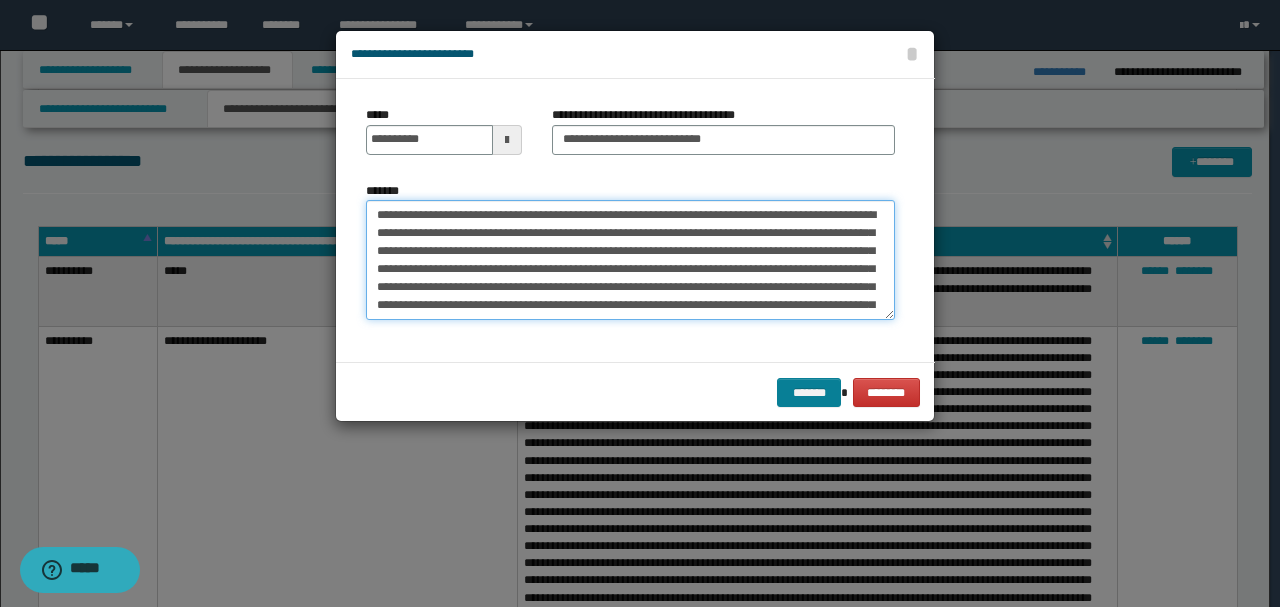 type on "**********" 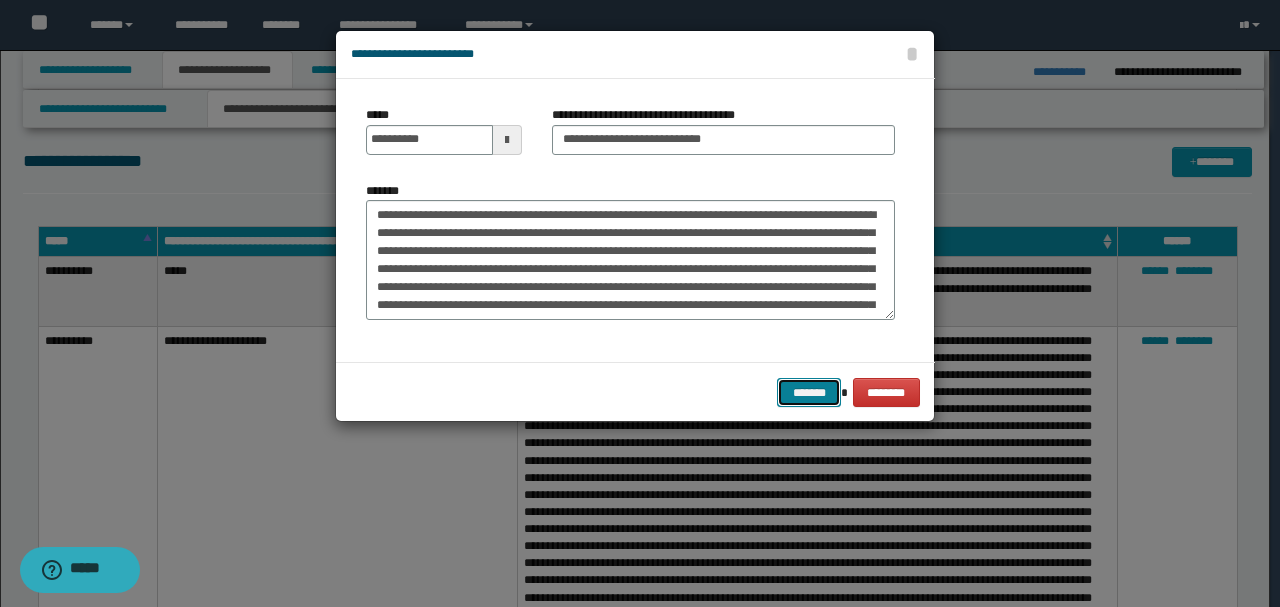 click on "*******" at bounding box center (809, 392) 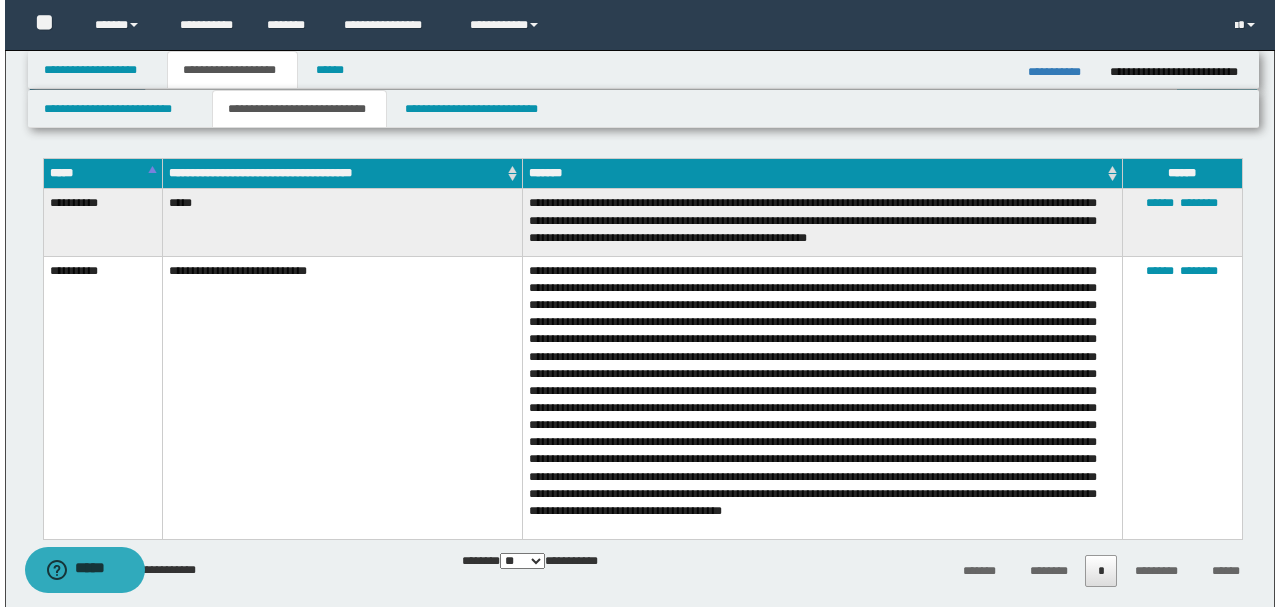 scroll, scrollTop: 733, scrollLeft: 0, axis: vertical 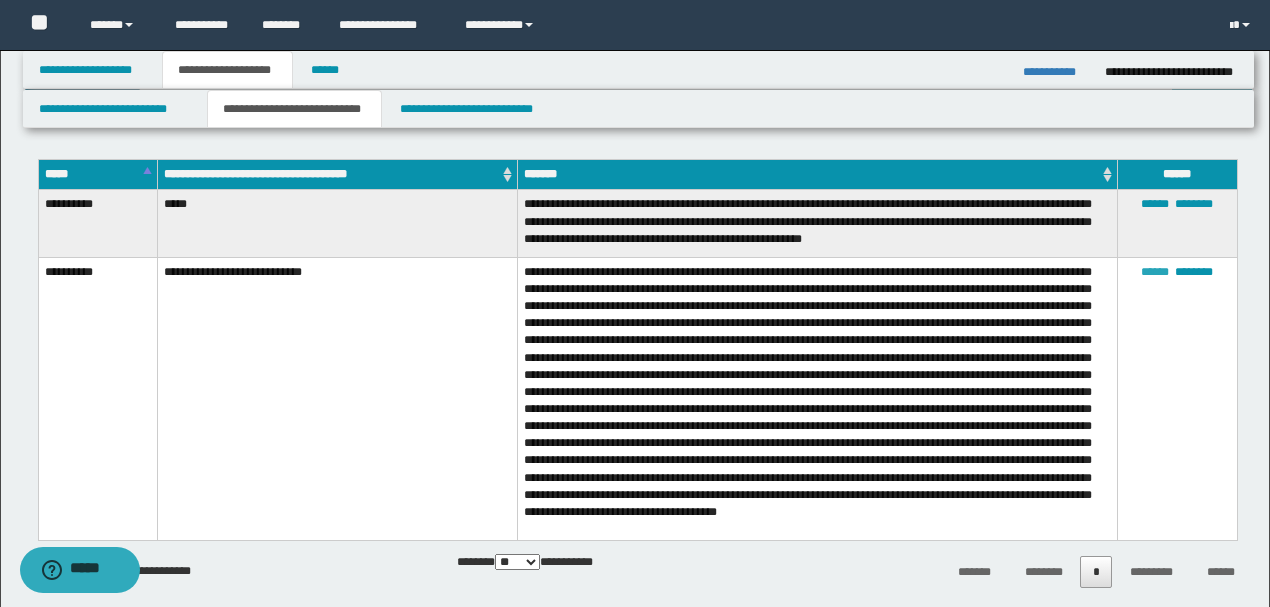 click on "******" at bounding box center (1155, 272) 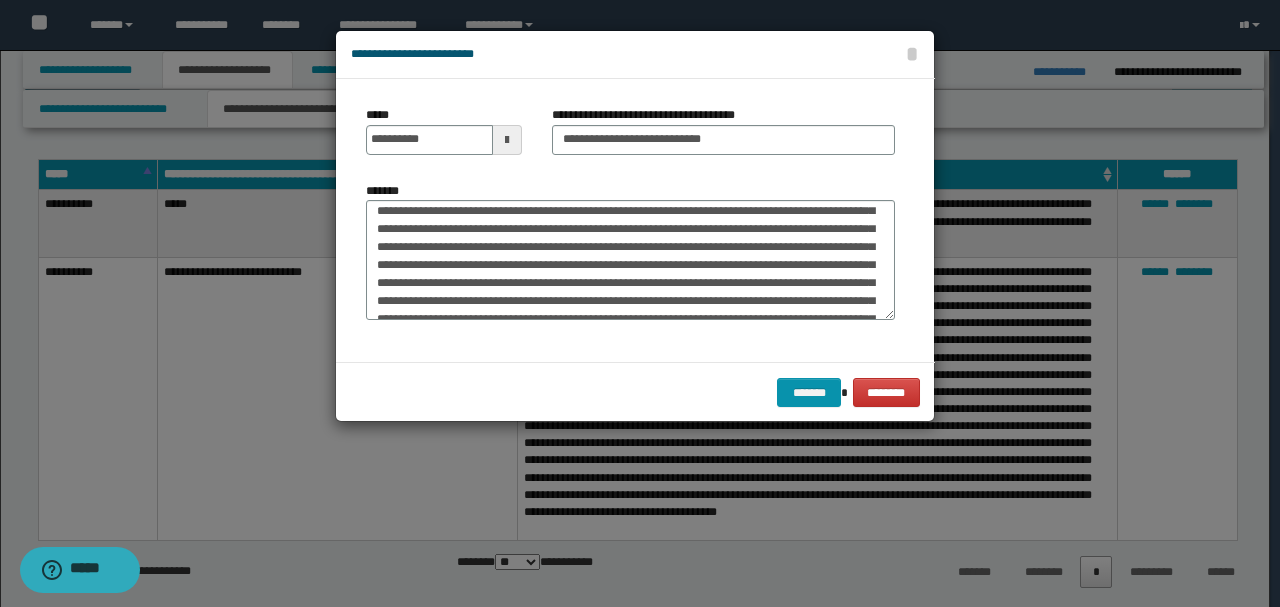 scroll, scrollTop: 234, scrollLeft: 0, axis: vertical 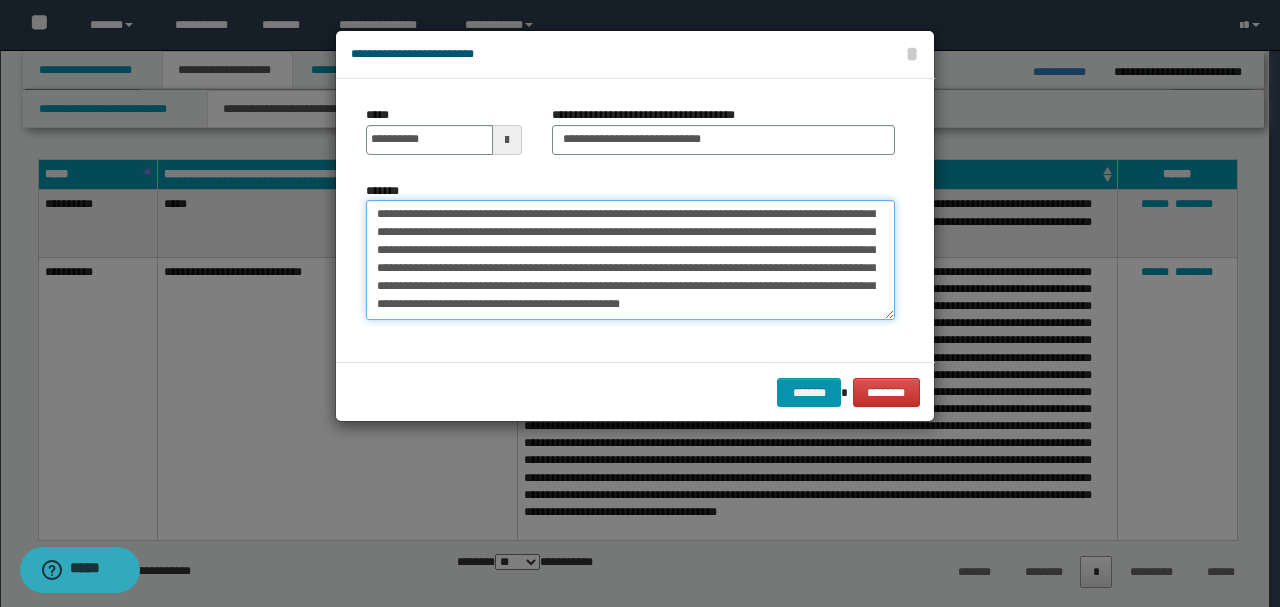 click on "*******" at bounding box center (630, 259) 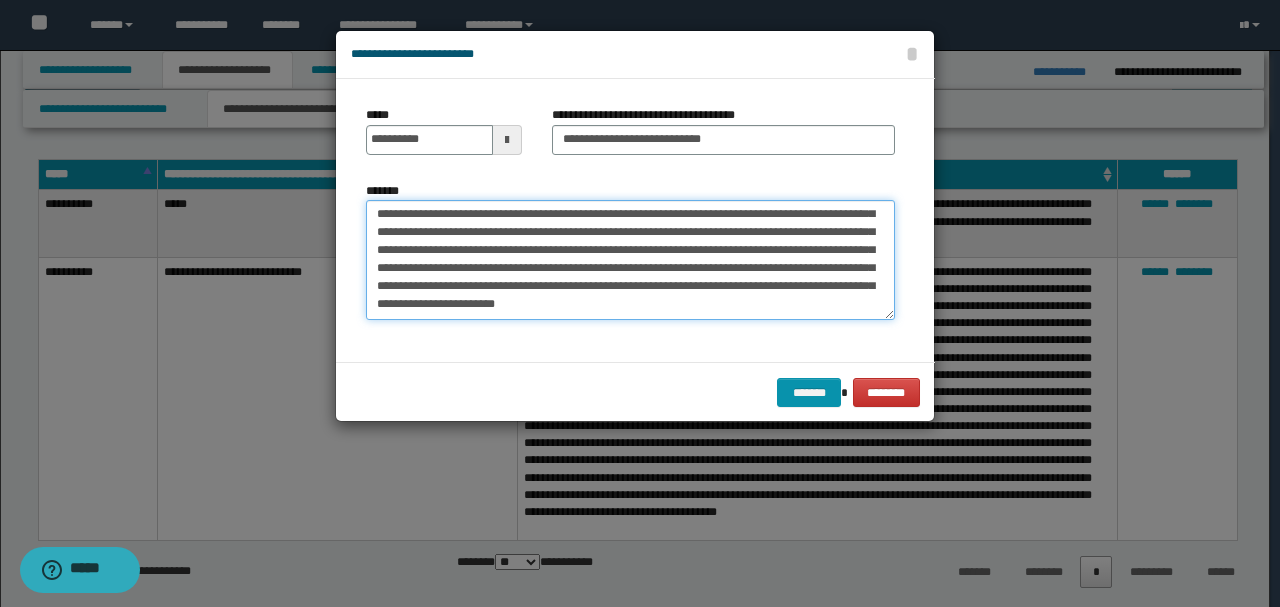 scroll, scrollTop: 0, scrollLeft: 0, axis: both 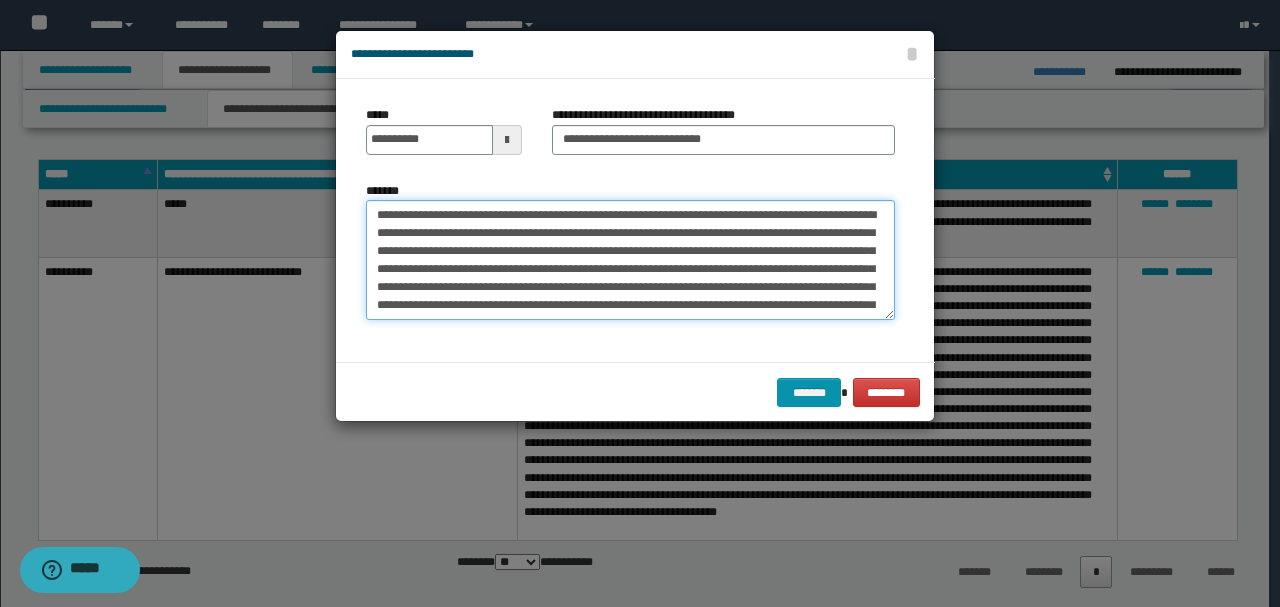 click on "*******" at bounding box center [630, 259] 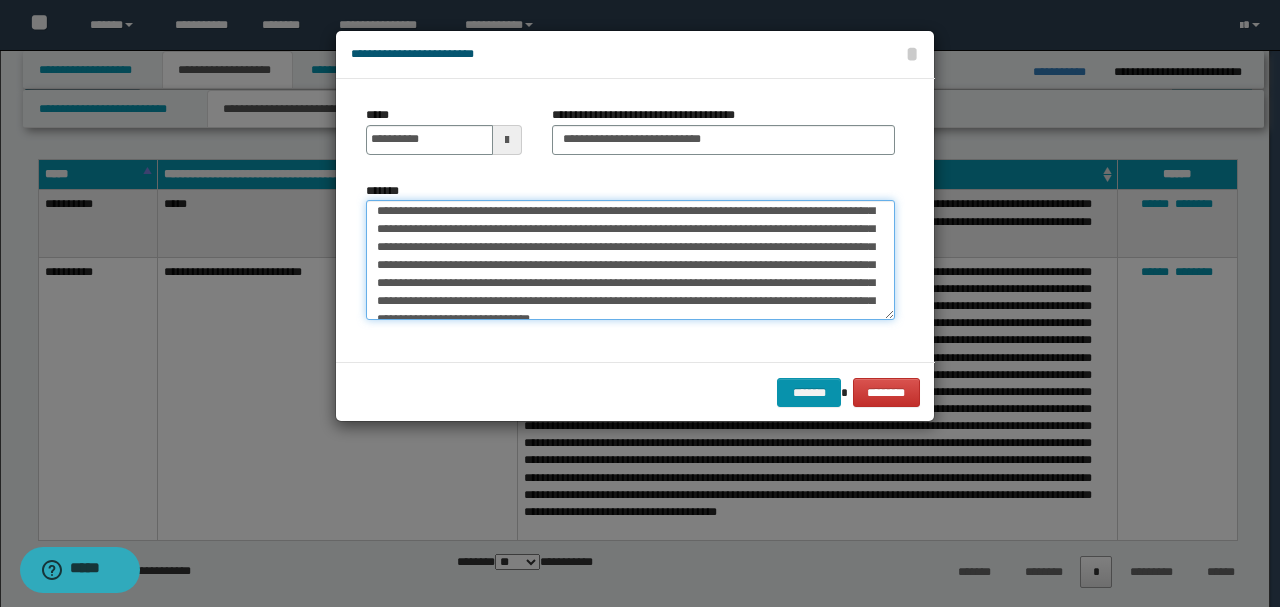 scroll, scrollTop: 252, scrollLeft: 0, axis: vertical 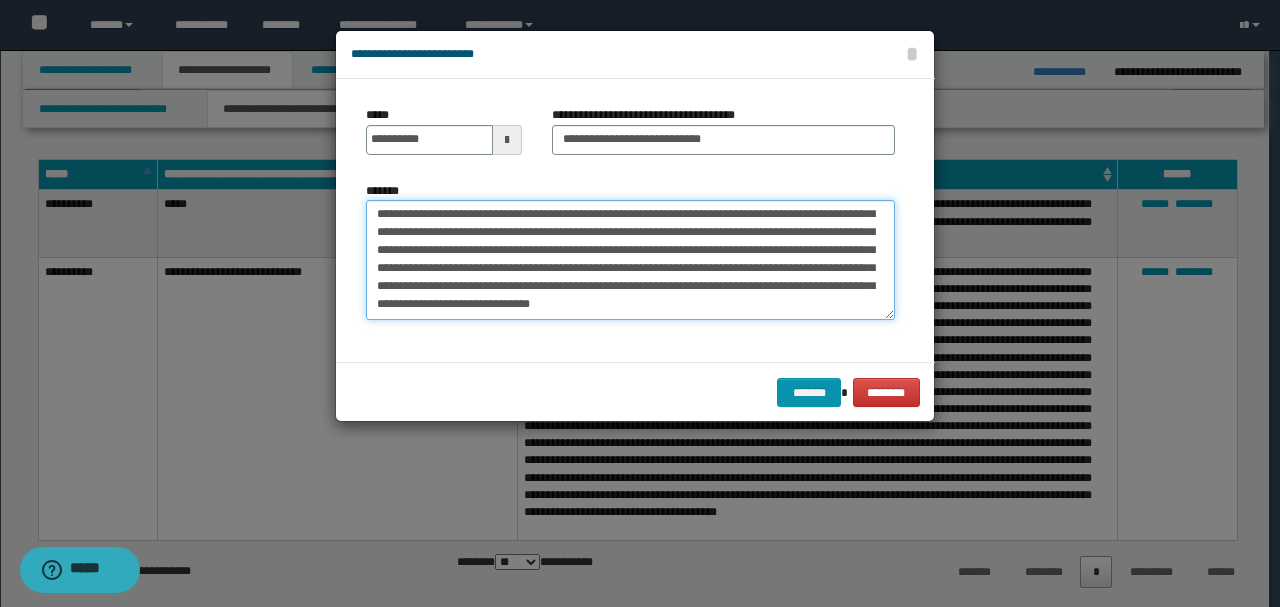 click on "*******" at bounding box center (630, 259) 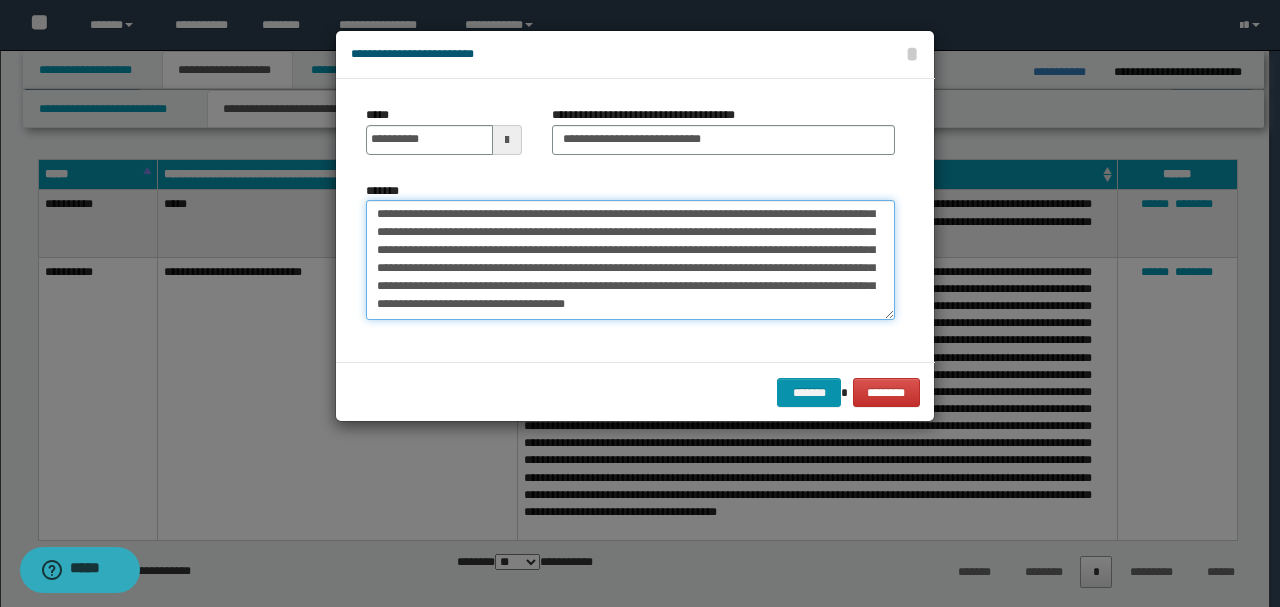 click on "*******" at bounding box center (630, 259) 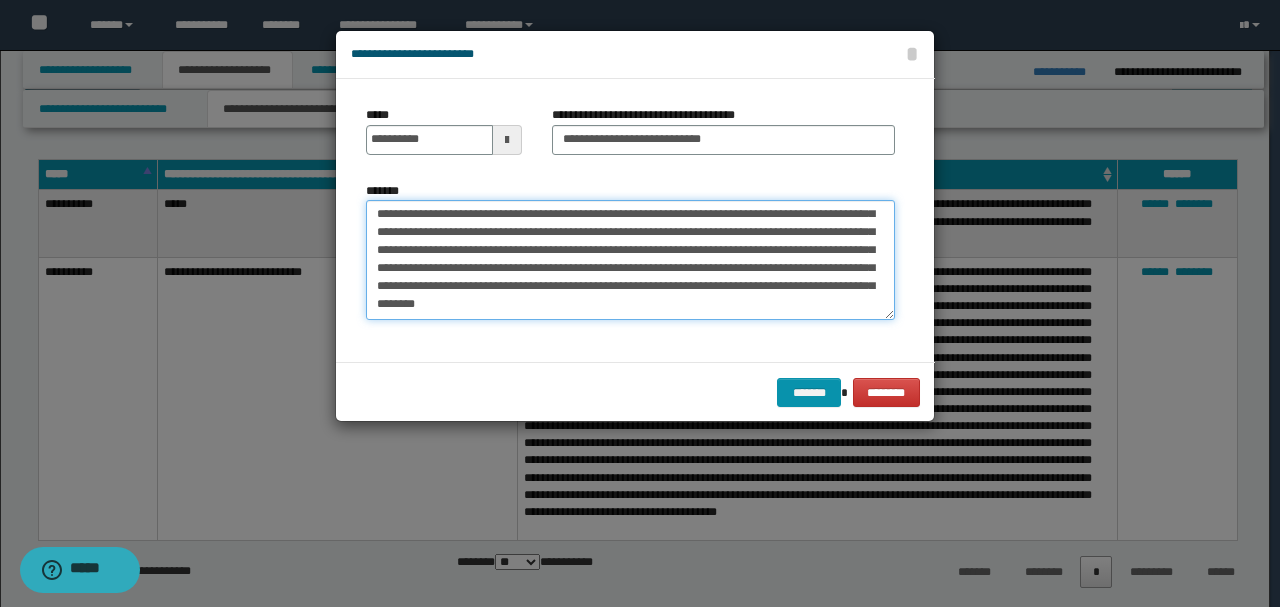 scroll, scrollTop: 270, scrollLeft: 0, axis: vertical 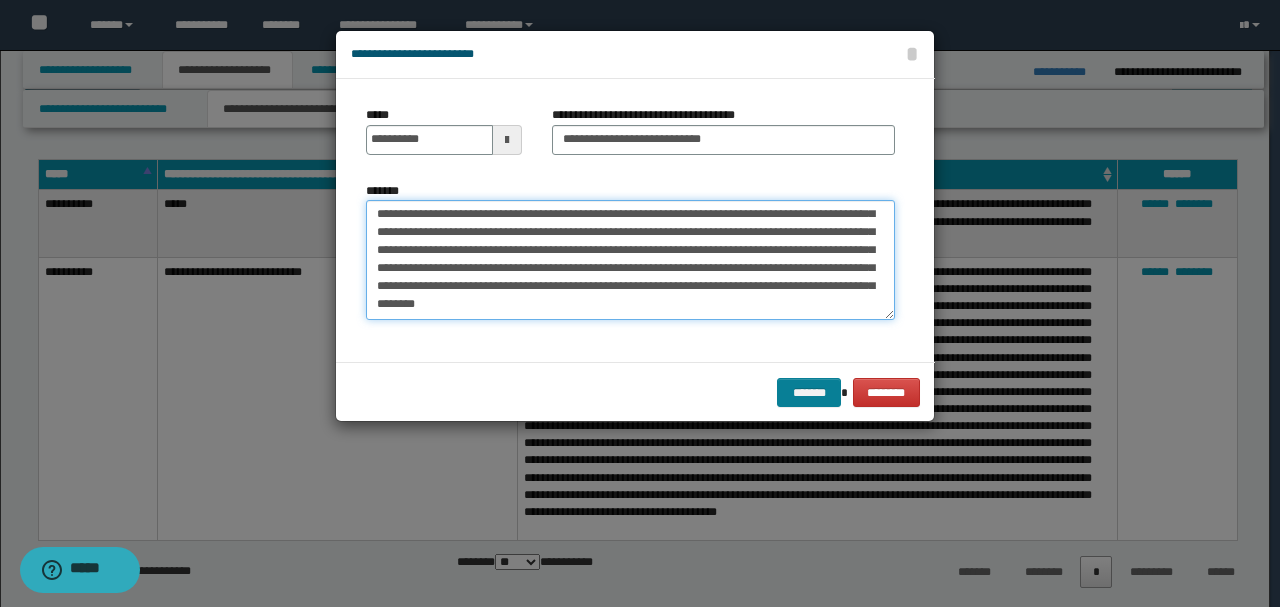 type on "**********" 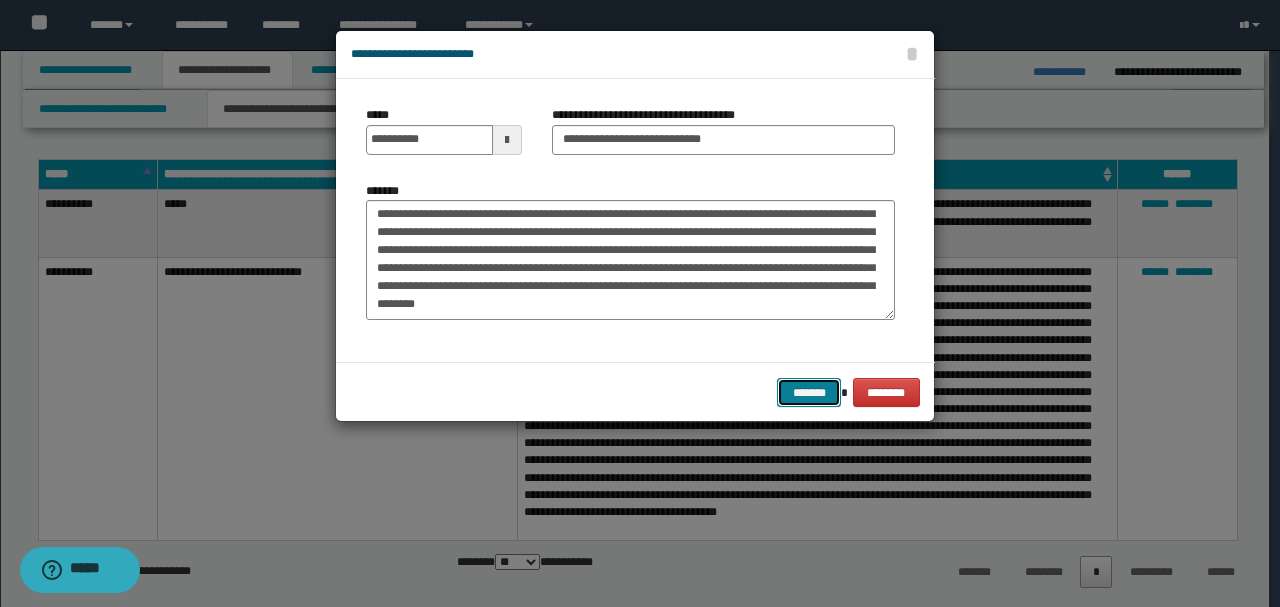 click on "*******" at bounding box center [809, 392] 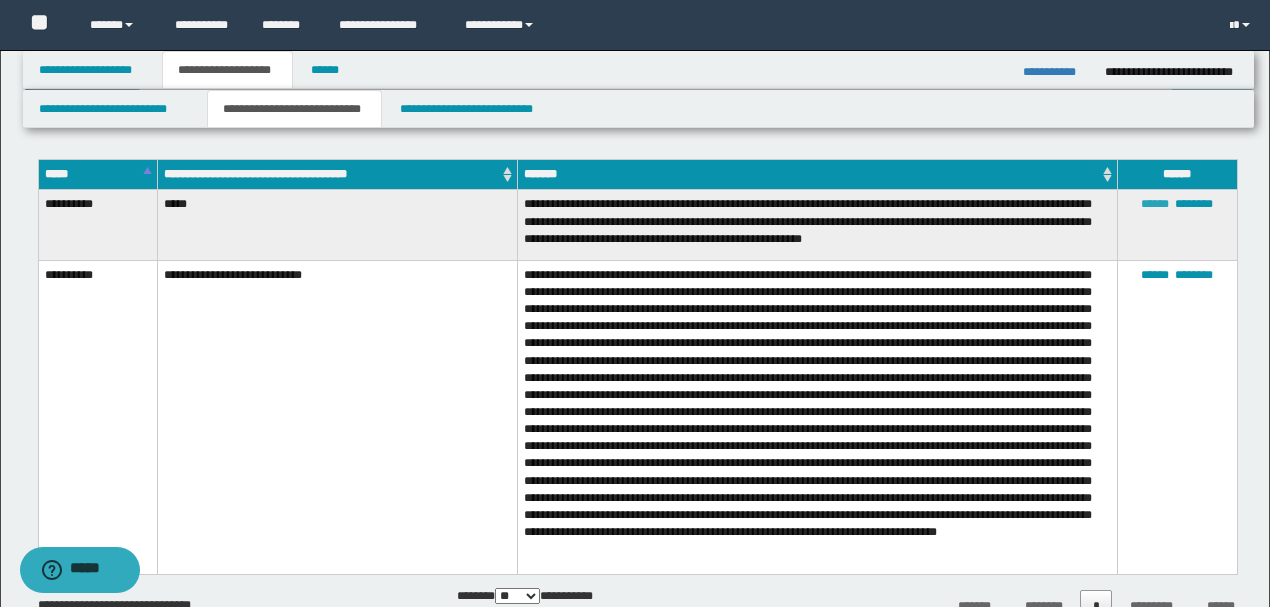click on "******" at bounding box center (1155, 204) 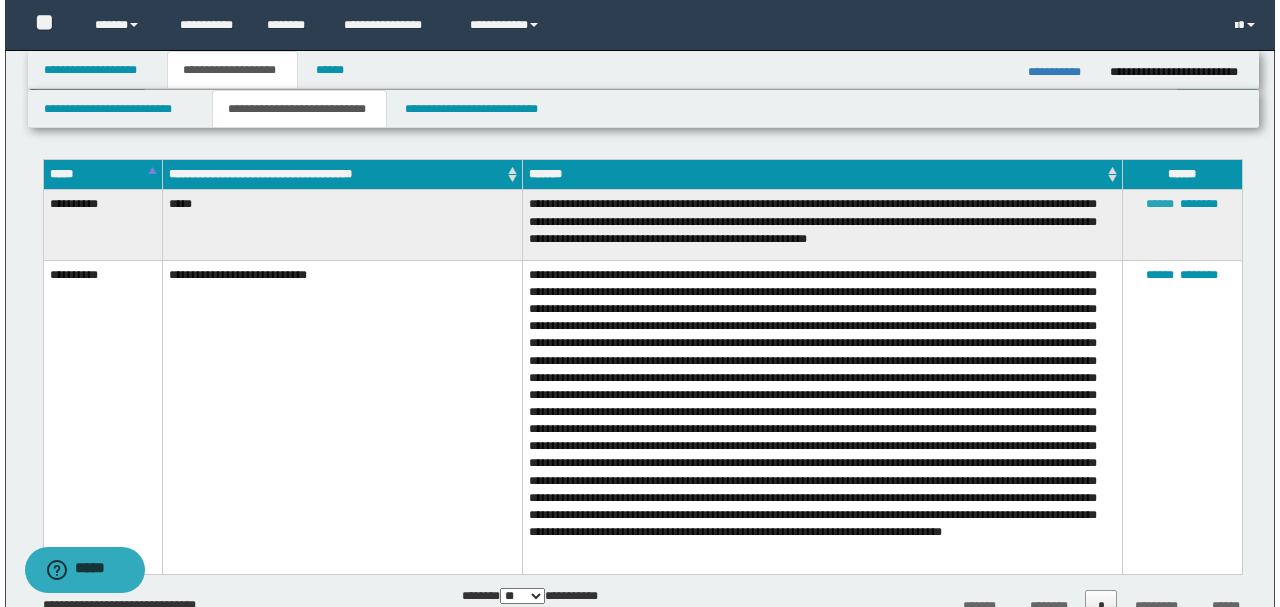 type on "**********" 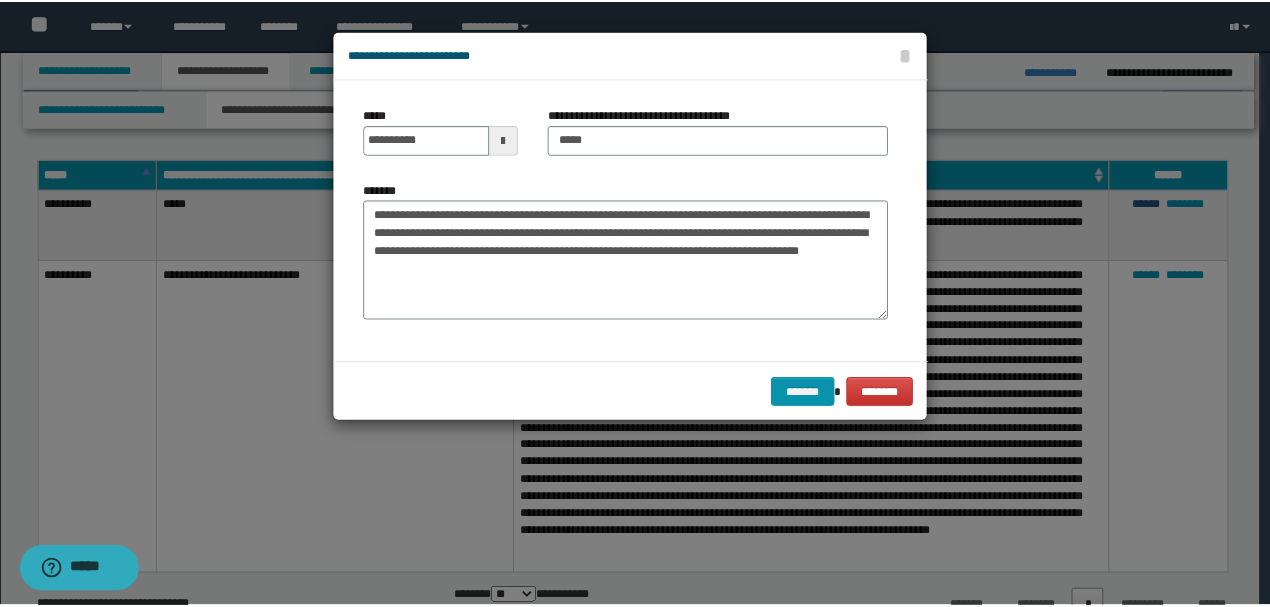 scroll, scrollTop: 0, scrollLeft: 0, axis: both 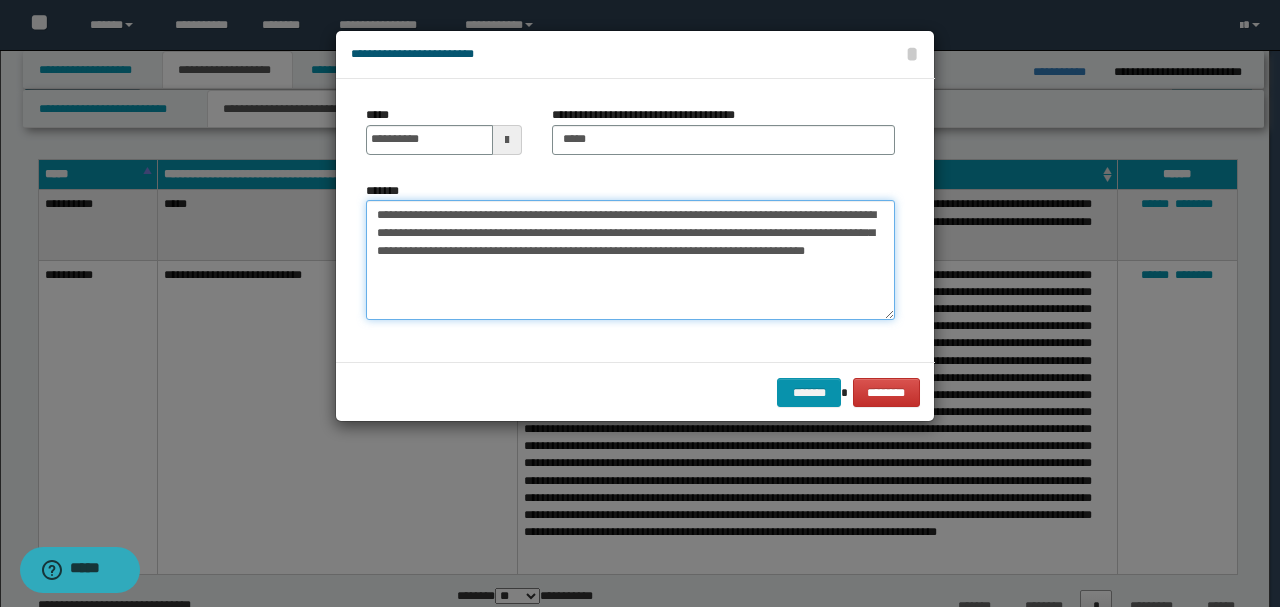 drag, startPoint x: 431, startPoint y: 212, endPoint x: 479, endPoint y: 210, distance: 48.04165 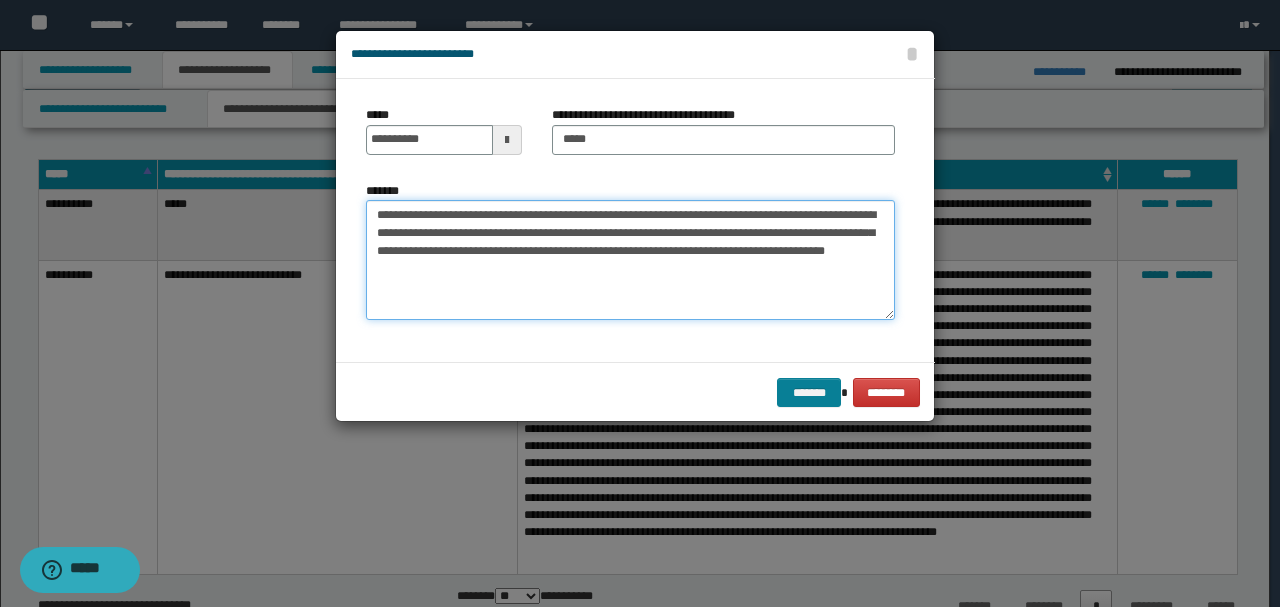 type on "**********" 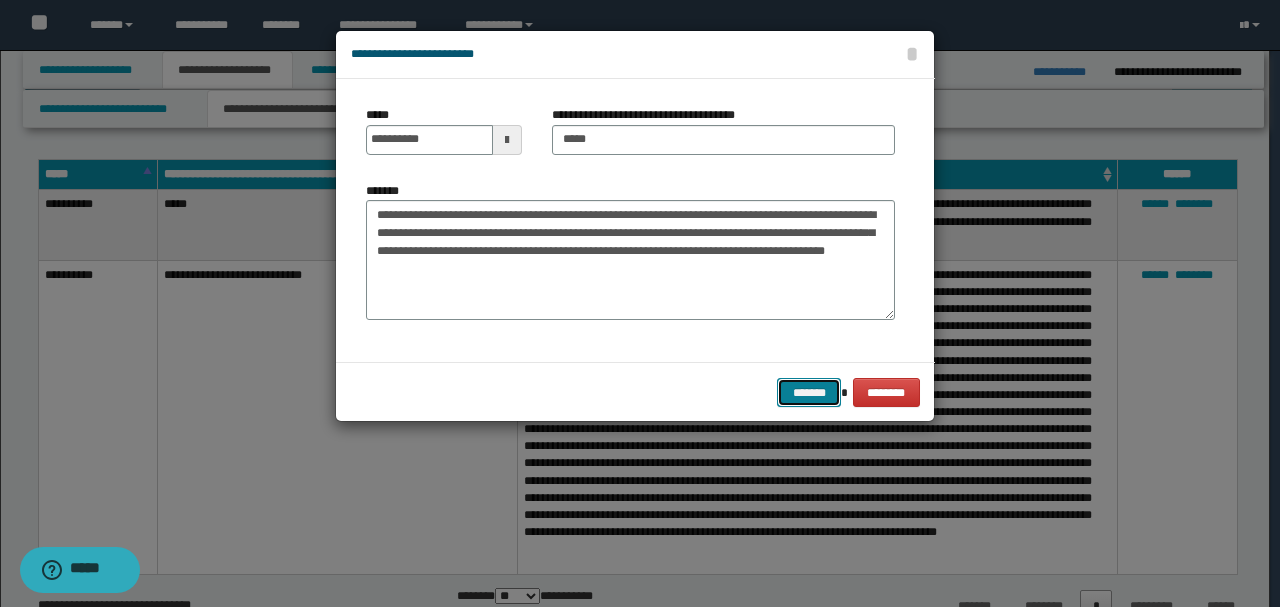 click on "*******" at bounding box center (809, 392) 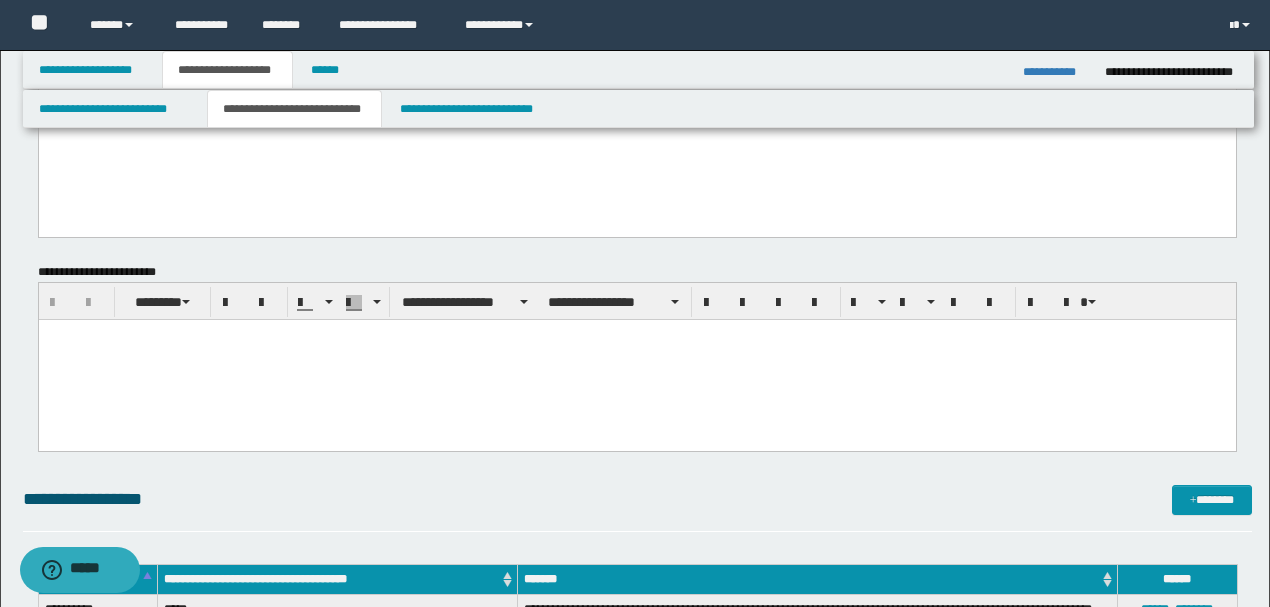 scroll, scrollTop: 0, scrollLeft: 0, axis: both 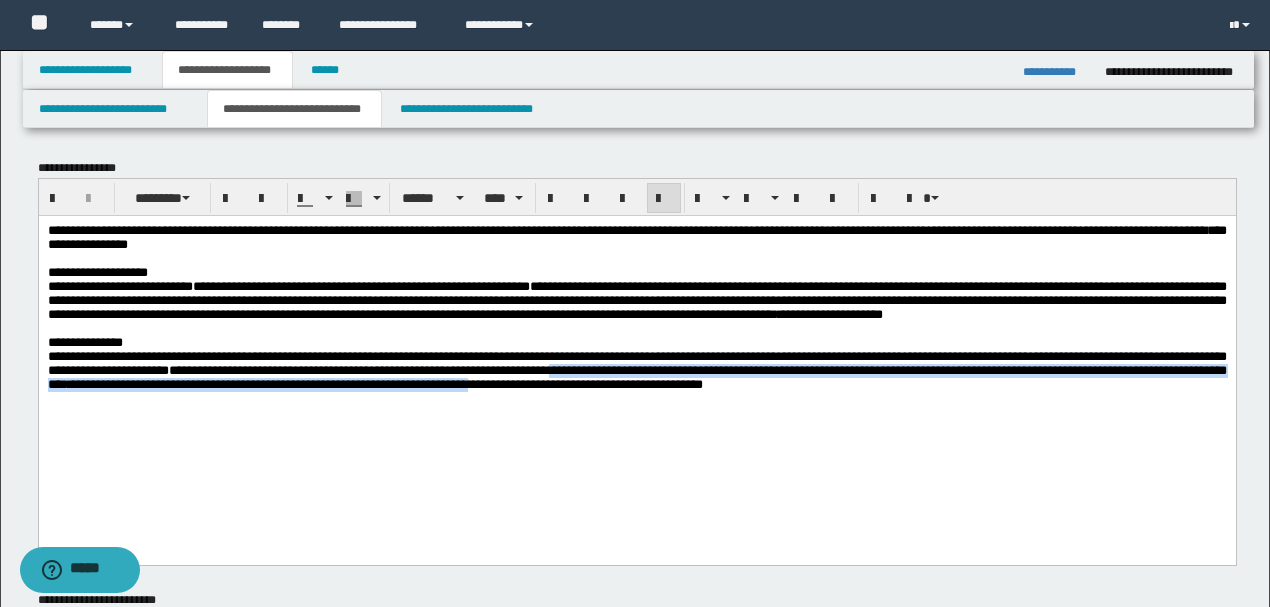 drag, startPoint x: 862, startPoint y: 415, endPoint x: 1026, endPoint y: 434, distance: 165.09694 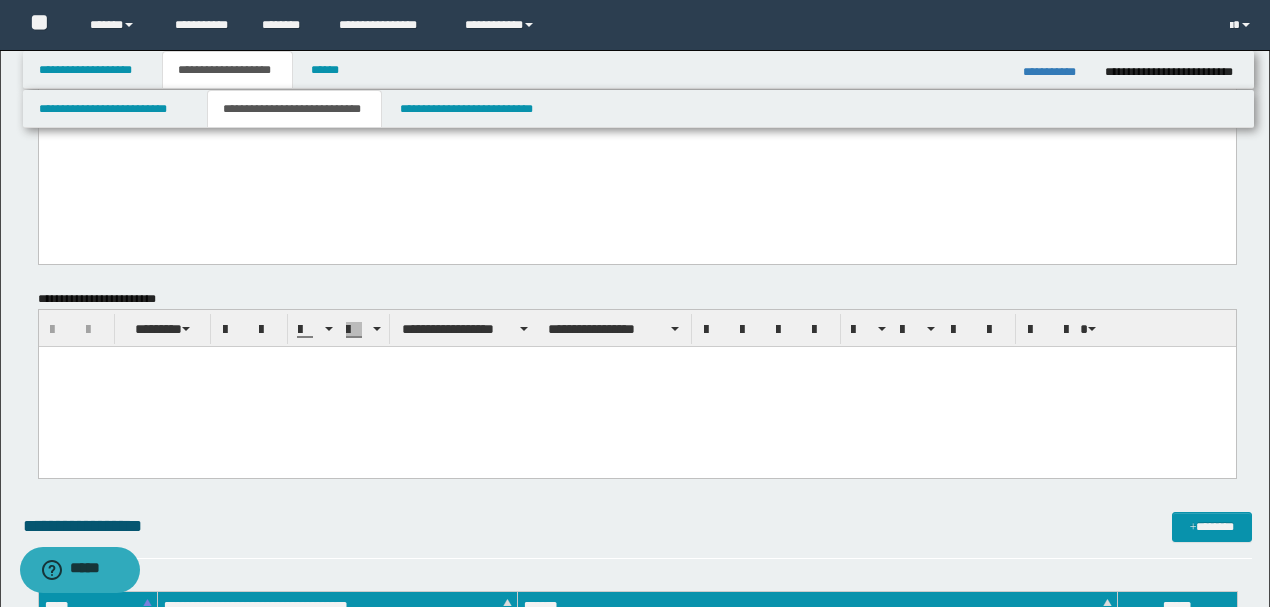 scroll, scrollTop: 333, scrollLeft: 0, axis: vertical 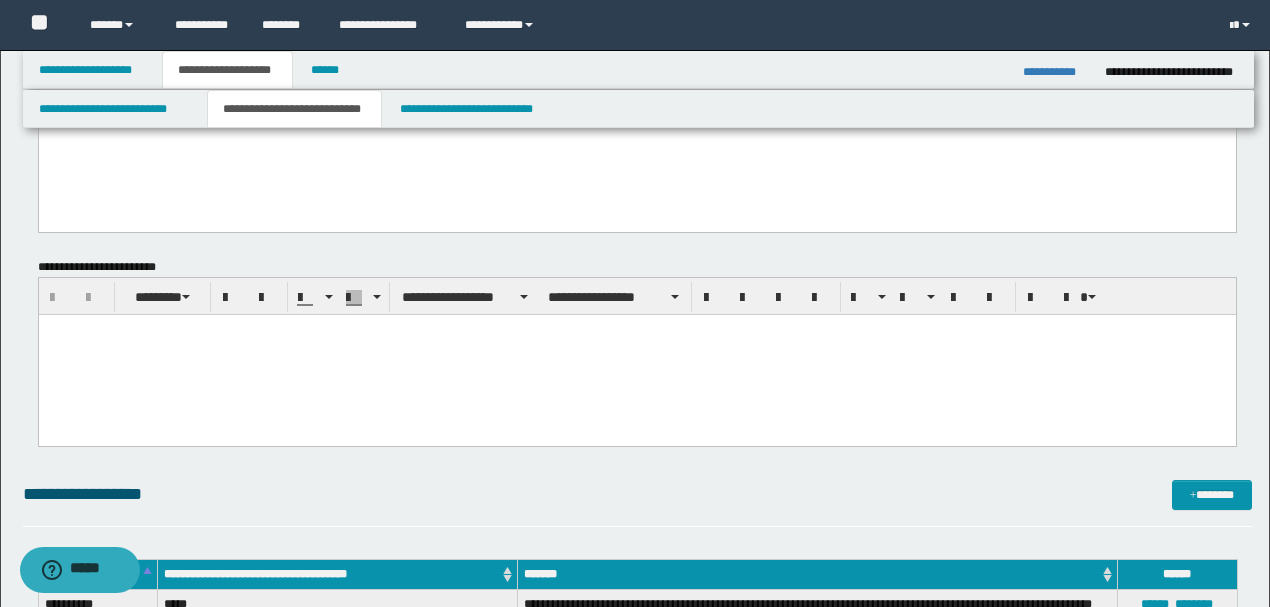 click at bounding box center (636, 330) 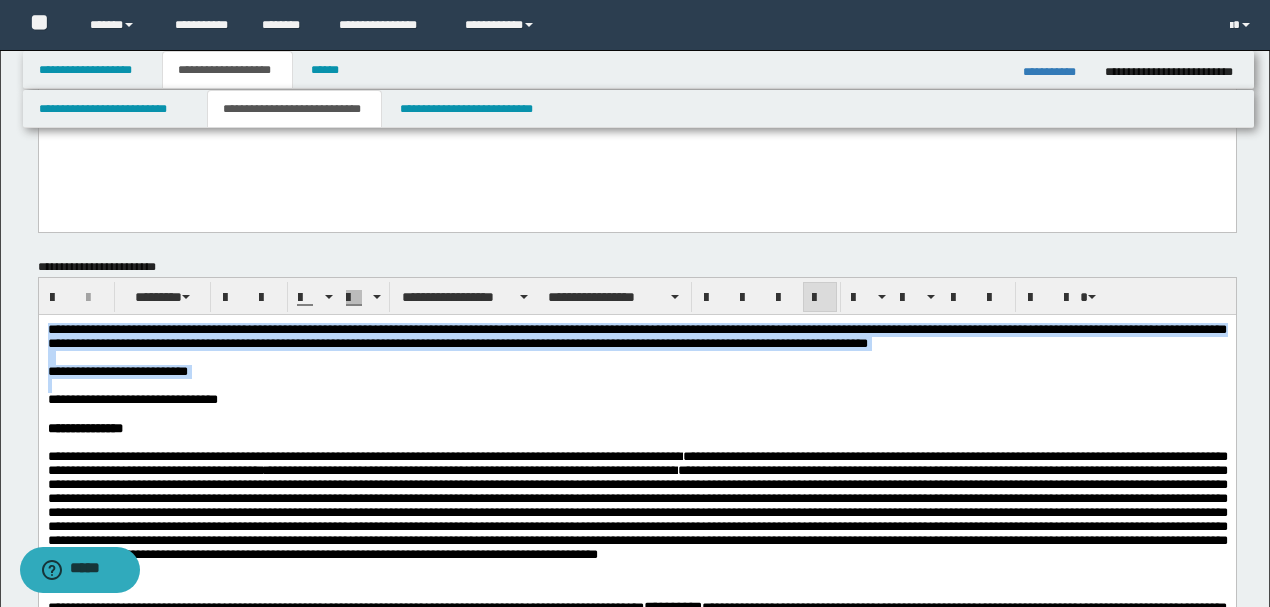 scroll, scrollTop: 600, scrollLeft: 0, axis: vertical 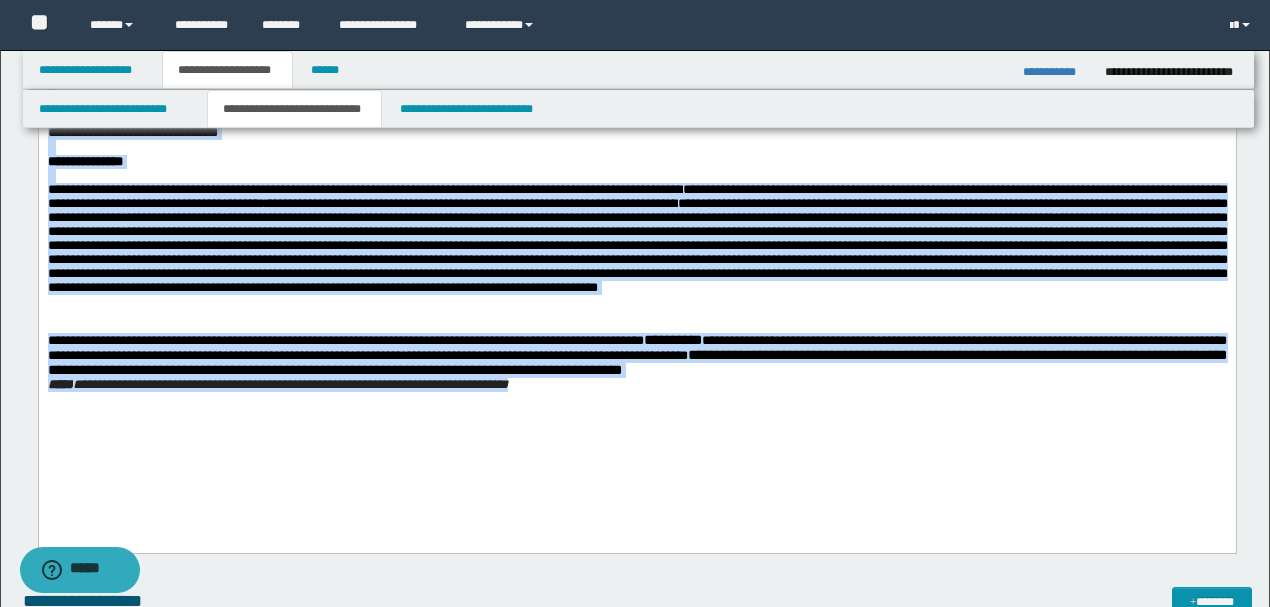 drag, startPoint x: 48, startPoint y: 64, endPoint x: 754, endPoint y: 480, distance: 819.44617 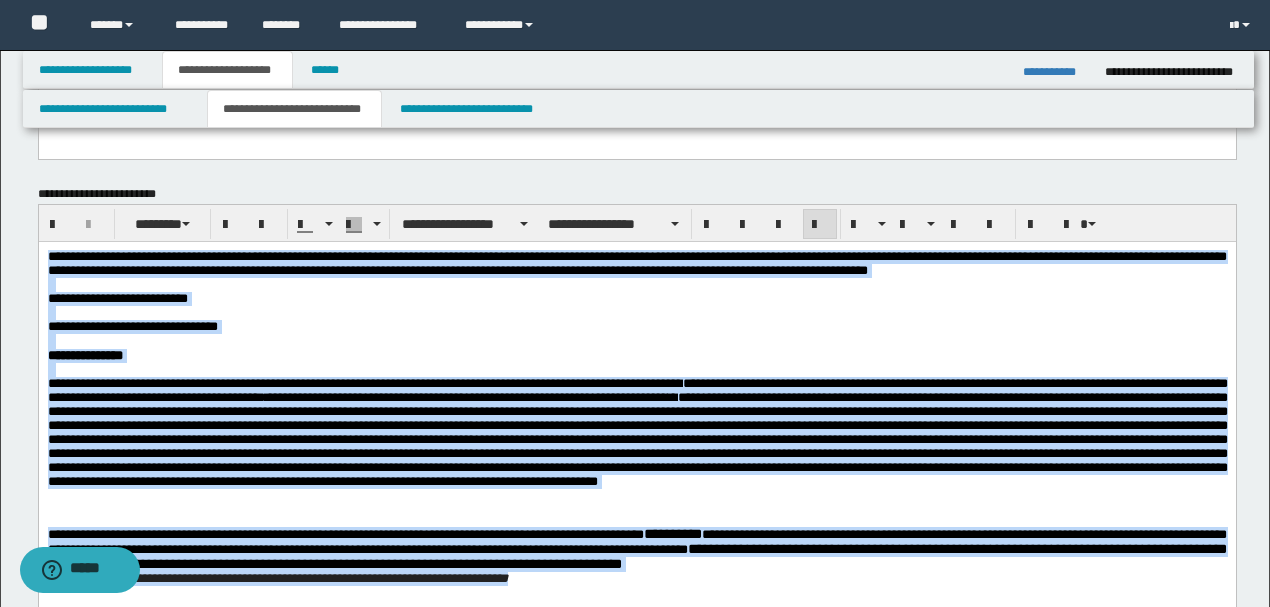 scroll, scrollTop: 400, scrollLeft: 0, axis: vertical 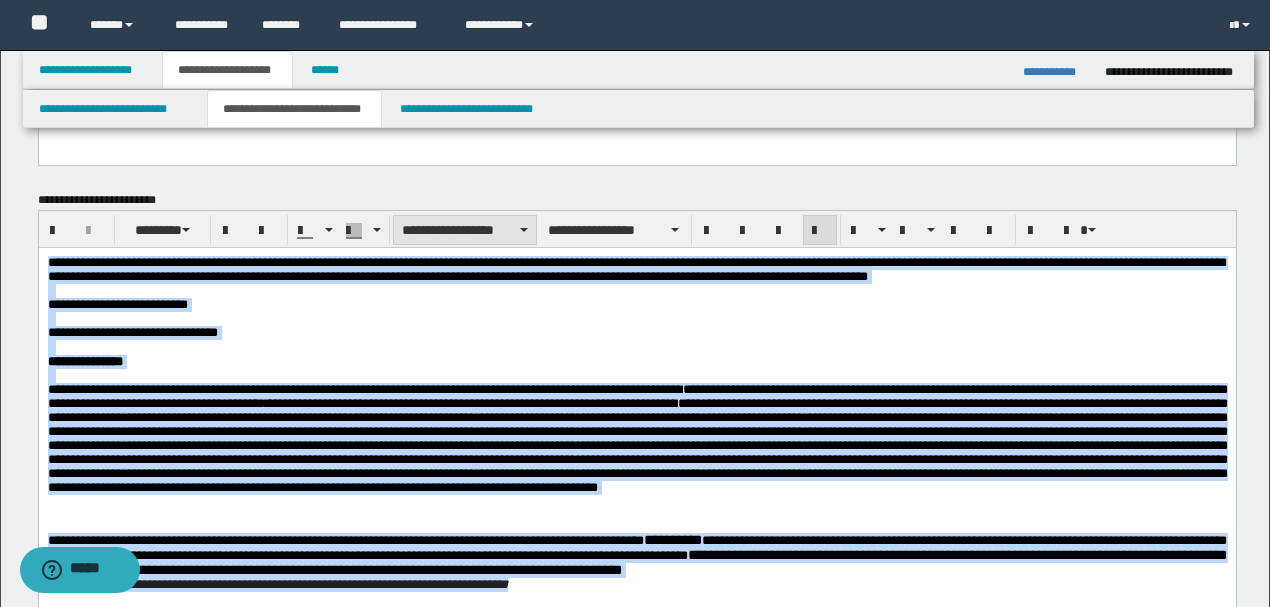click on "**********" at bounding box center [465, 230] 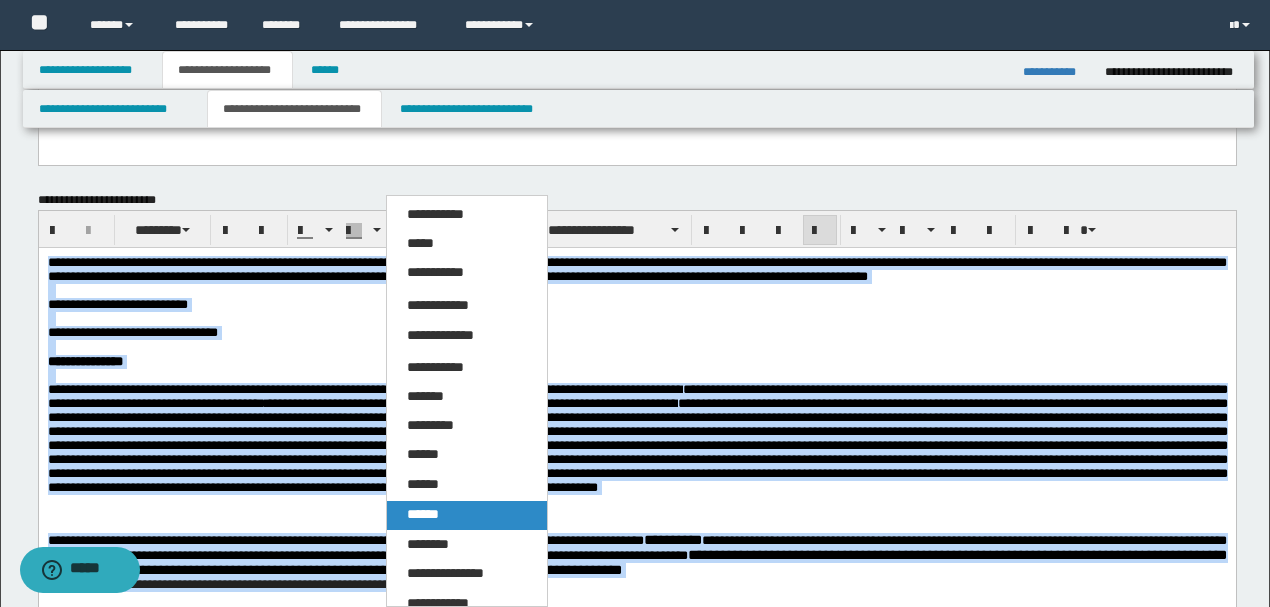 drag, startPoint x: 413, startPoint y: 518, endPoint x: 378, endPoint y: 265, distance: 255.40947 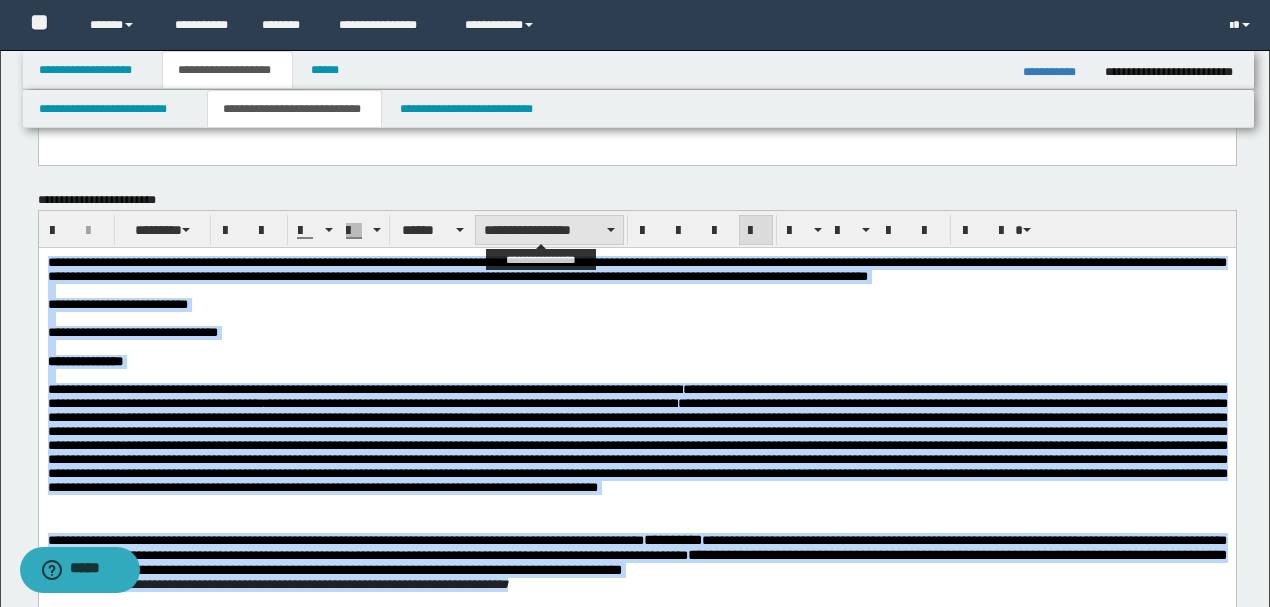 click on "**********" at bounding box center (549, 230) 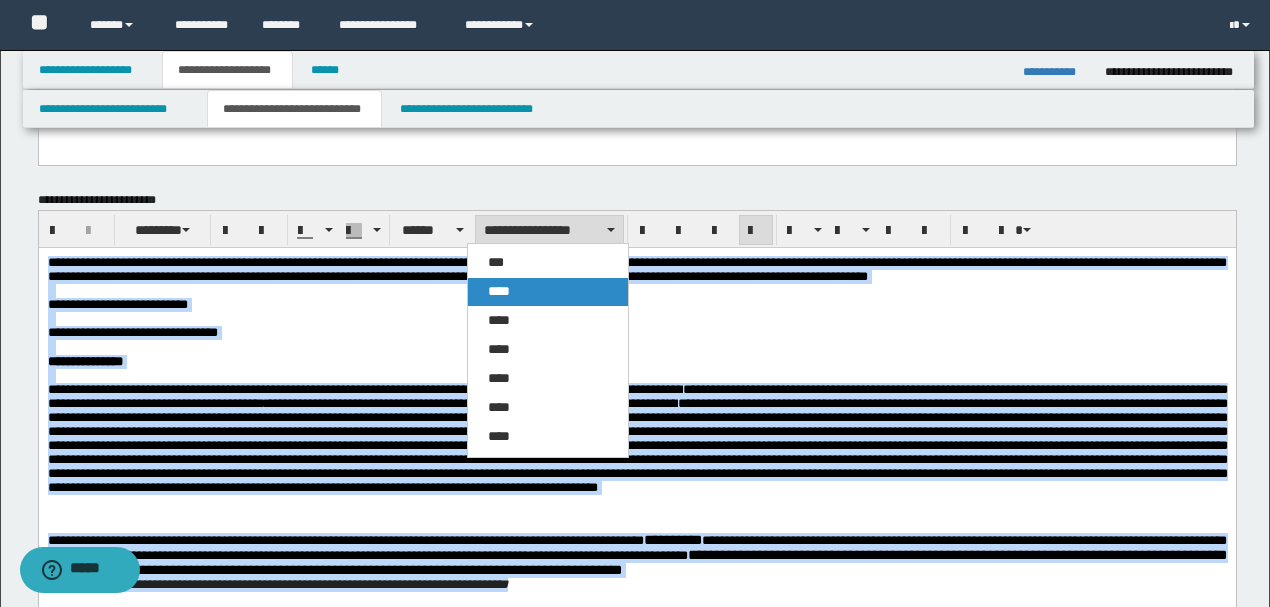click on "****" at bounding box center [547, 292] 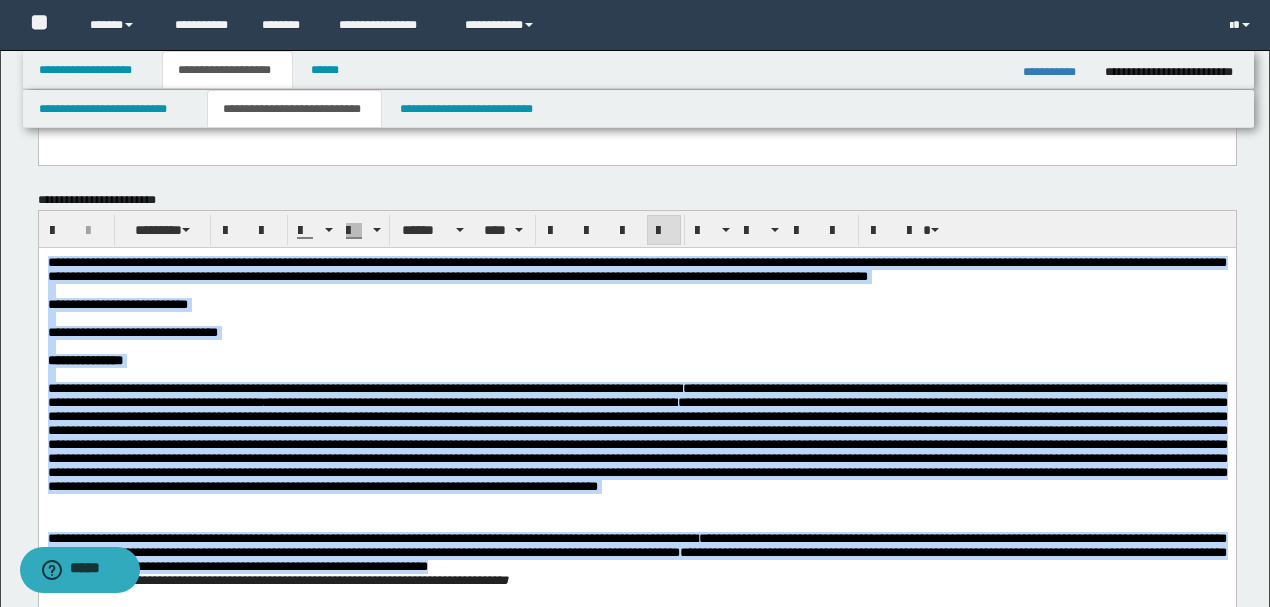 click on "**********" at bounding box center [636, 333] 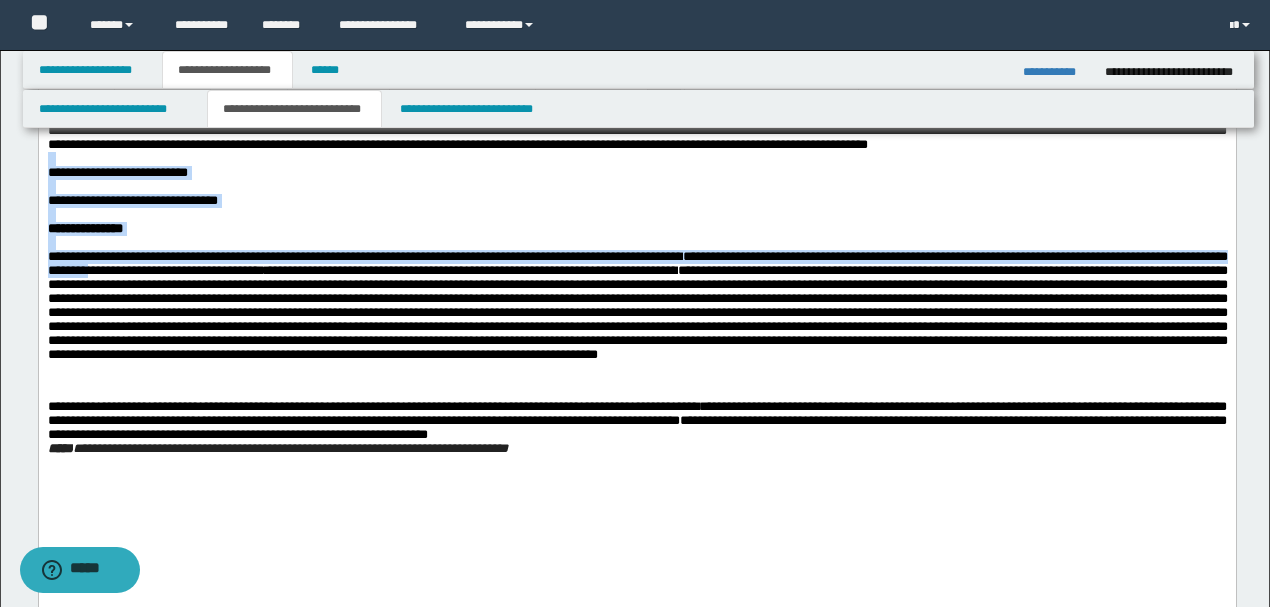scroll, scrollTop: 533, scrollLeft: 0, axis: vertical 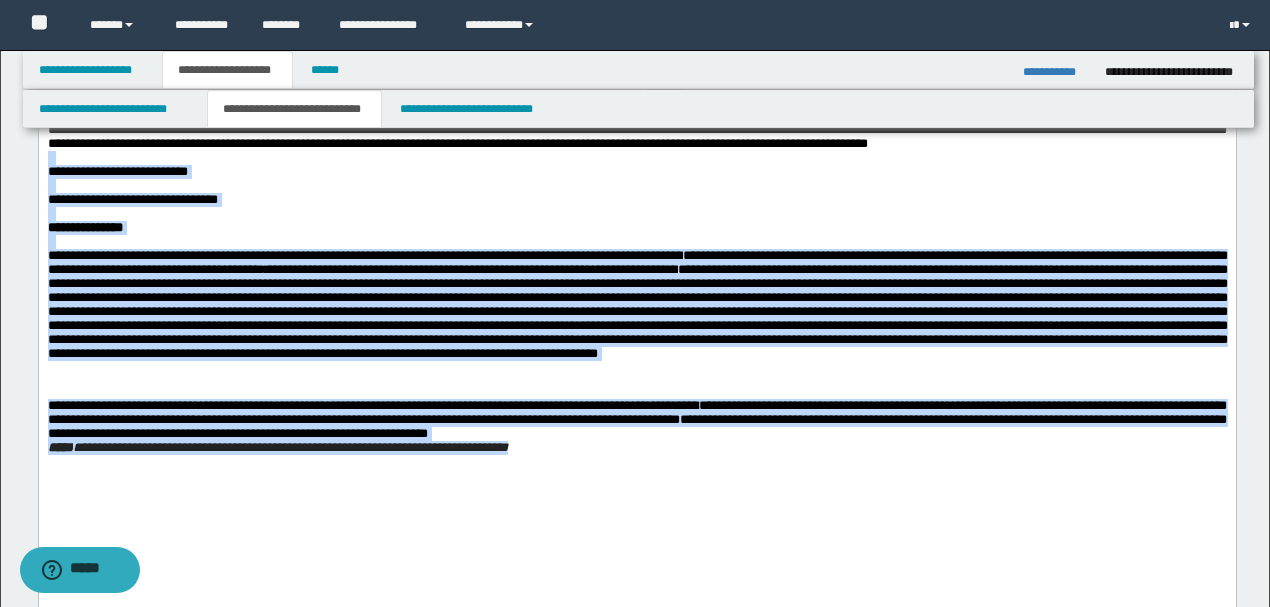 drag, startPoint x: 152, startPoint y: 167, endPoint x: 898, endPoint y: 562, distance: 844.12146 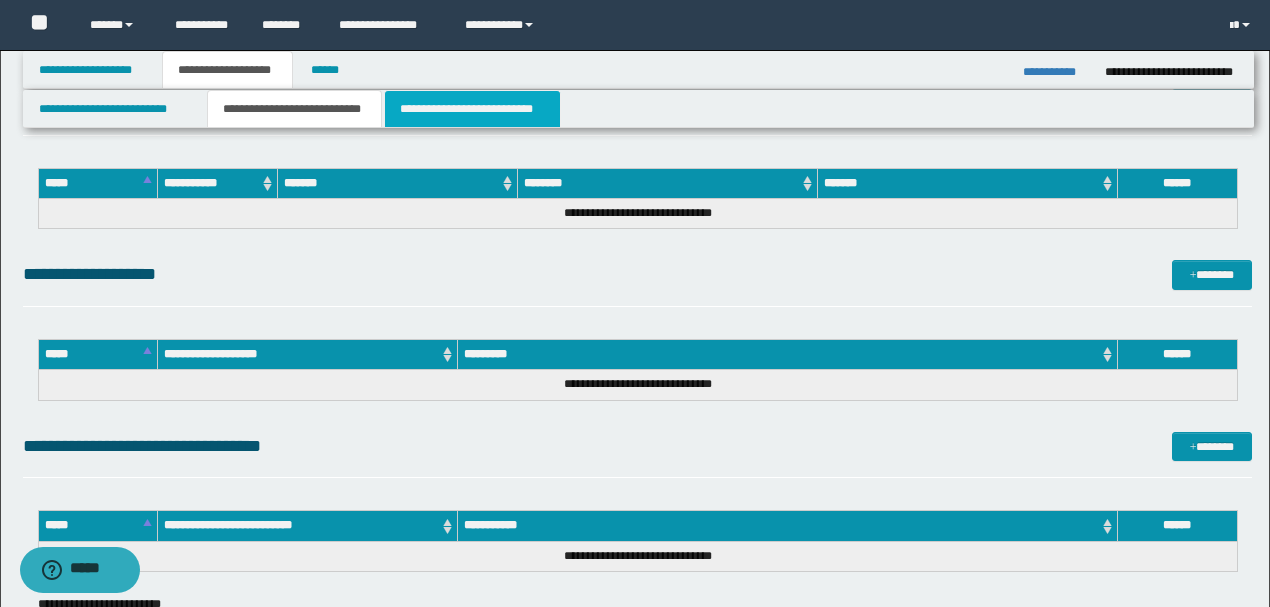 click on "**********" at bounding box center [472, 109] 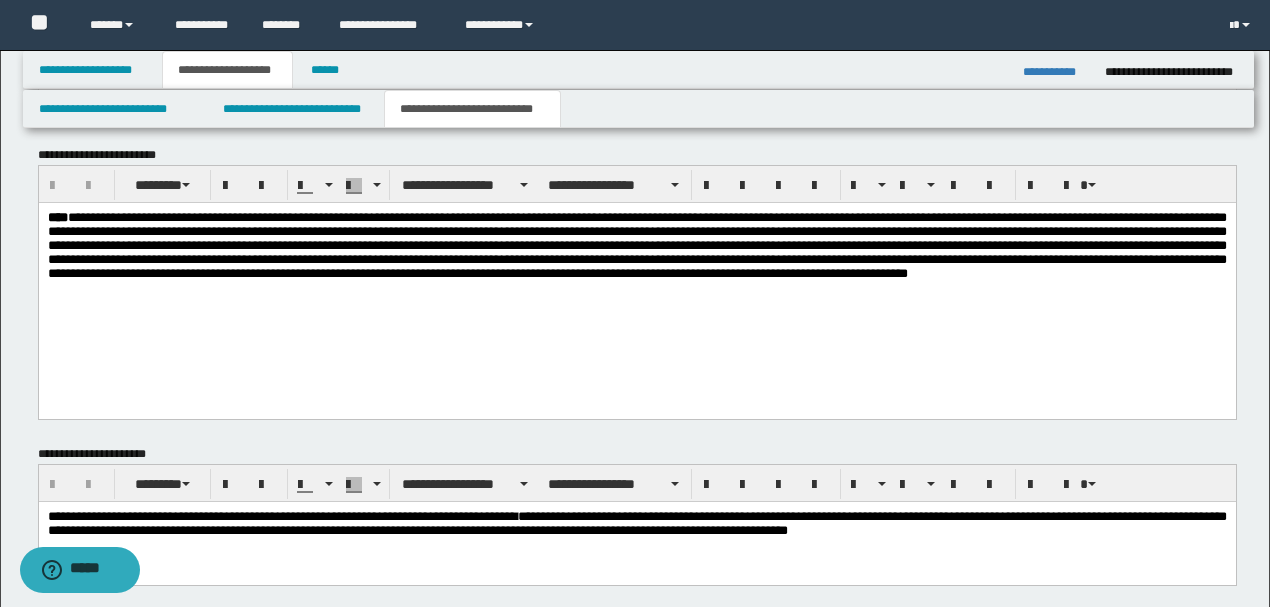 scroll, scrollTop: 810, scrollLeft: 0, axis: vertical 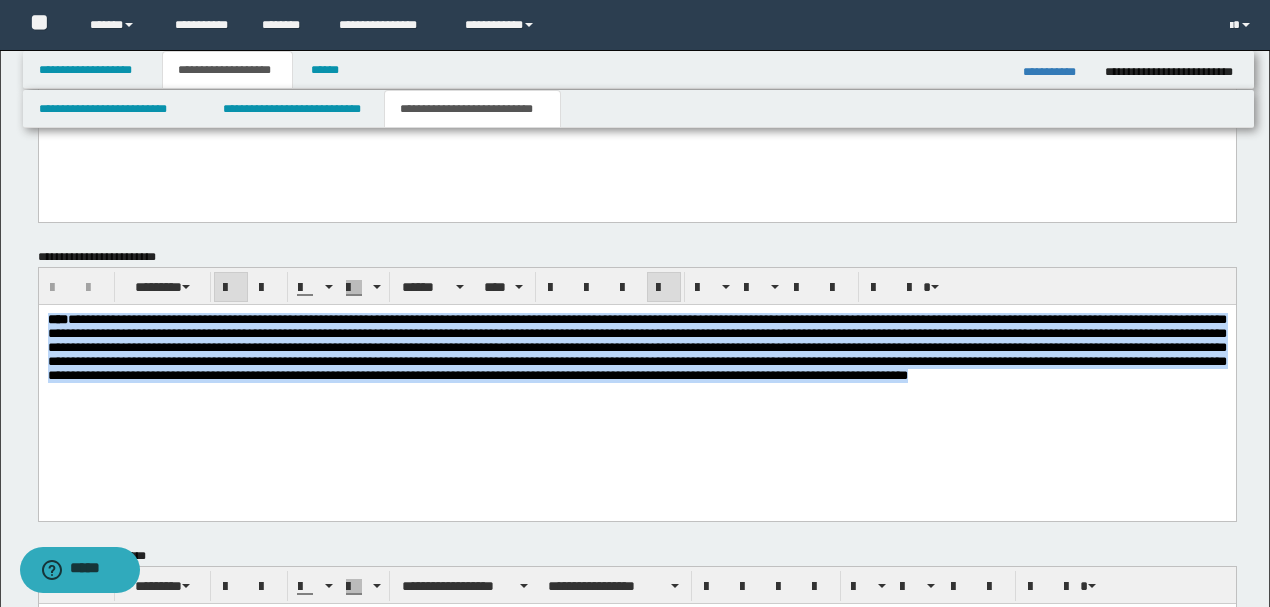 drag, startPoint x: 796, startPoint y: 407, endPoint x: 40, endPoint y: 626, distance: 787.0813 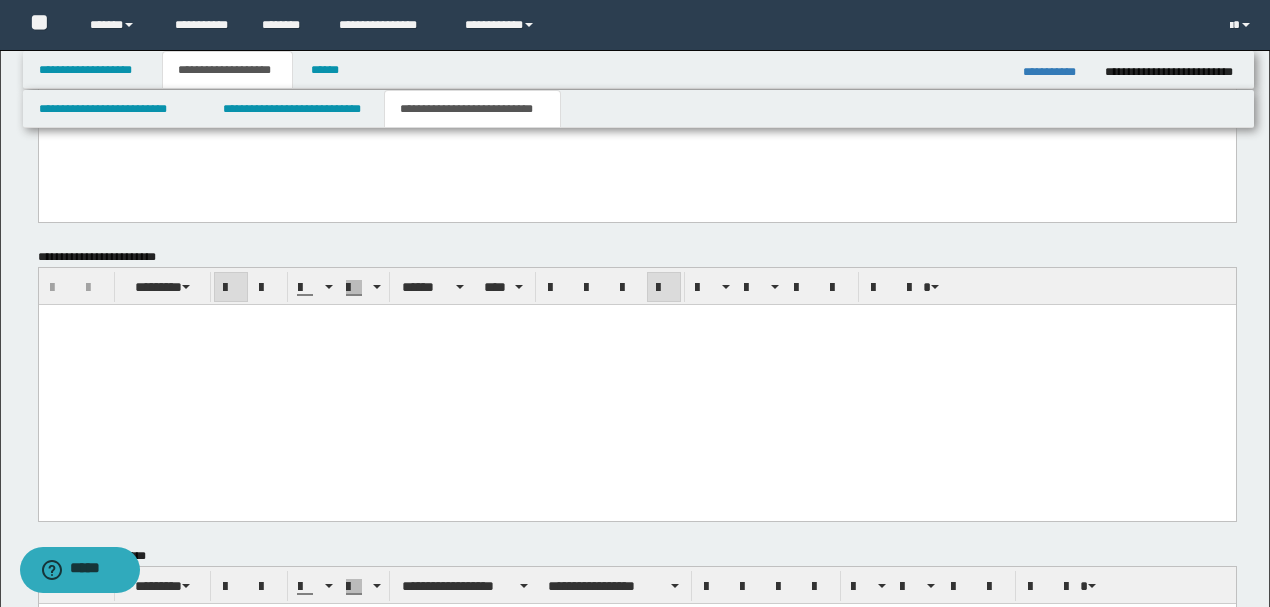 type 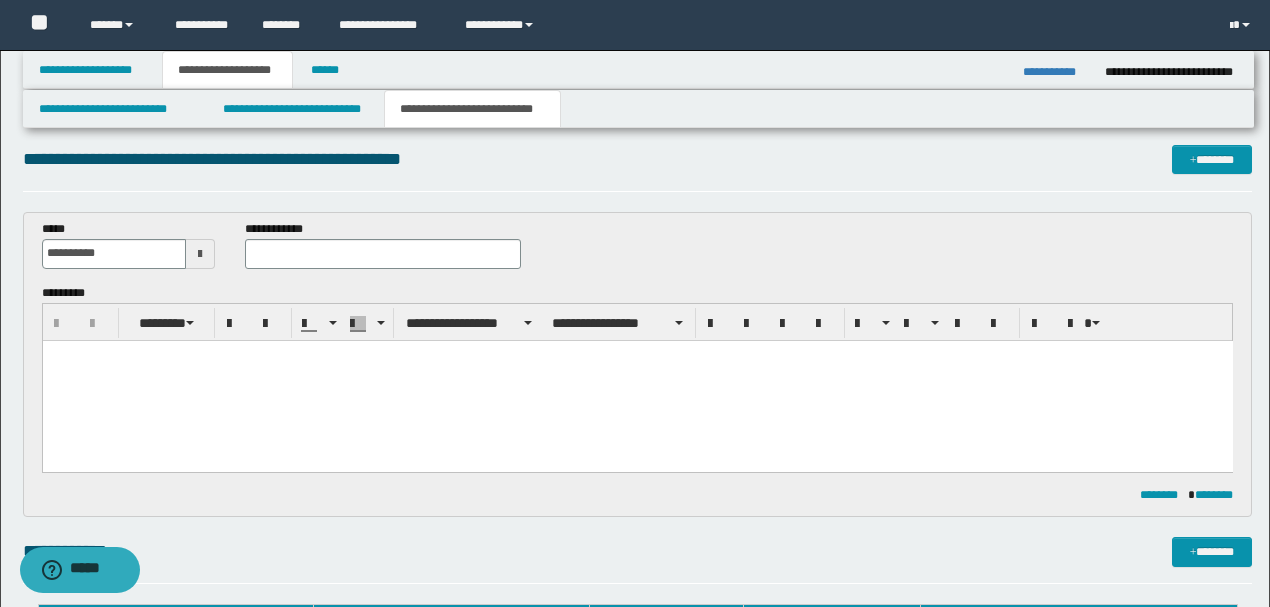 scroll, scrollTop: 10, scrollLeft: 0, axis: vertical 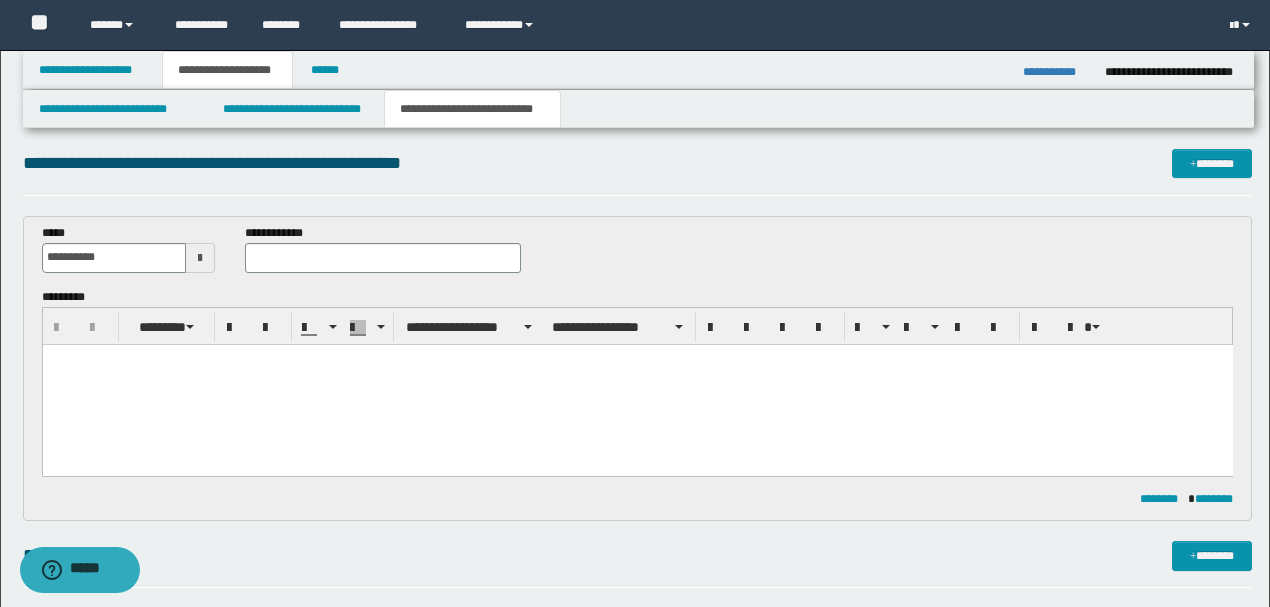 click at bounding box center [637, 384] 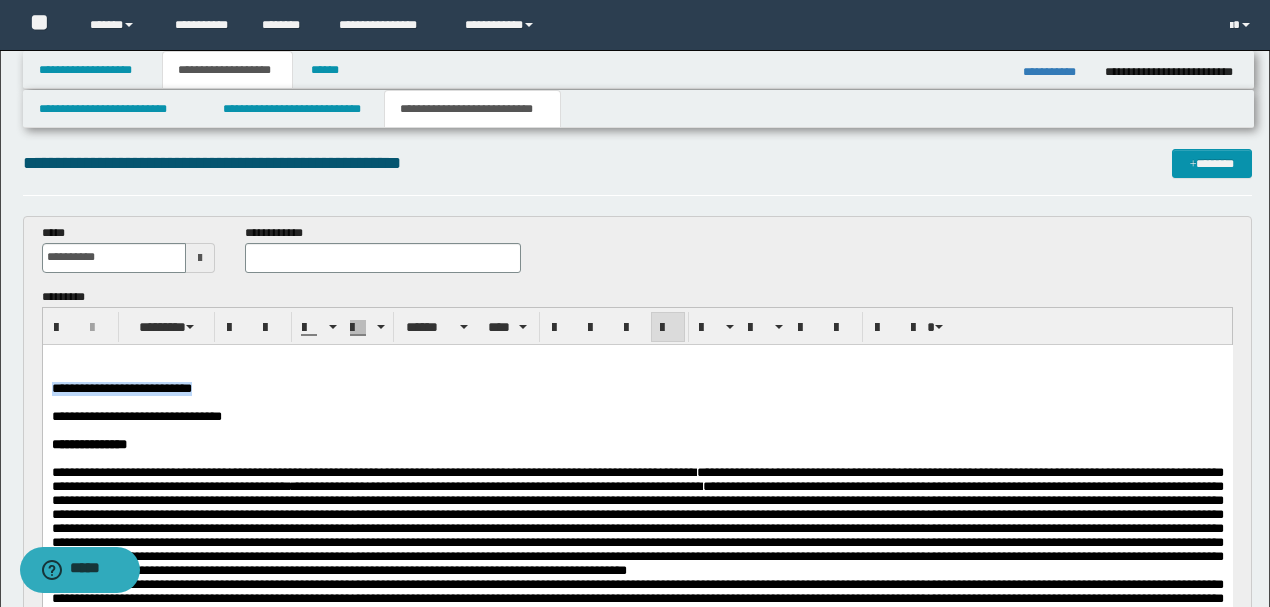 drag, startPoint x: 217, startPoint y: 393, endPoint x: 47, endPoint y: 385, distance: 170.18813 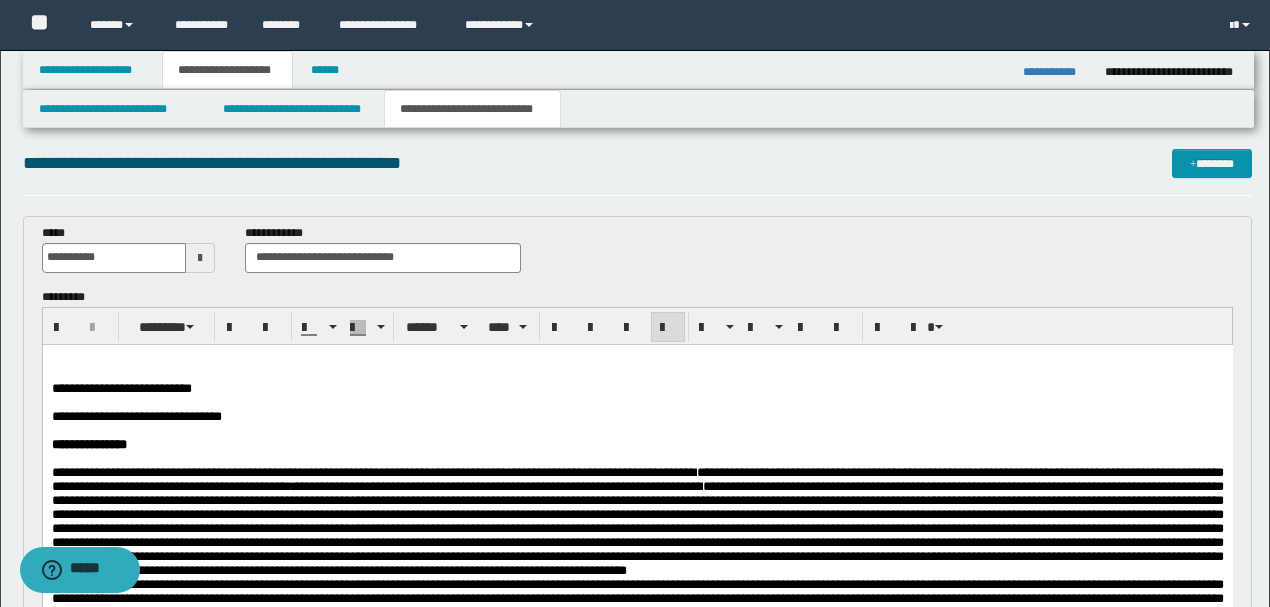 click at bounding box center (53, 401) 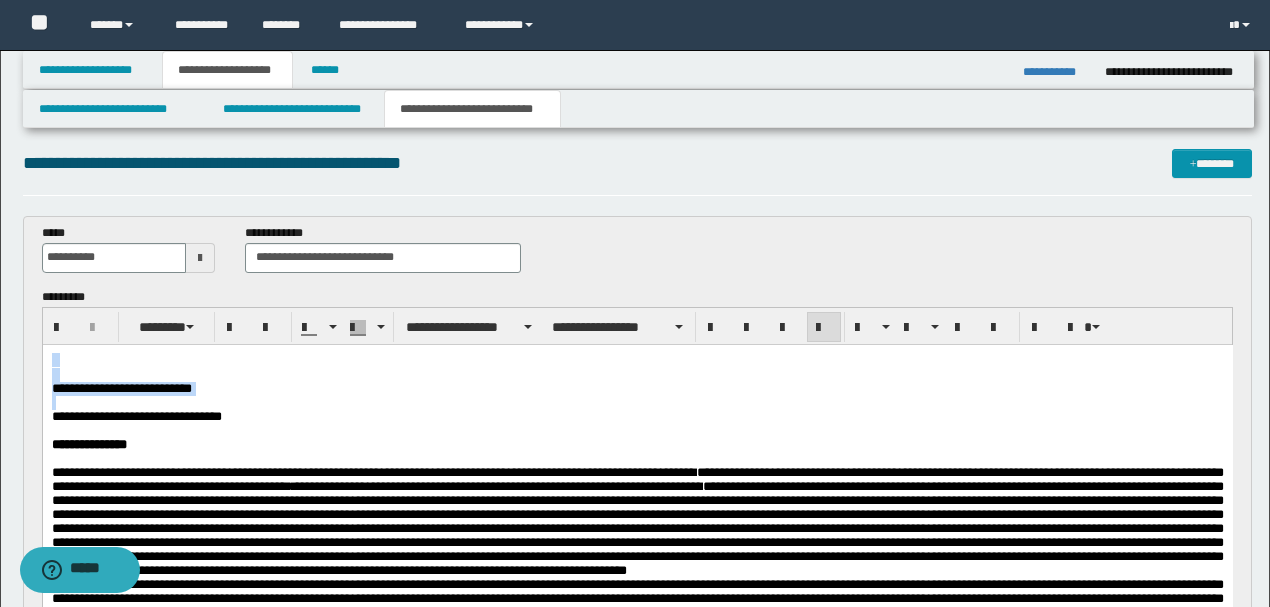 drag, startPoint x: 51, startPoint y: 426, endPoint x: 44, endPoint y: 355, distance: 71.34424 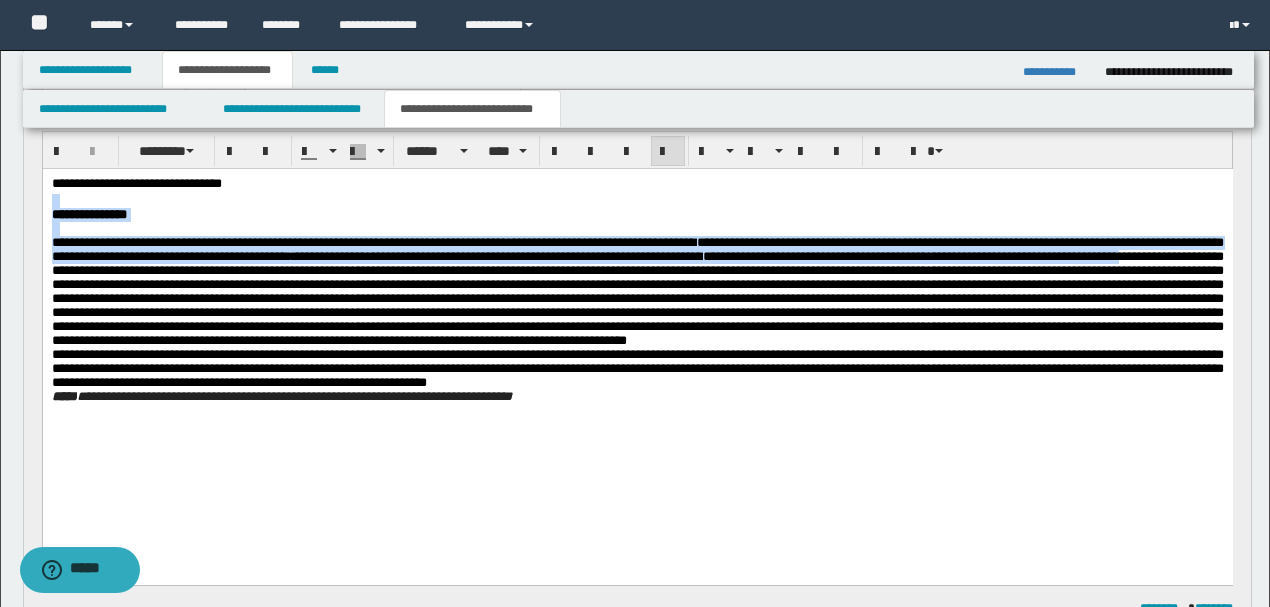 scroll, scrollTop: 210, scrollLeft: 0, axis: vertical 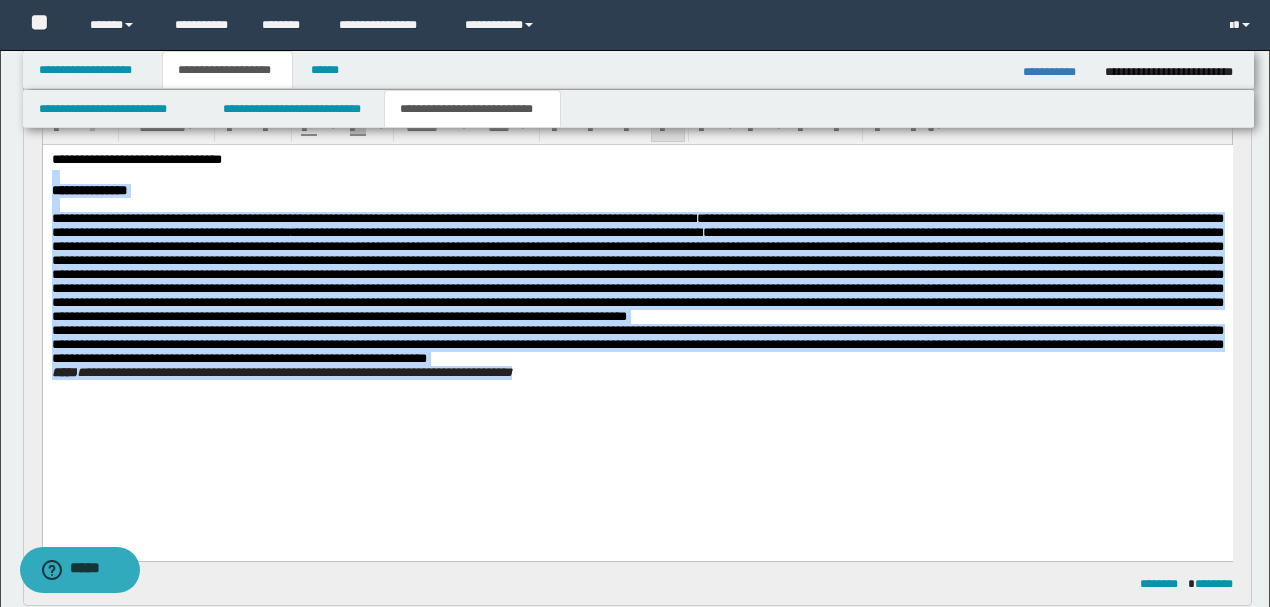 drag, startPoint x: 255, startPoint y: 156, endPoint x: 835, endPoint y: 520, distance: 684.7598 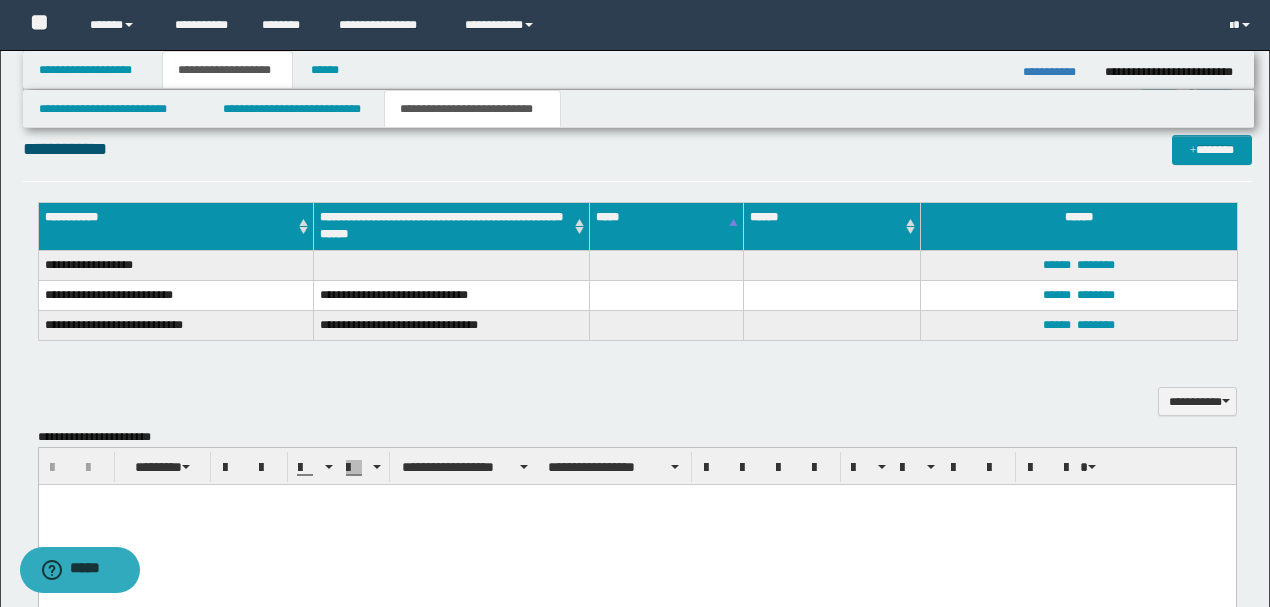 scroll, scrollTop: 544, scrollLeft: 0, axis: vertical 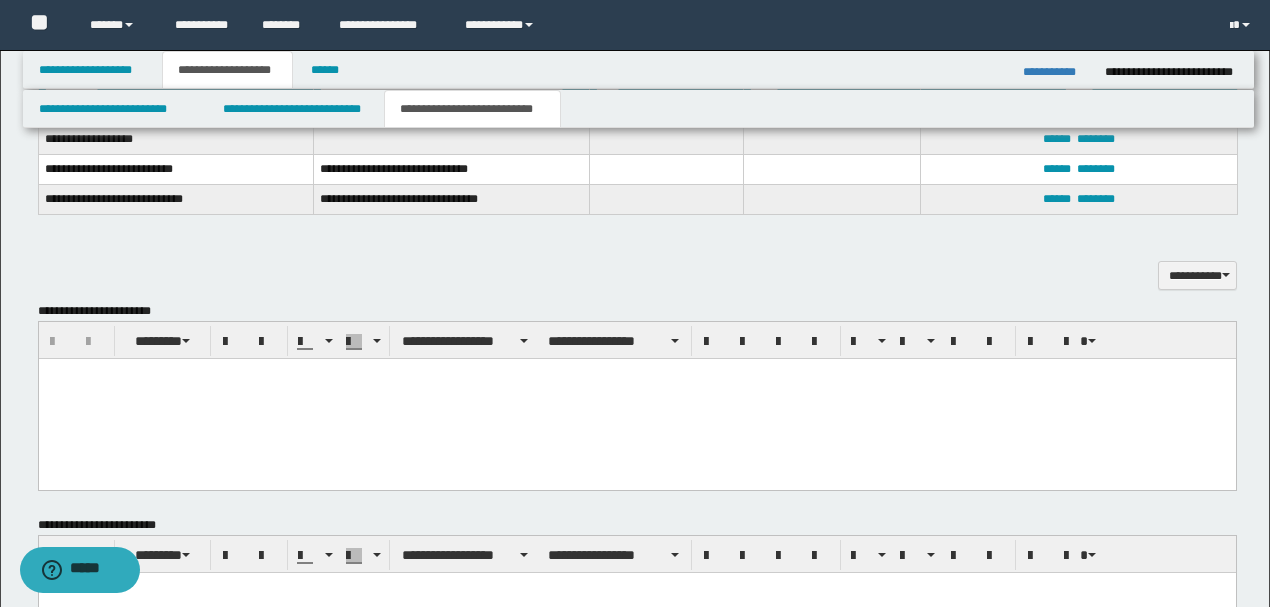 click at bounding box center (636, 398) 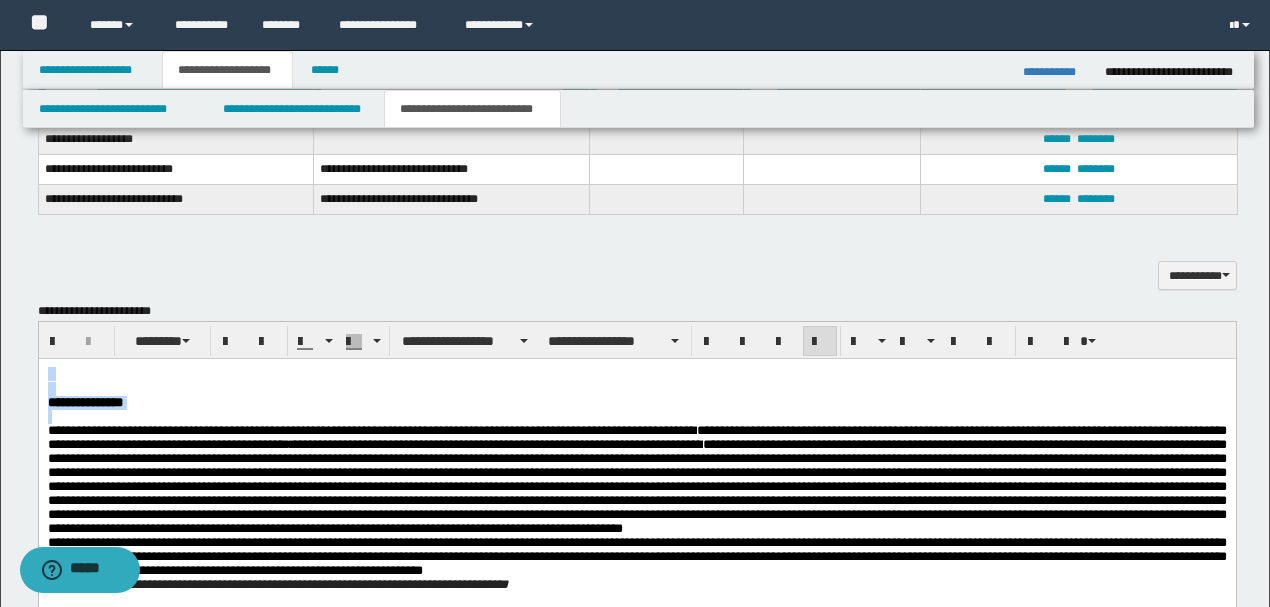 drag, startPoint x: 45, startPoint y: 439, endPoint x: 39, endPoint y: 371, distance: 68.26419 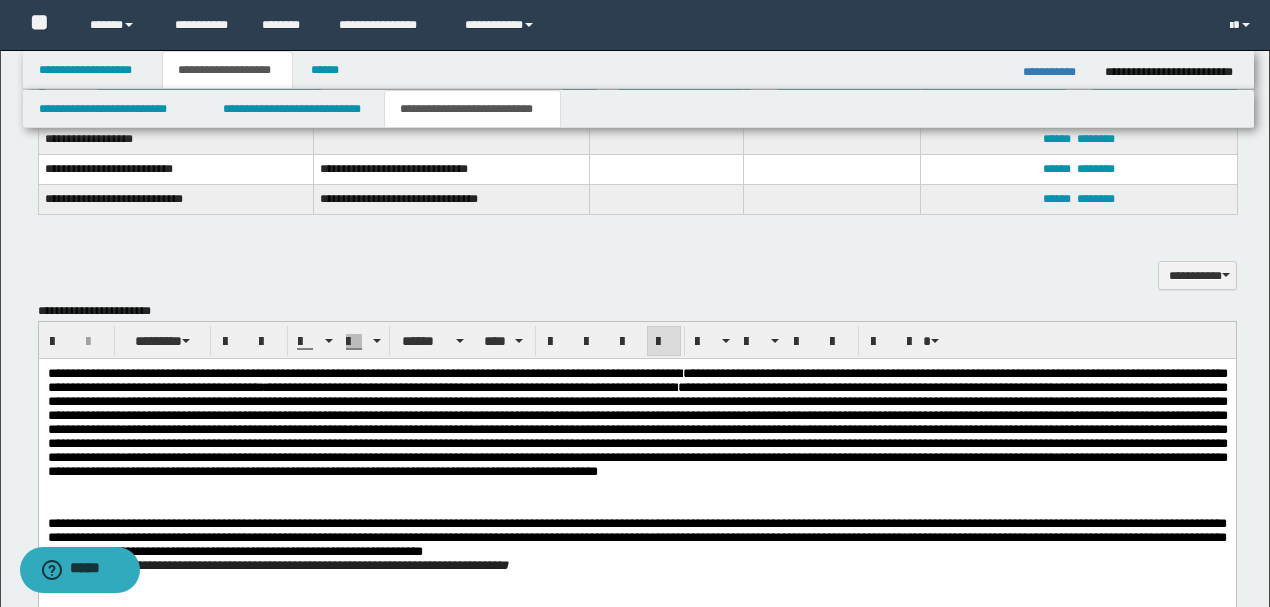 click at bounding box center (637, 428) 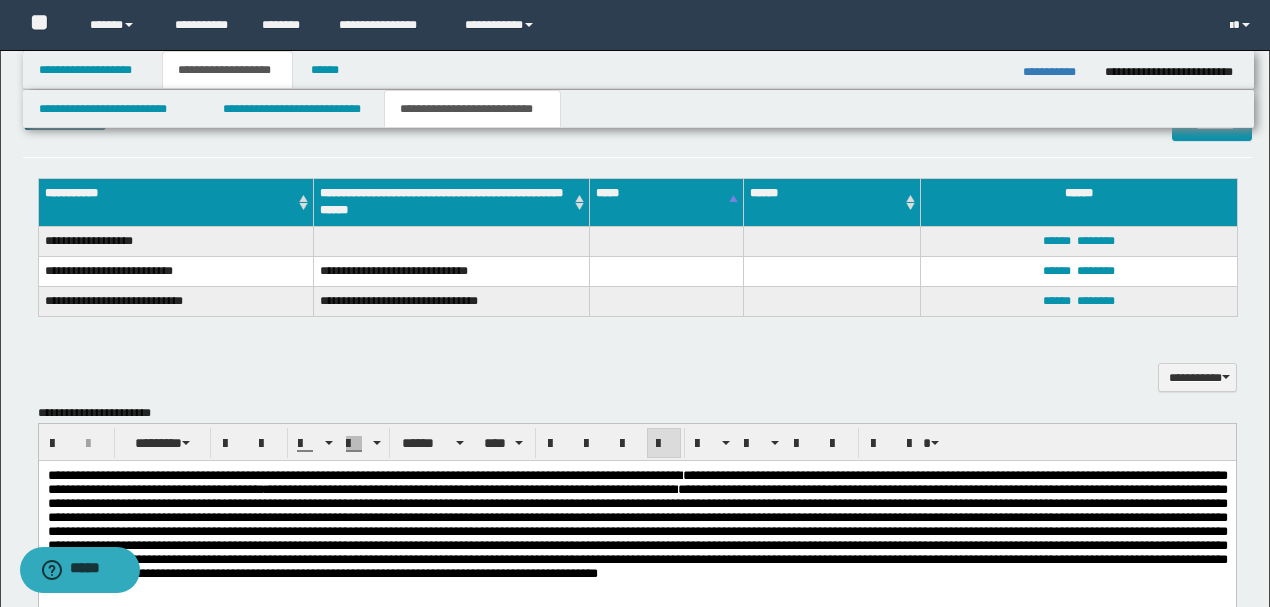 scroll, scrollTop: 410, scrollLeft: 0, axis: vertical 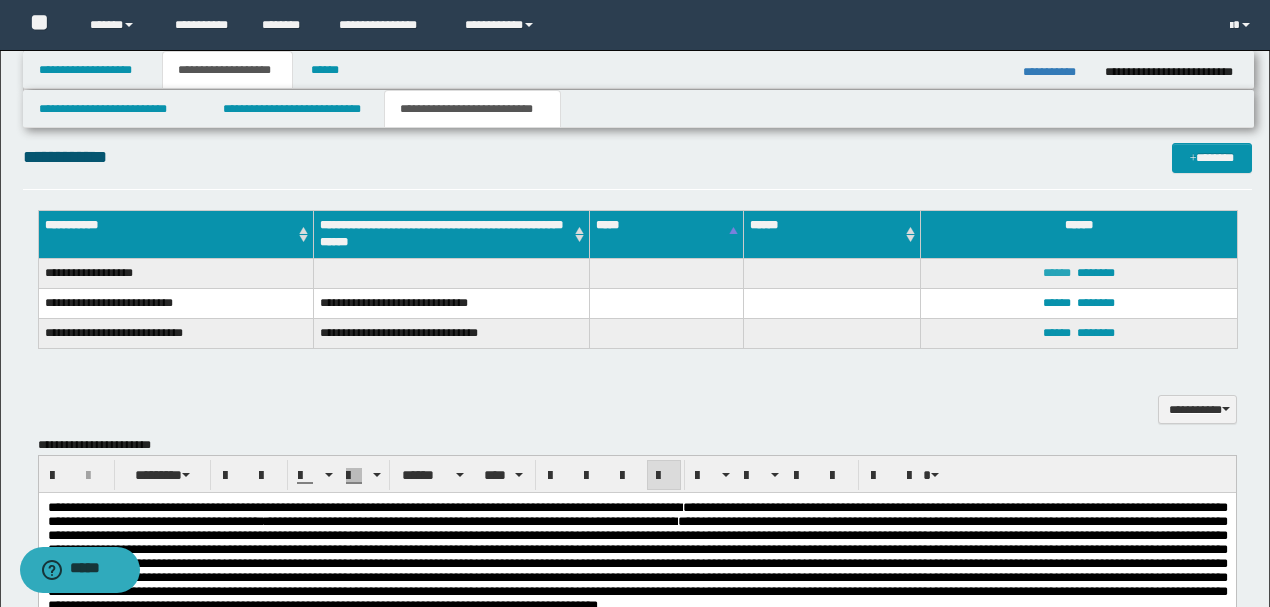 click on "******" at bounding box center [1057, 273] 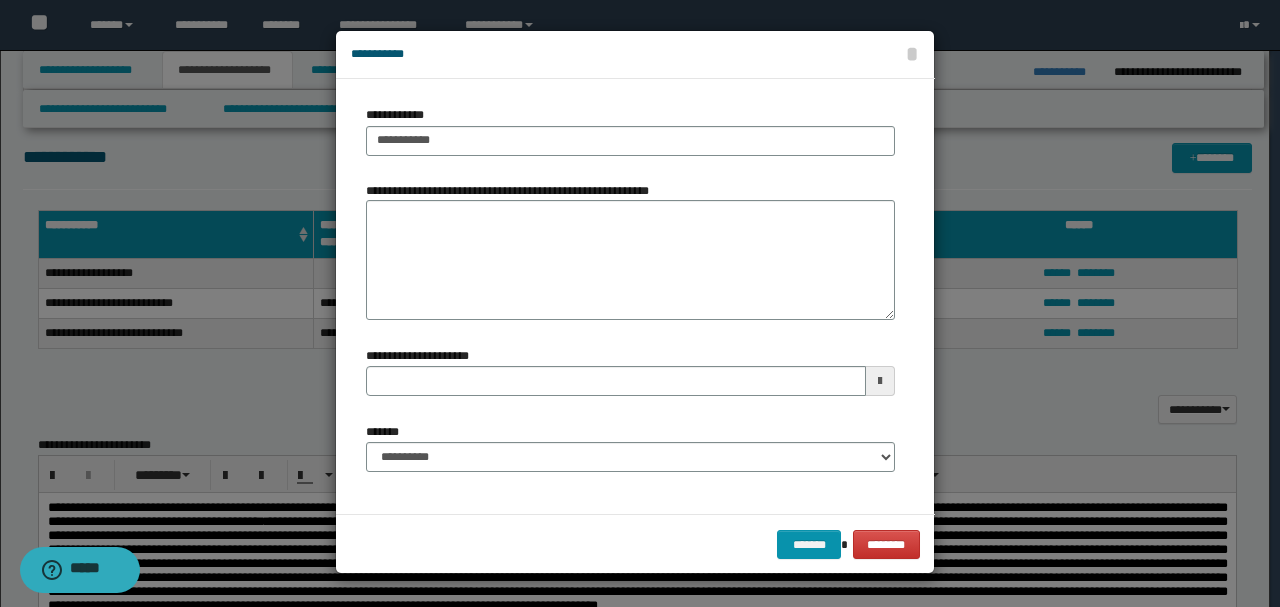 type 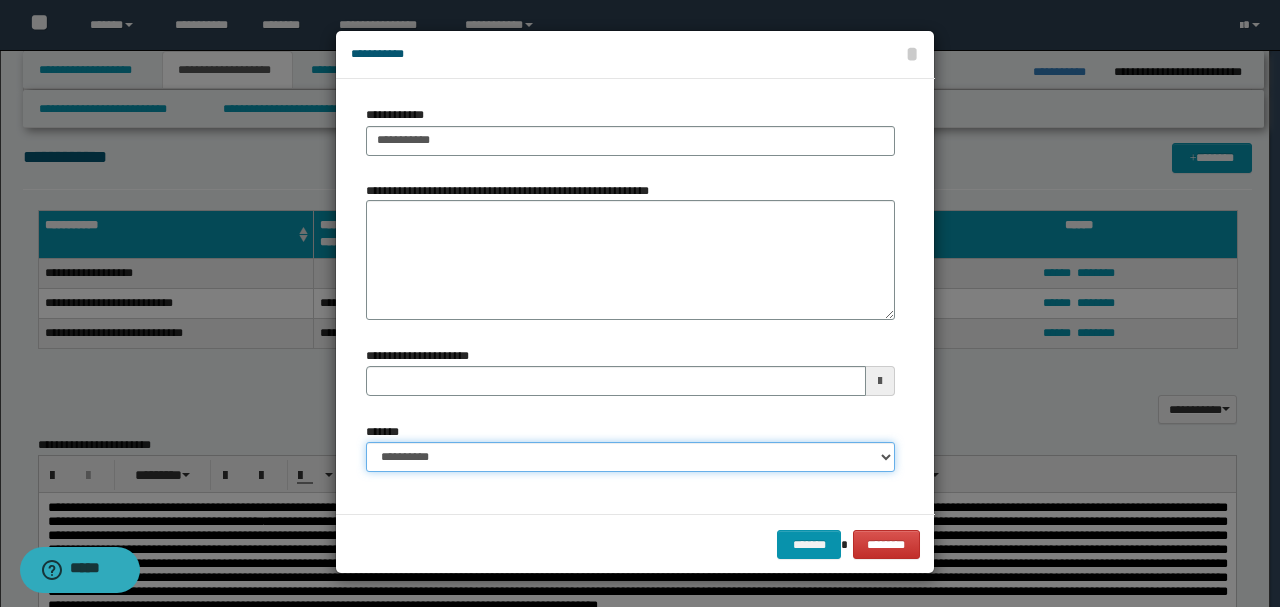 click on "**********" at bounding box center (630, 457) 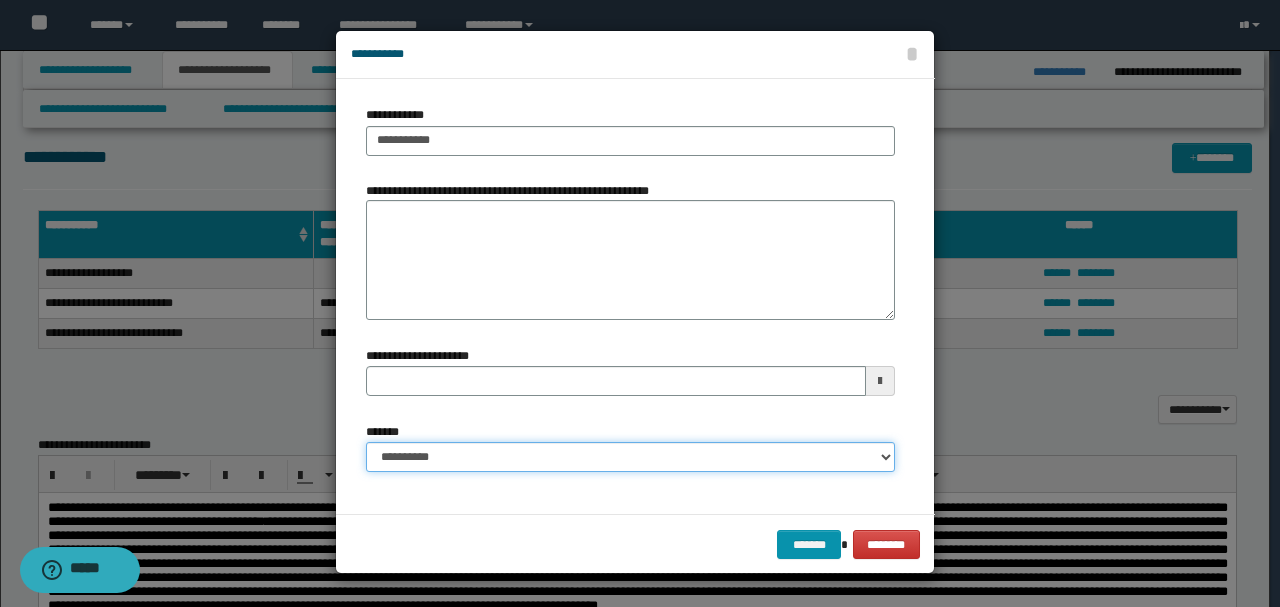 select on "*" 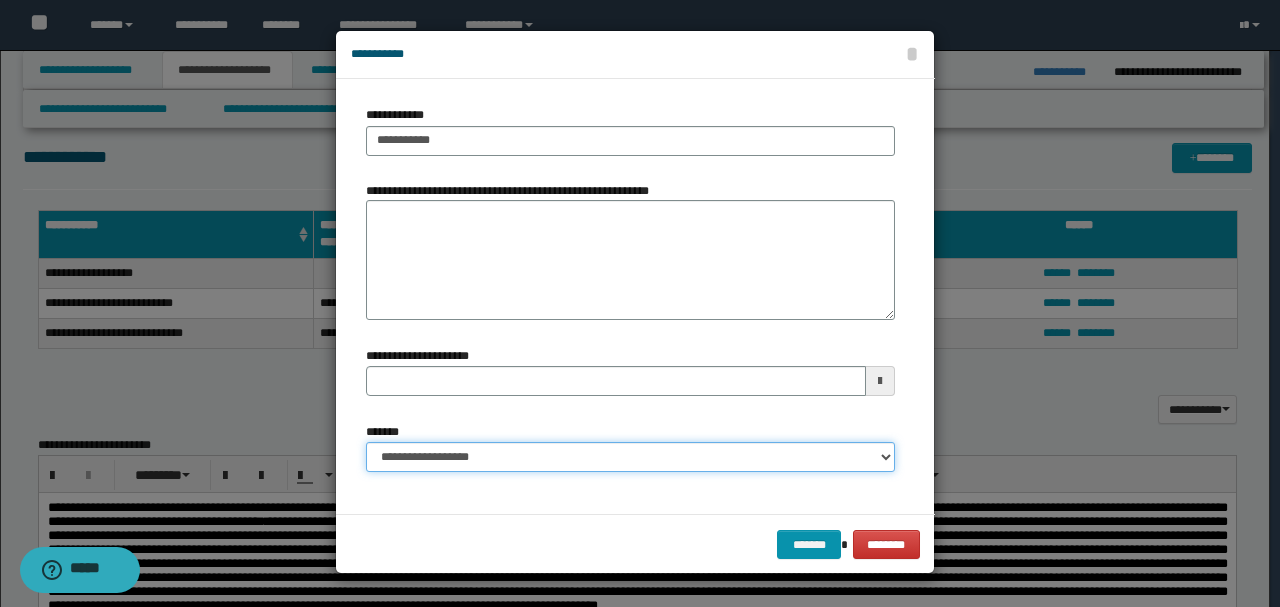 click on "**********" at bounding box center (630, 457) 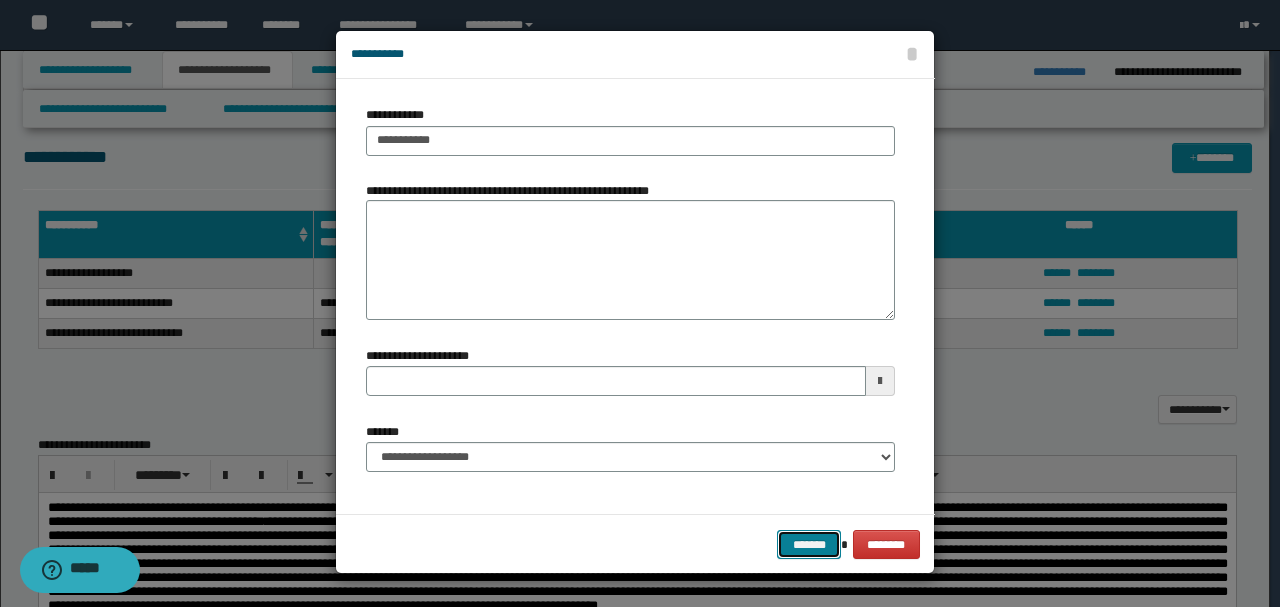 click on "*******" at bounding box center (809, 544) 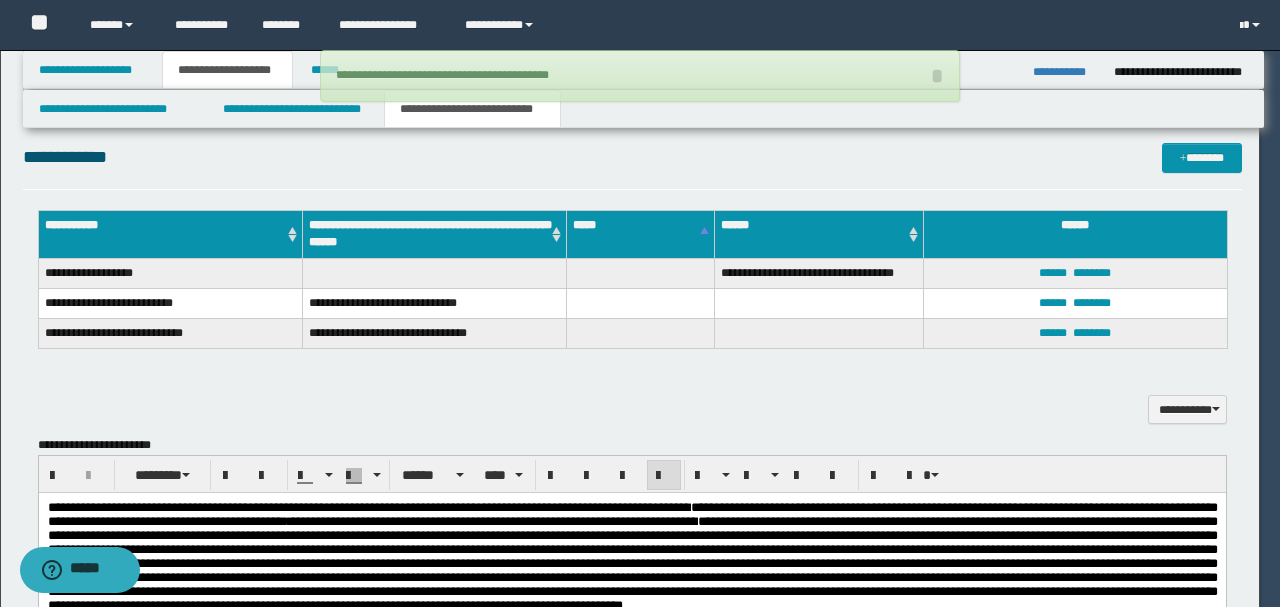 type 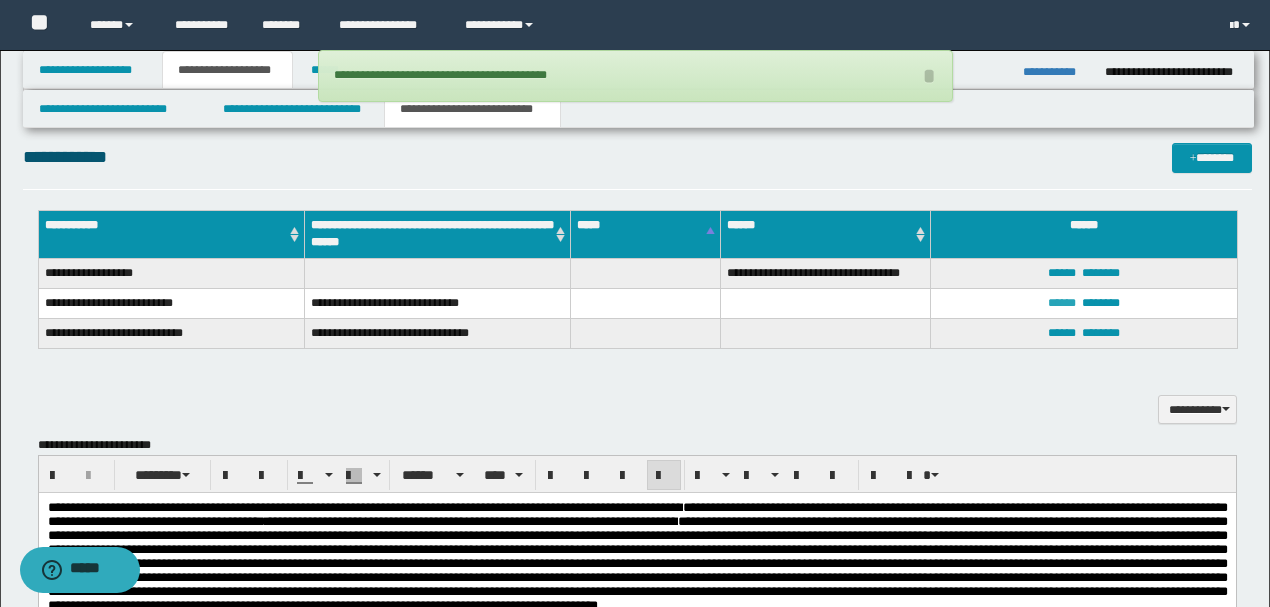 click on "******" at bounding box center [1062, 303] 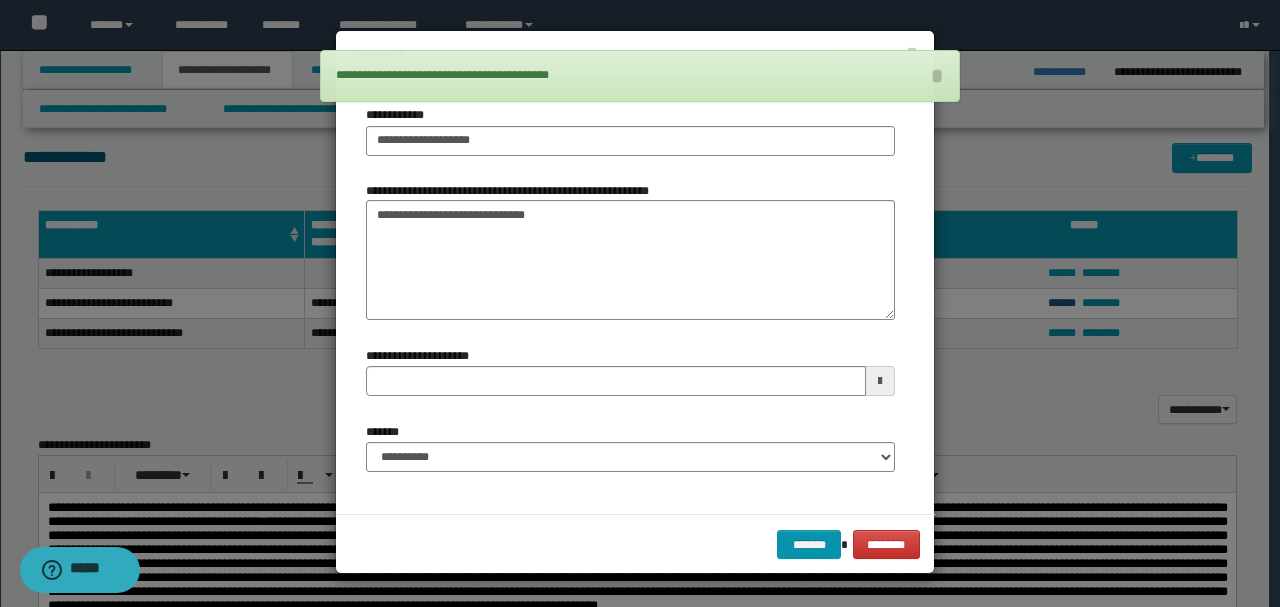 type 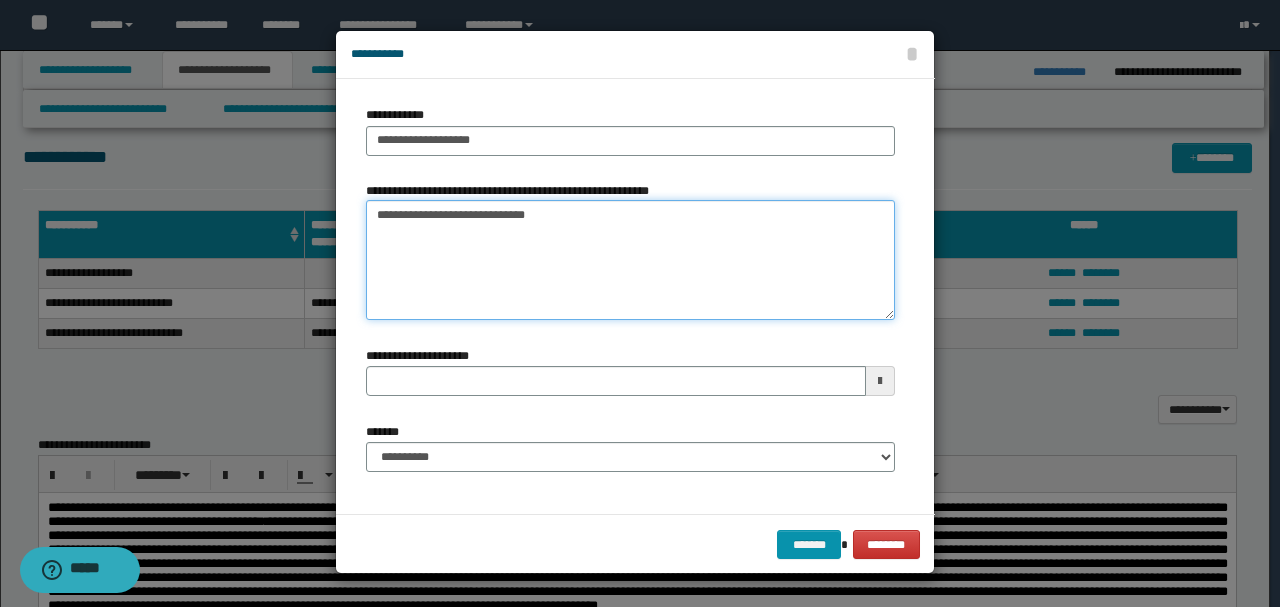click on "**********" at bounding box center (630, 260) 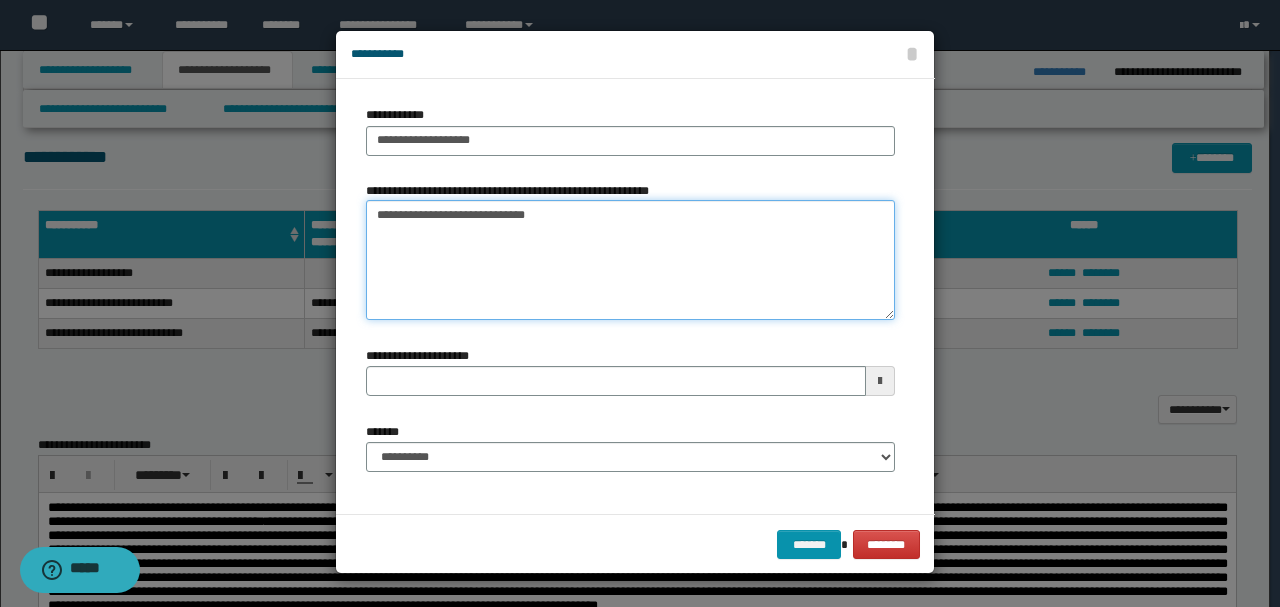 type on "**********" 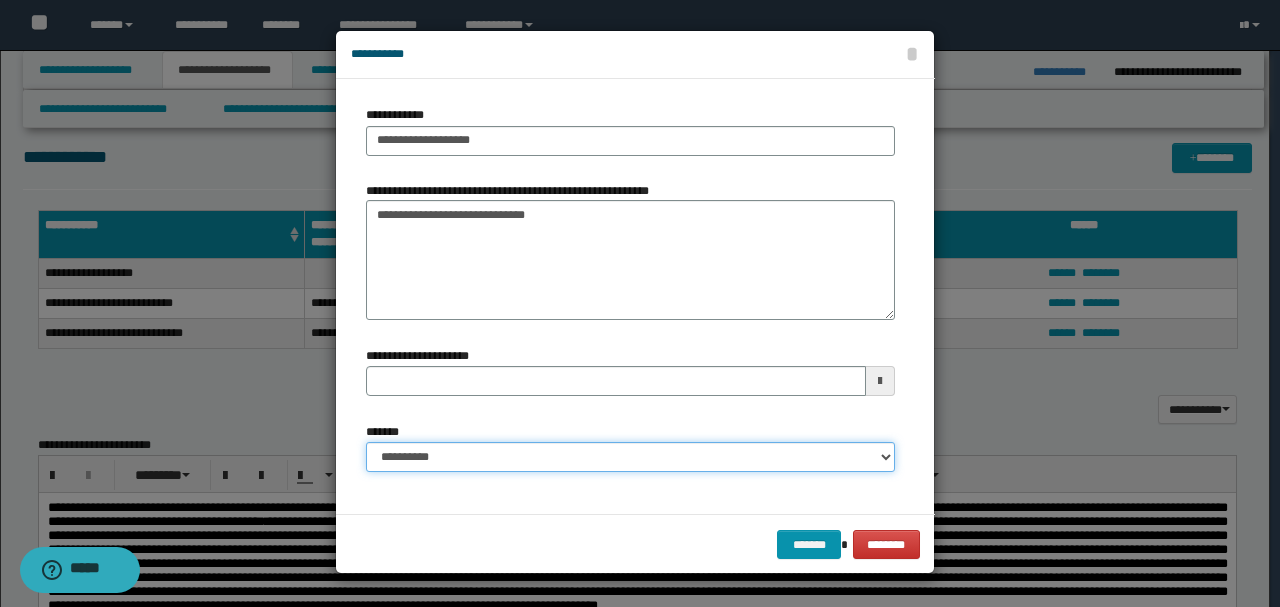 click on "**********" at bounding box center (630, 457) 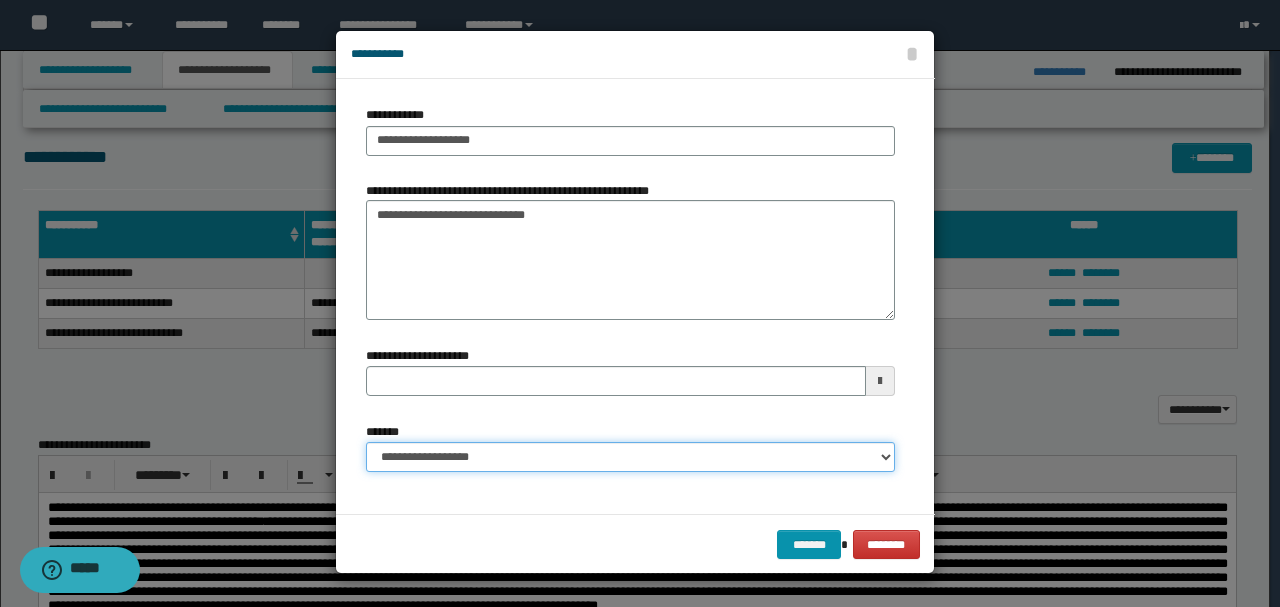 type 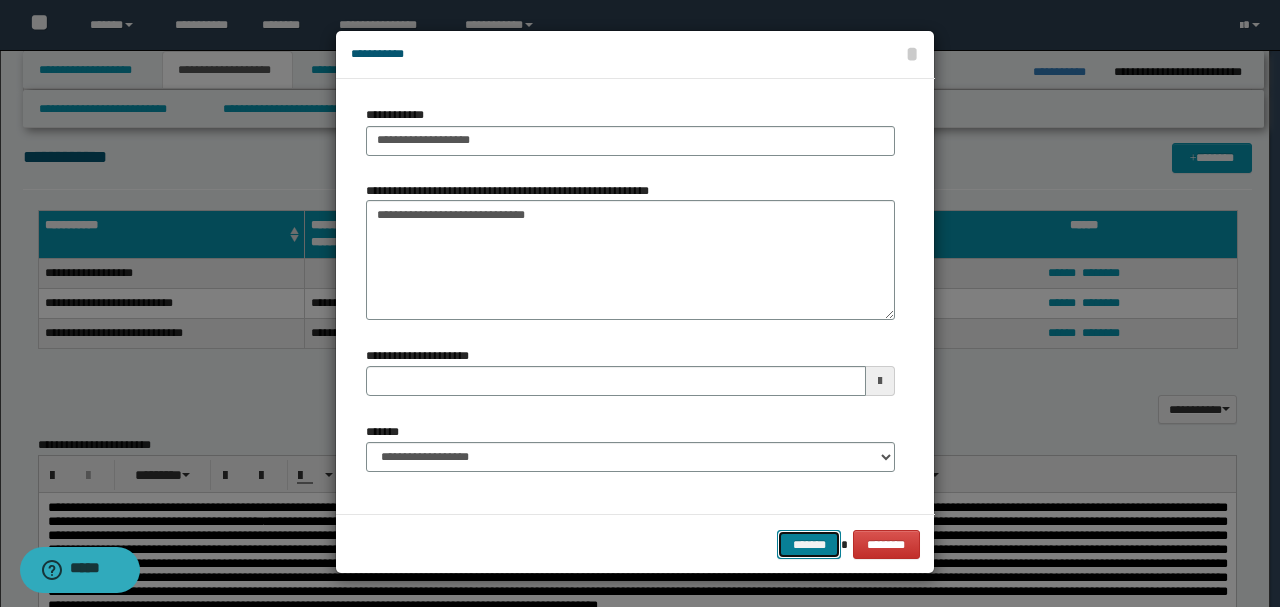 click on "*******" at bounding box center [809, 544] 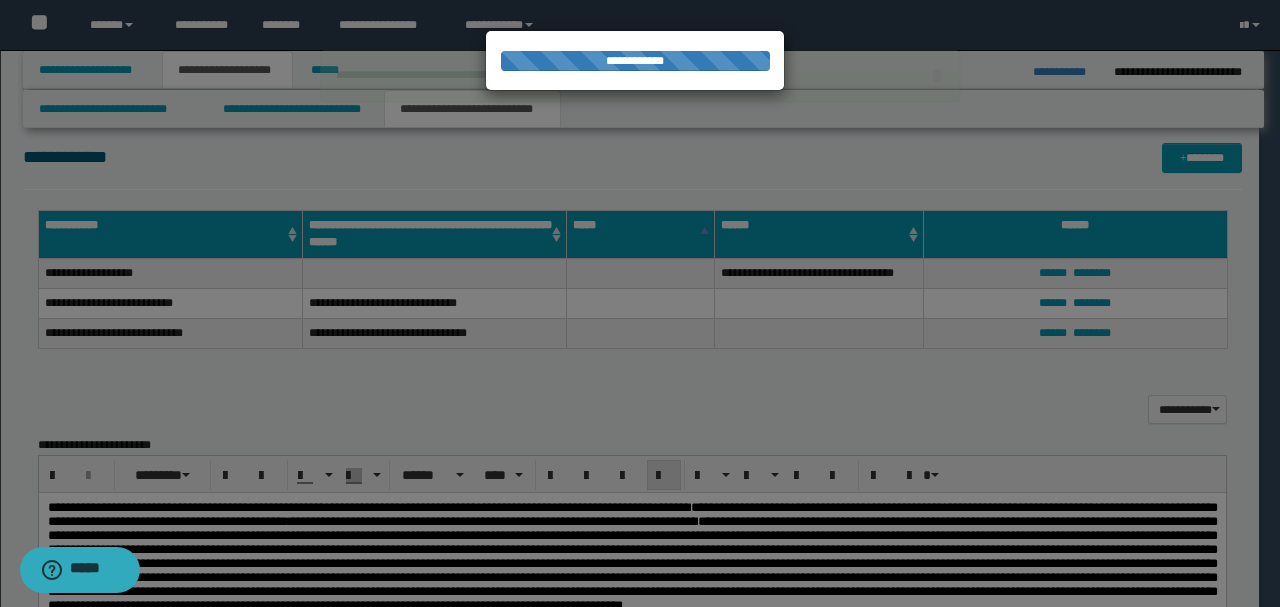 type 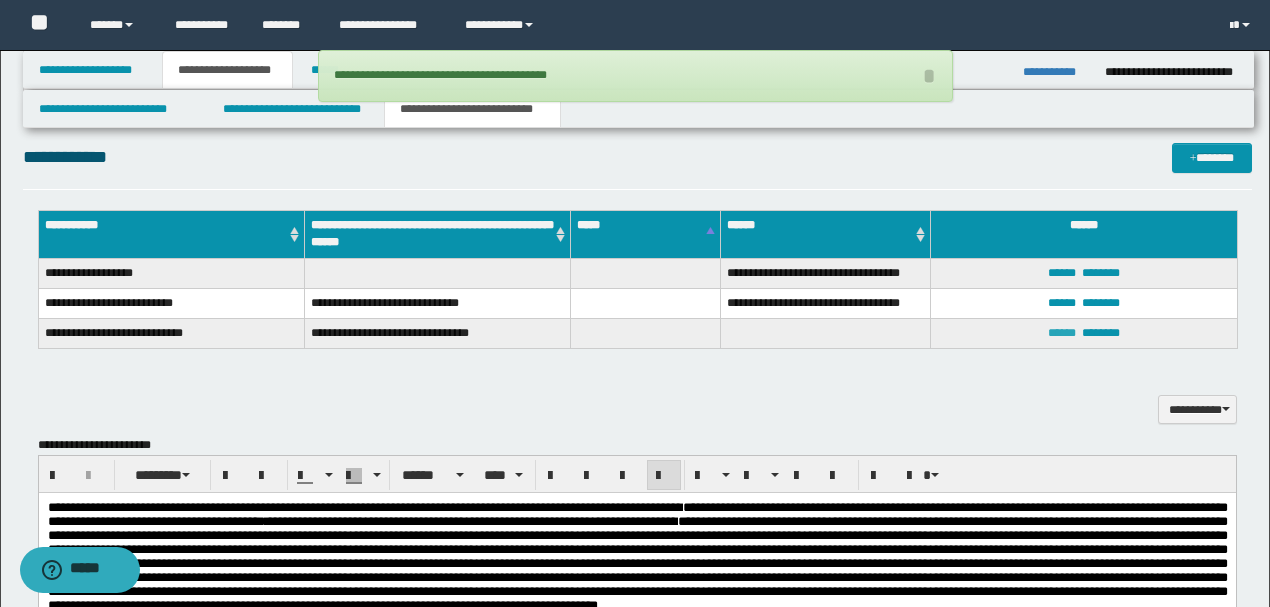 click on "******" at bounding box center (1062, 333) 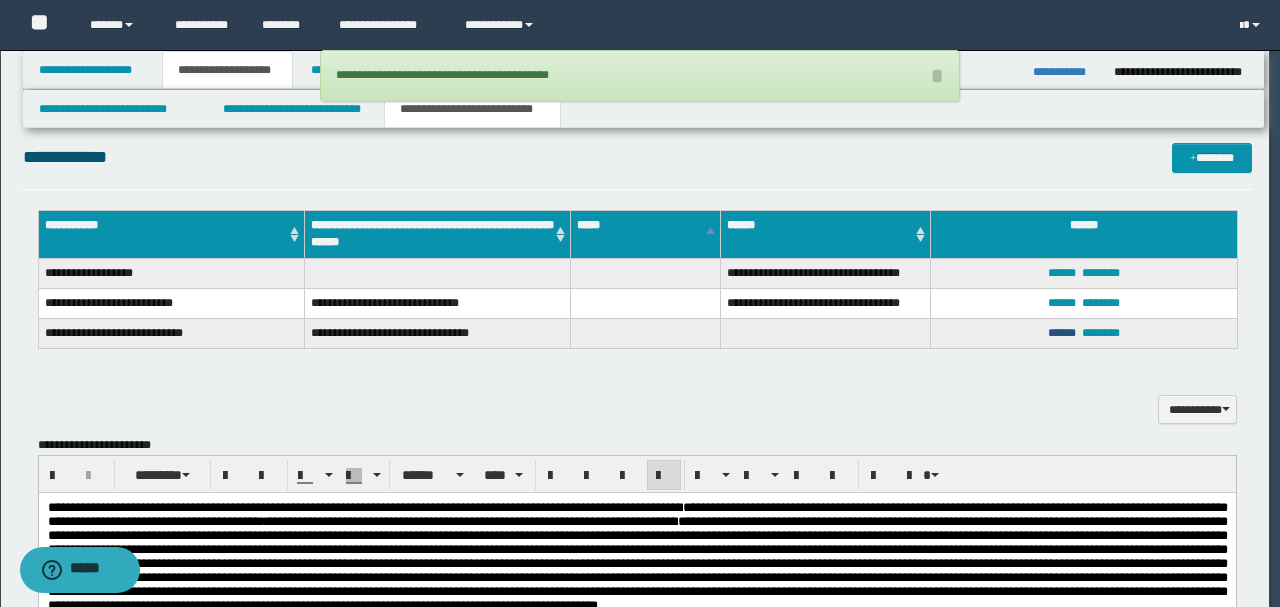 type 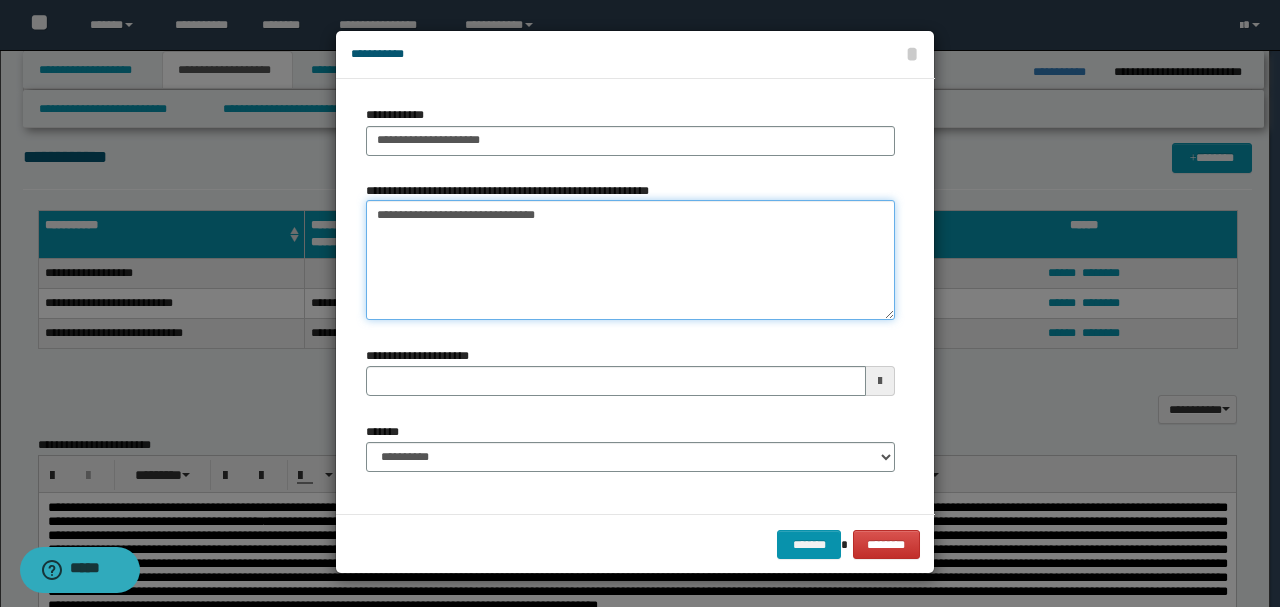 drag, startPoint x: 526, startPoint y: 212, endPoint x: 562, endPoint y: 220, distance: 36.878178 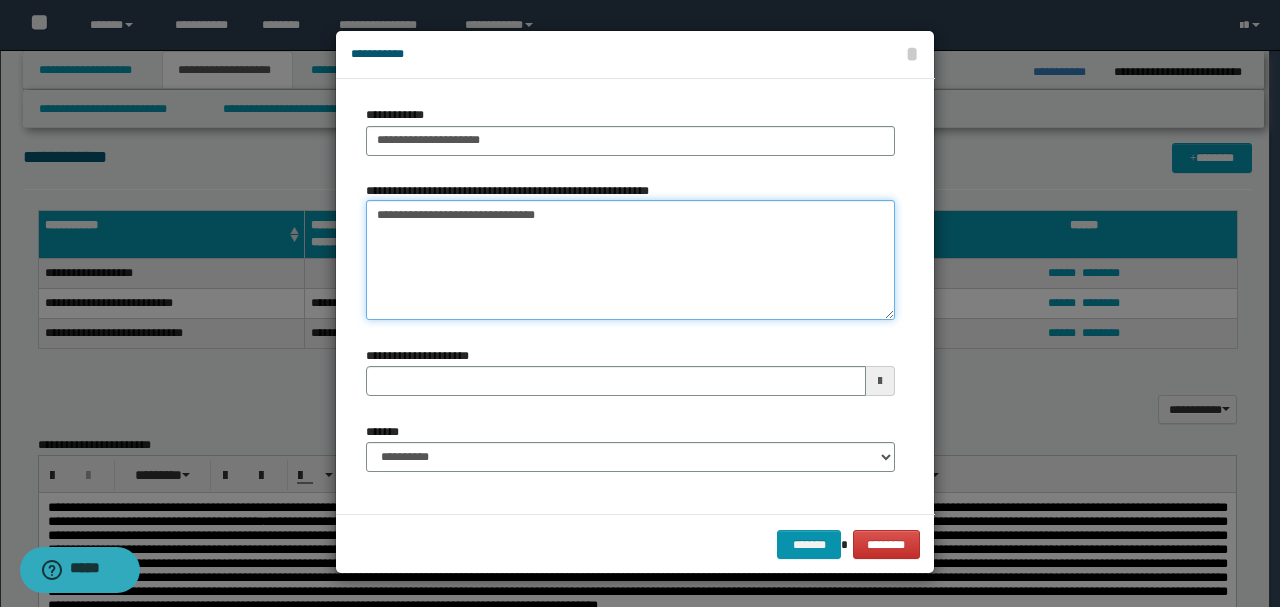 type on "**********" 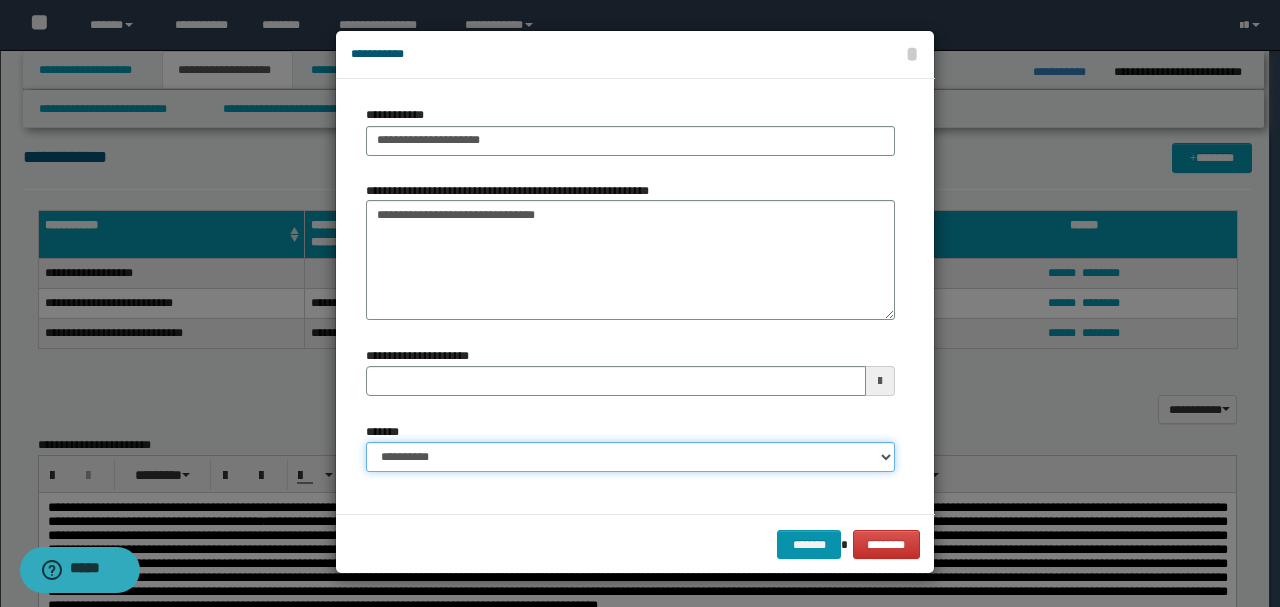 click on "**********" at bounding box center [630, 457] 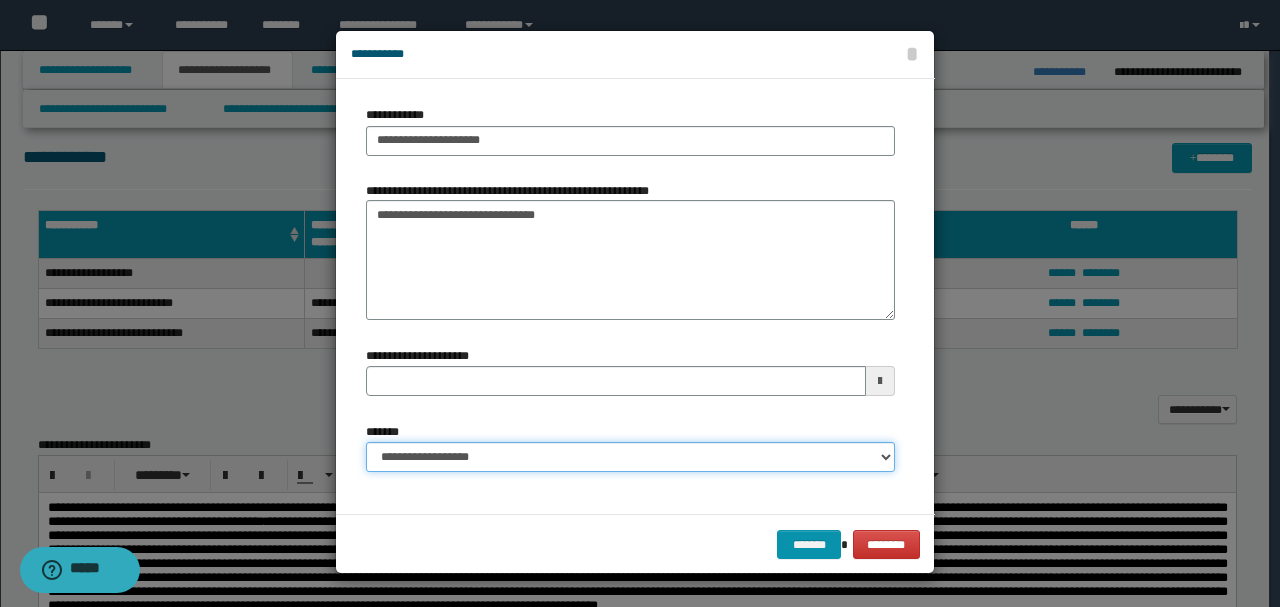 click on "**********" at bounding box center (630, 457) 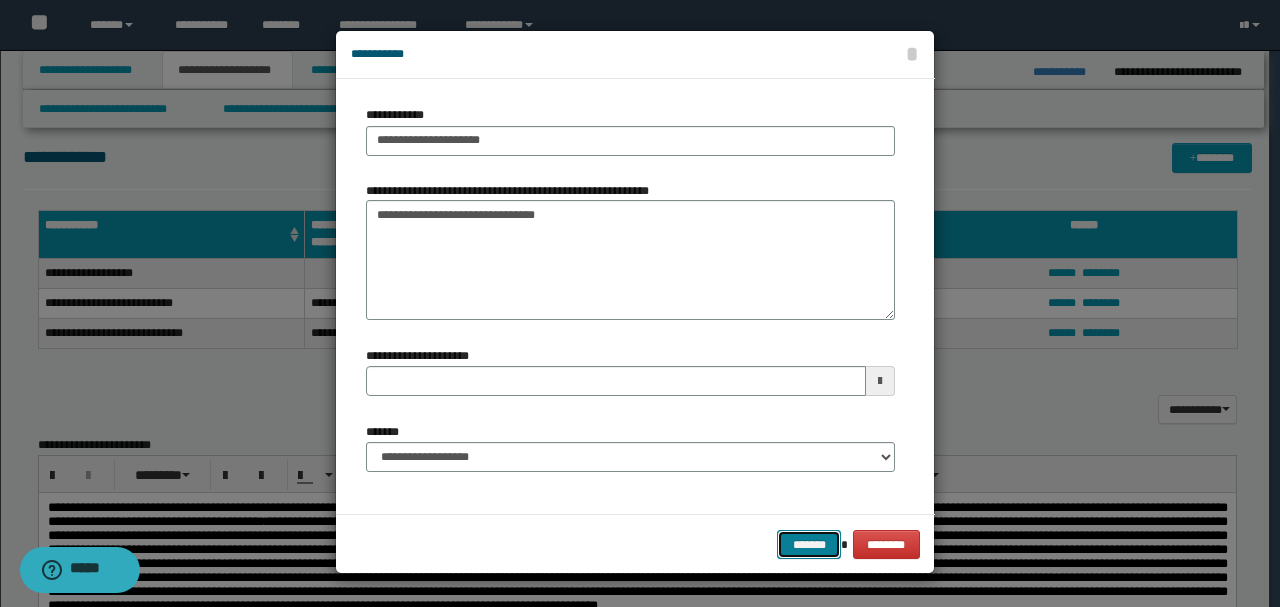 click on "*******" at bounding box center (809, 544) 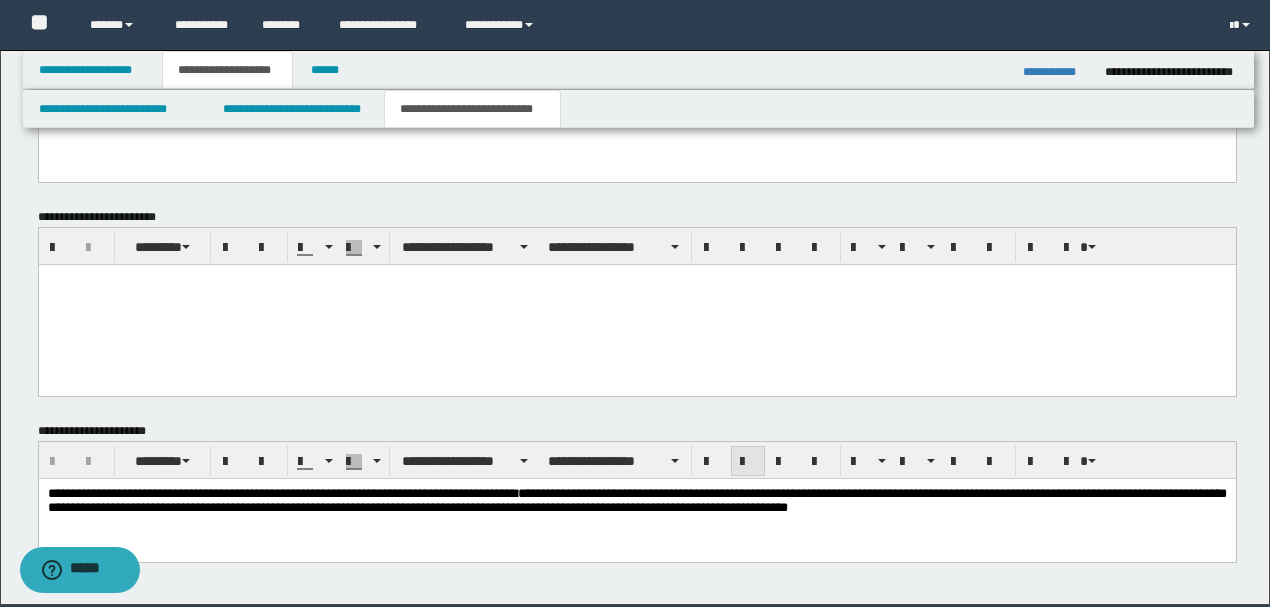 scroll, scrollTop: 1129, scrollLeft: 0, axis: vertical 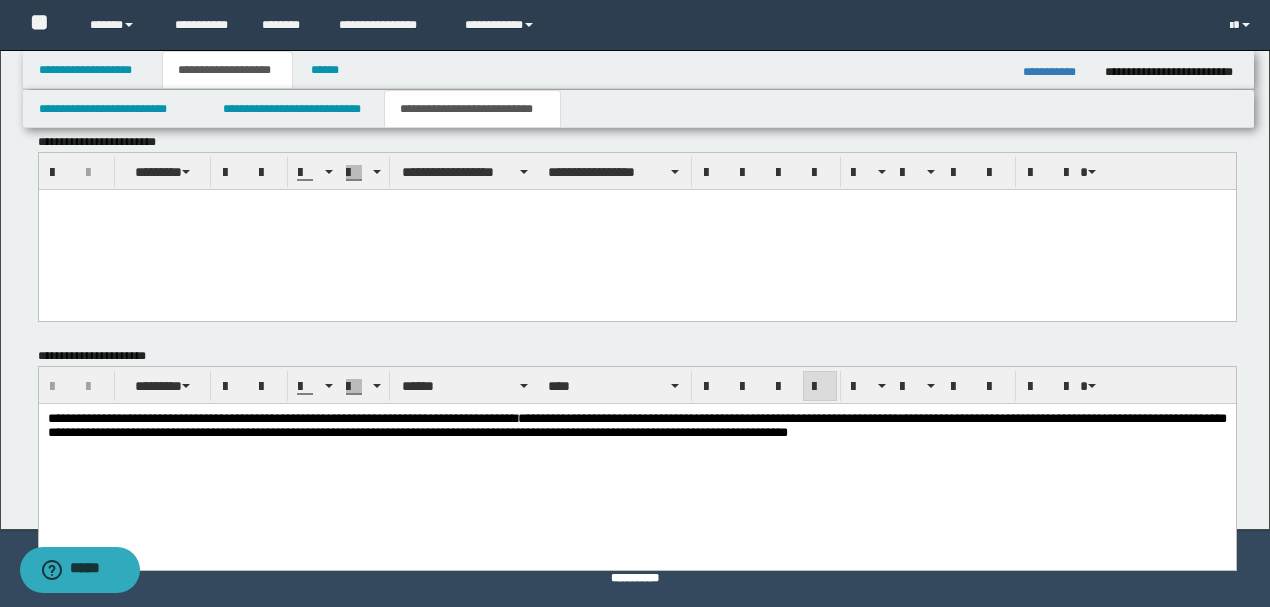 click on "**********" at bounding box center [636, 426] 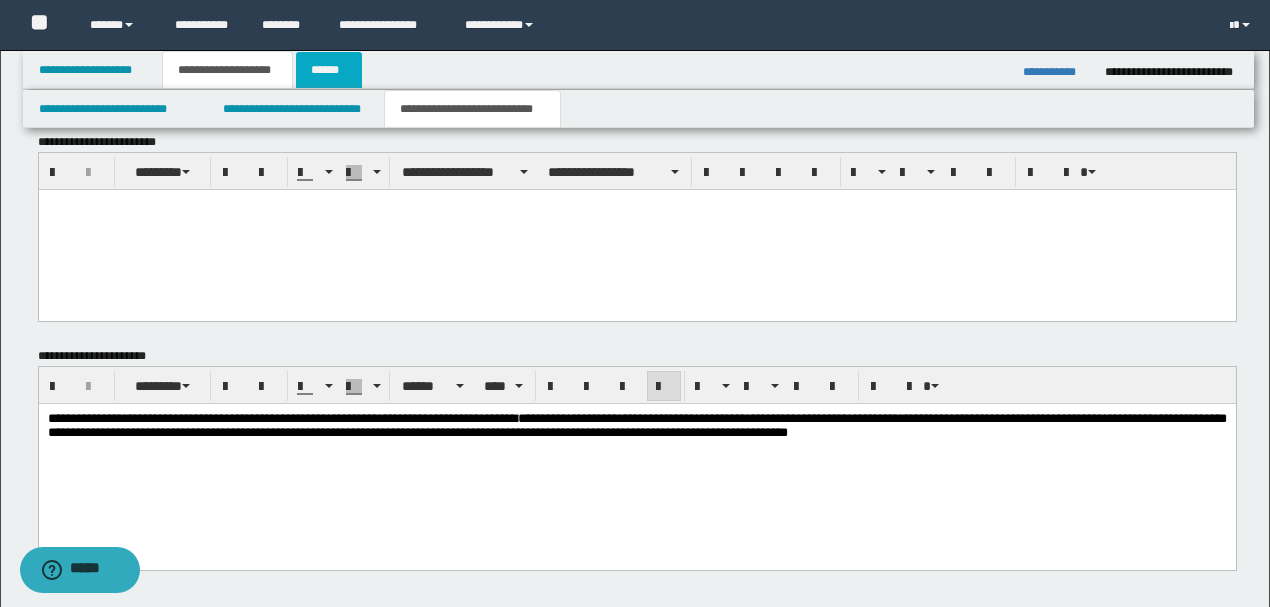 click on "******" at bounding box center [329, 70] 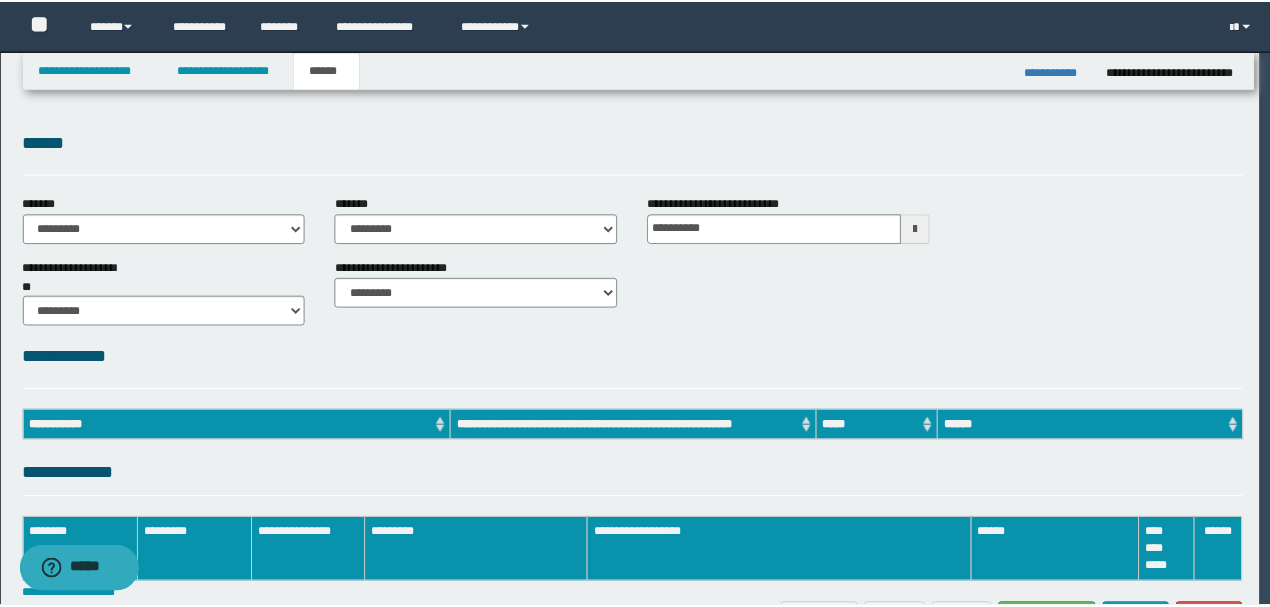 scroll, scrollTop: 0, scrollLeft: 0, axis: both 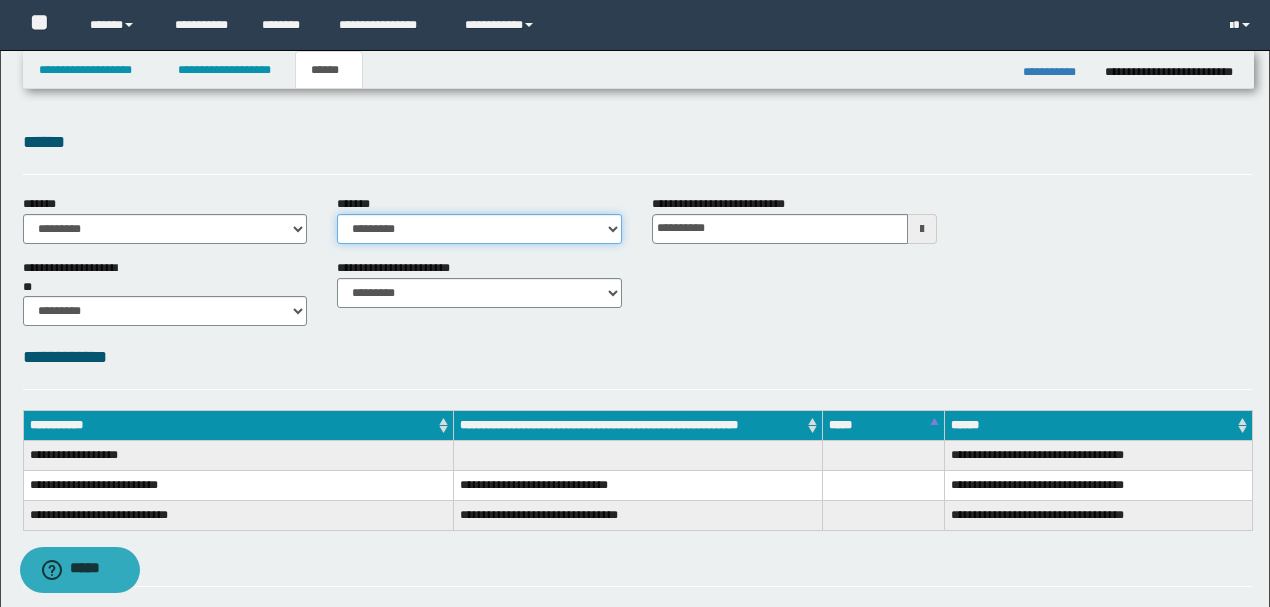 click on "**********" at bounding box center (479, 229) 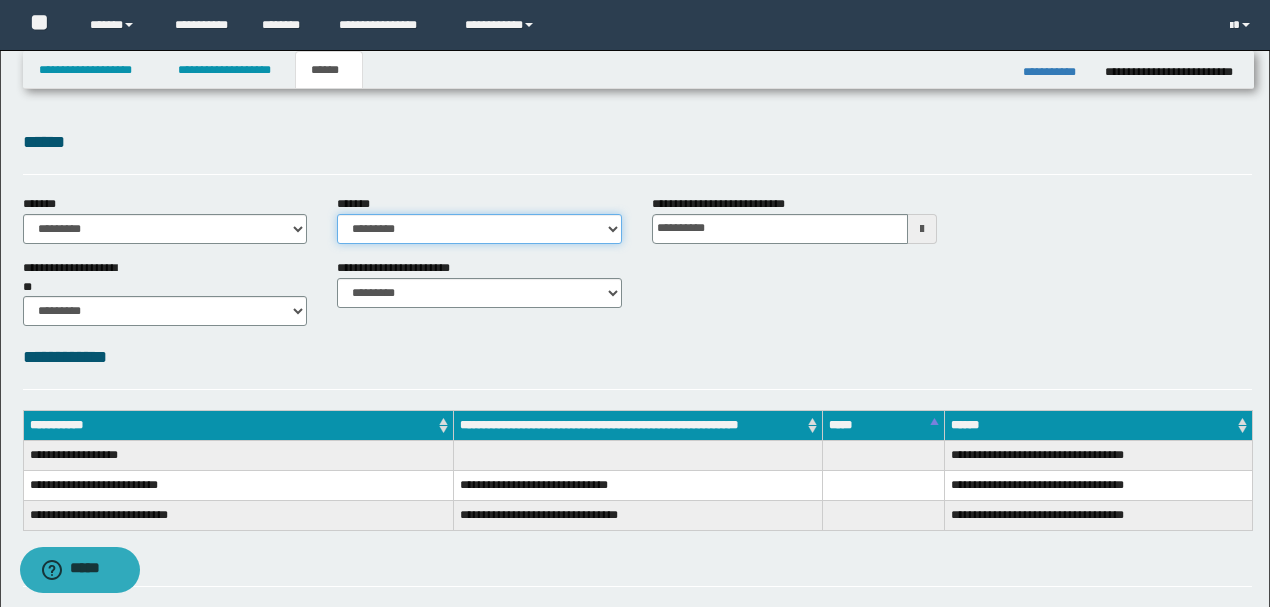 select on "*" 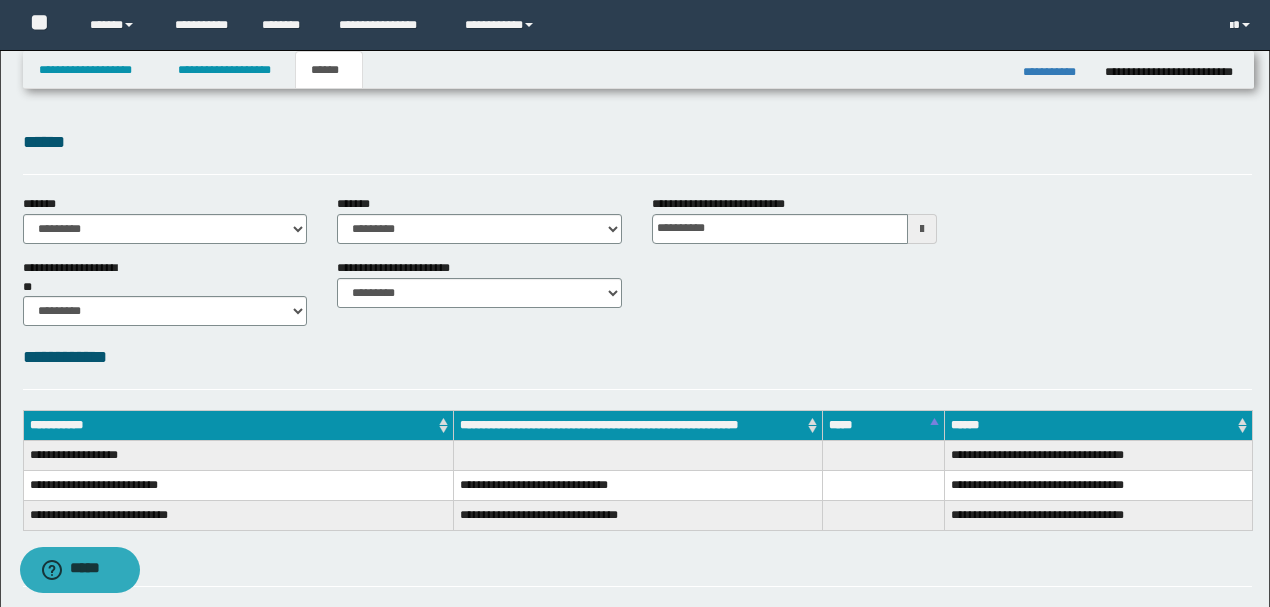 click on "**********" at bounding box center [637, 357] 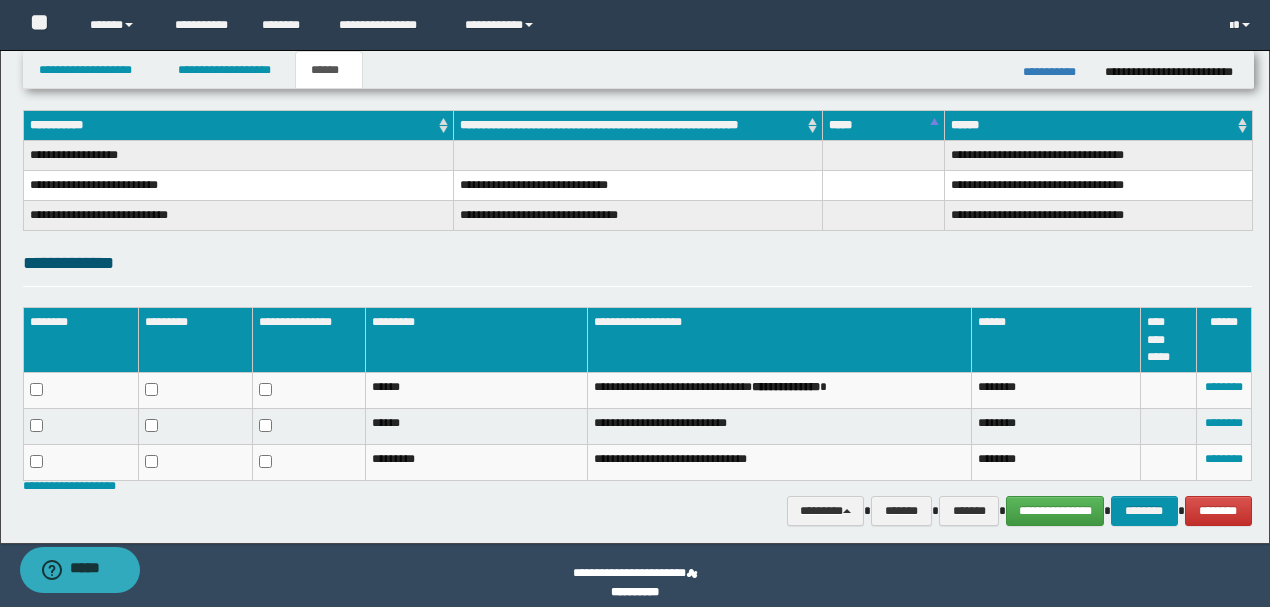 scroll, scrollTop: 314, scrollLeft: 0, axis: vertical 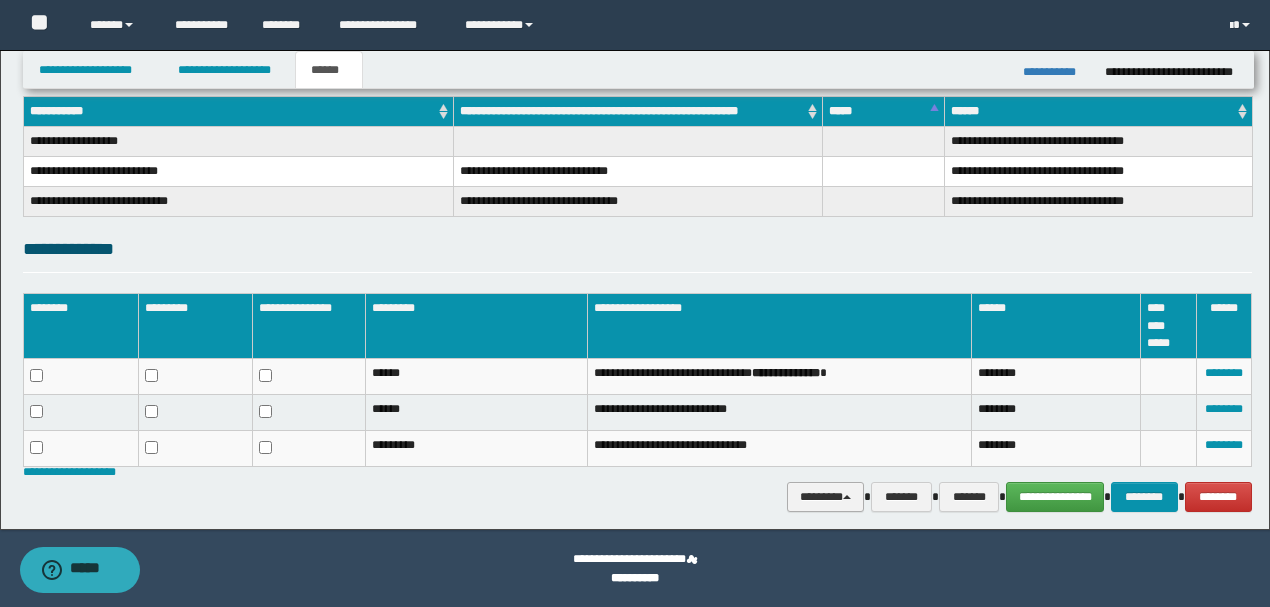 click on "********" at bounding box center (826, 496) 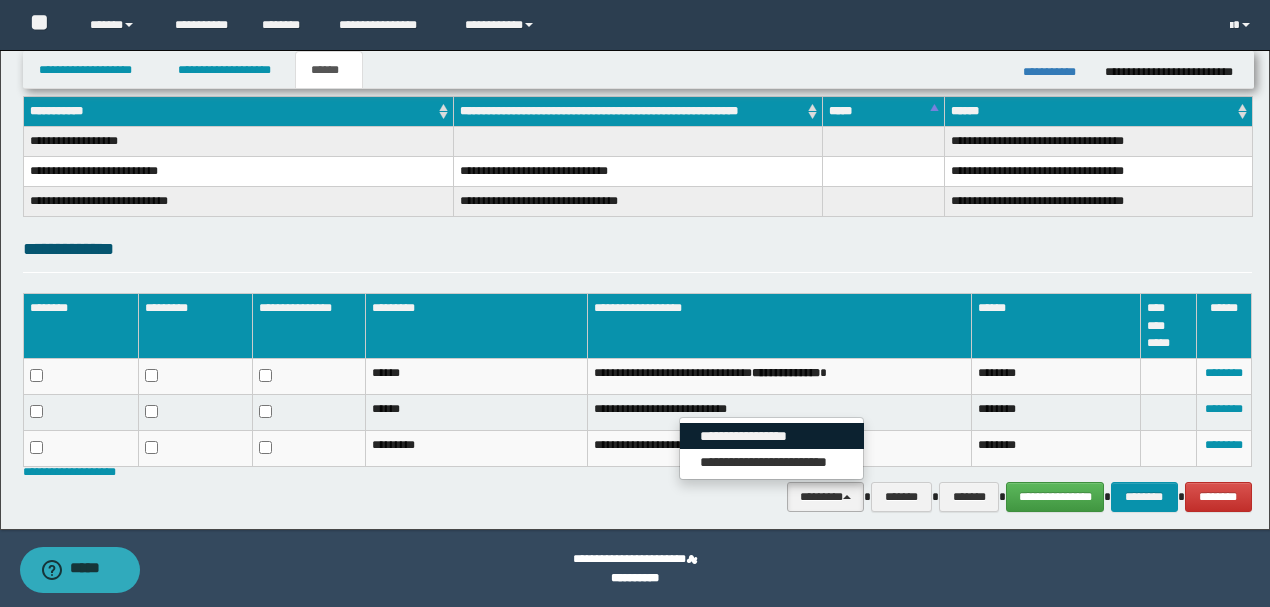 click on "**********" at bounding box center [772, 436] 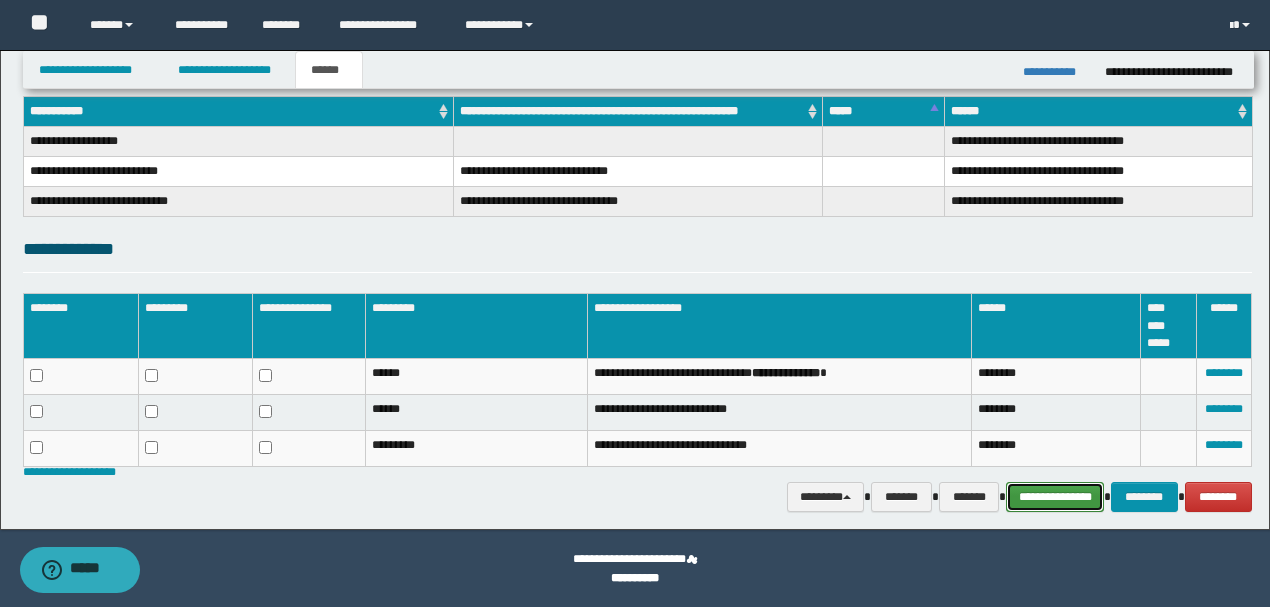 click on "**********" at bounding box center (1055, 496) 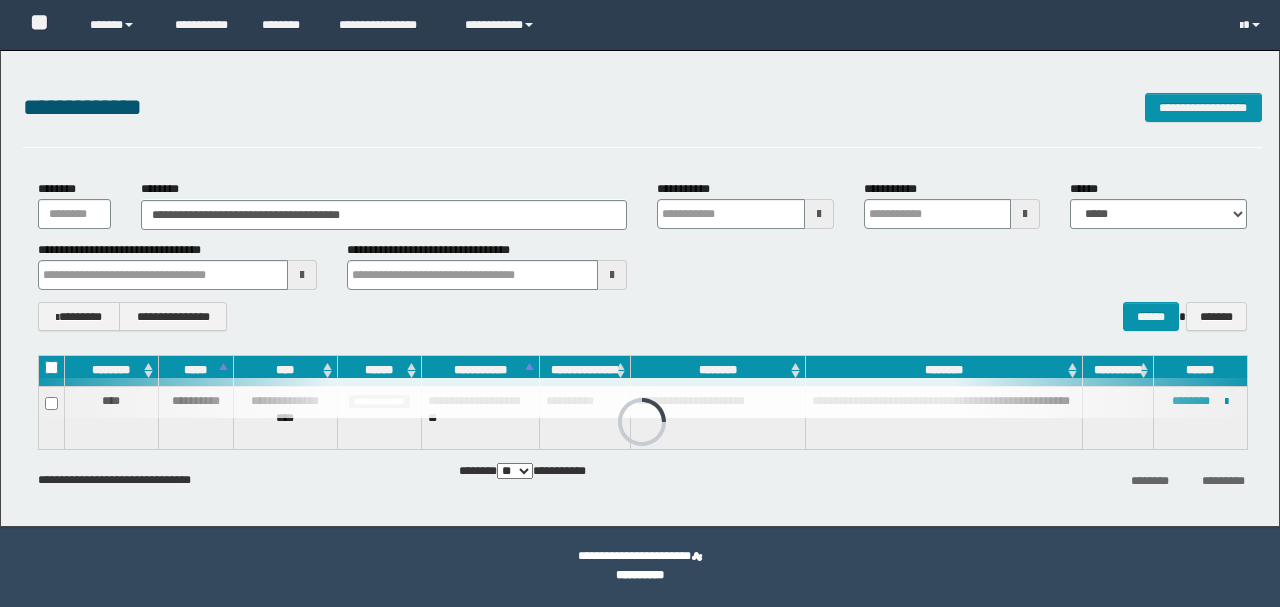 scroll, scrollTop: 0, scrollLeft: 0, axis: both 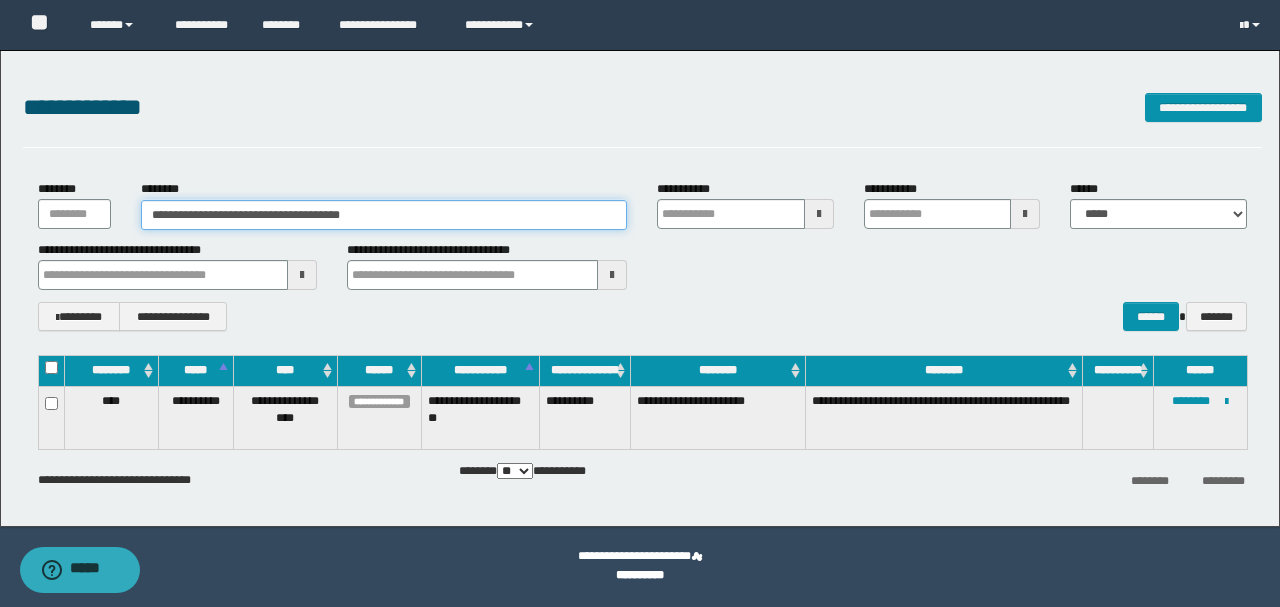 drag, startPoint x: 426, startPoint y: 205, endPoint x: 46, endPoint y: 193, distance: 380.18942 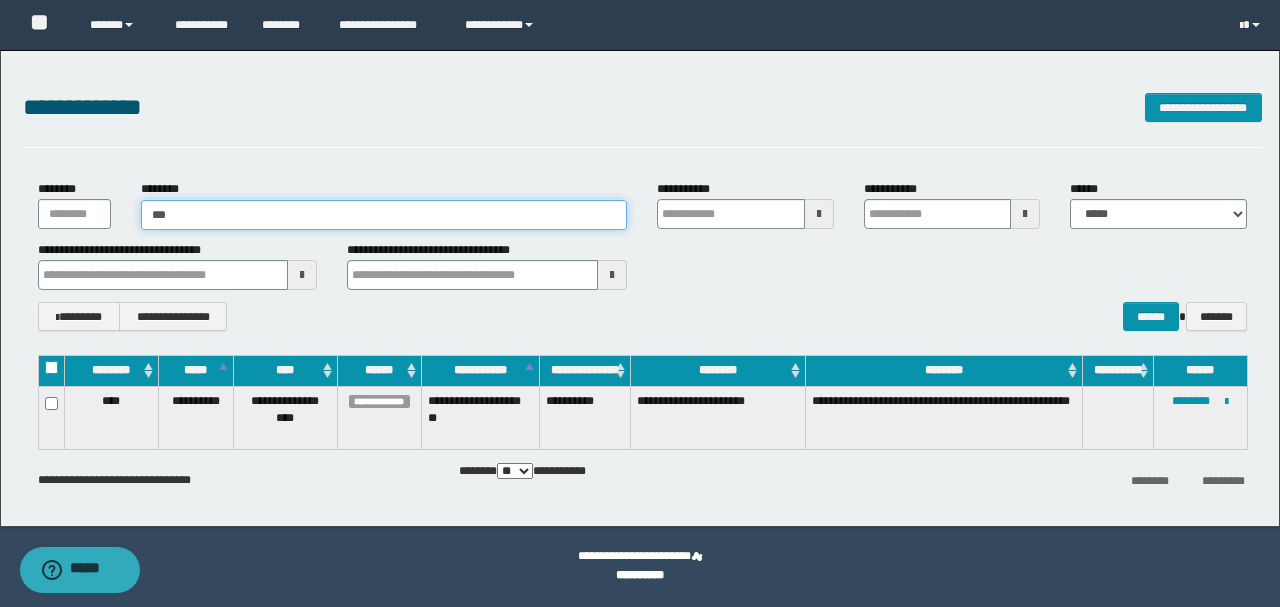 type on "****" 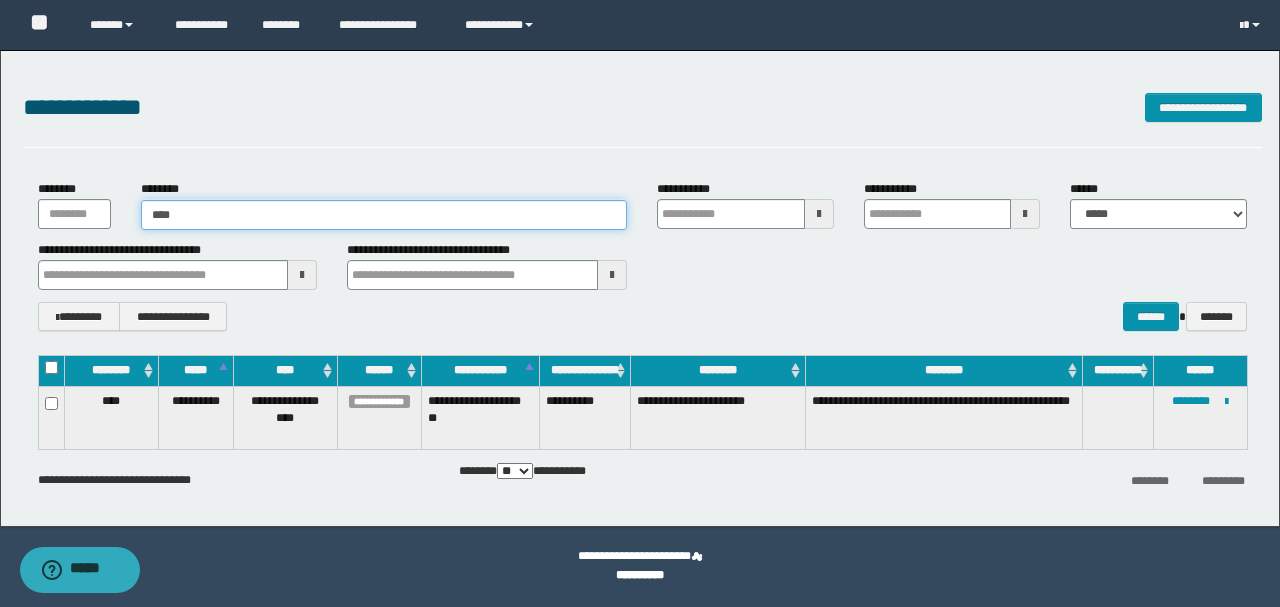 type on "****" 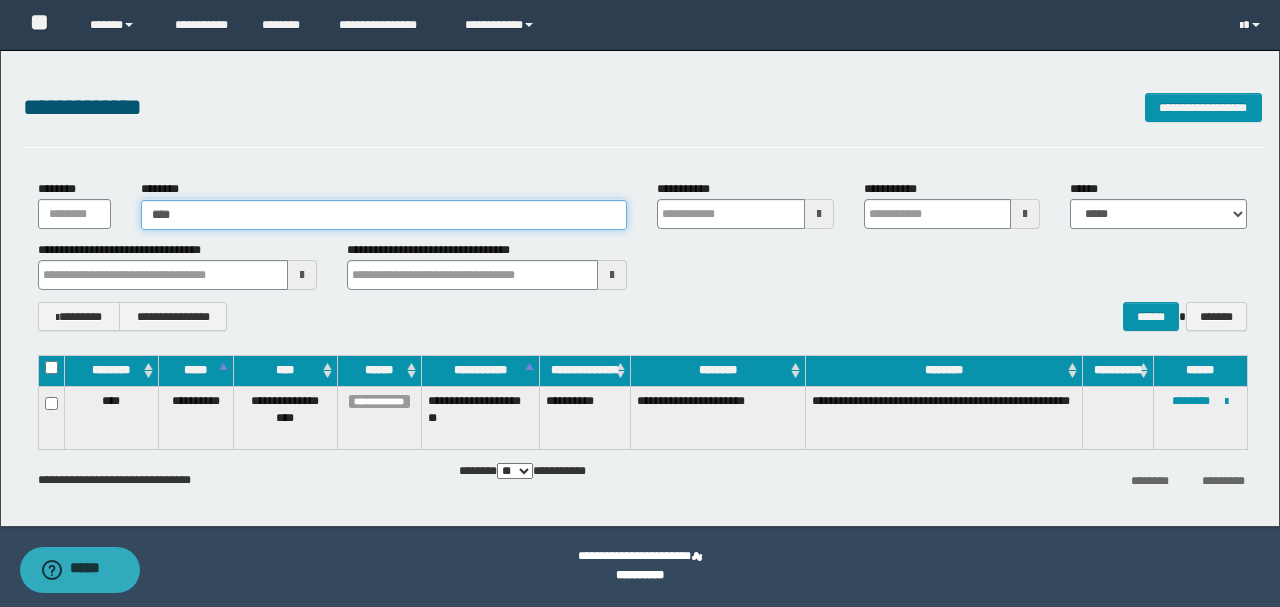 type 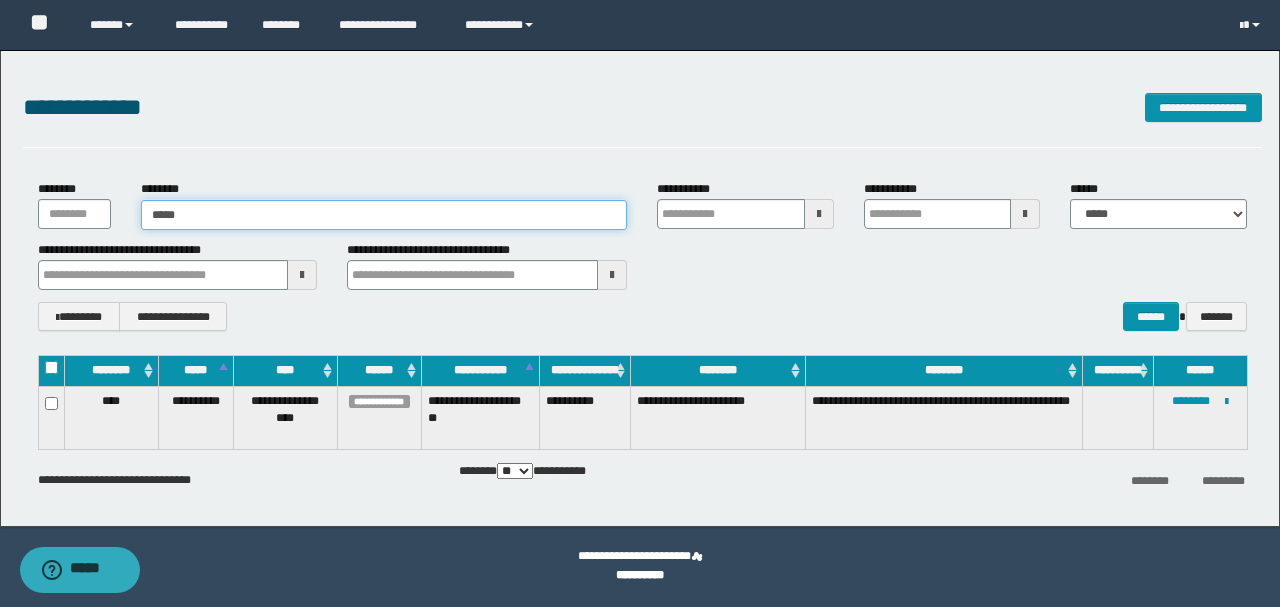 type on "*****" 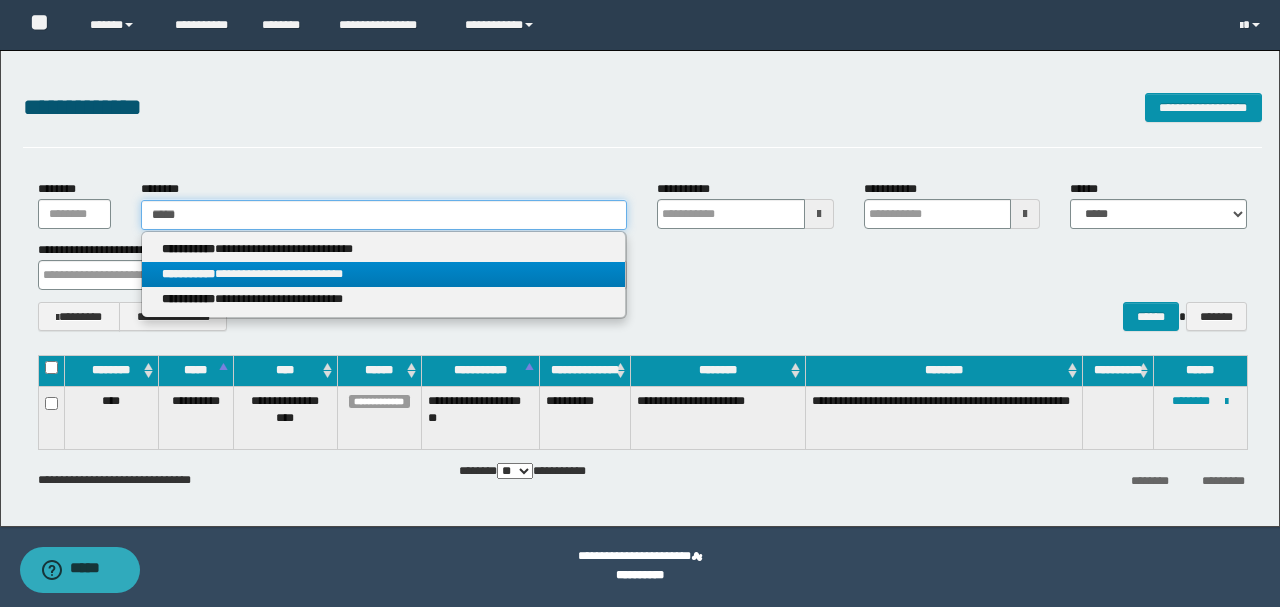 type on "*****" 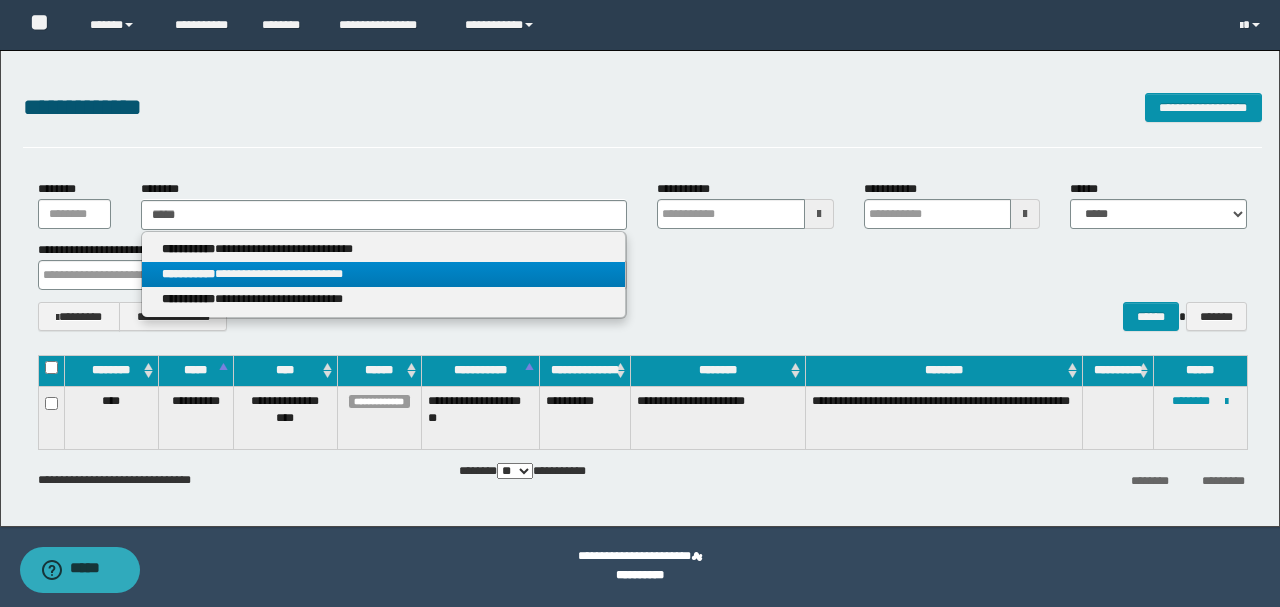 click on "**********" at bounding box center (188, 274) 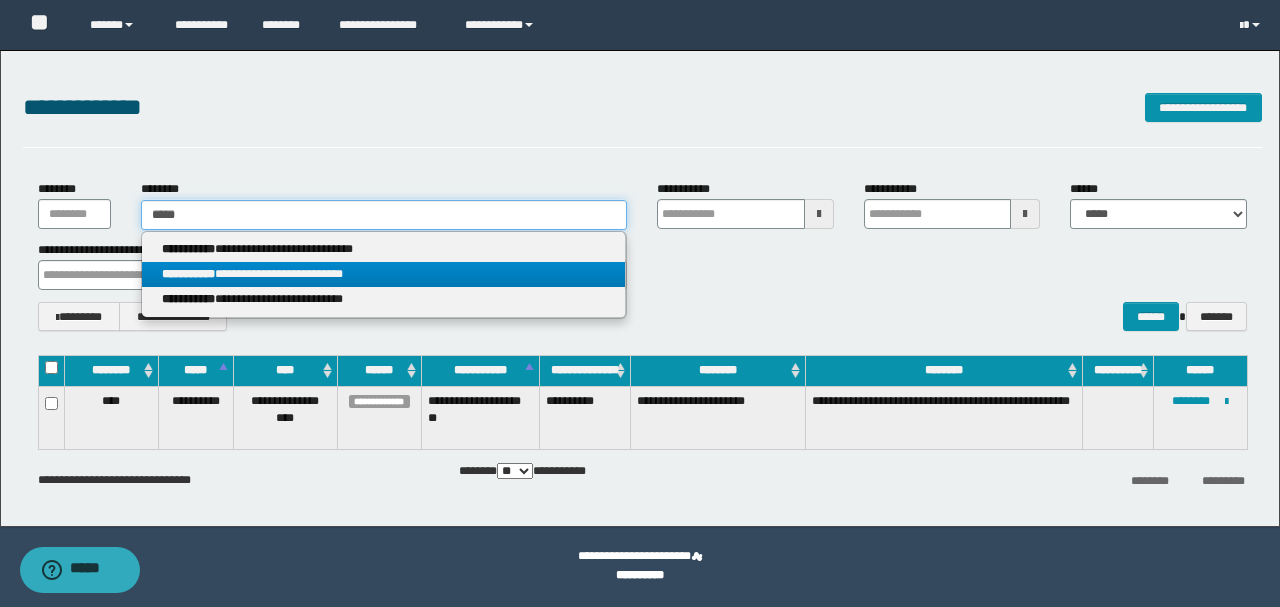 type 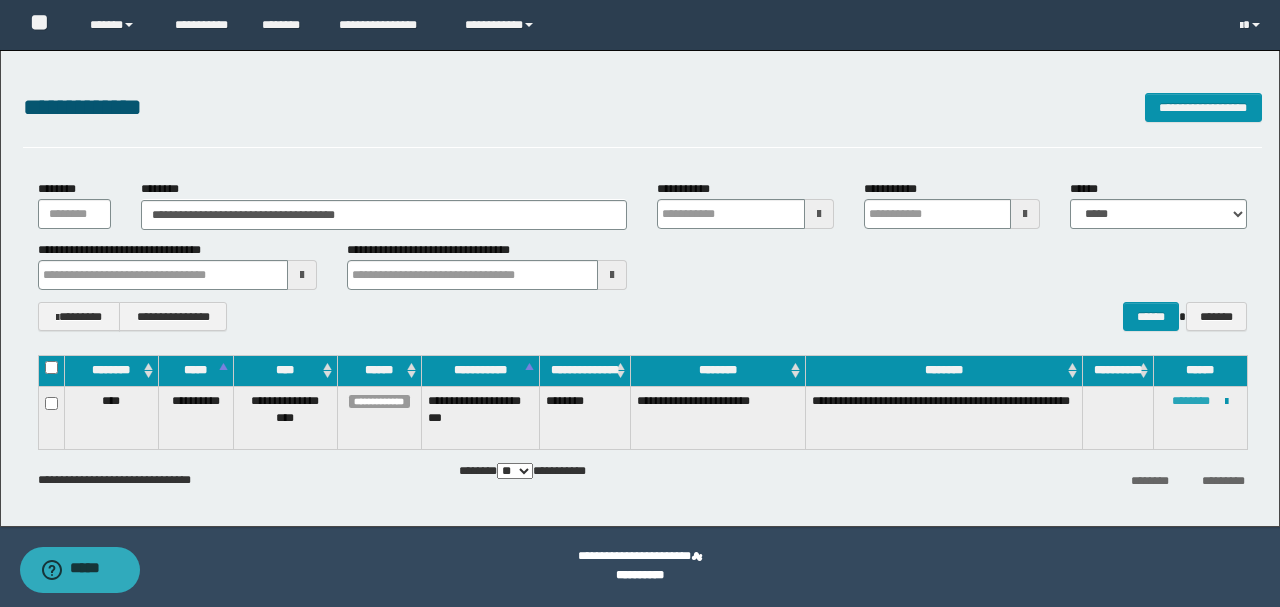 click on "********" at bounding box center [1191, 401] 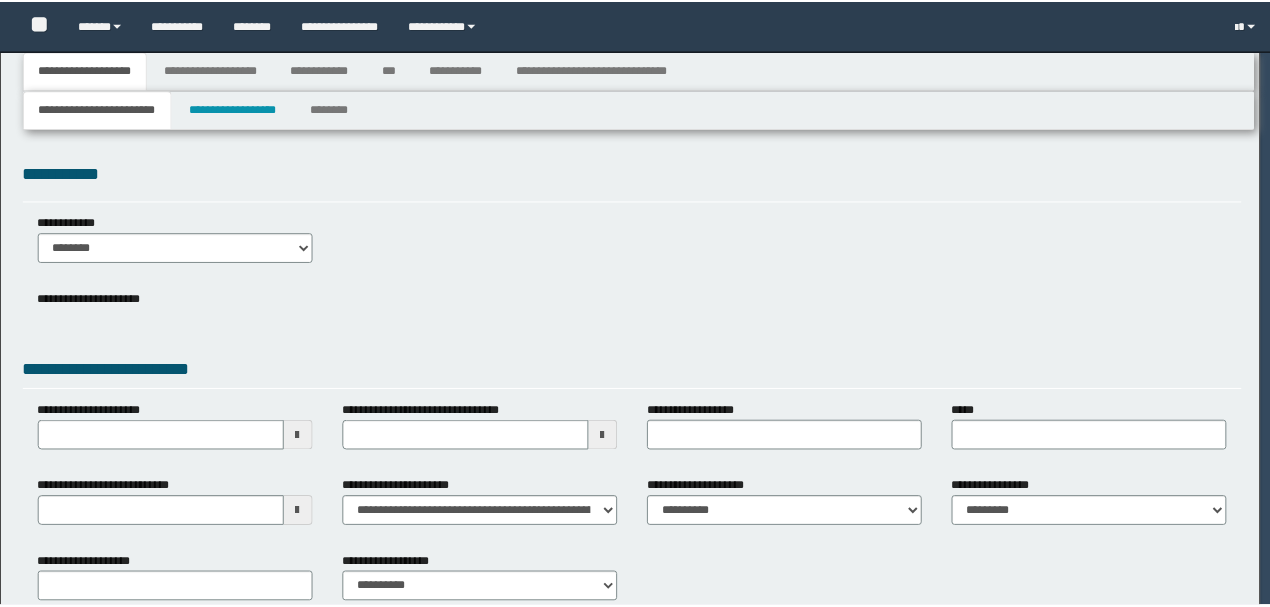 scroll, scrollTop: 0, scrollLeft: 0, axis: both 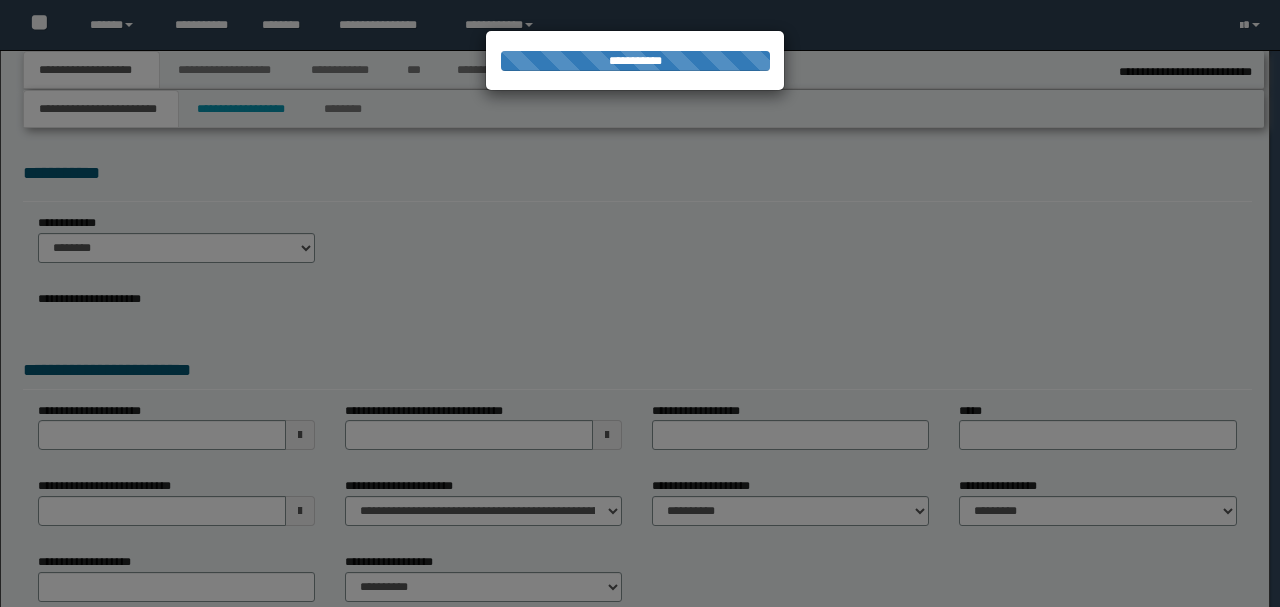 select on "*" 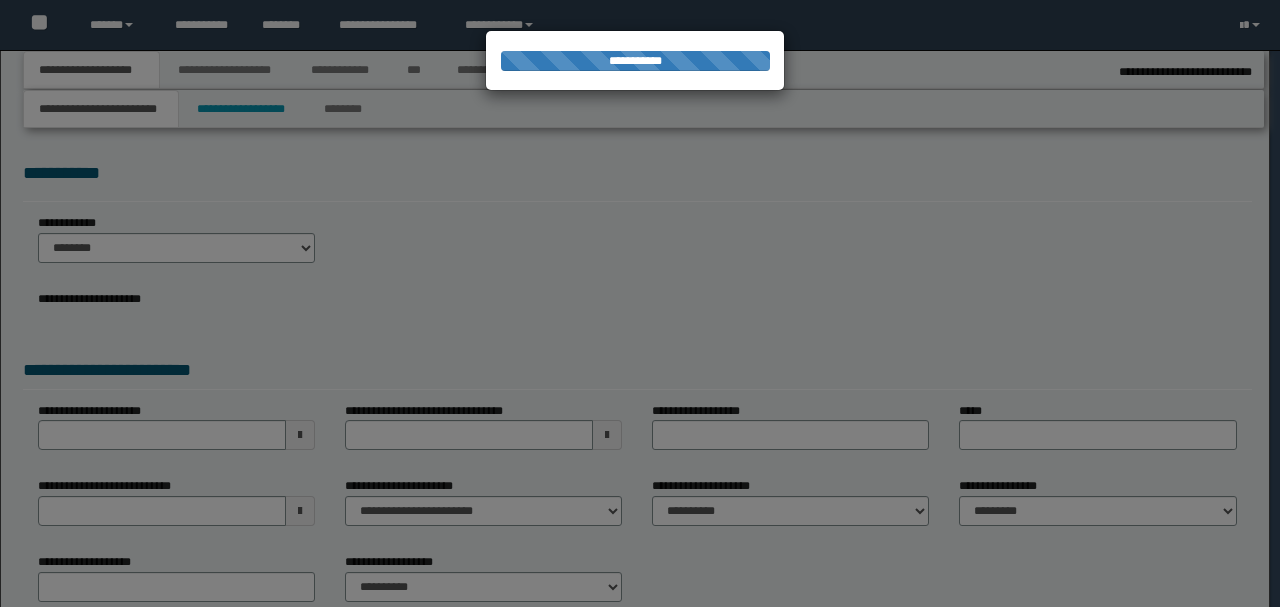 select on "*" 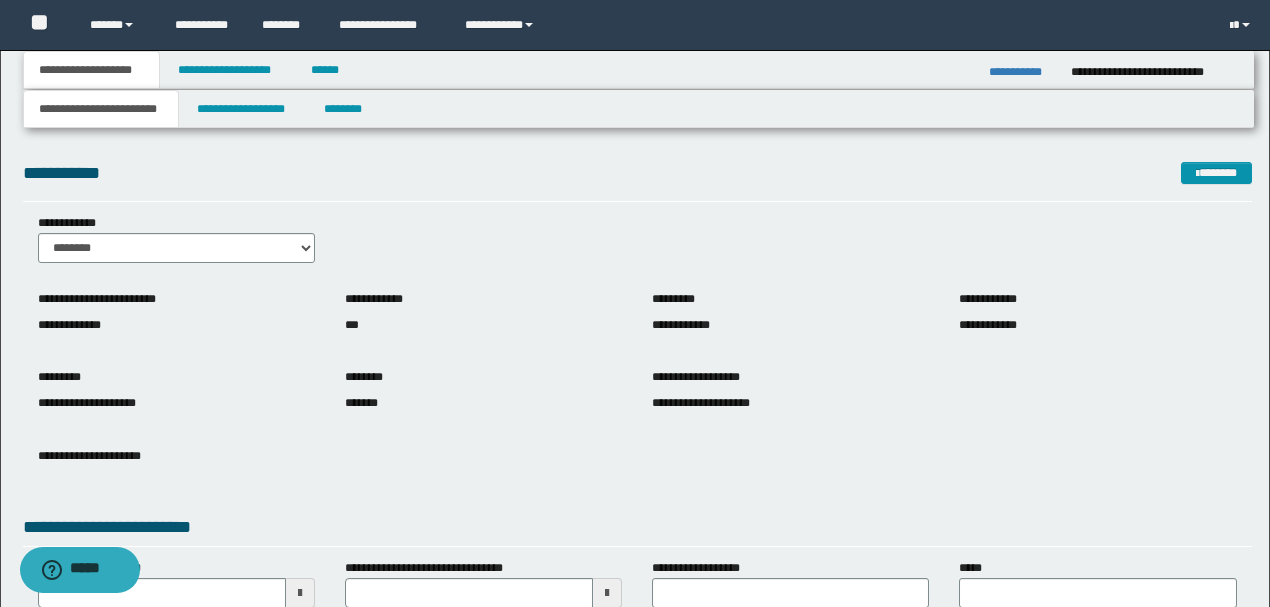 scroll, scrollTop: 0, scrollLeft: 0, axis: both 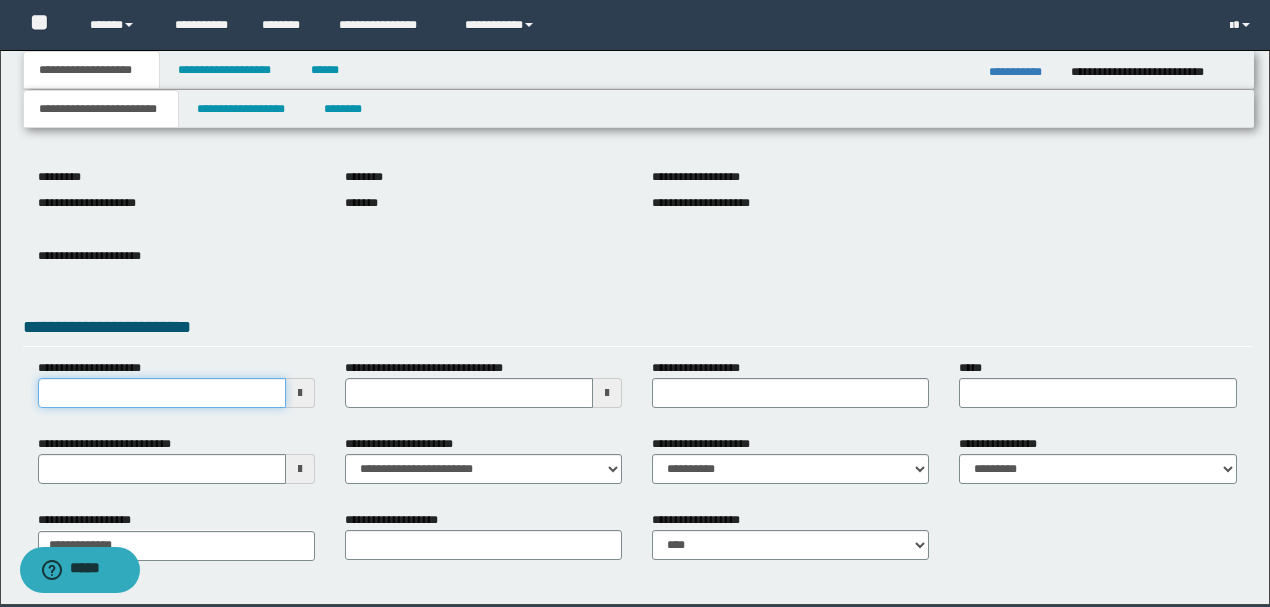 click on "**********" at bounding box center [162, 393] 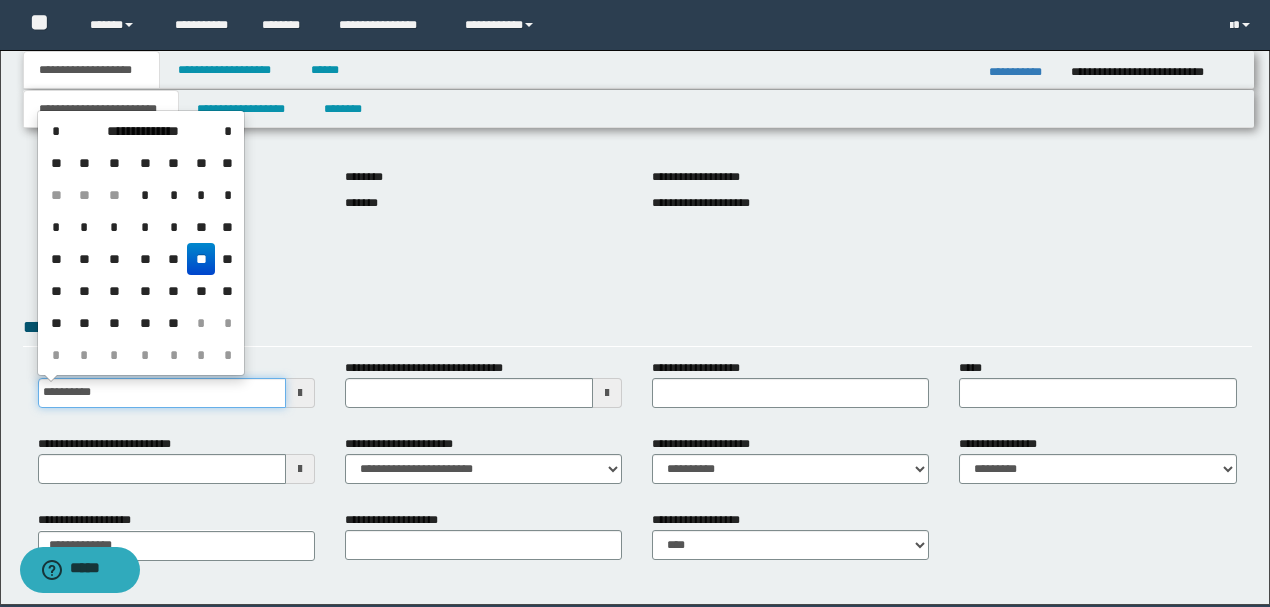 type on "**********" 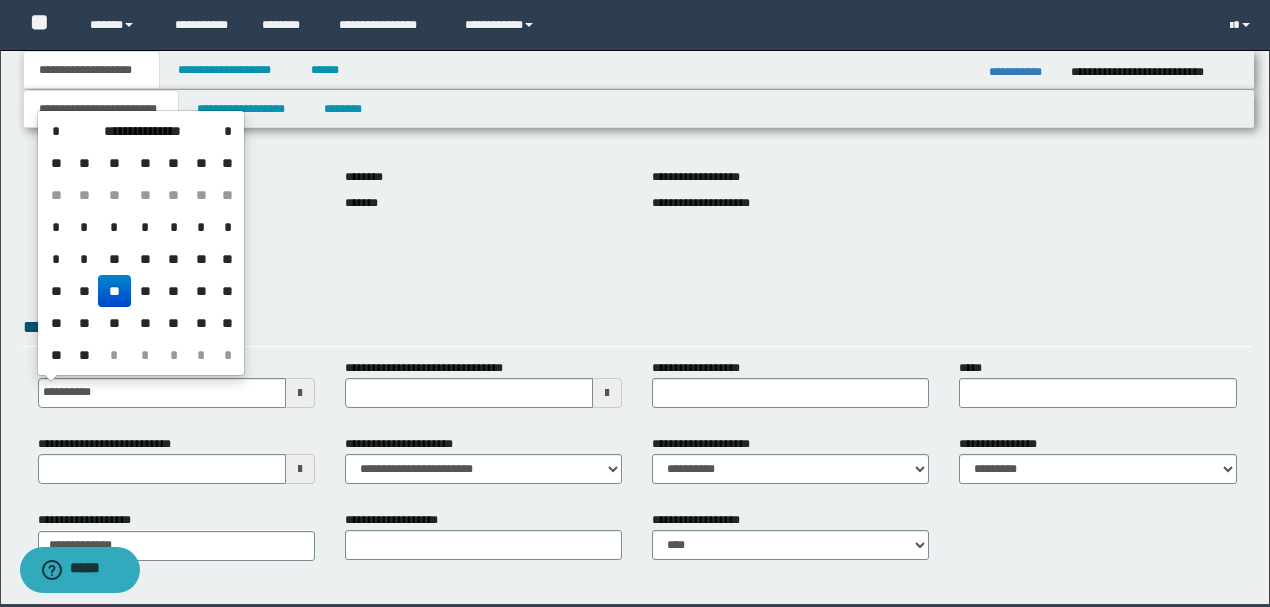 click on "**" at bounding box center [114, 291] 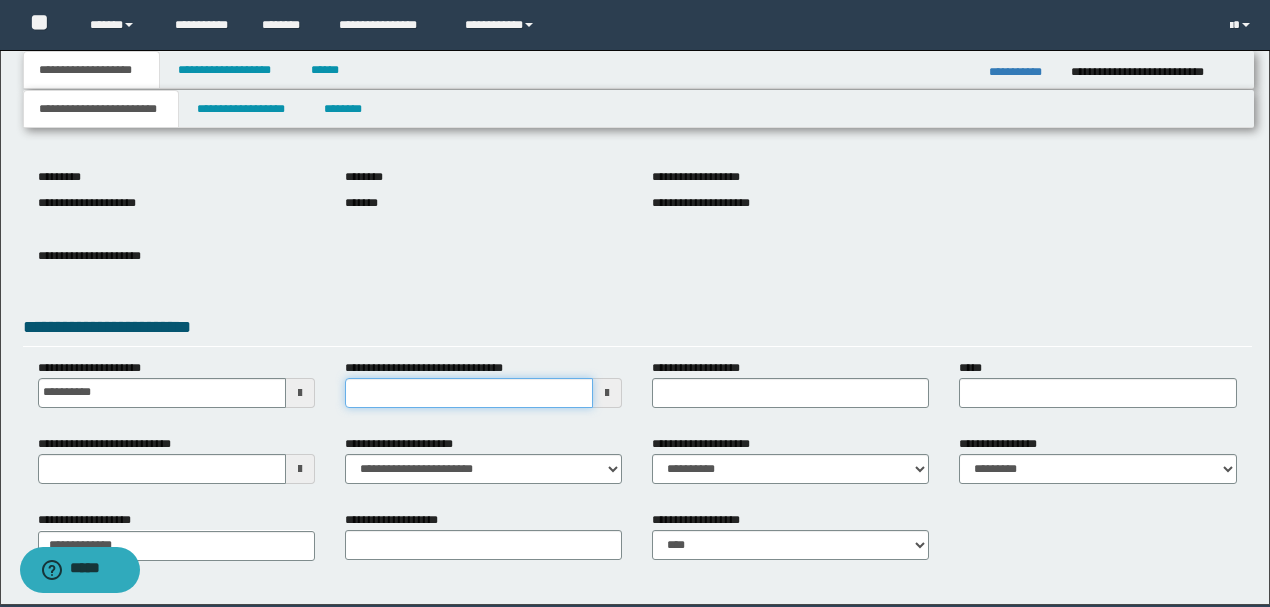click on "**********" at bounding box center [469, 393] 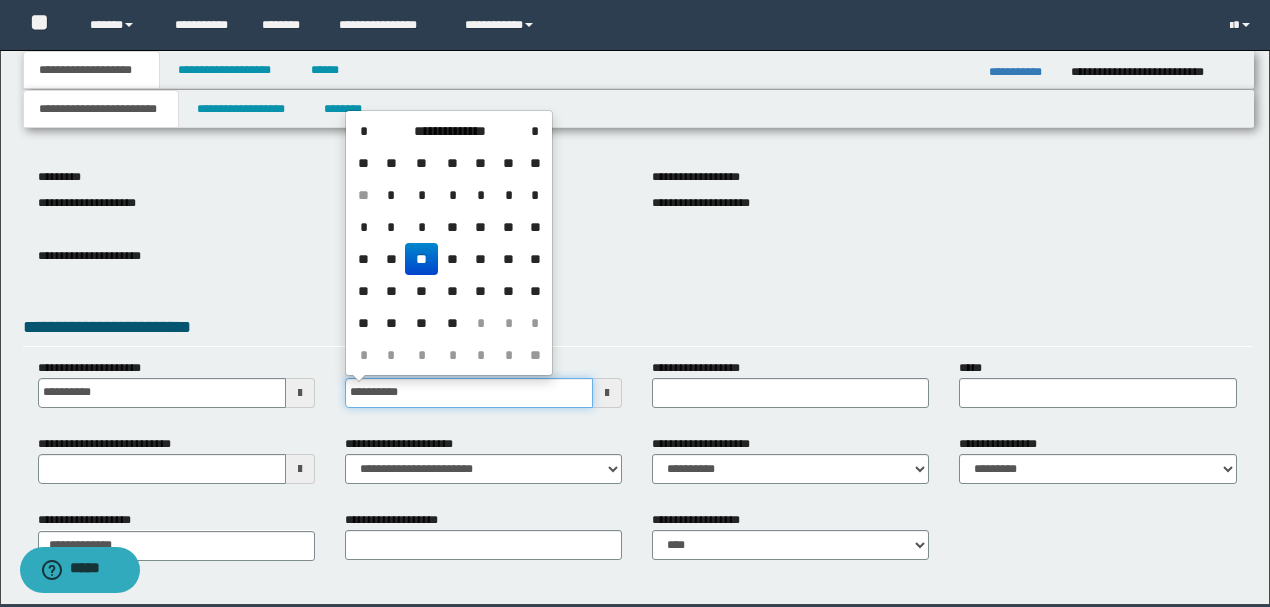 type on "**********" 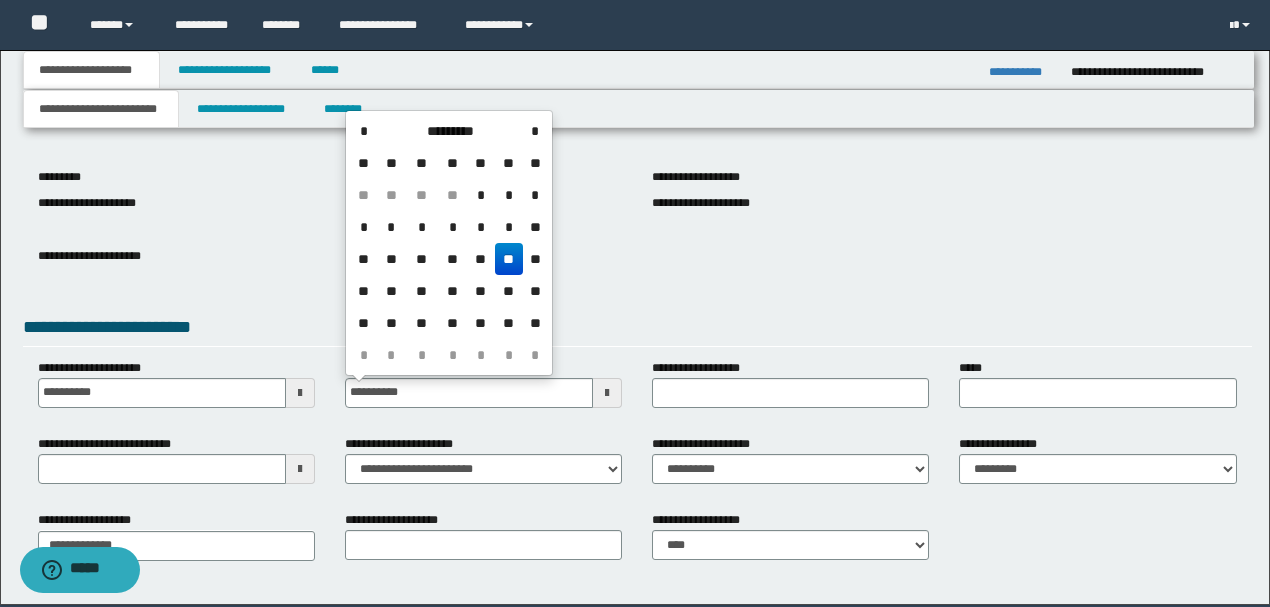 click on "**" at bounding box center (509, 259) 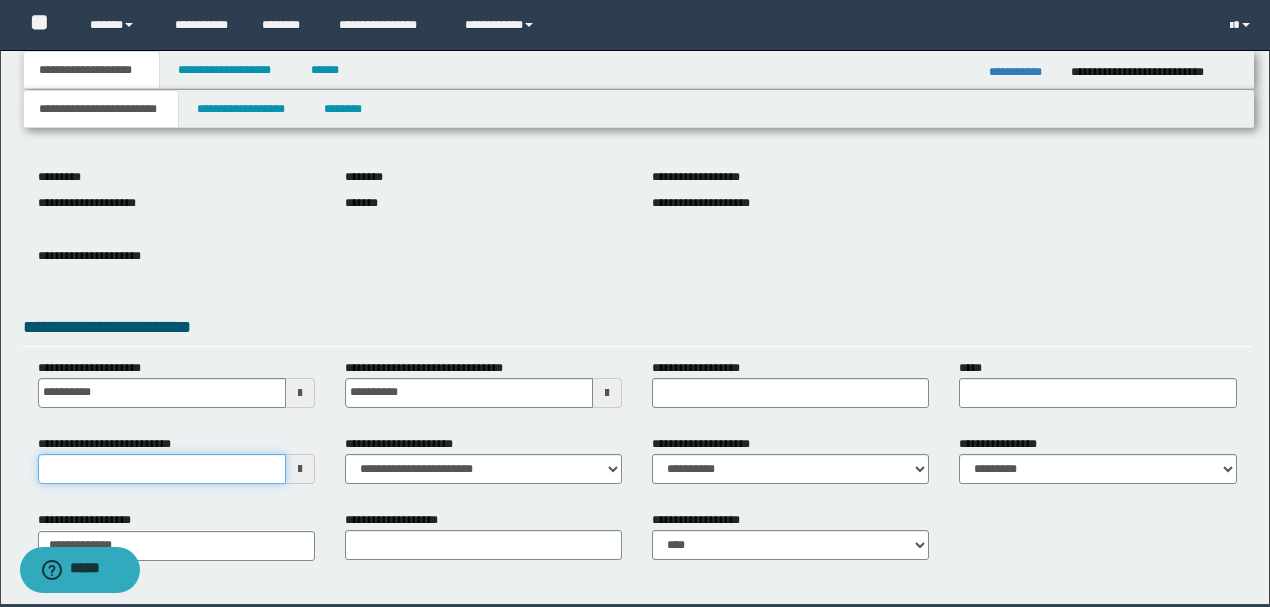 click on "**********" at bounding box center [162, 469] 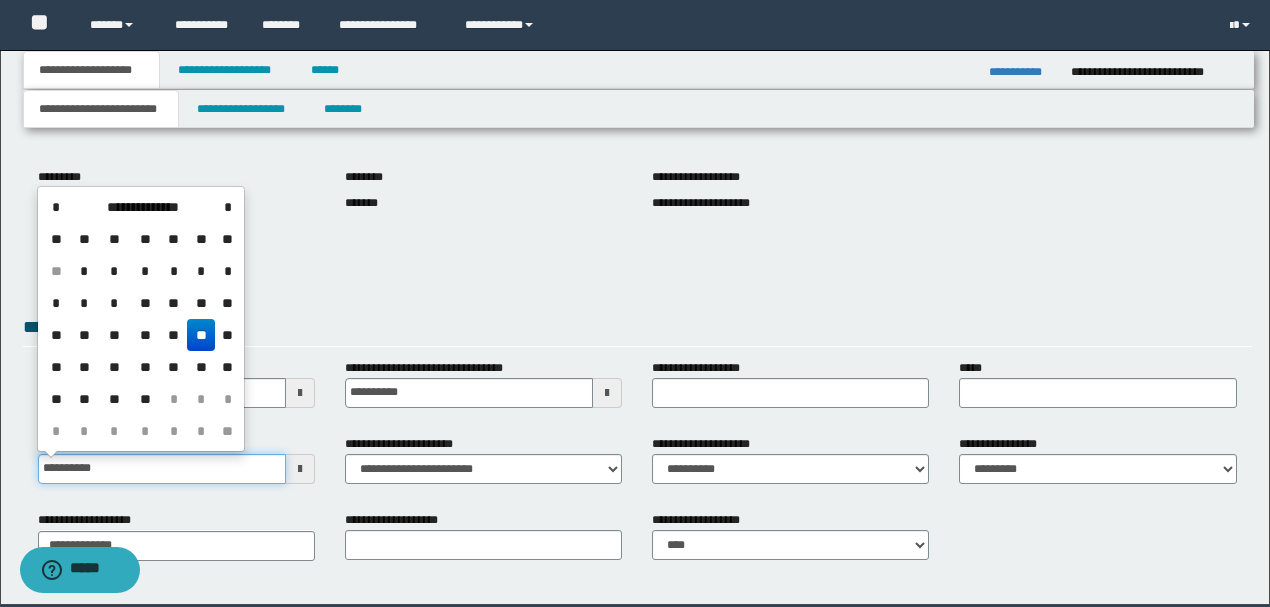 type on "**********" 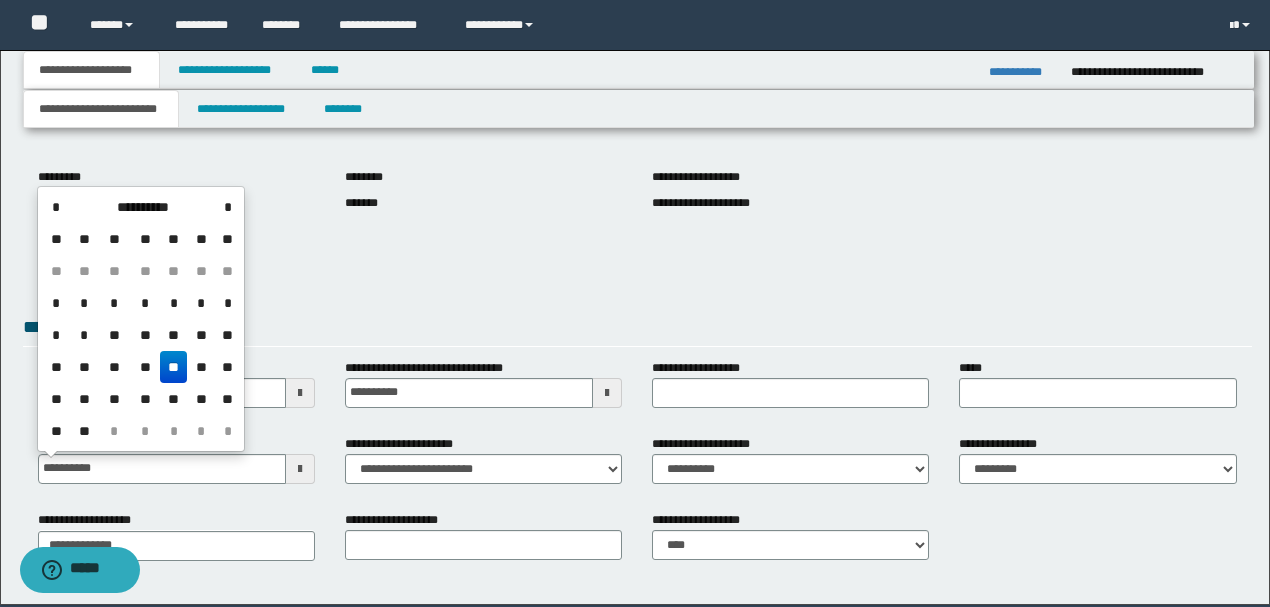 click on "**" at bounding box center [174, 367] 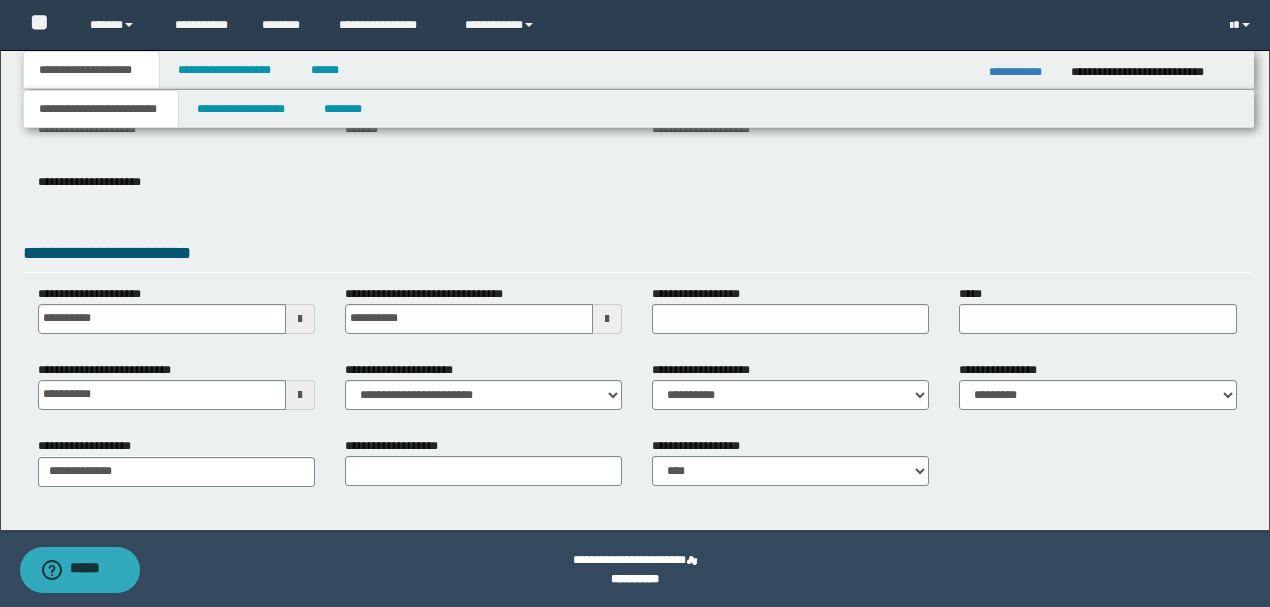 scroll, scrollTop: 275, scrollLeft: 0, axis: vertical 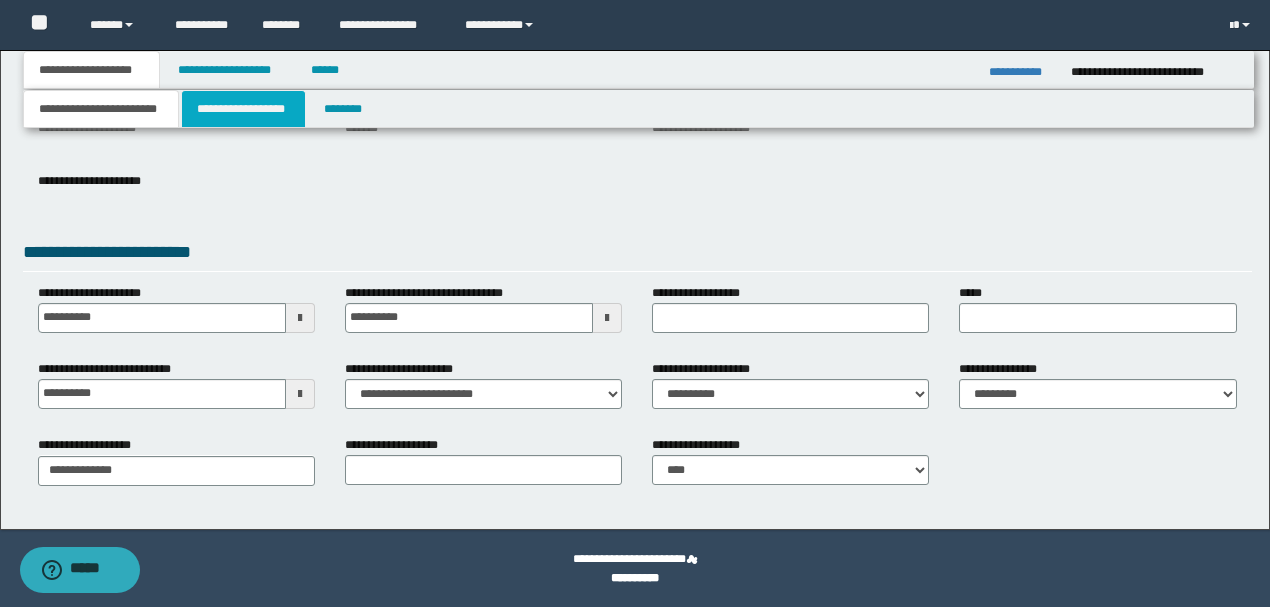 click on "**********" at bounding box center [243, 109] 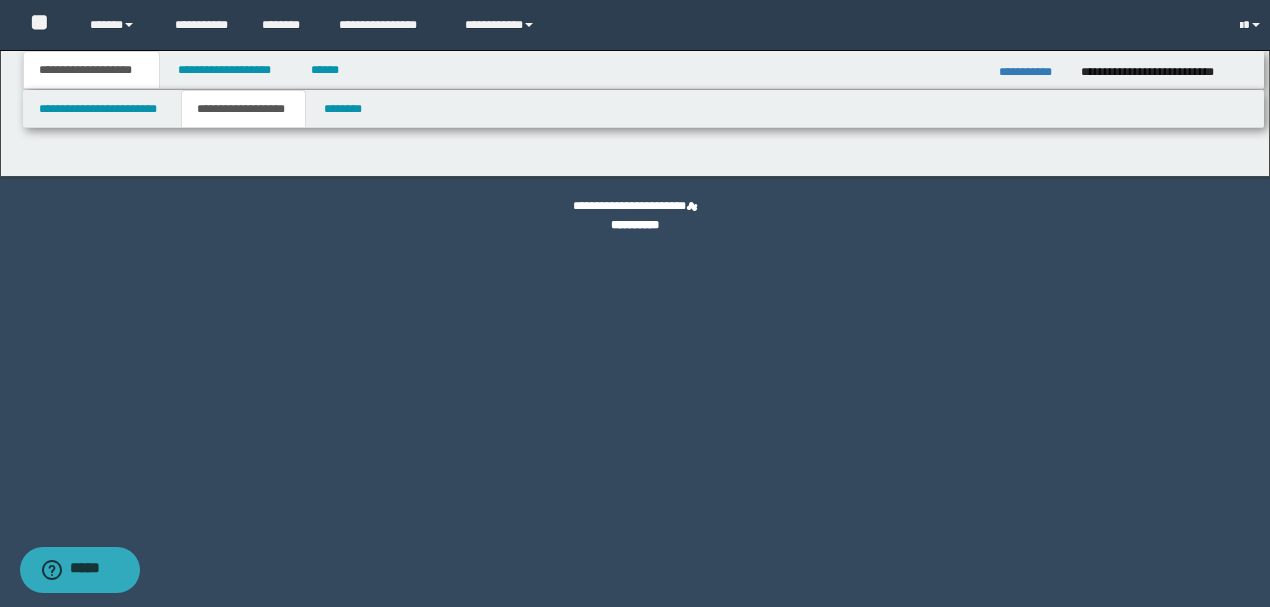 scroll, scrollTop: 0, scrollLeft: 0, axis: both 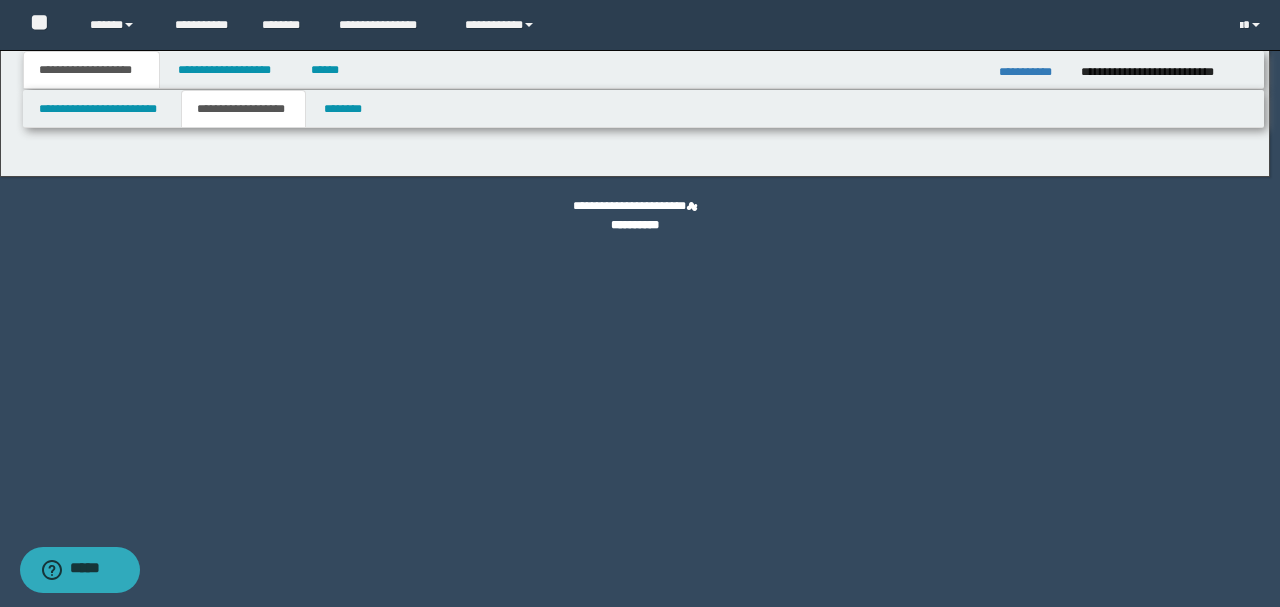 type on "********" 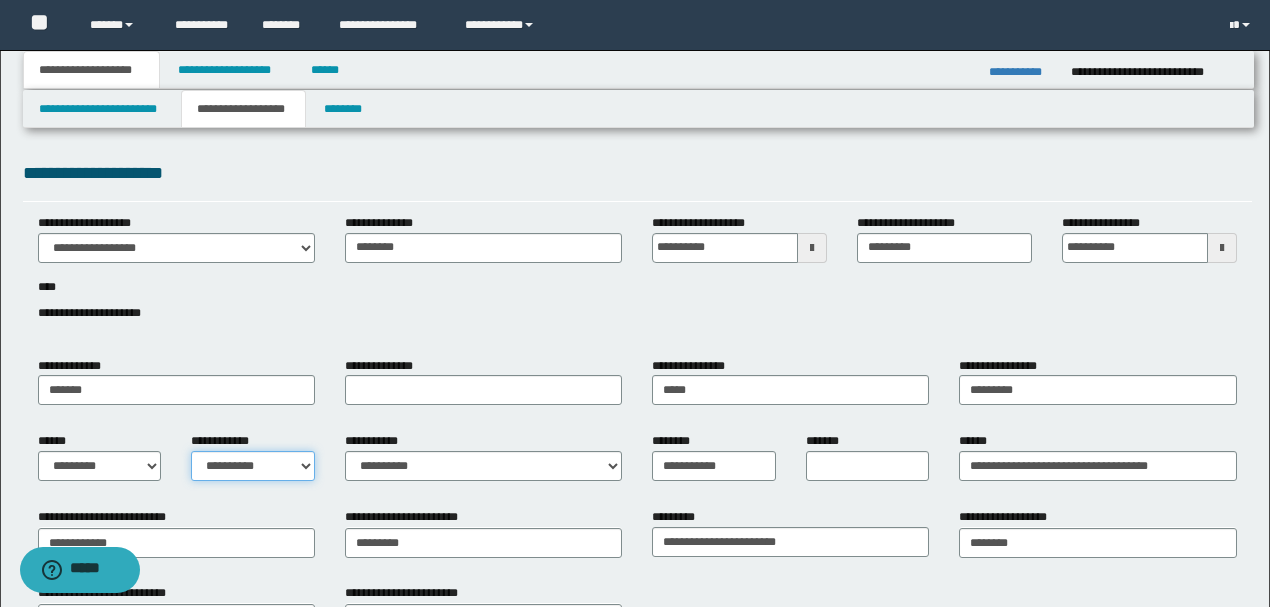 click on "**********" at bounding box center [253, 466] 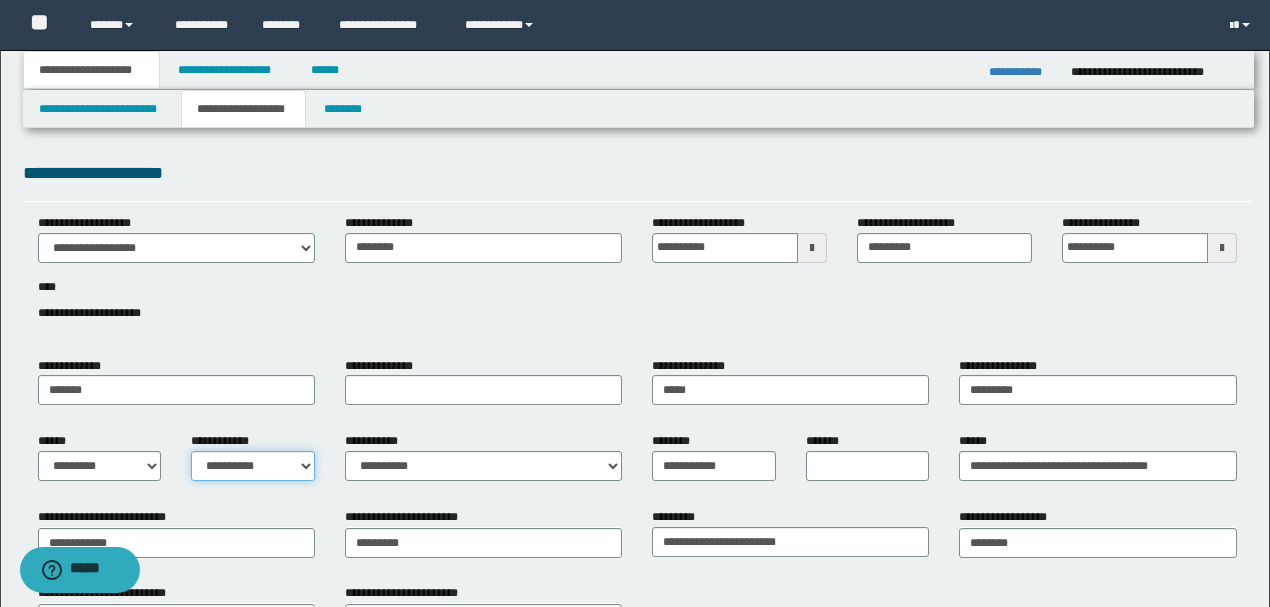 select on "*" 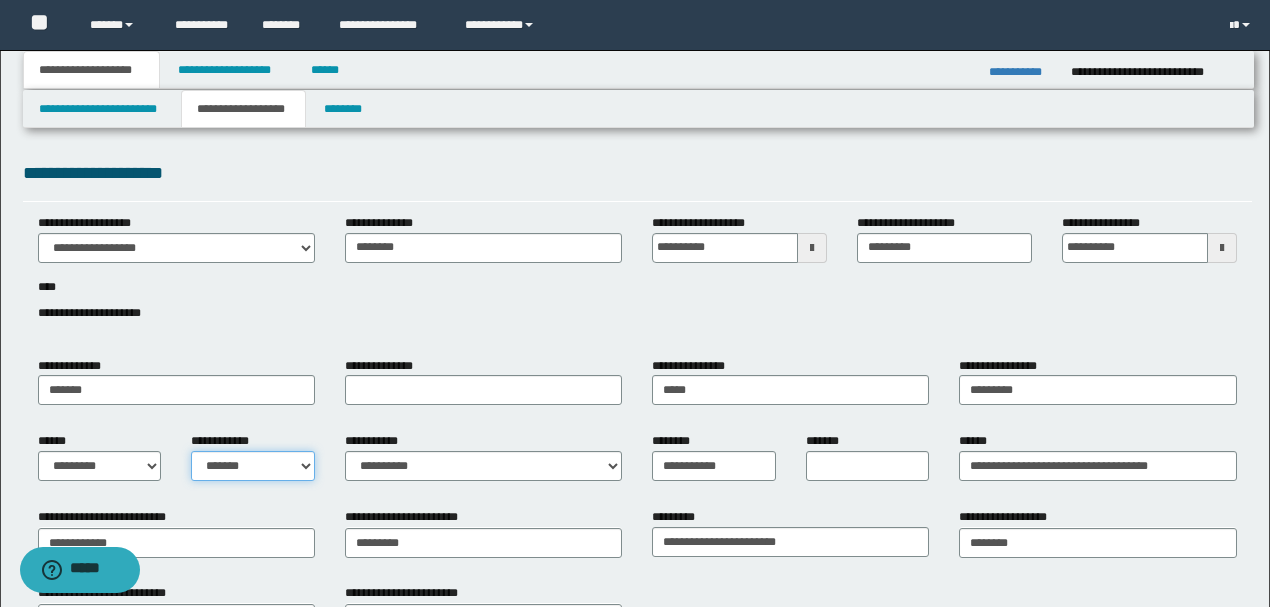 click on "**********" at bounding box center (253, 466) 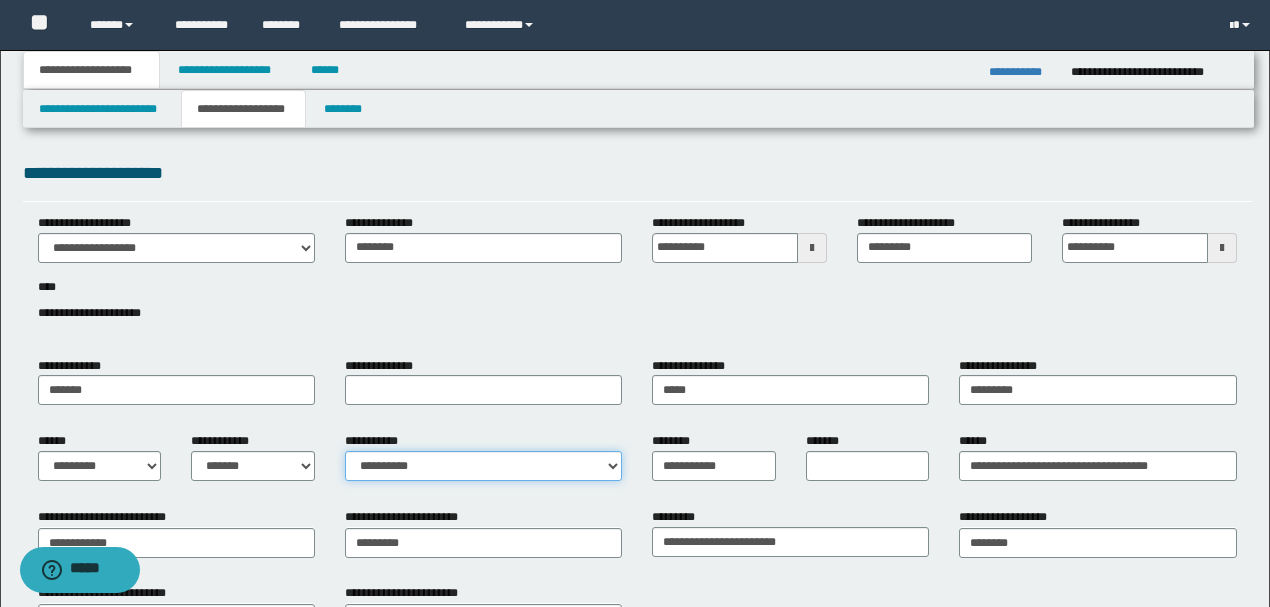 click on "**********" at bounding box center (483, 466) 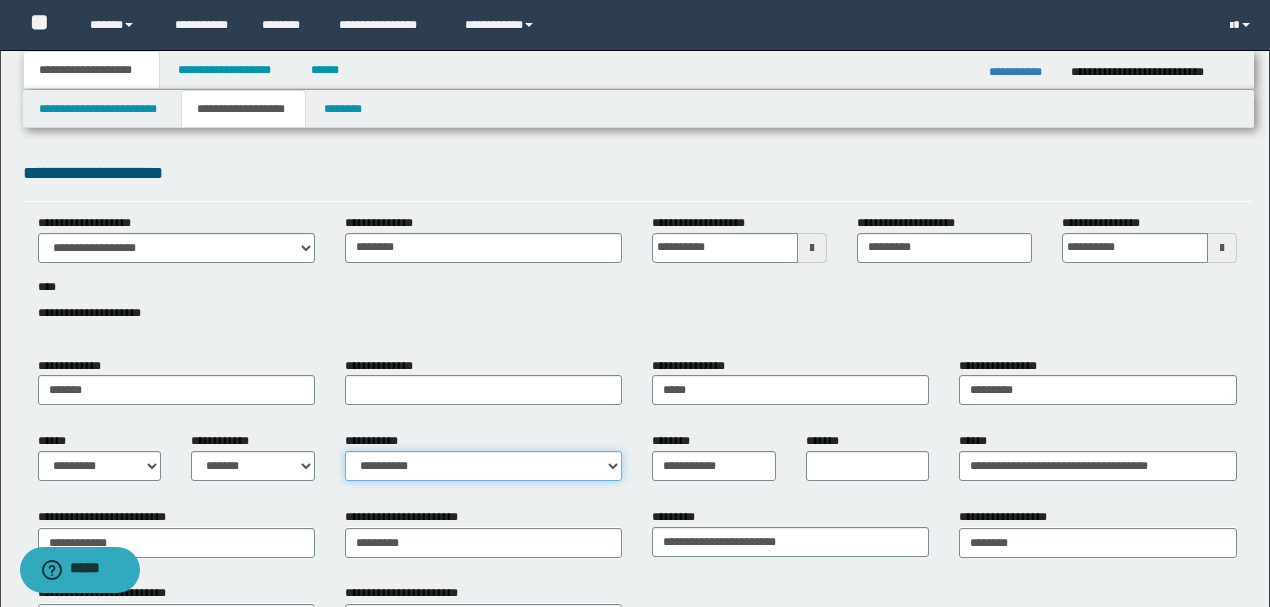 select on "*" 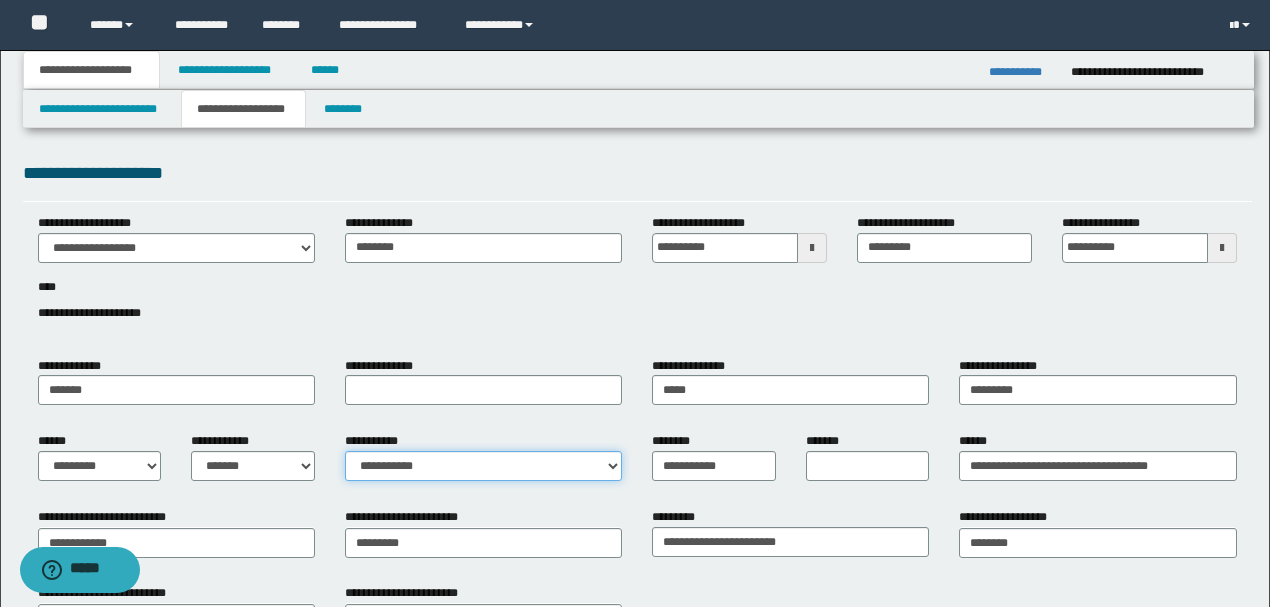 click on "**********" at bounding box center (483, 466) 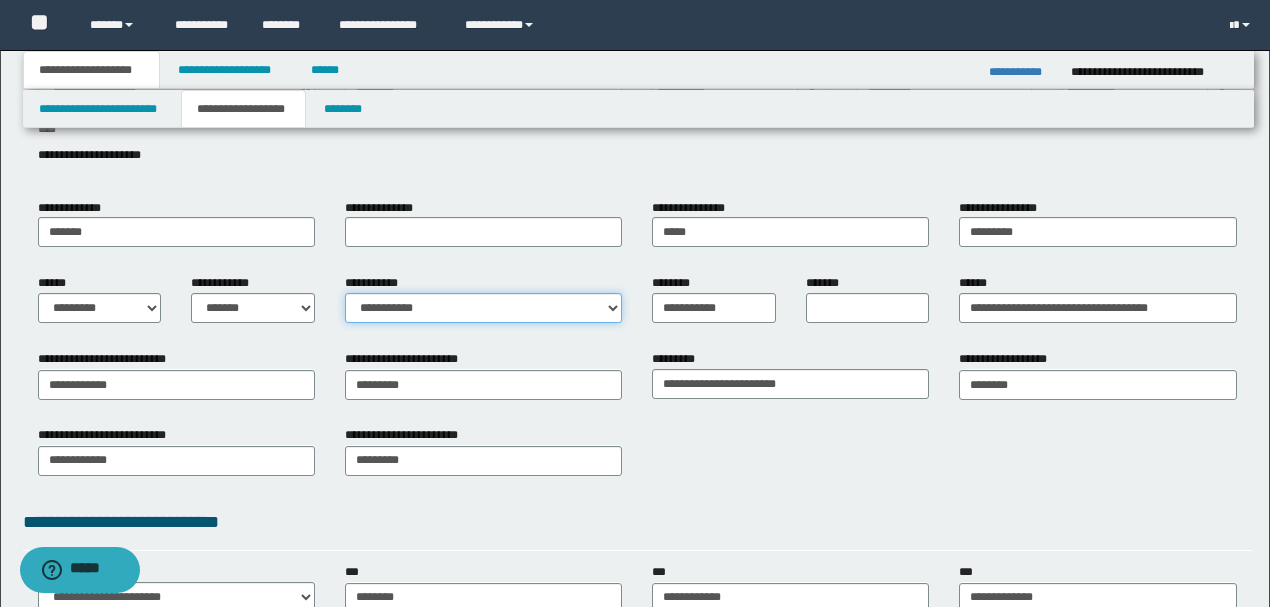 scroll, scrollTop: 66, scrollLeft: 0, axis: vertical 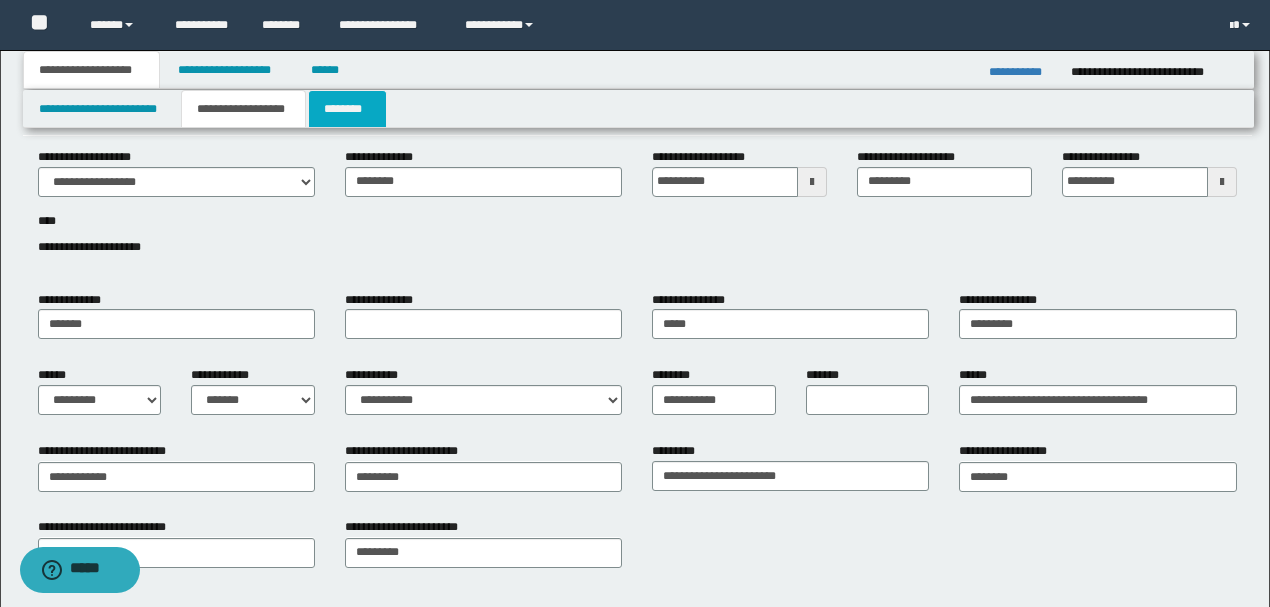 click on "********" at bounding box center (347, 109) 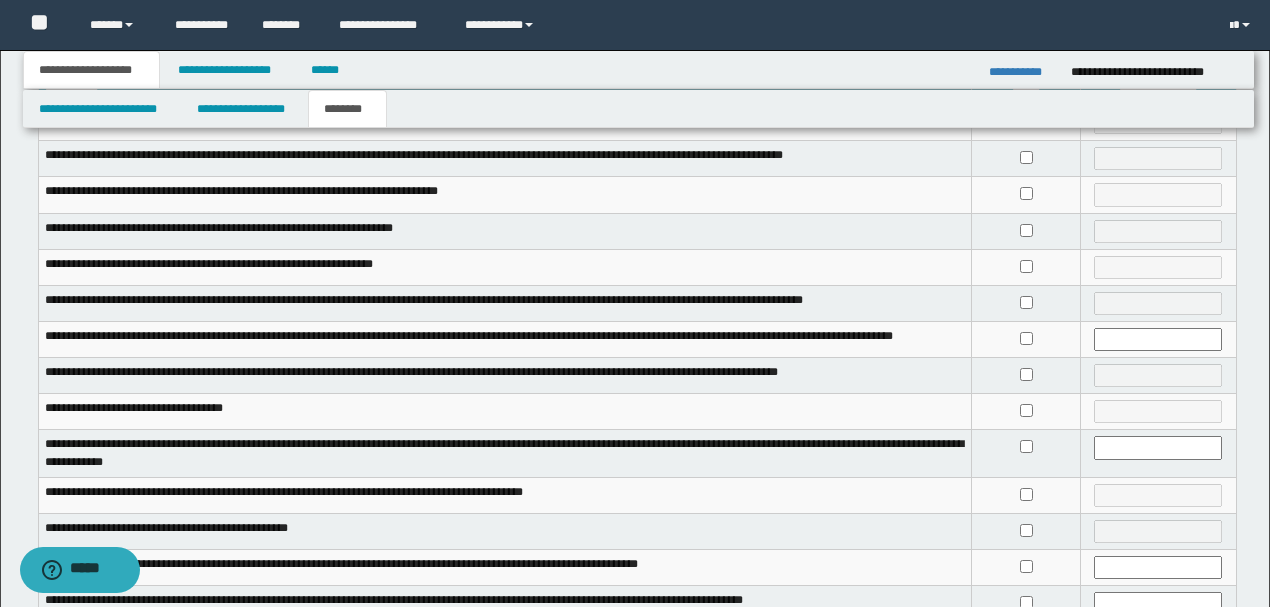 scroll, scrollTop: 133, scrollLeft: 0, axis: vertical 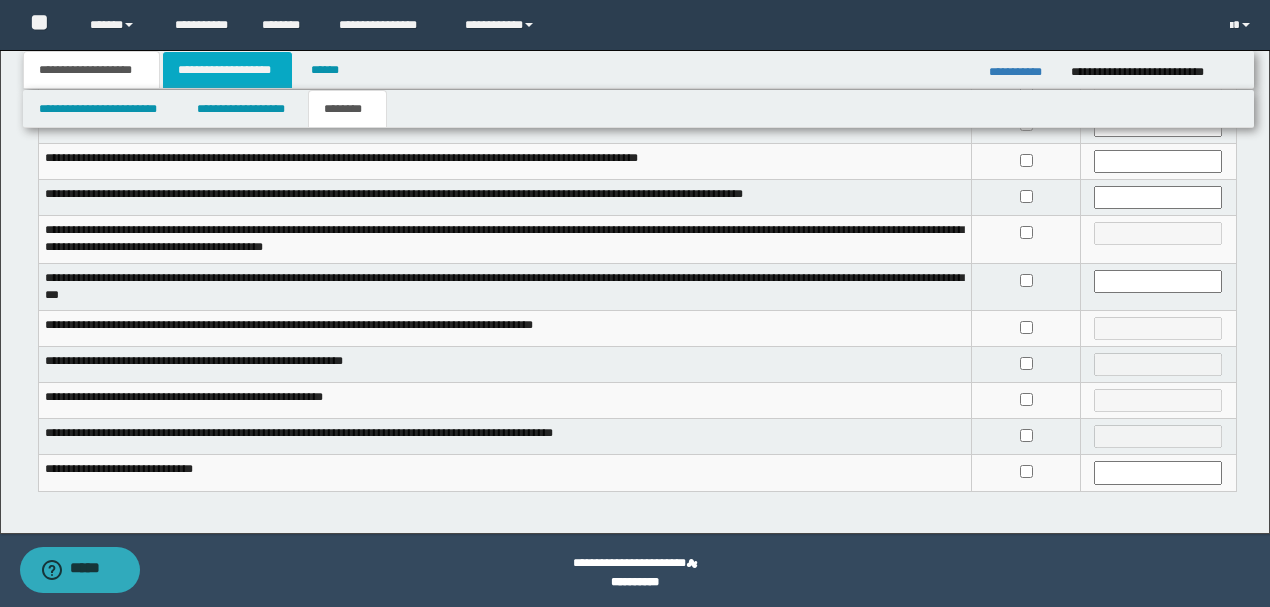 click on "**********" at bounding box center (227, 70) 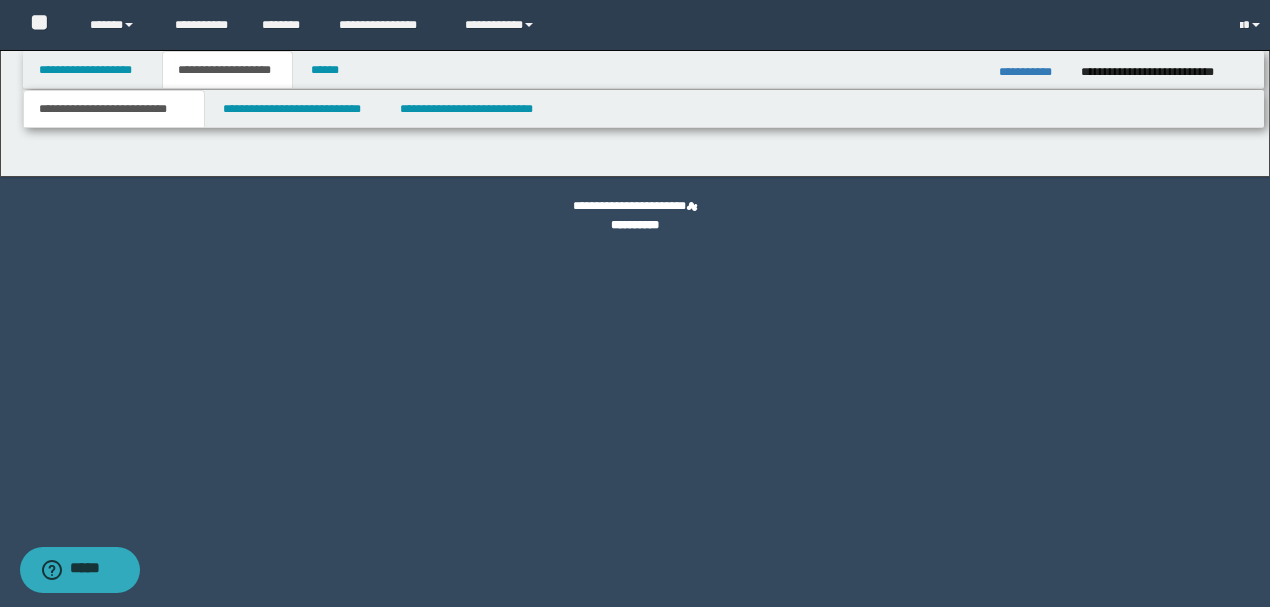 scroll, scrollTop: 0, scrollLeft: 0, axis: both 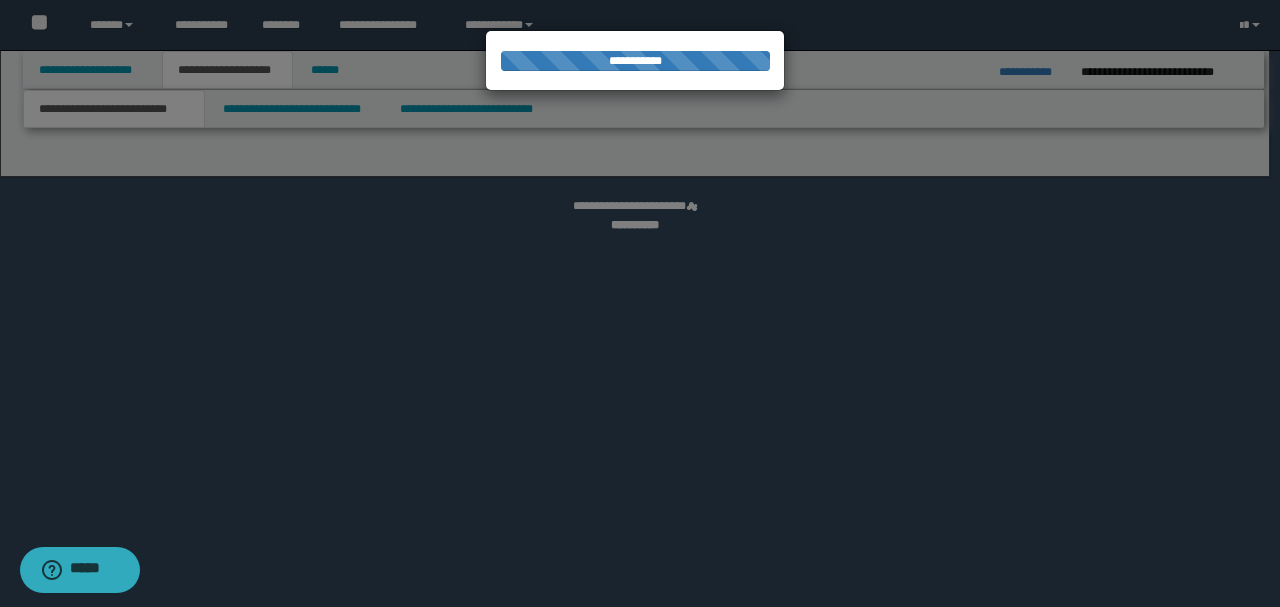 select on "*" 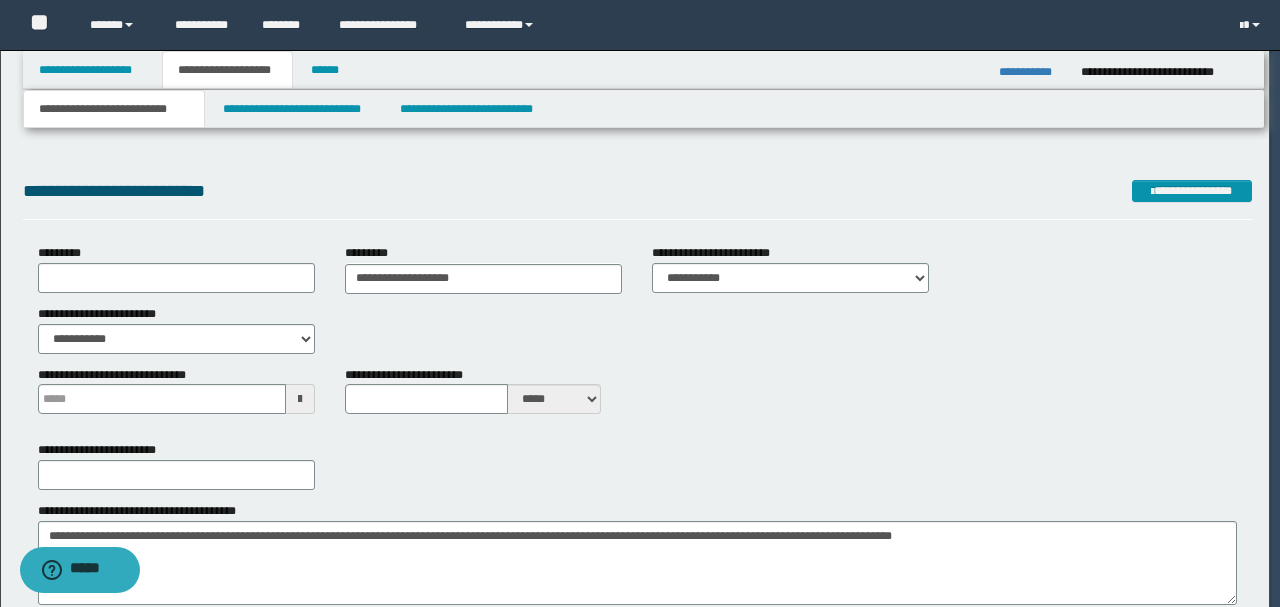 type 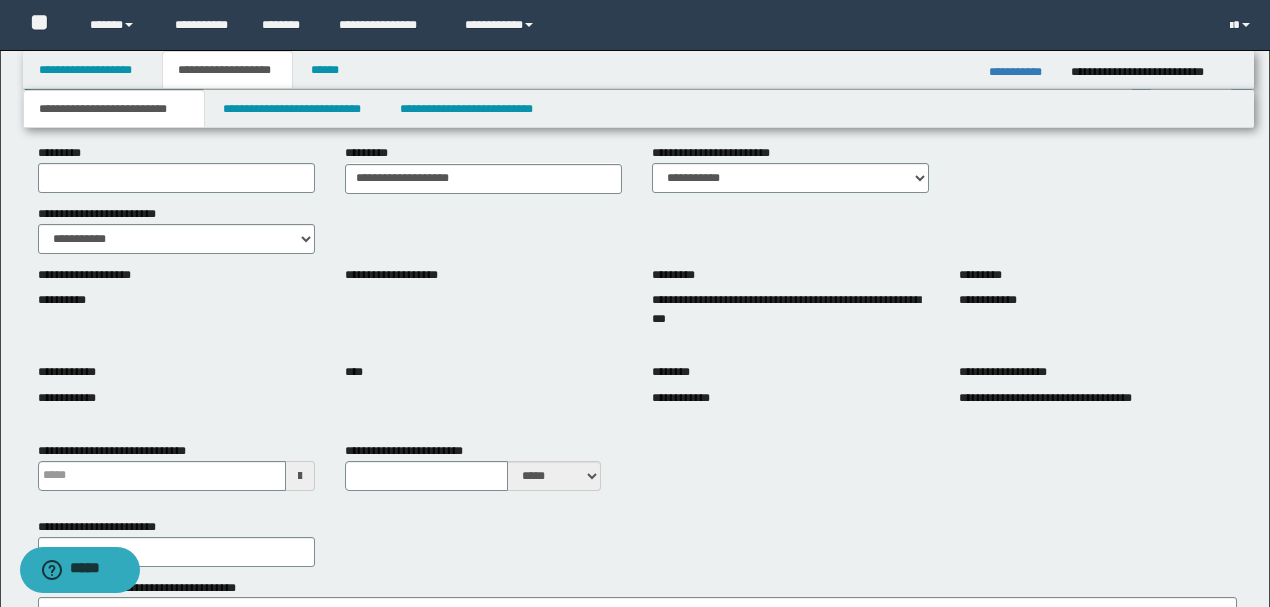 scroll, scrollTop: 333, scrollLeft: 0, axis: vertical 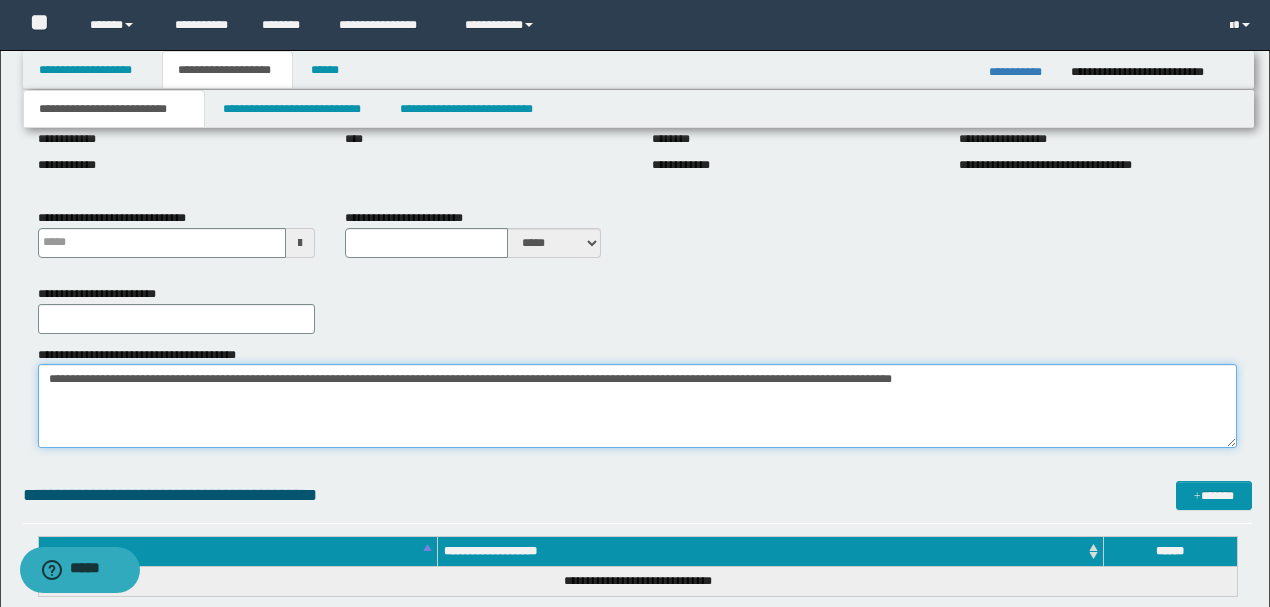 drag, startPoint x: 992, startPoint y: 380, endPoint x: 0, endPoint y: 390, distance: 992.0504 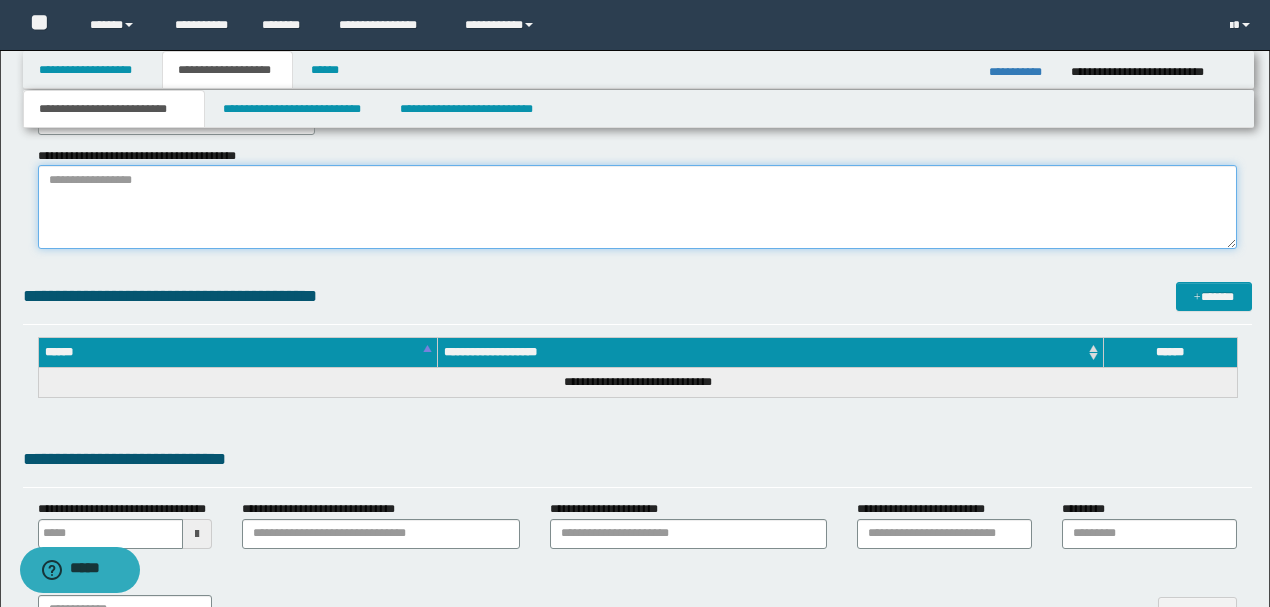 scroll, scrollTop: 533, scrollLeft: 0, axis: vertical 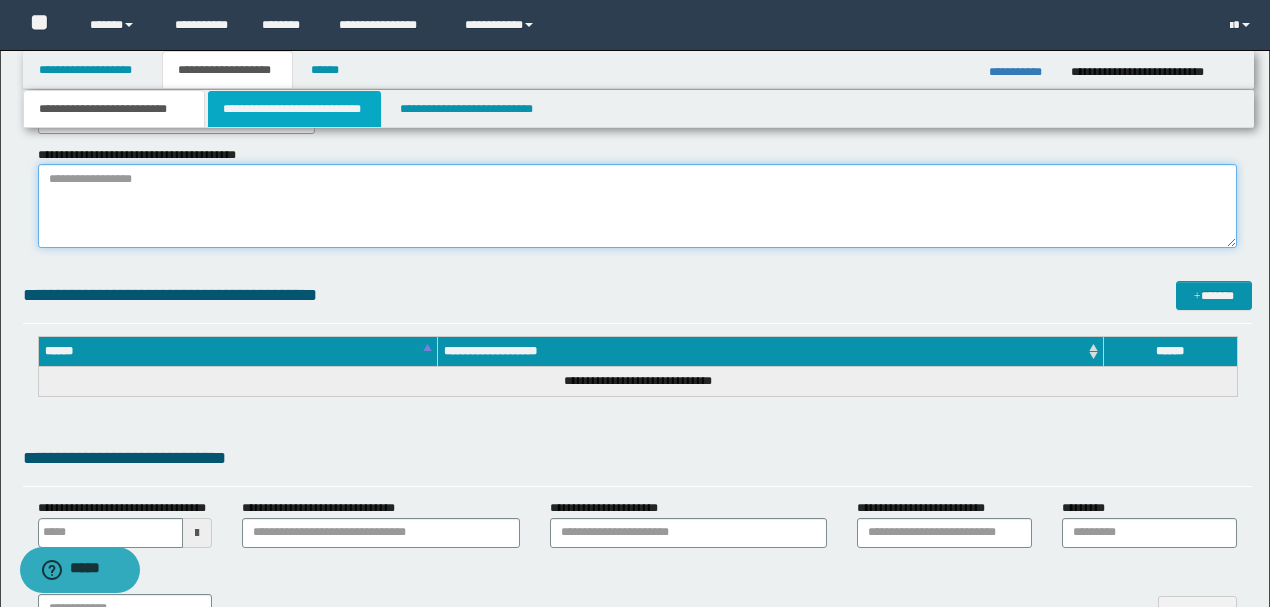 type 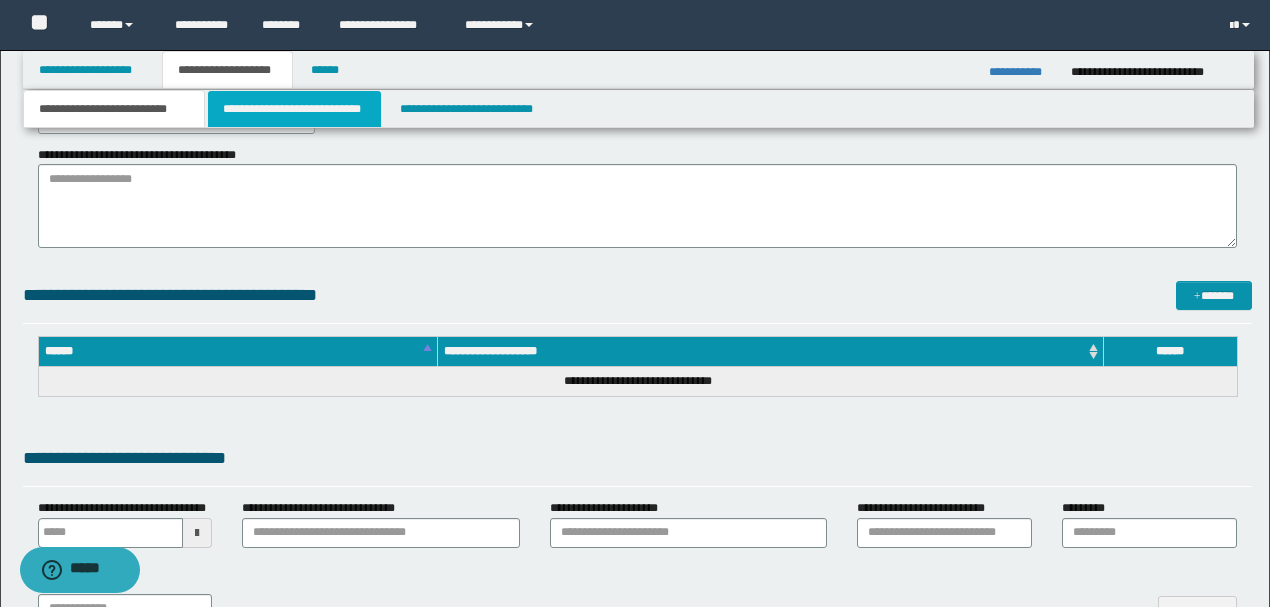 click on "**********" at bounding box center [294, 109] 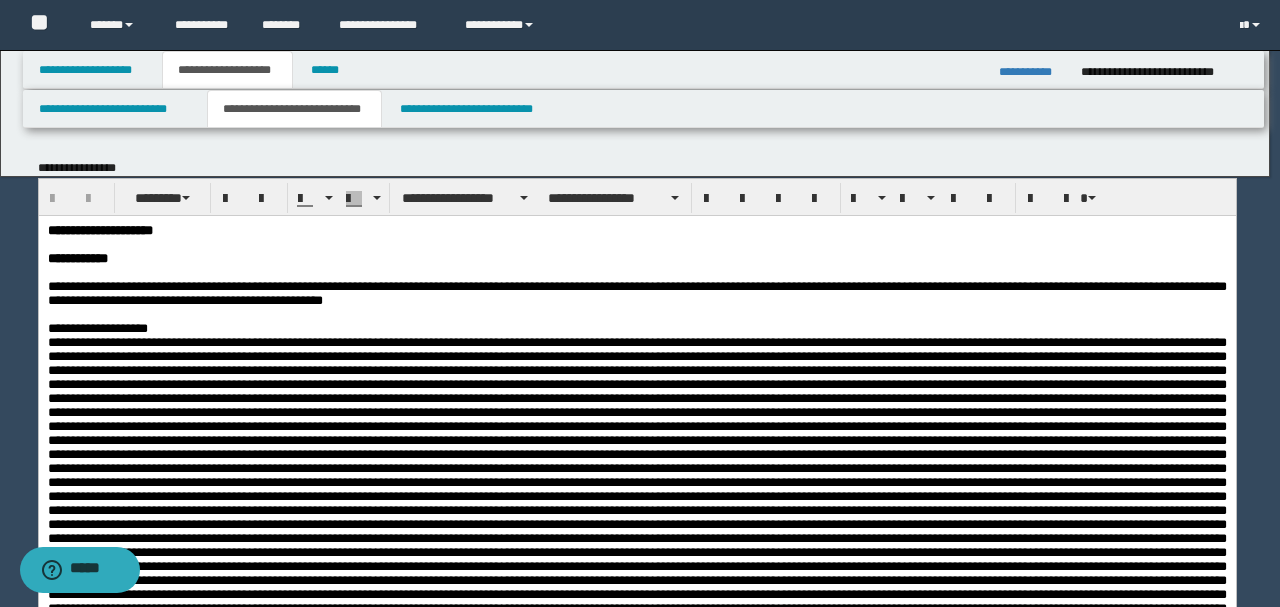 scroll, scrollTop: 0, scrollLeft: 0, axis: both 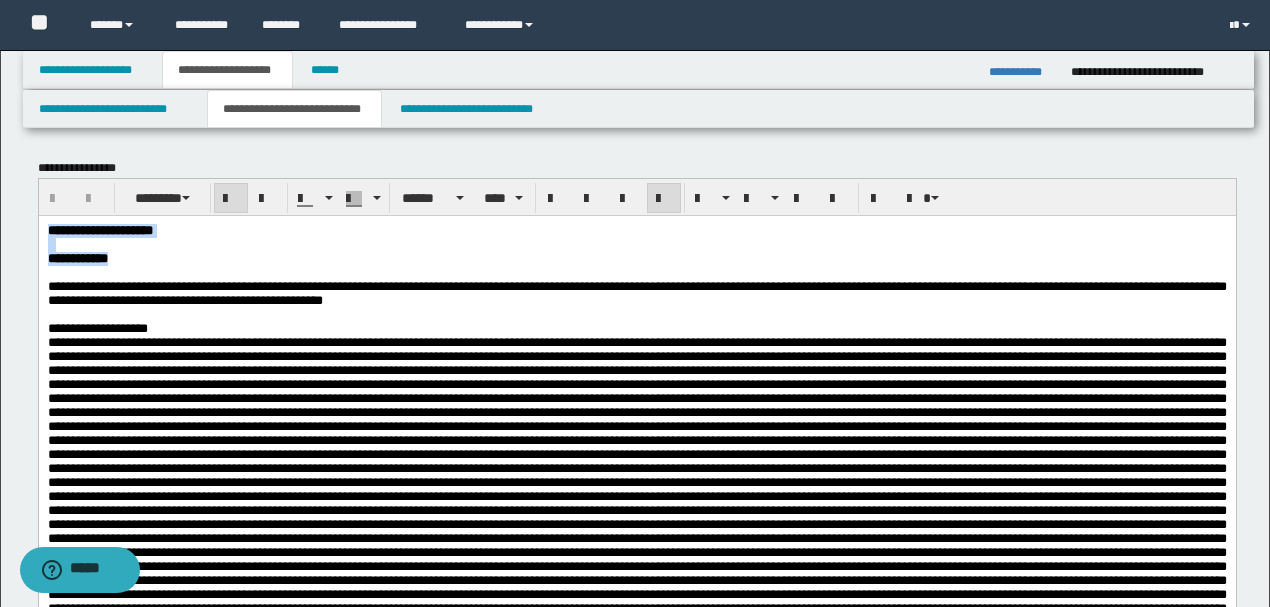 drag, startPoint x: 109, startPoint y: 266, endPoint x: 71, endPoint y: 431, distance: 169.31923 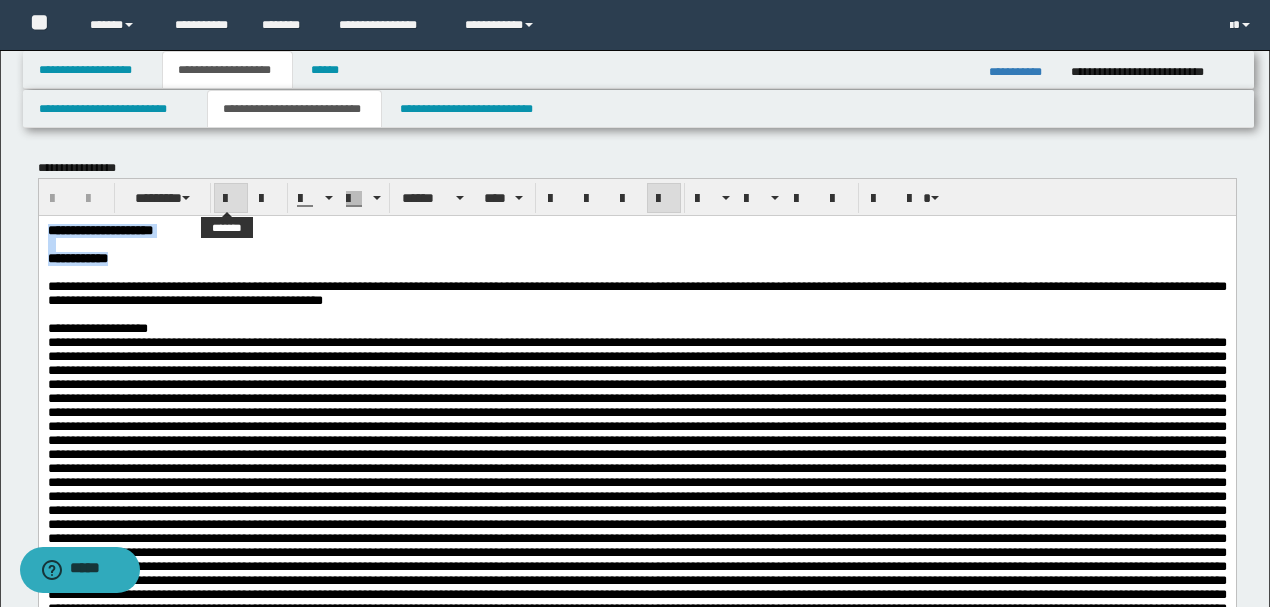 click at bounding box center (231, 198) 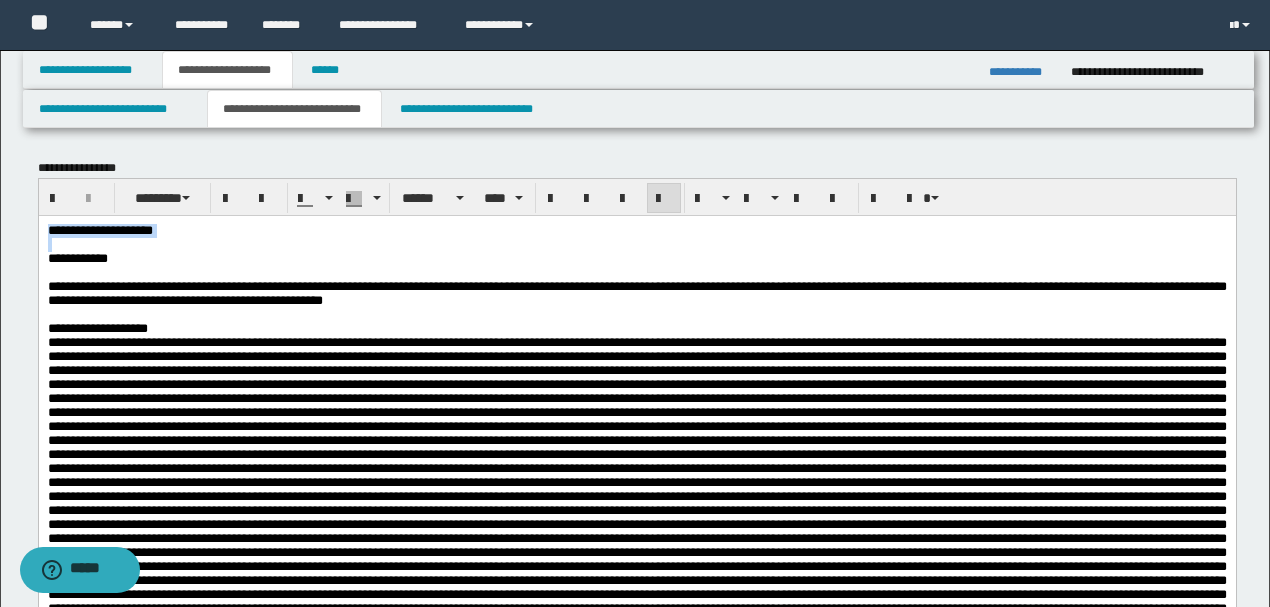 click on "**********" at bounding box center [636, 230] 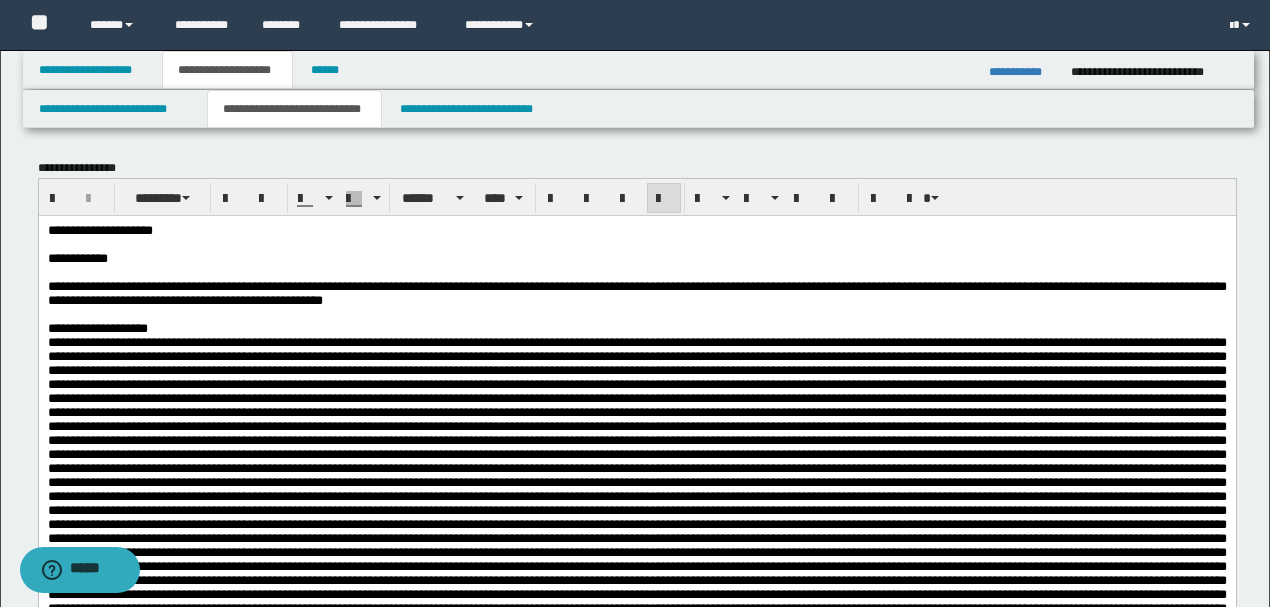 type 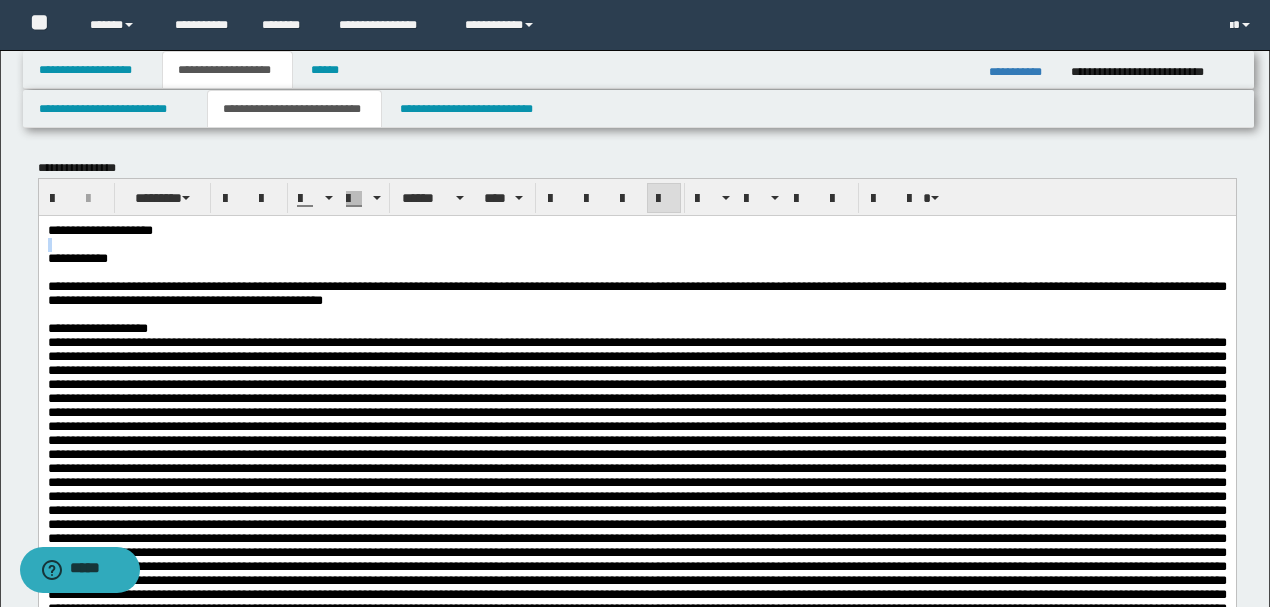 drag, startPoint x: 216, startPoint y: 232, endPoint x: 42, endPoint y: 268, distance: 177.68512 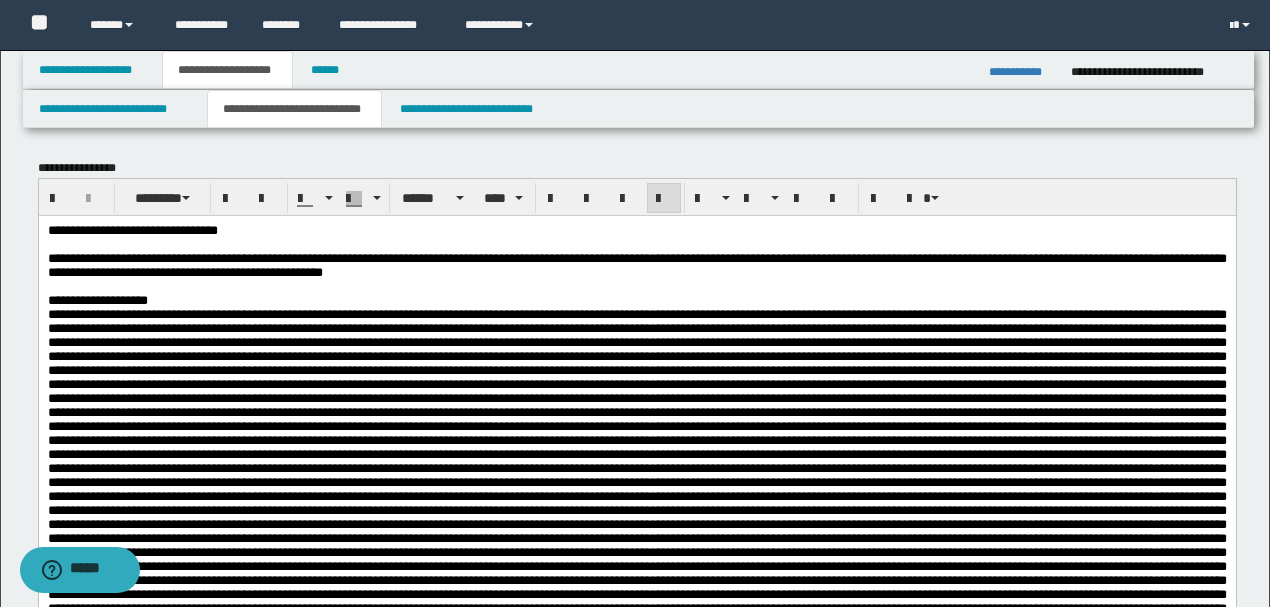 click on "**********" at bounding box center (636, 230) 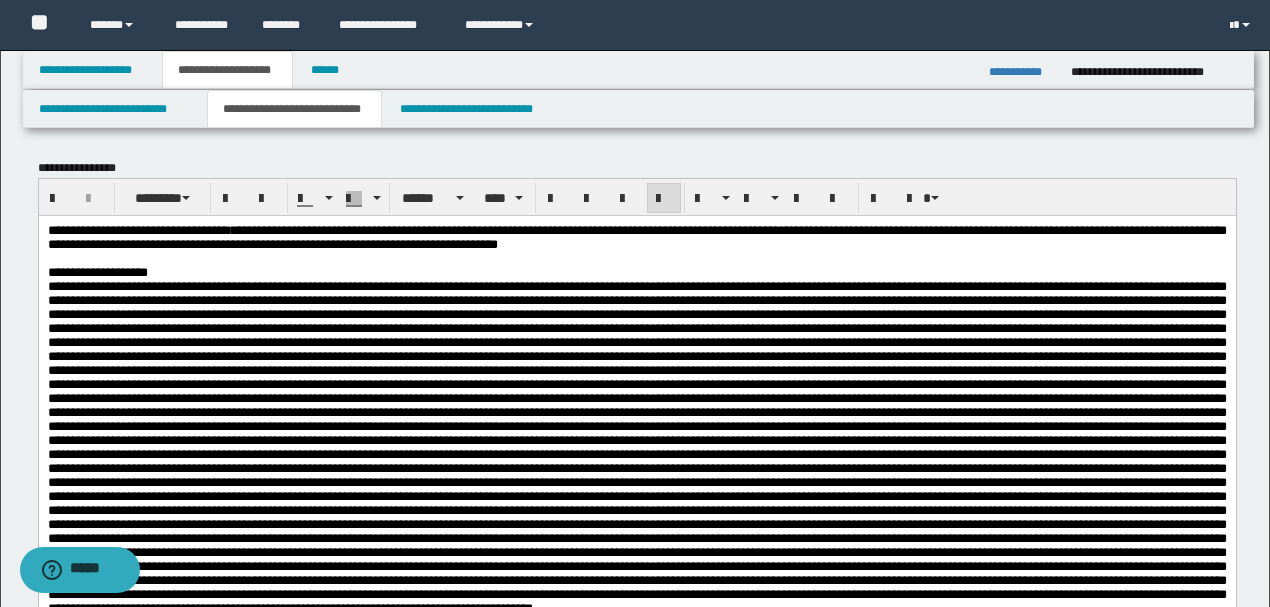 click on "**********" at bounding box center (636, 236) 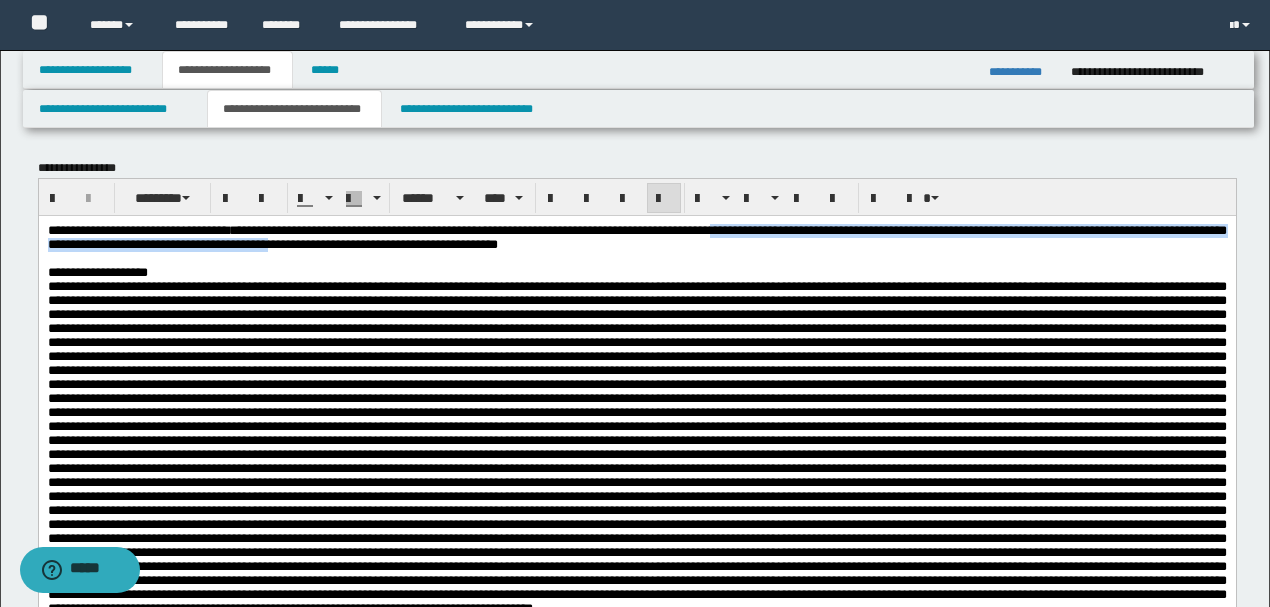 drag, startPoint x: 911, startPoint y: 233, endPoint x: 587, endPoint y: 252, distance: 324.5566 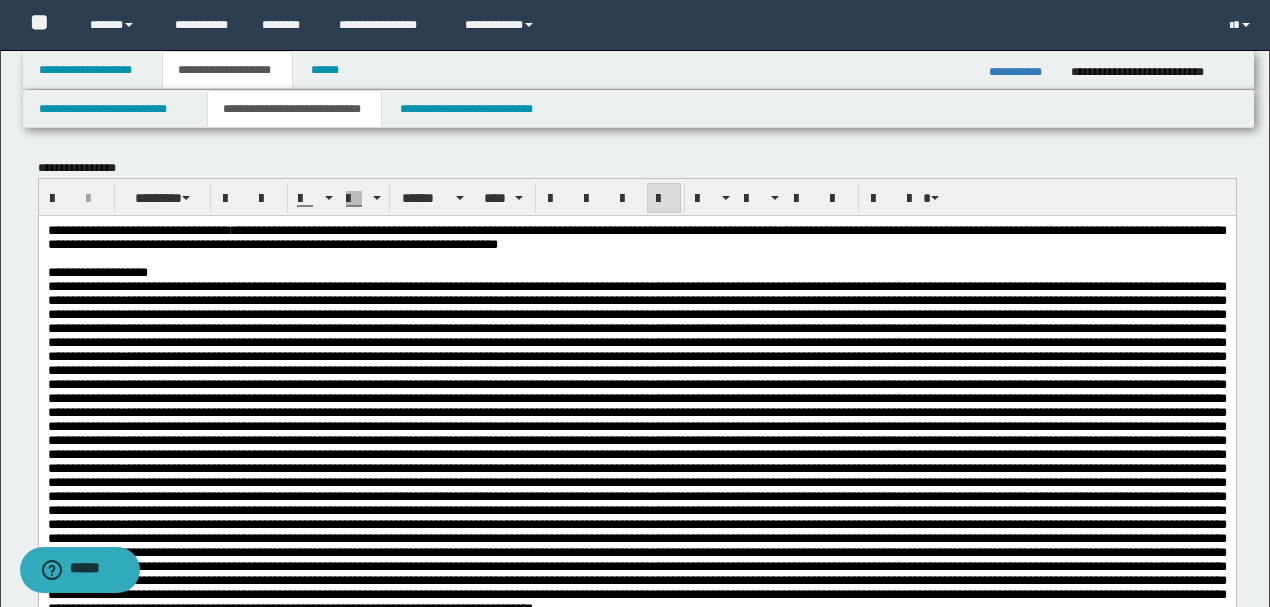 click on "**********" at bounding box center [636, 272] 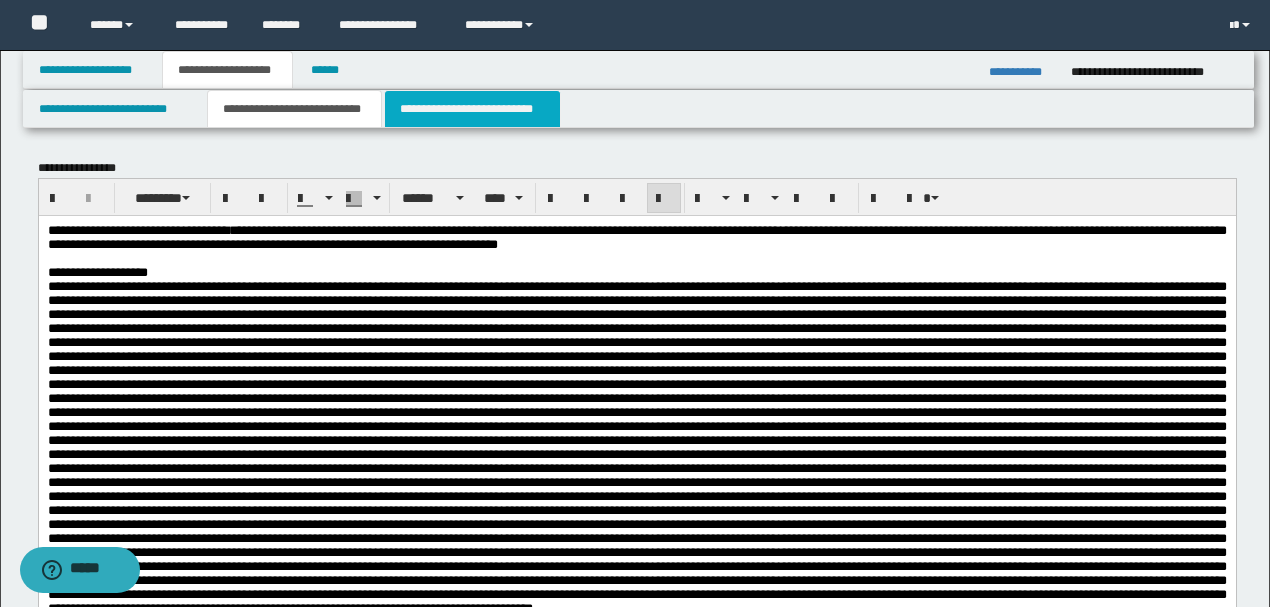 click on "**********" at bounding box center [472, 109] 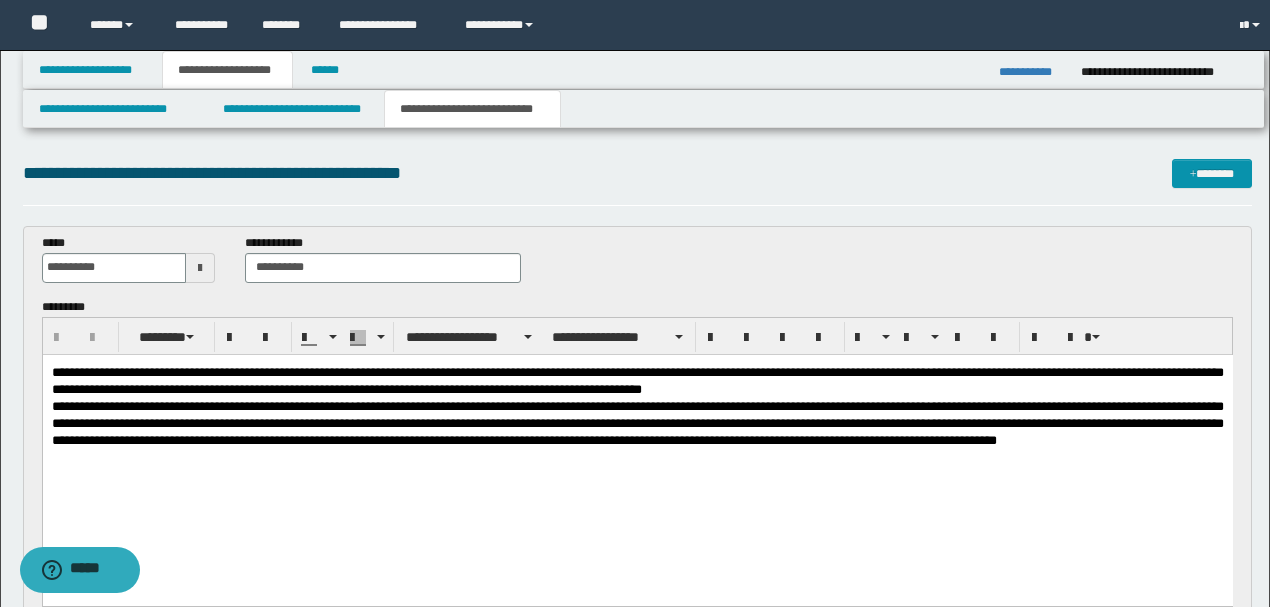 scroll, scrollTop: 0, scrollLeft: 0, axis: both 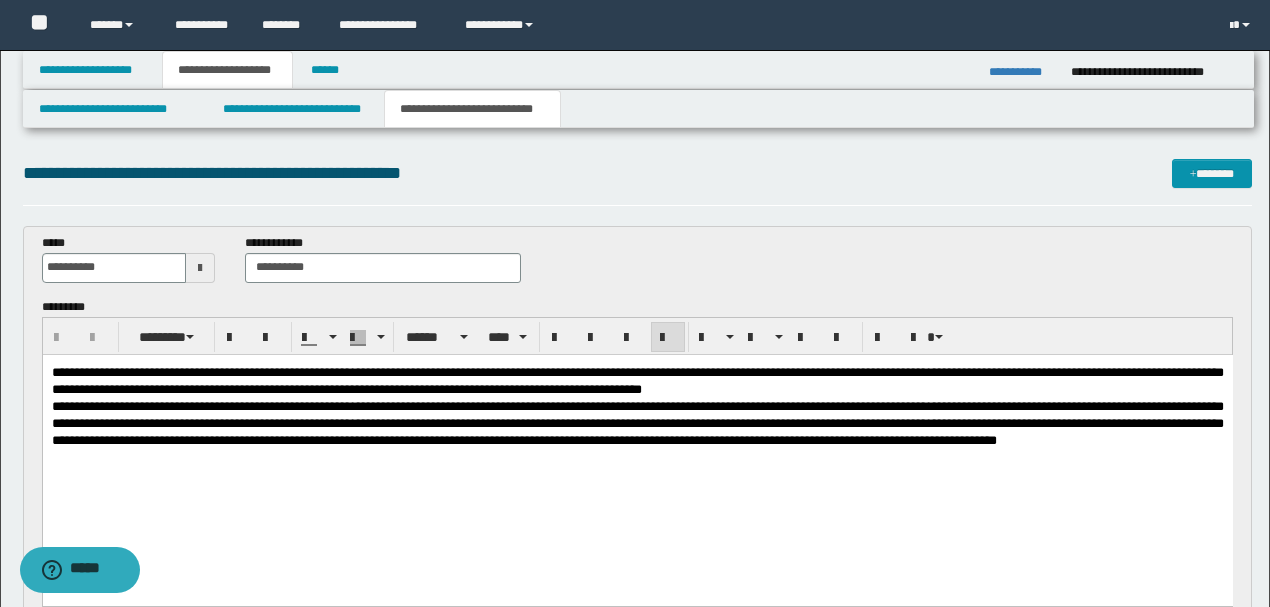 click on "**********" at bounding box center (637, 422) 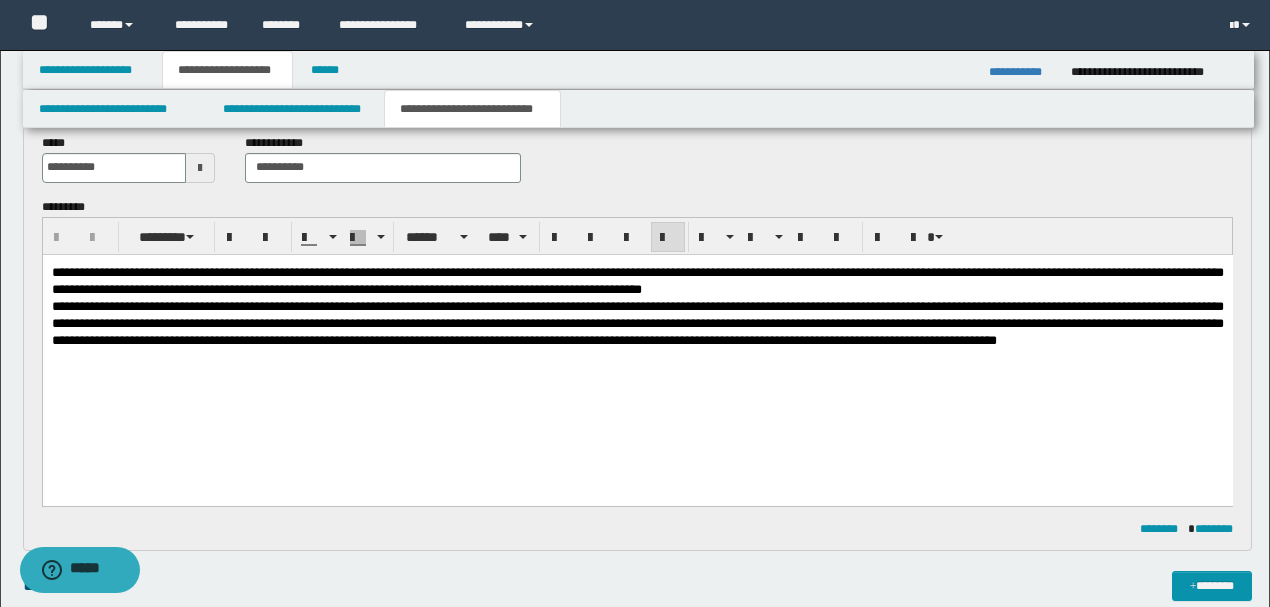scroll, scrollTop: 0, scrollLeft: 0, axis: both 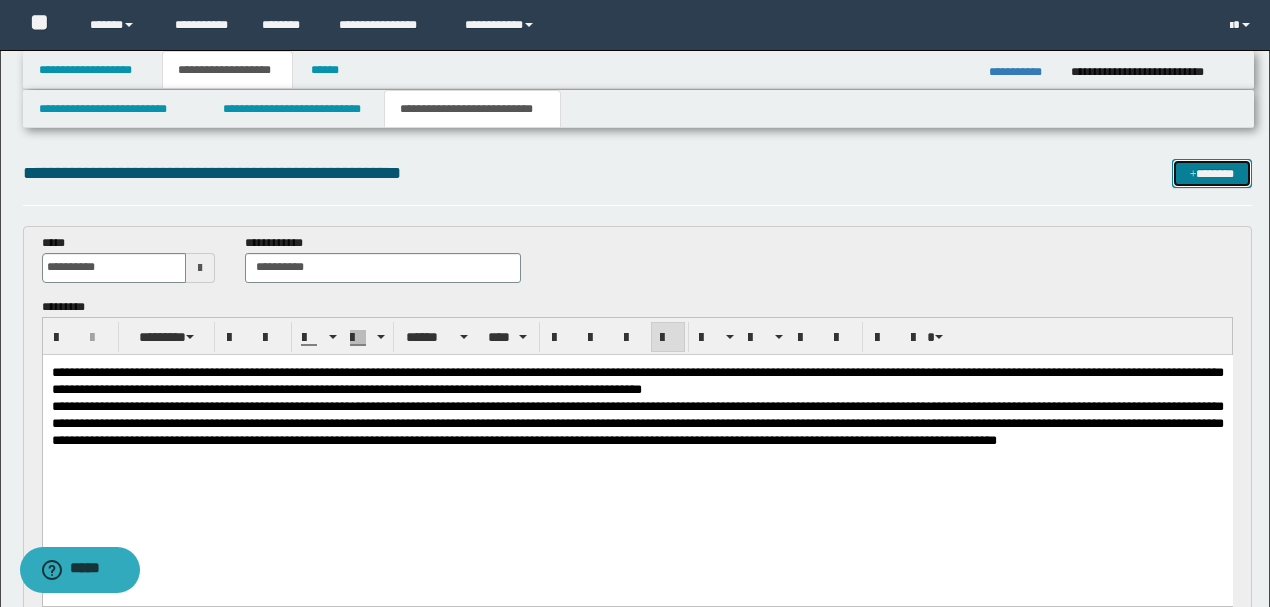 click on "*******" at bounding box center (1211, 173) 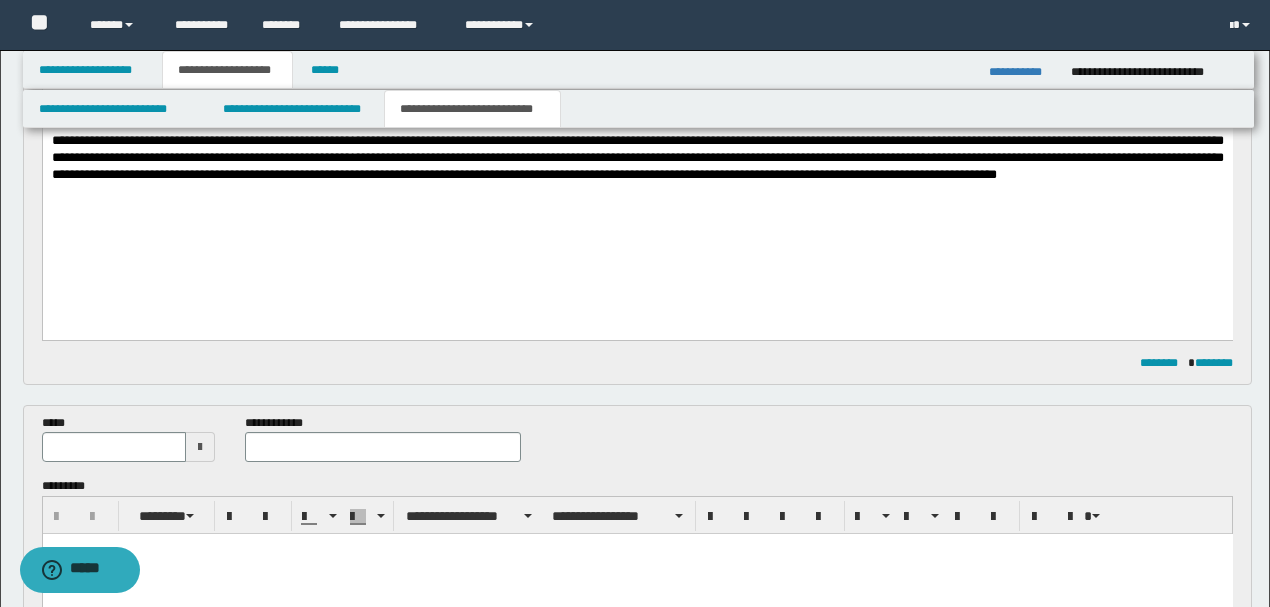 scroll, scrollTop: 266, scrollLeft: 0, axis: vertical 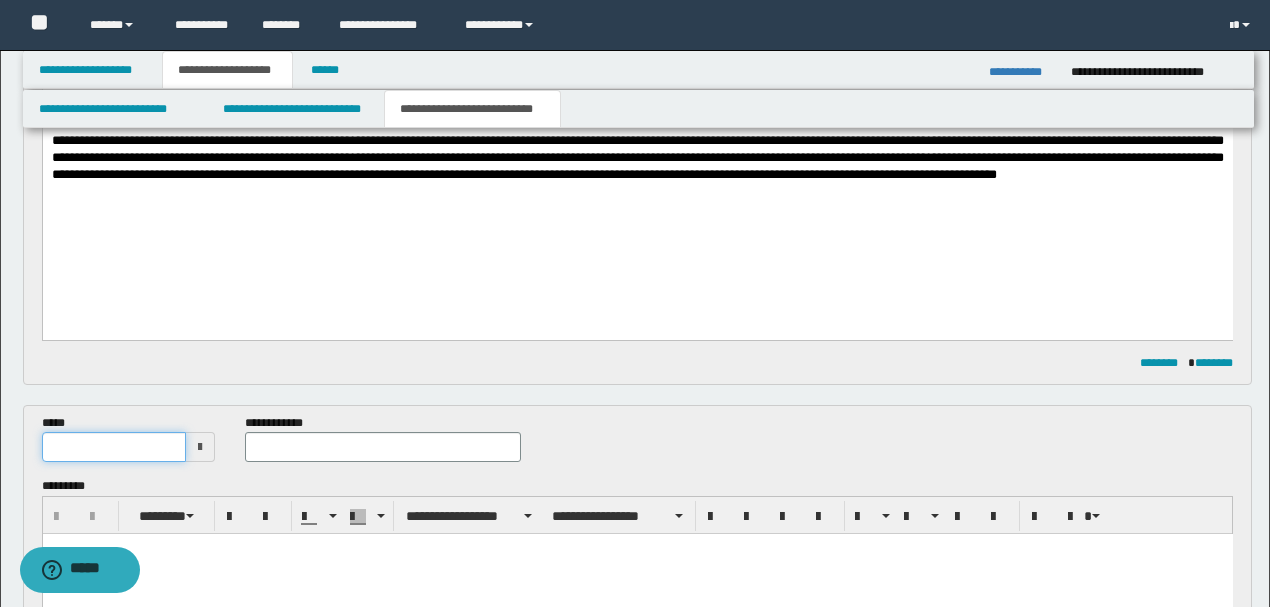 click at bounding box center [114, 447] 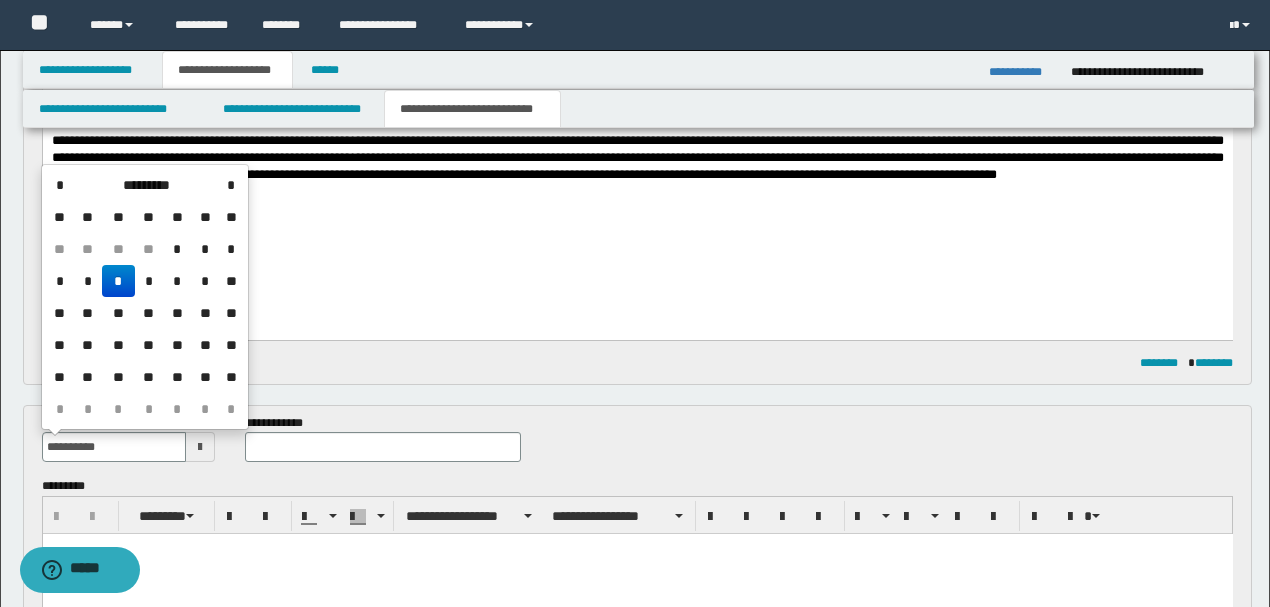 drag, startPoint x: 115, startPoint y: 271, endPoint x: 197, endPoint y: 247, distance: 85.44004 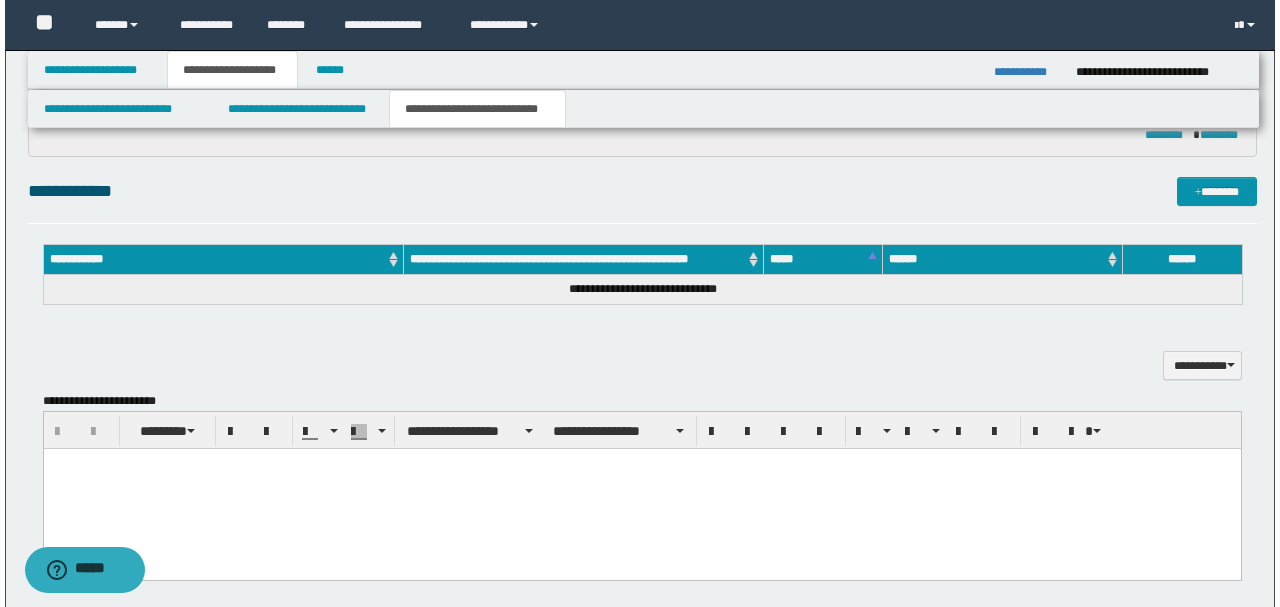 scroll, scrollTop: 800, scrollLeft: 0, axis: vertical 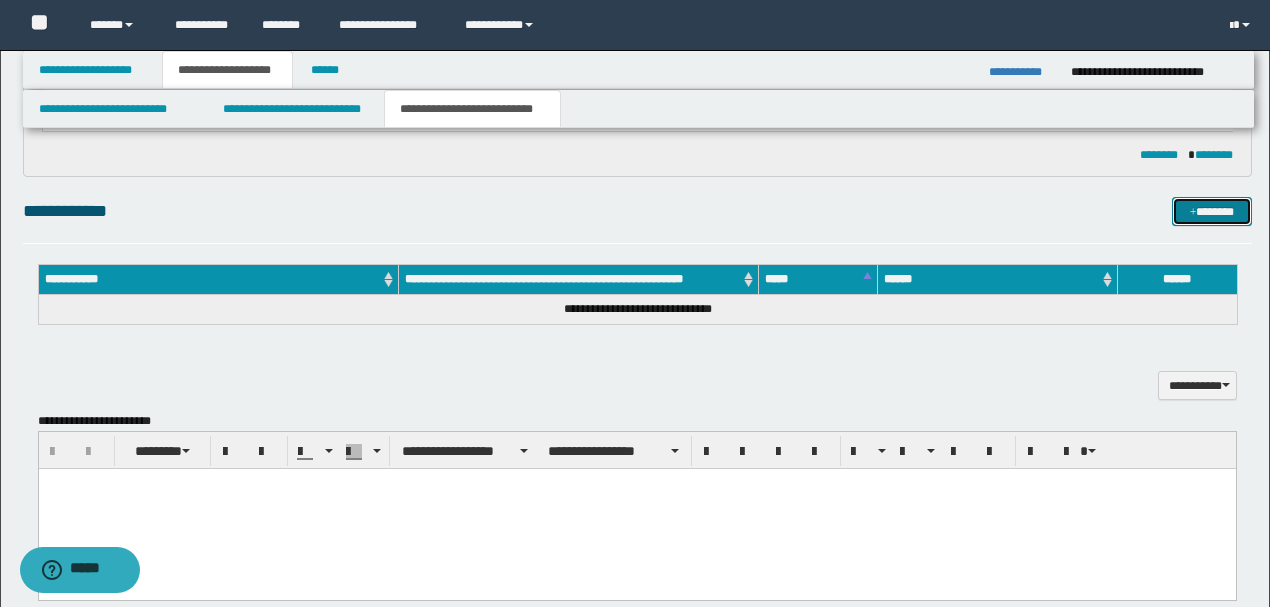 click at bounding box center (1193, 213) 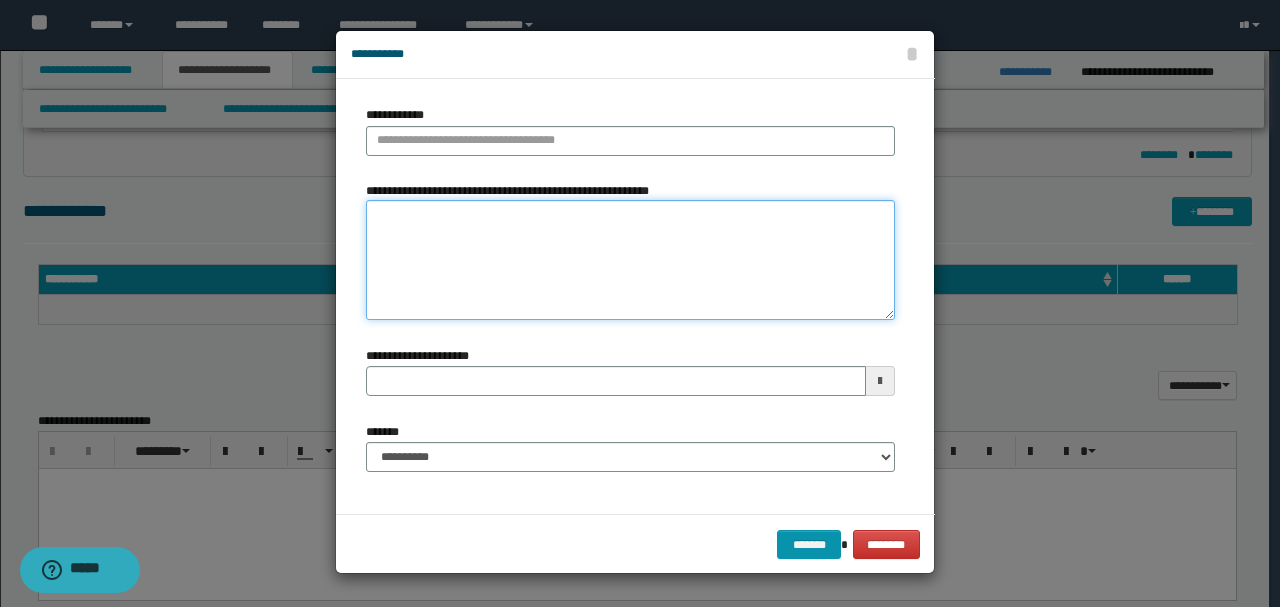 click on "**********" at bounding box center [630, 260] 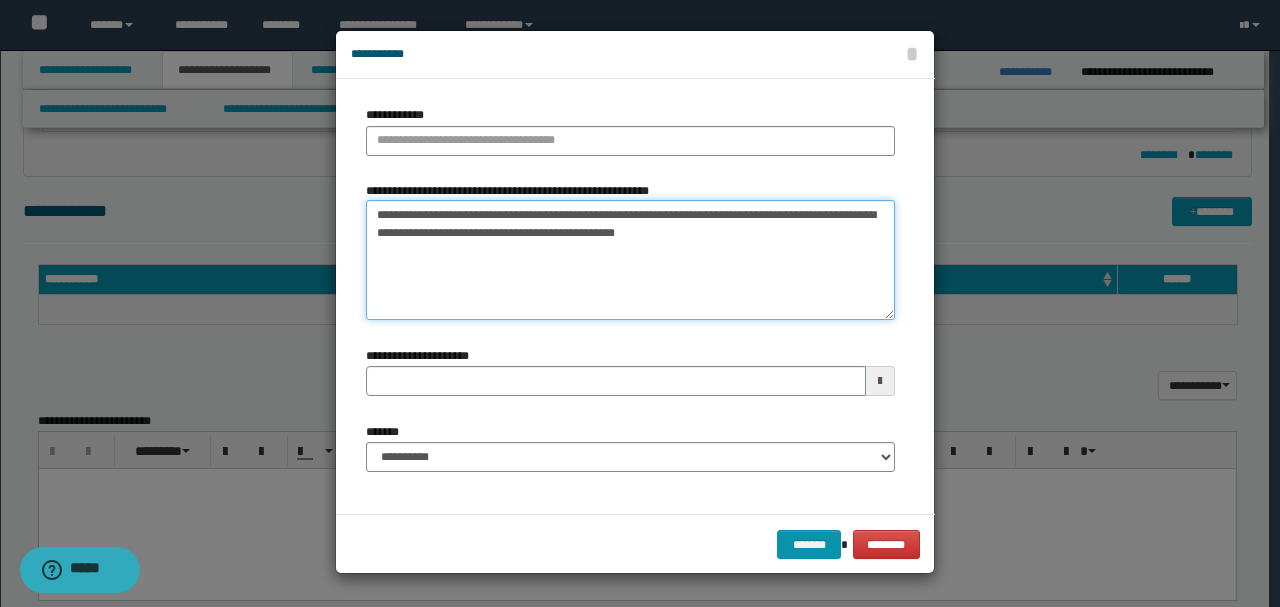type on "**********" 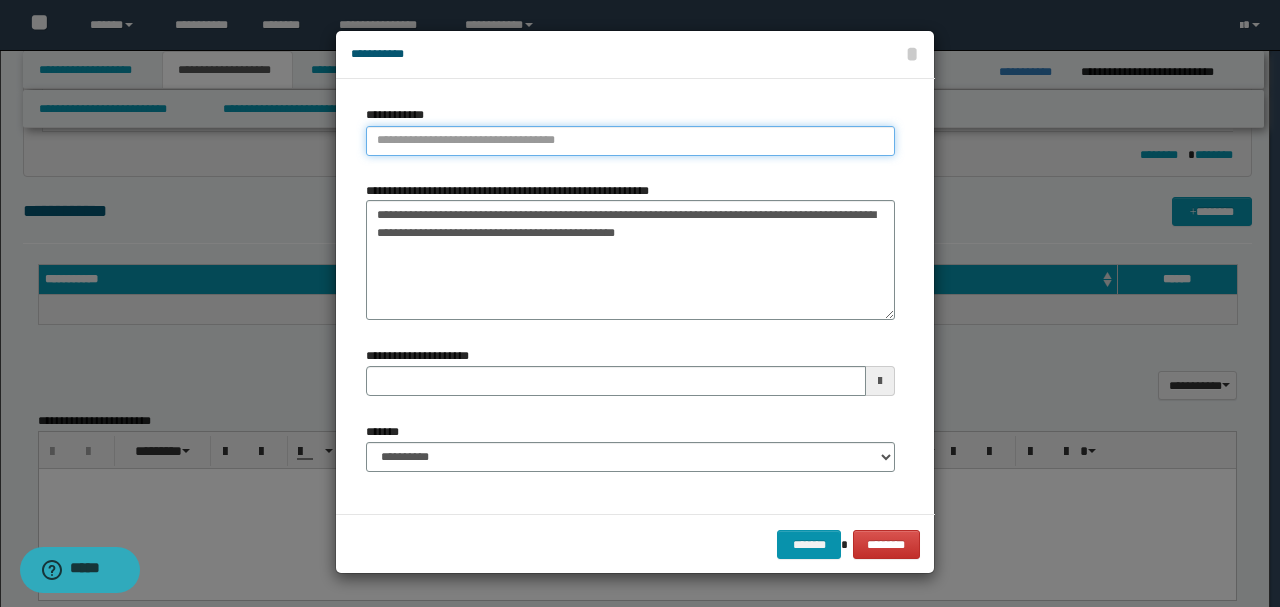 click on "**********" at bounding box center (630, 141) 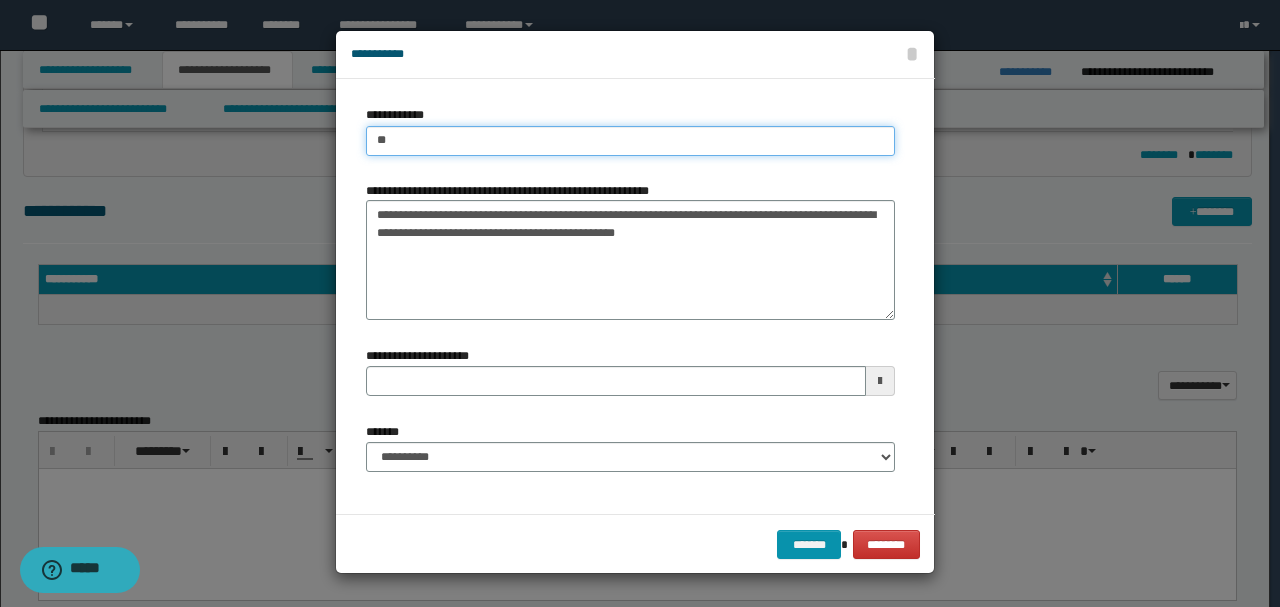 type on "***" 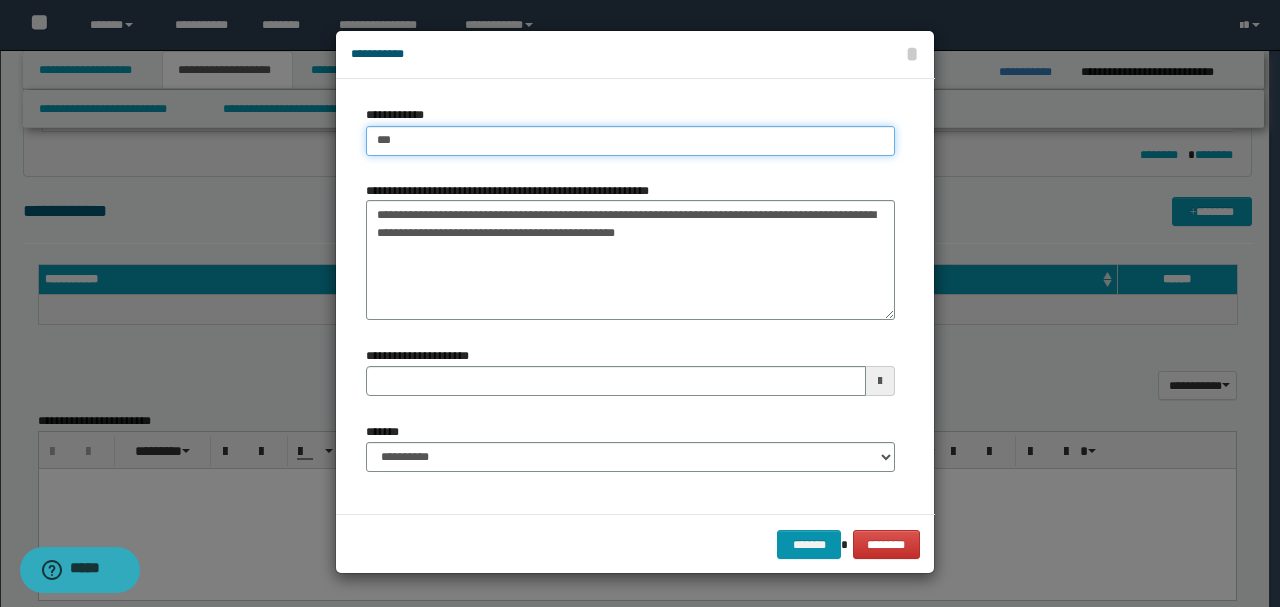 type on "***" 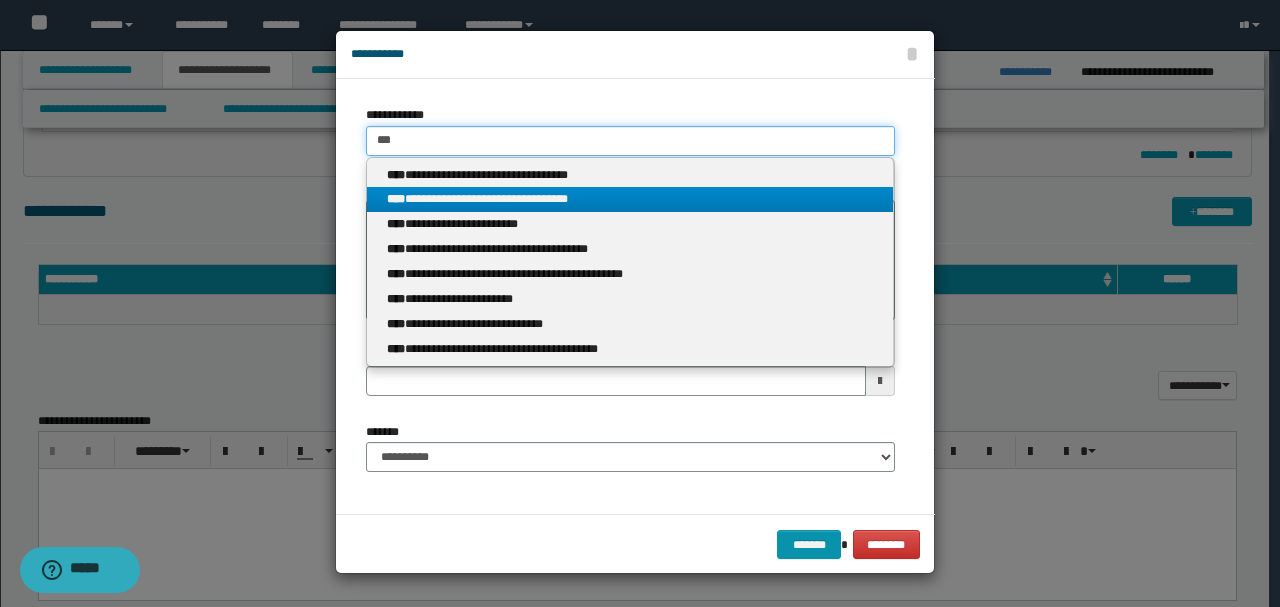 type on "***" 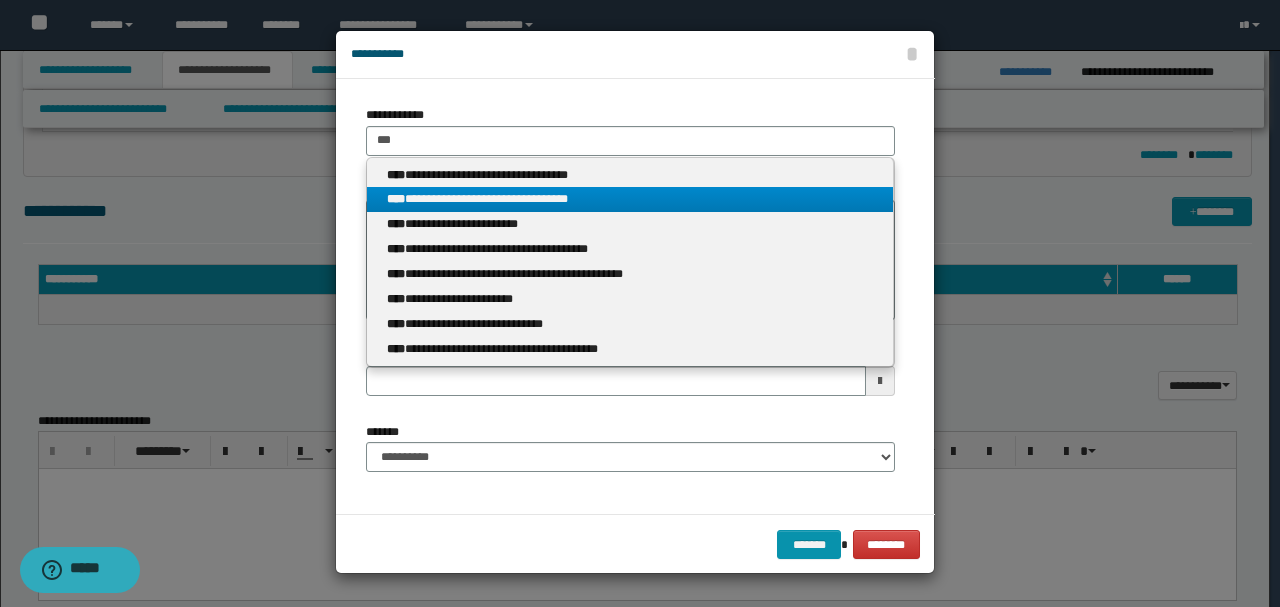 click on "**********" at bounding box center (630, 199) 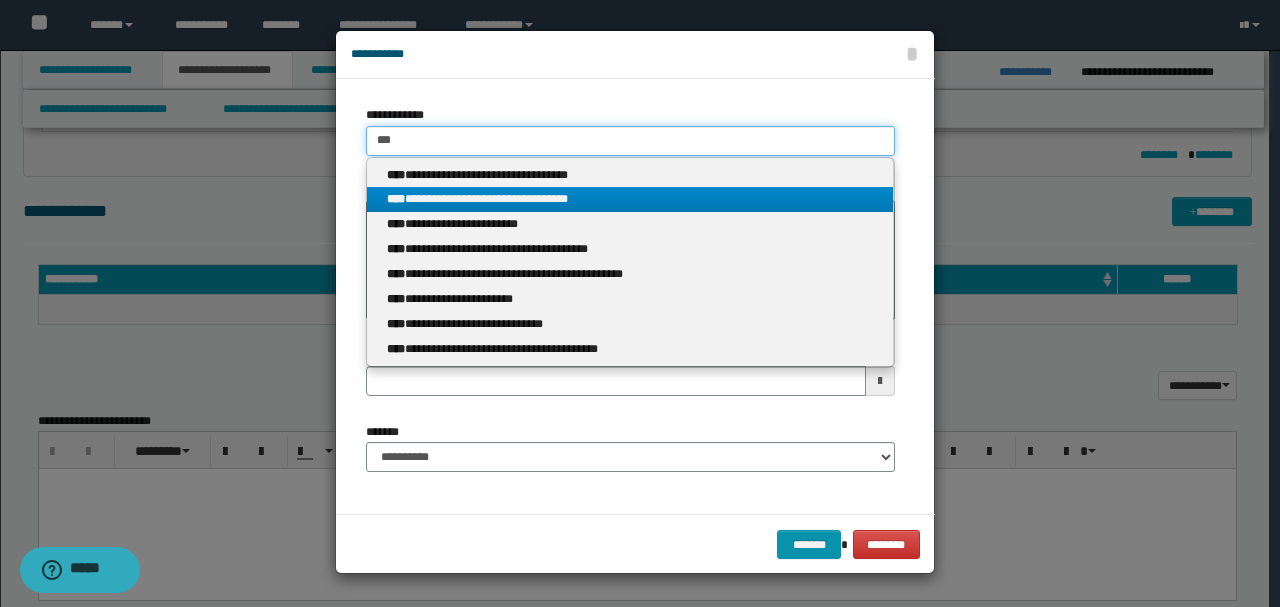 type 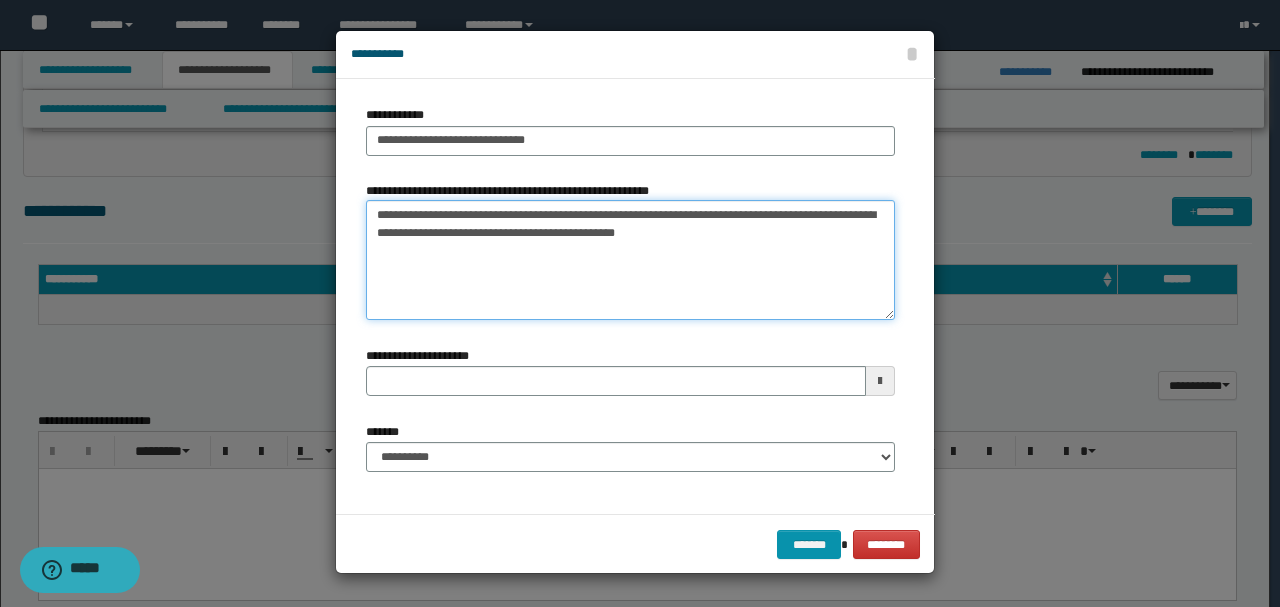drag, startPoint x: 382, startPoint y: 213, endPoint x: 328, endPoint y: 214, distance: 54.00926 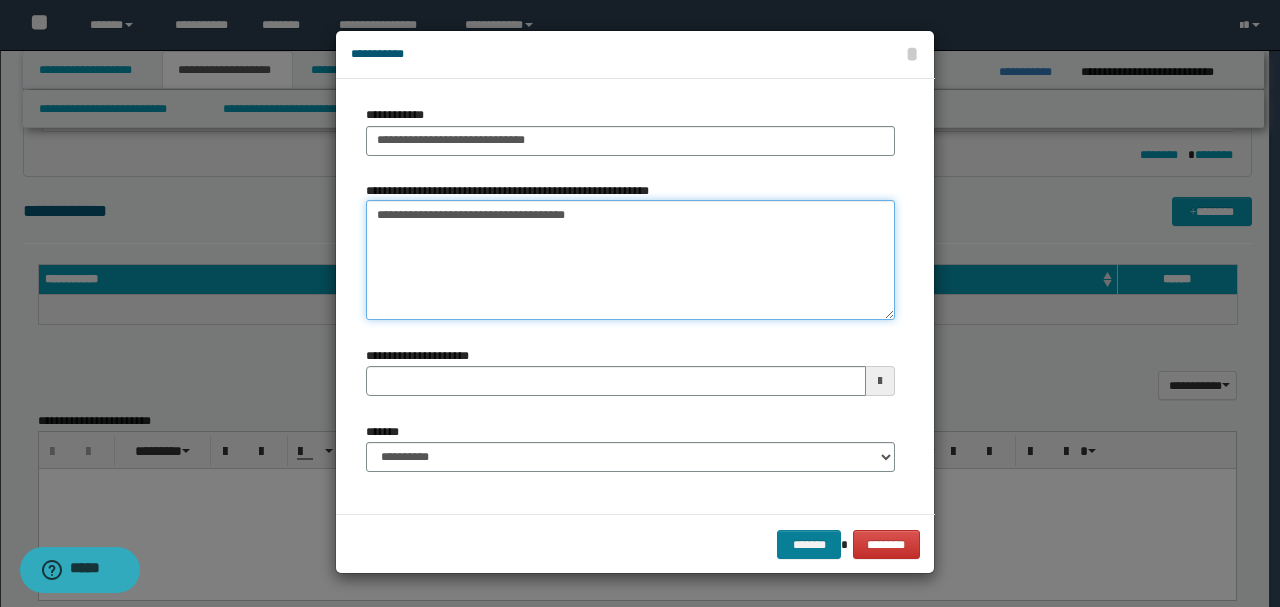 type on "**********" 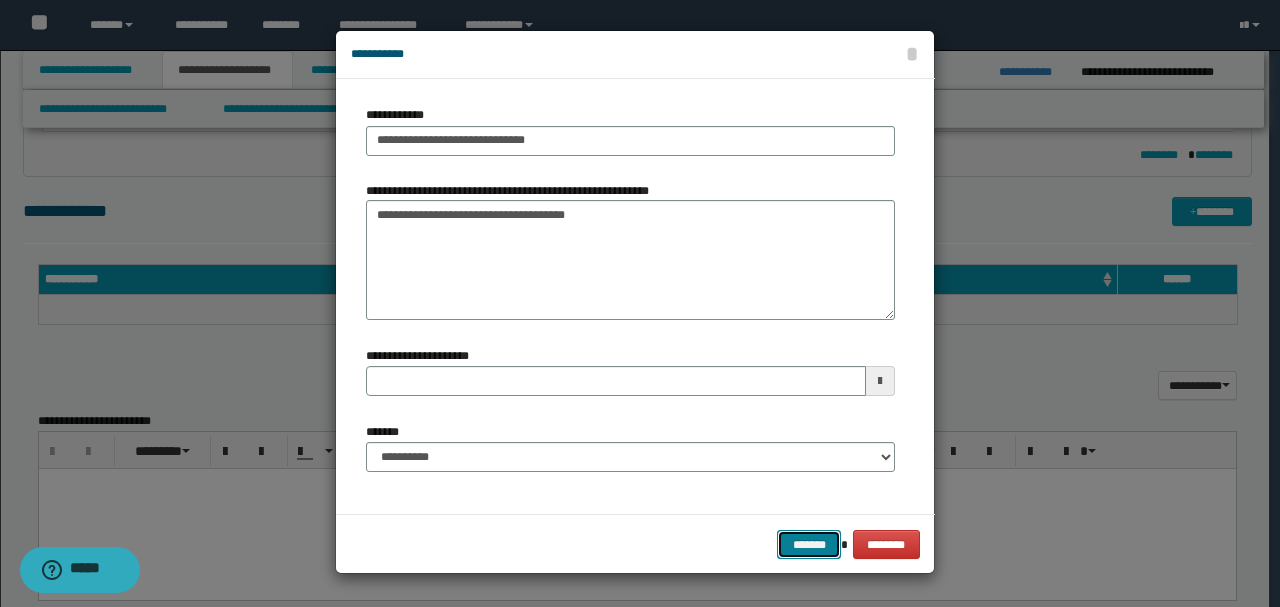 click on "*******" at bounding box center [809, 544] 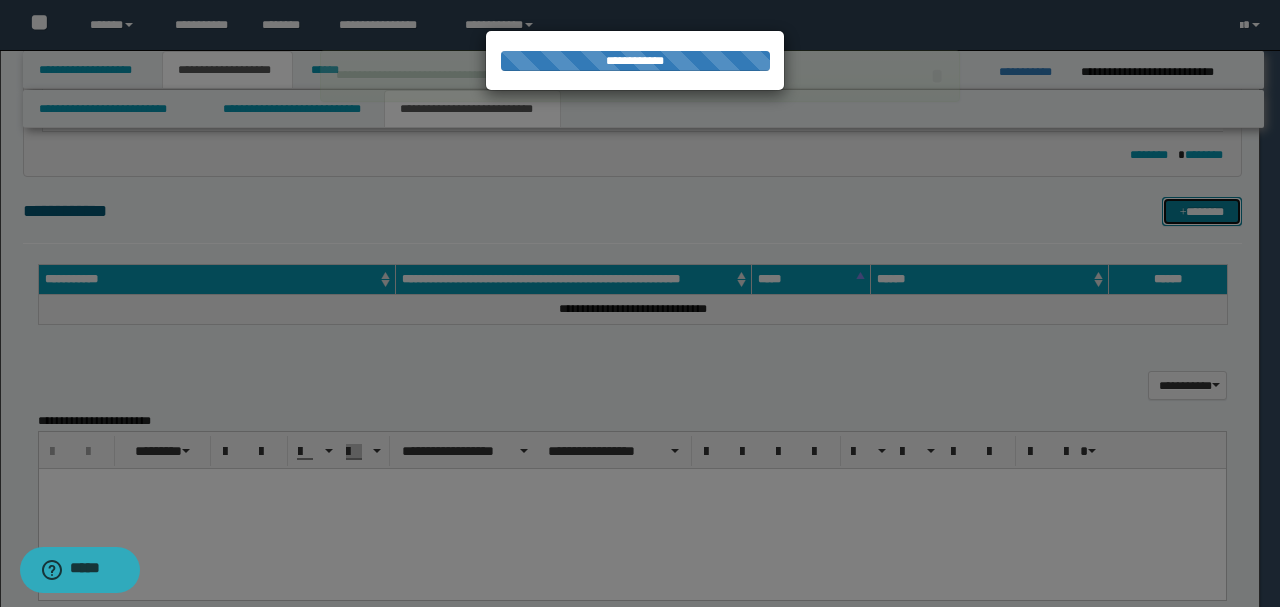 type 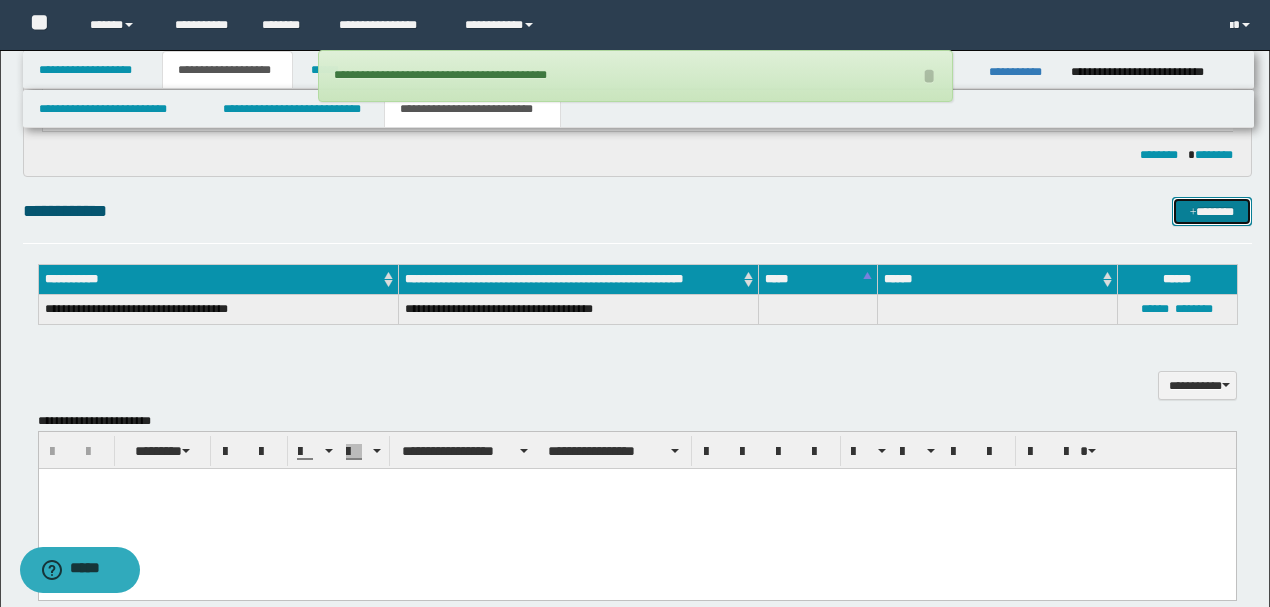 click on "*******" at bounding box center [1211, 211] 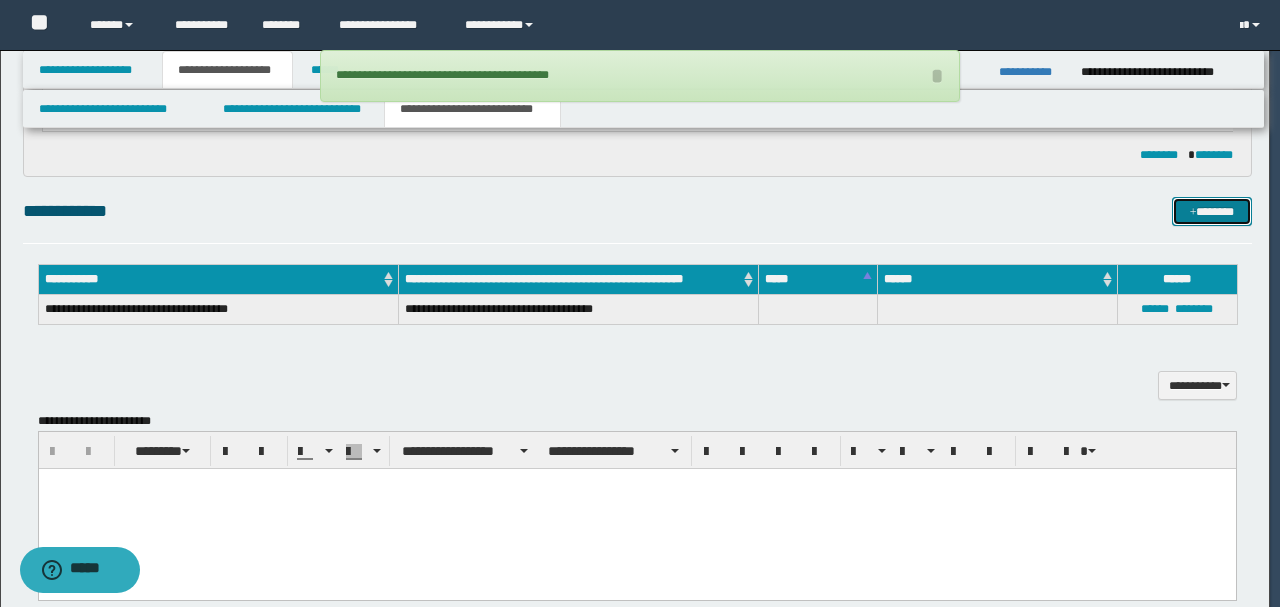 type 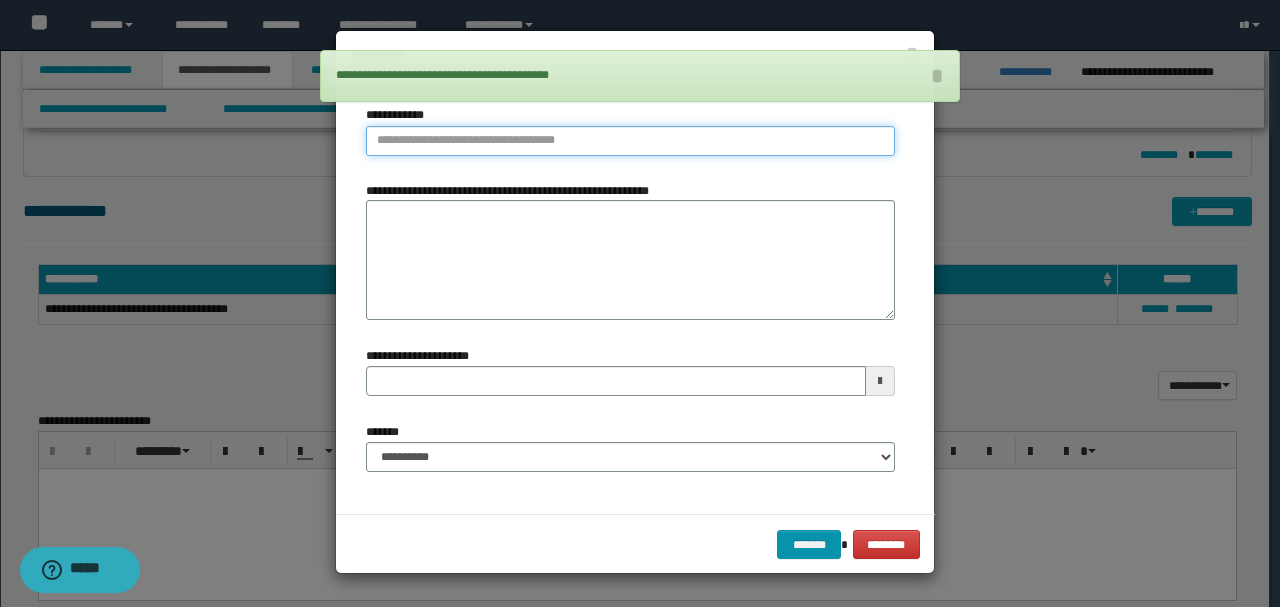 type on "**********" 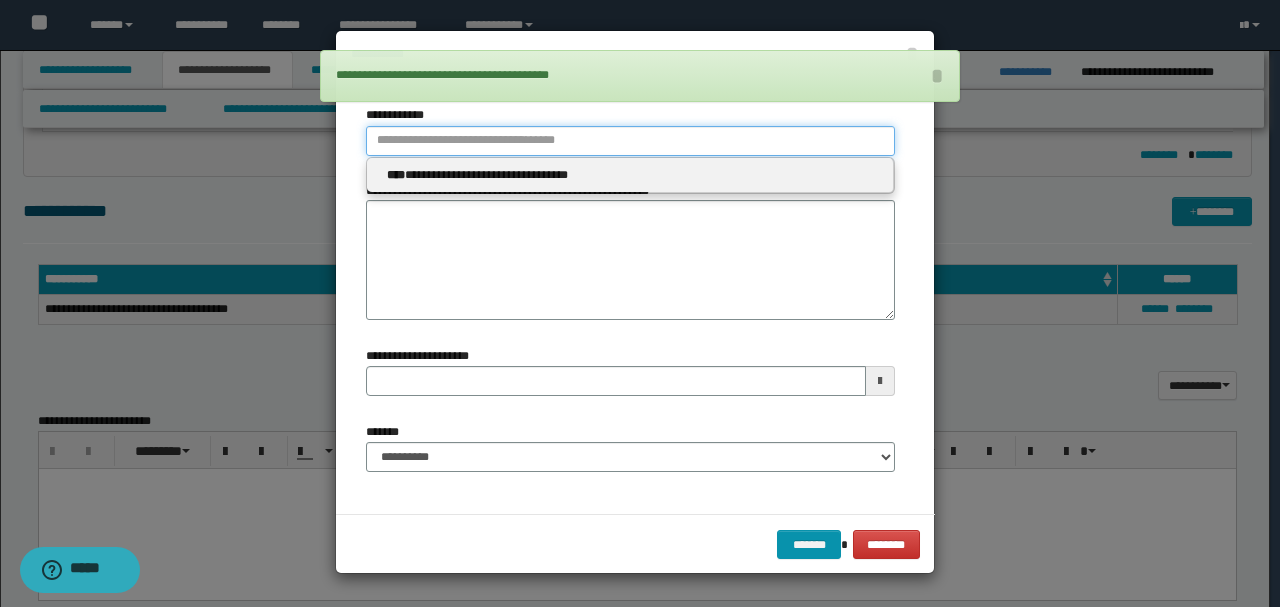 click on "**********" at bounding box center (630, 141) 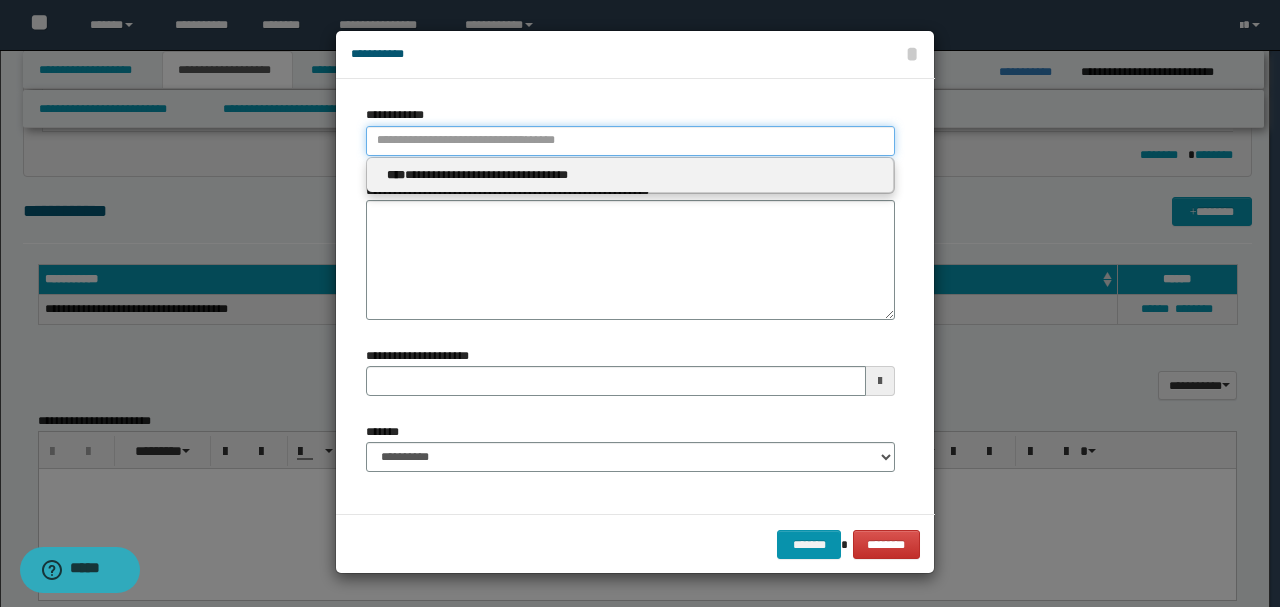 type 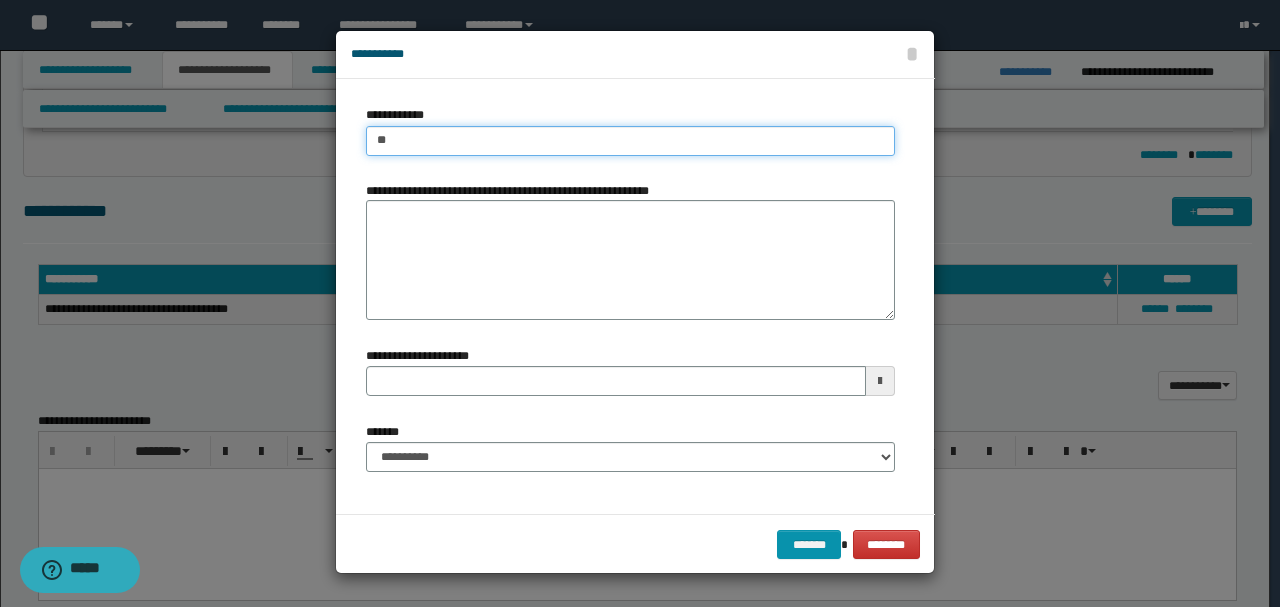 type on "***" 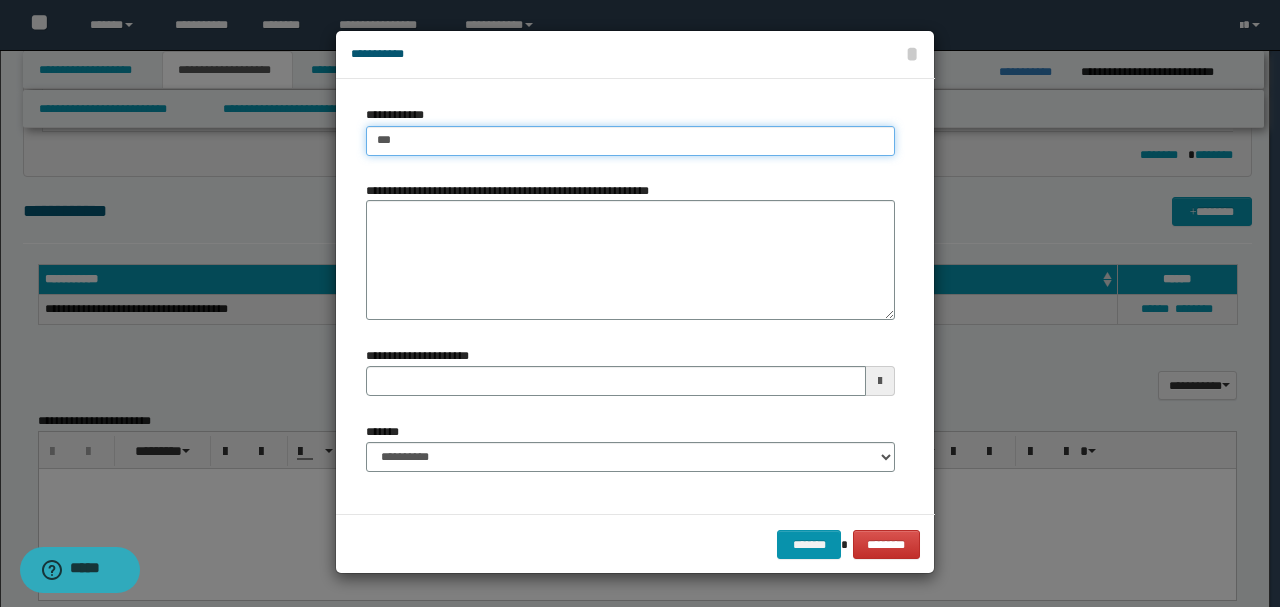 type on "***" 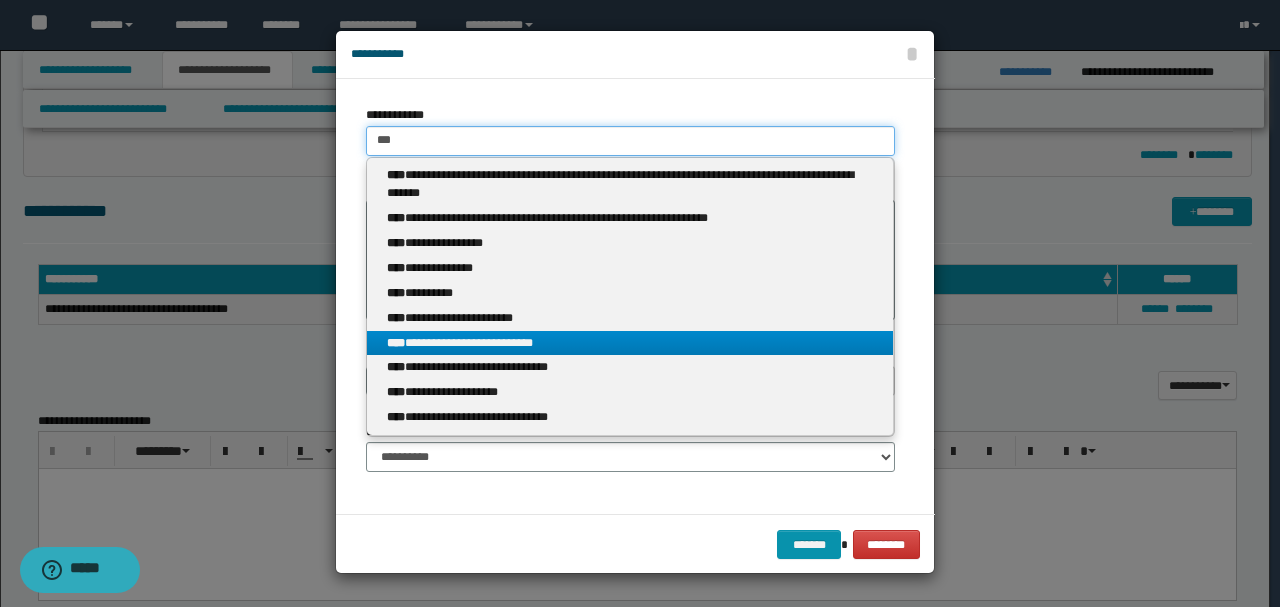 type on "***" 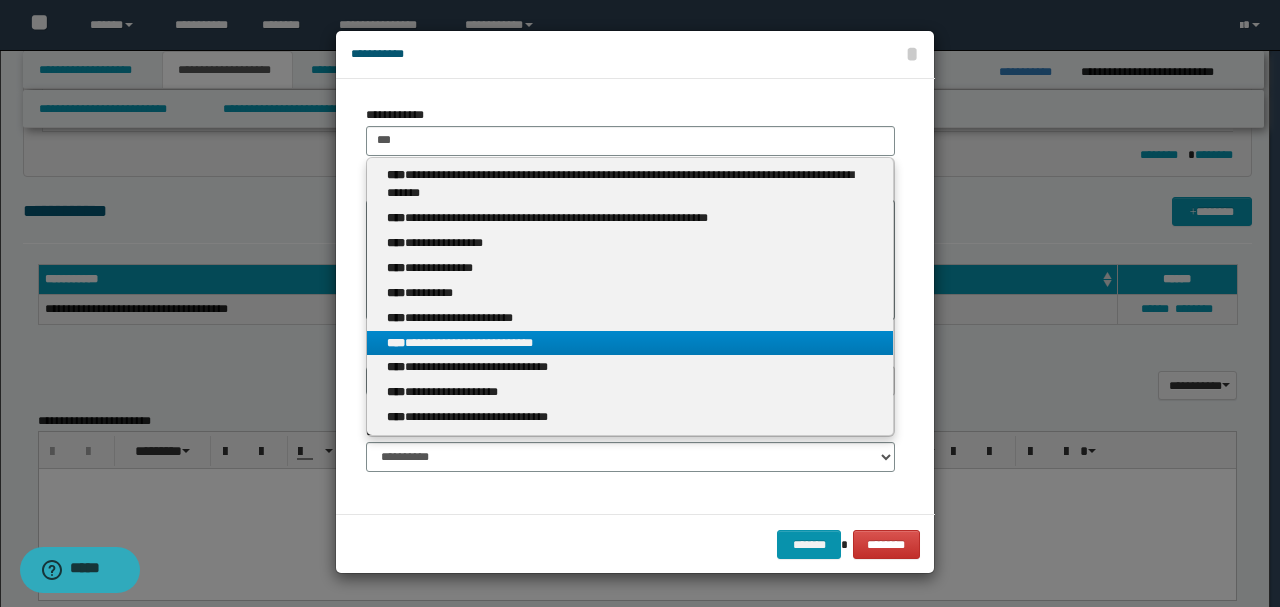 click on "****" at bounding box center [396, 343] 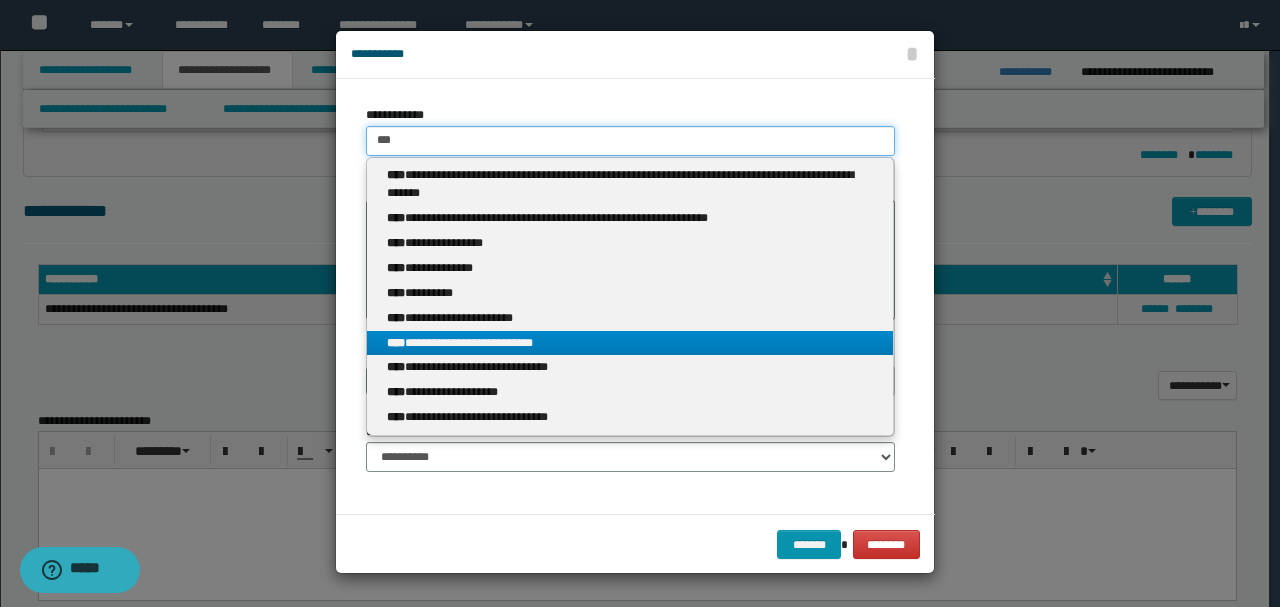 type 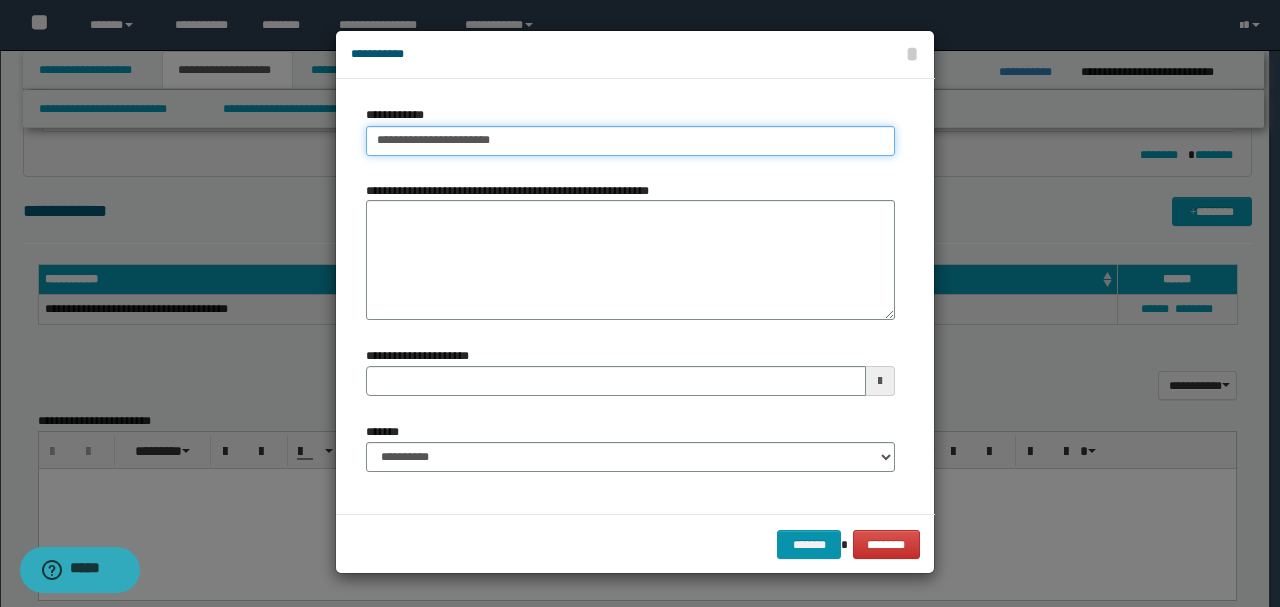 type 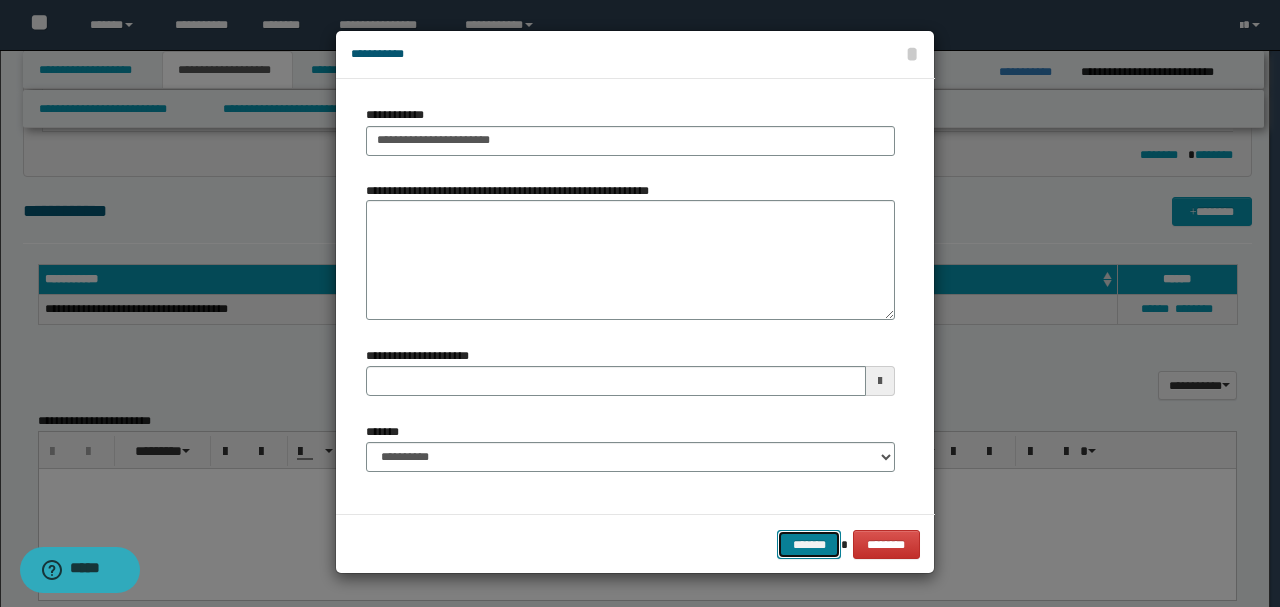 click on "*******" at bounding box center (809, 544) 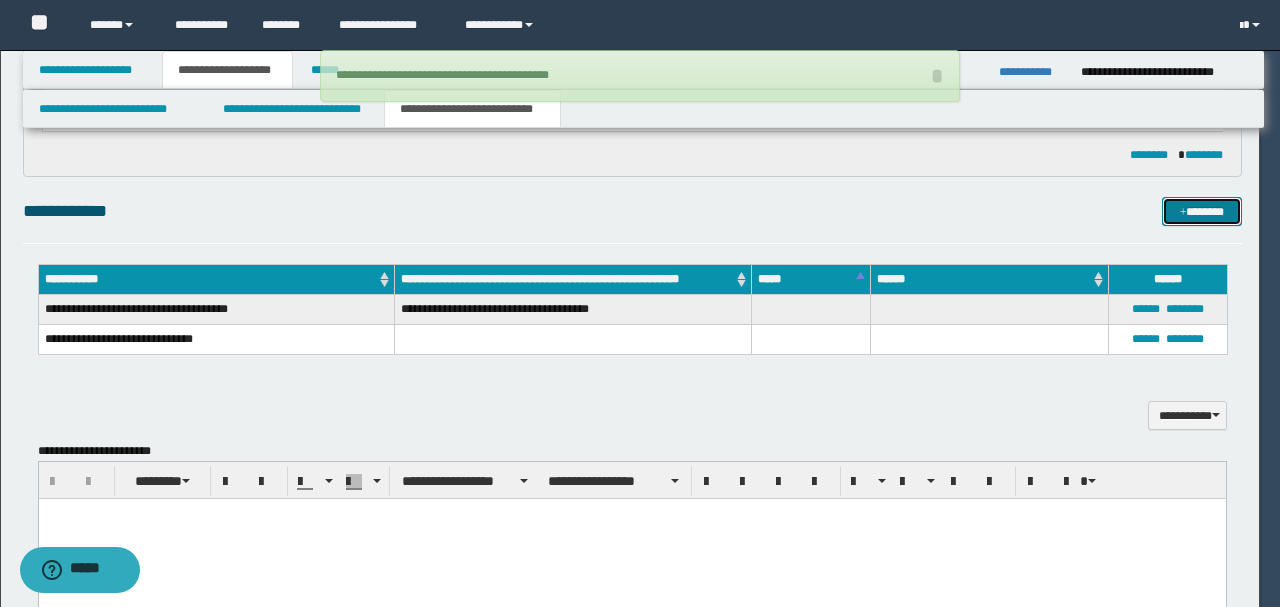 type 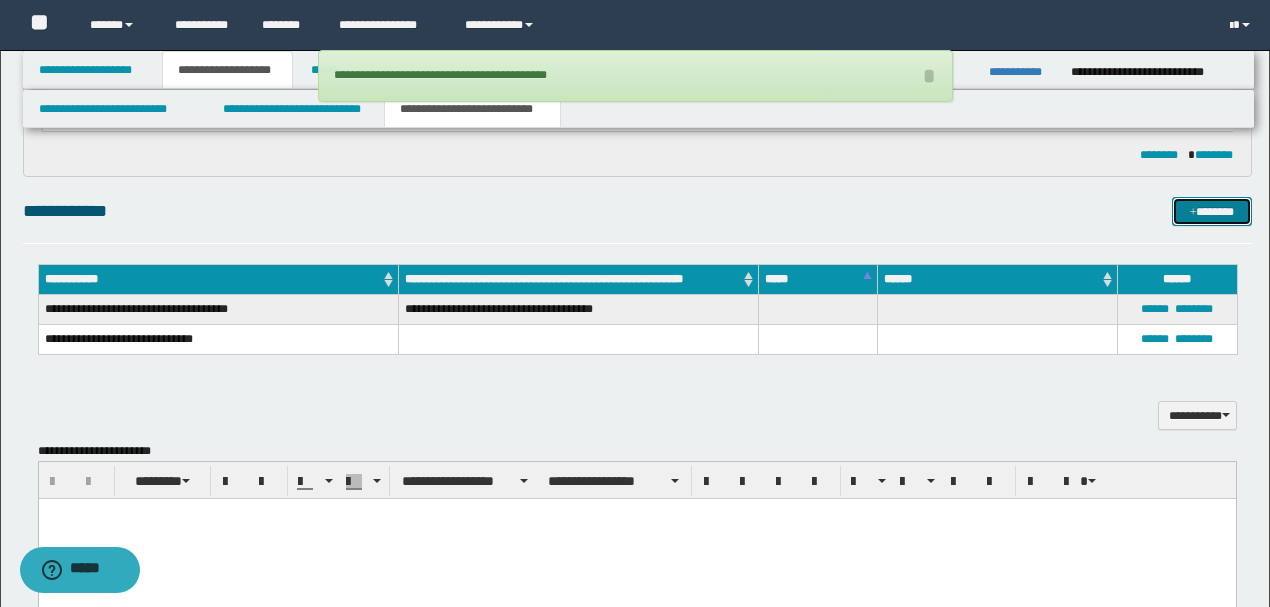 drag, startPoint x: 1205, startPoint y: 203, endPoint x: 1144, endPoint y: 204, distance: 61.008198 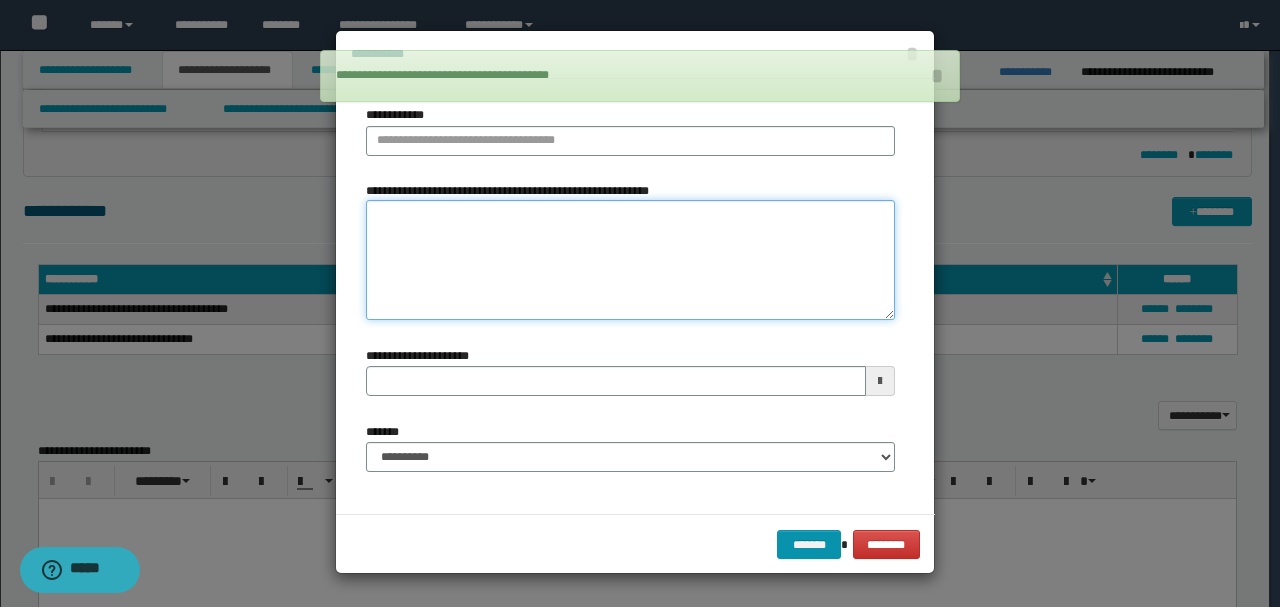 click on "**********" at bounding box center [630, 260] 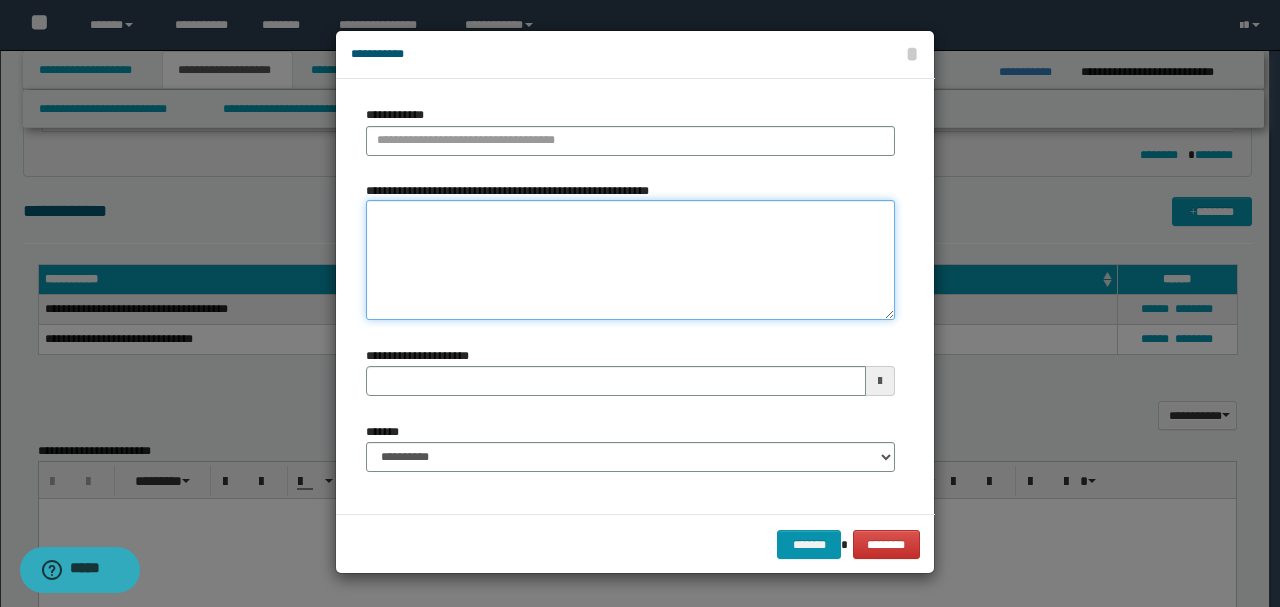 paste on "**********" 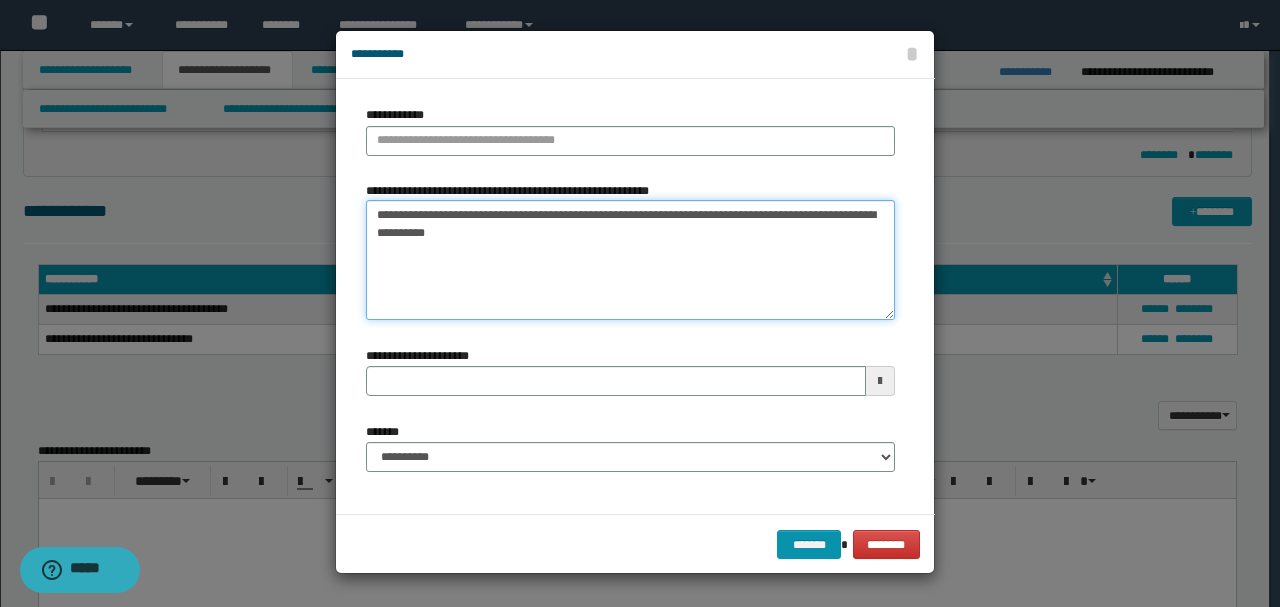 drag, startPoint x: 520, startPoint y: 210, endPoint x: 648, endPoint y: 210, distance: 128 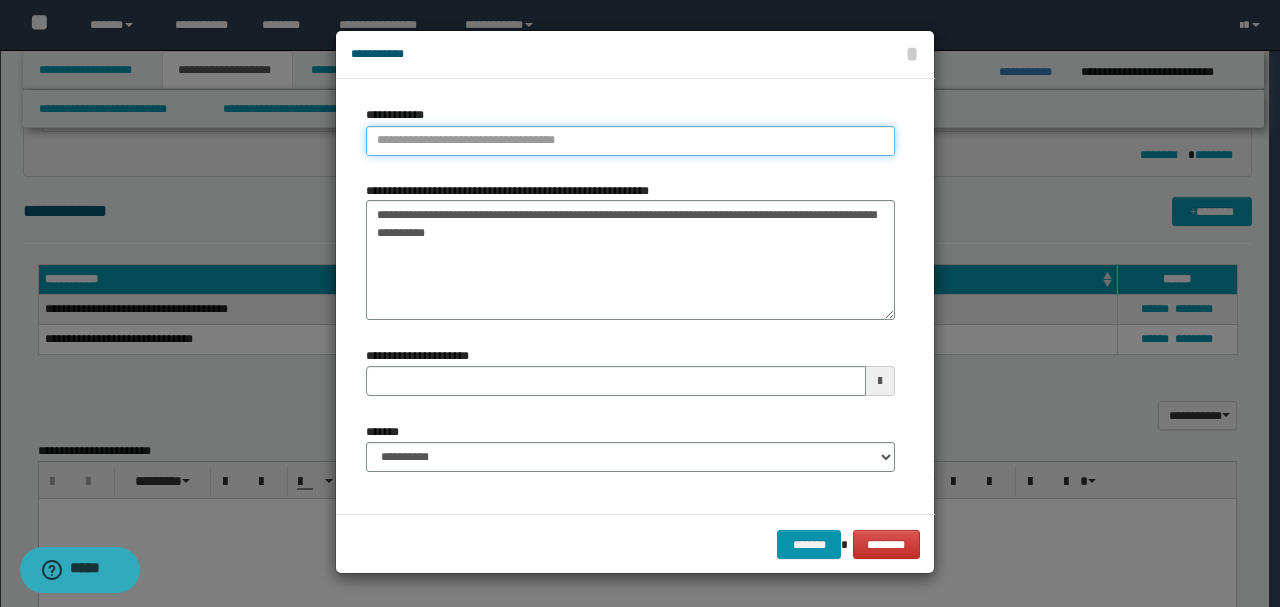 type on "**********" 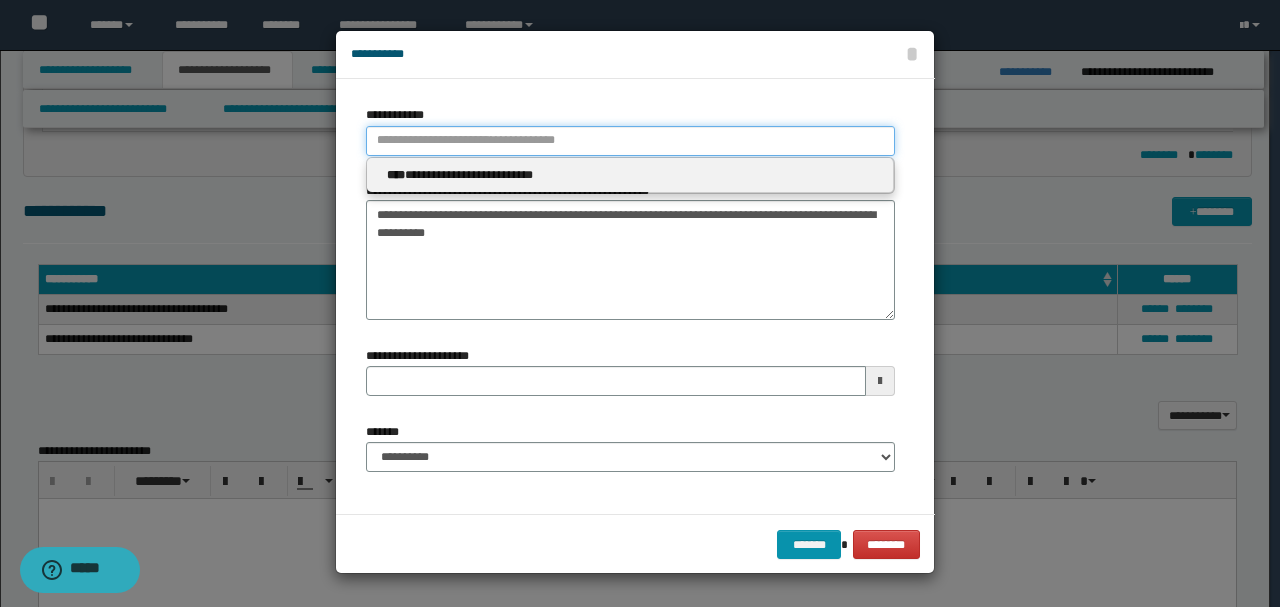 click on "**********" at bounding box center [630, 141] 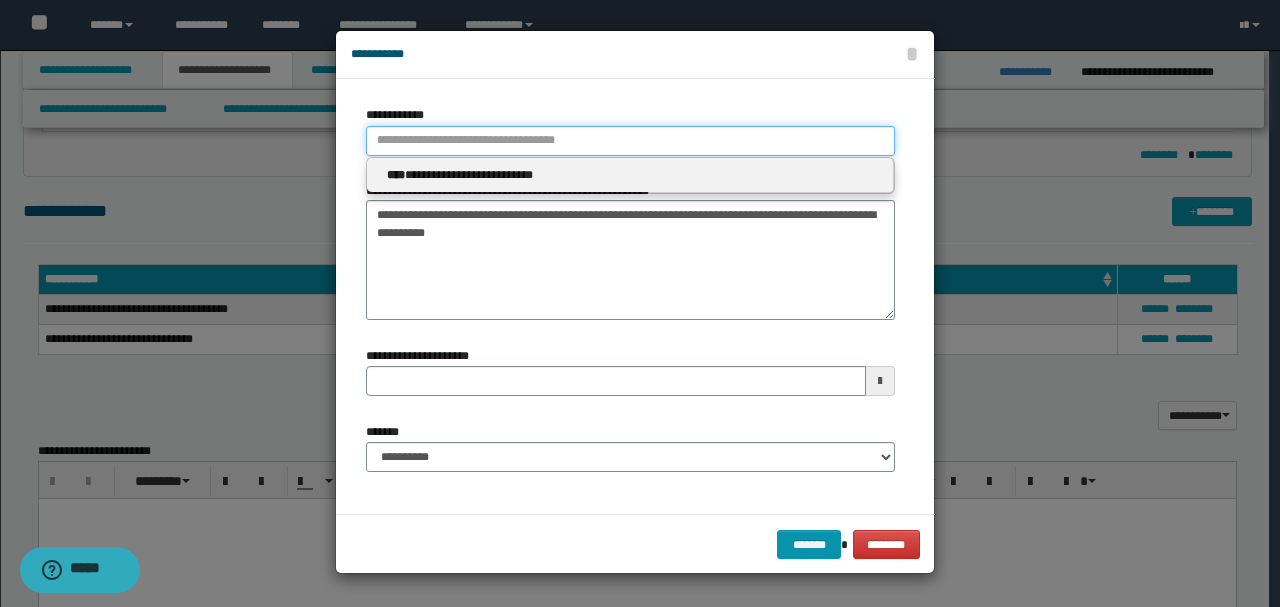 type 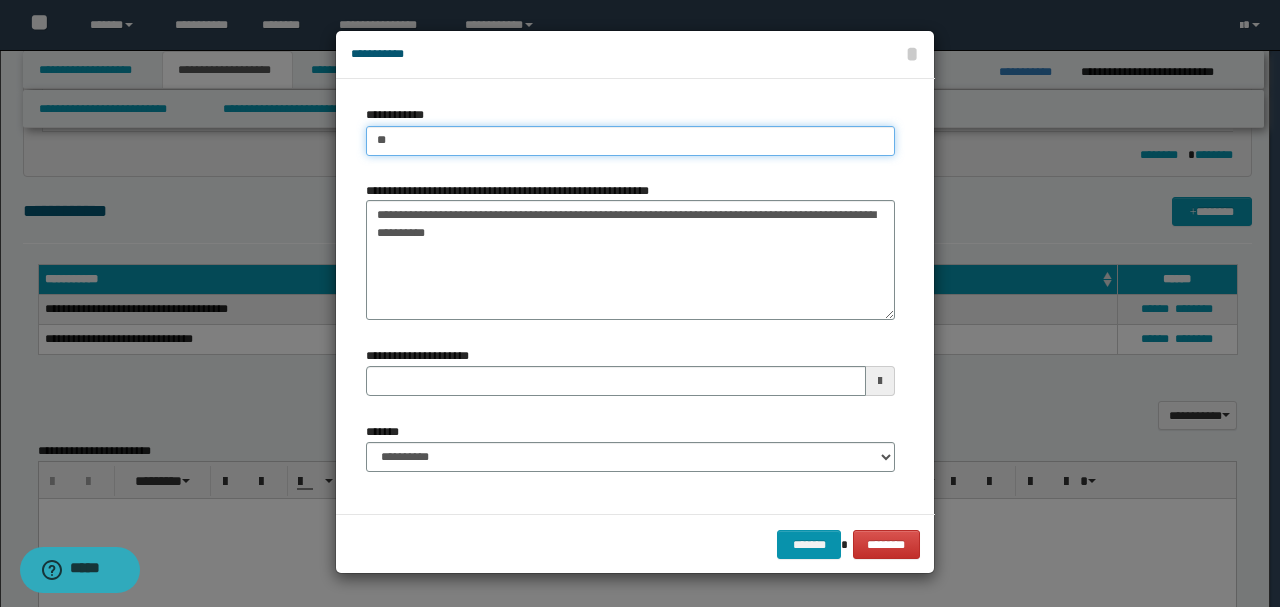 type on "***" 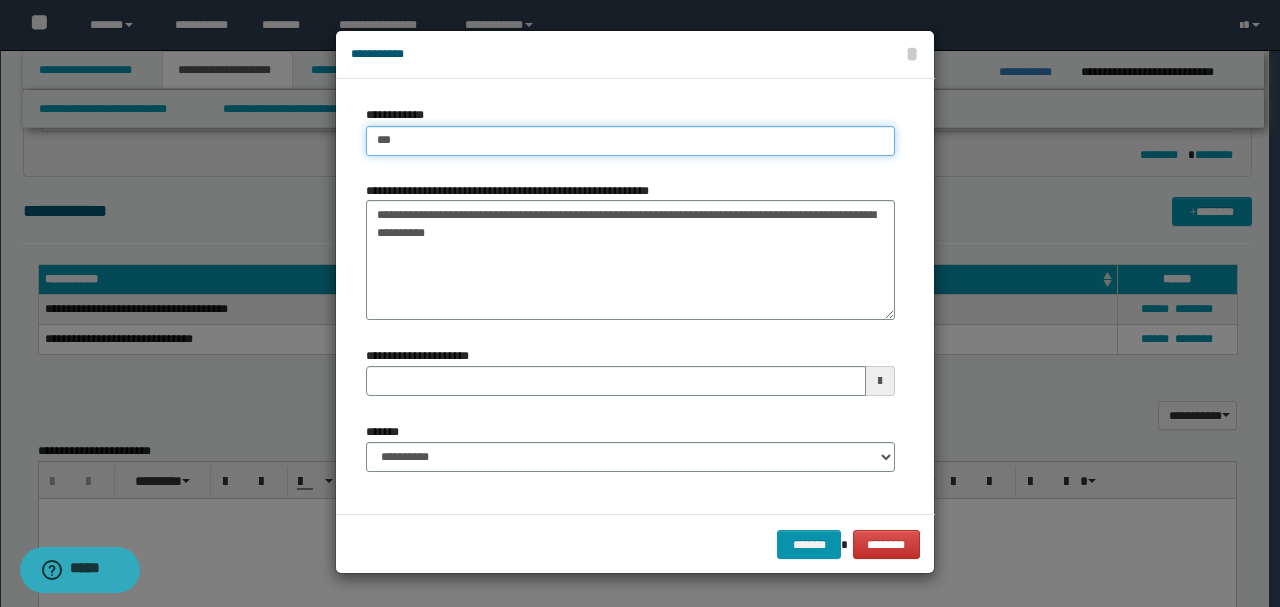 type on "***" 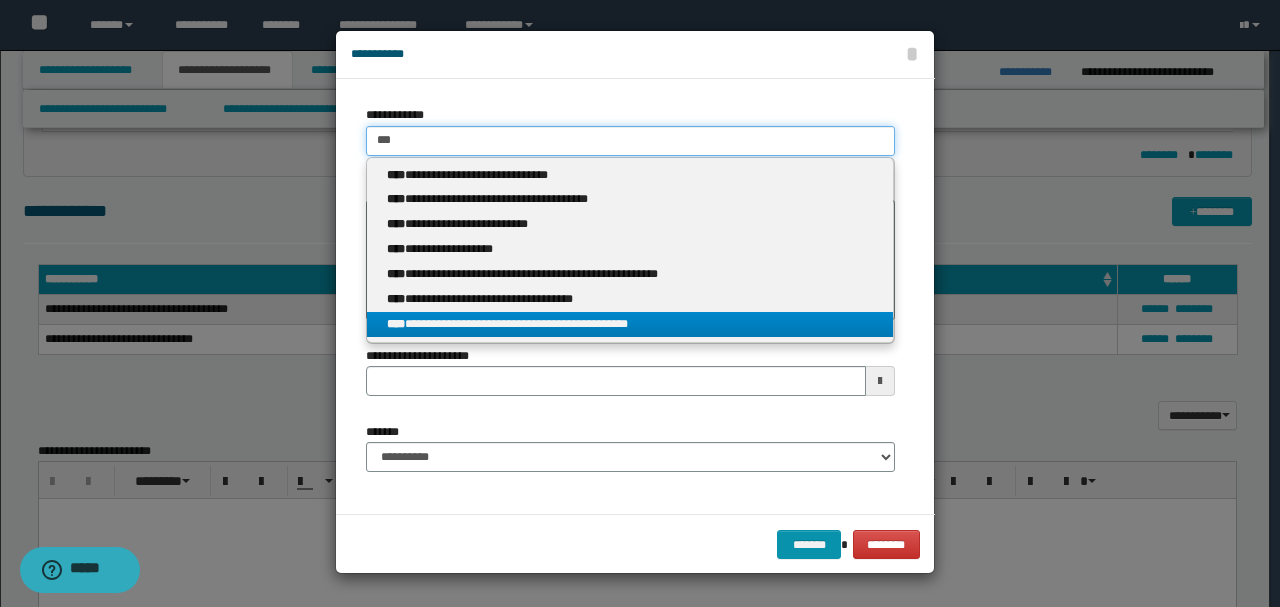 type on "***" 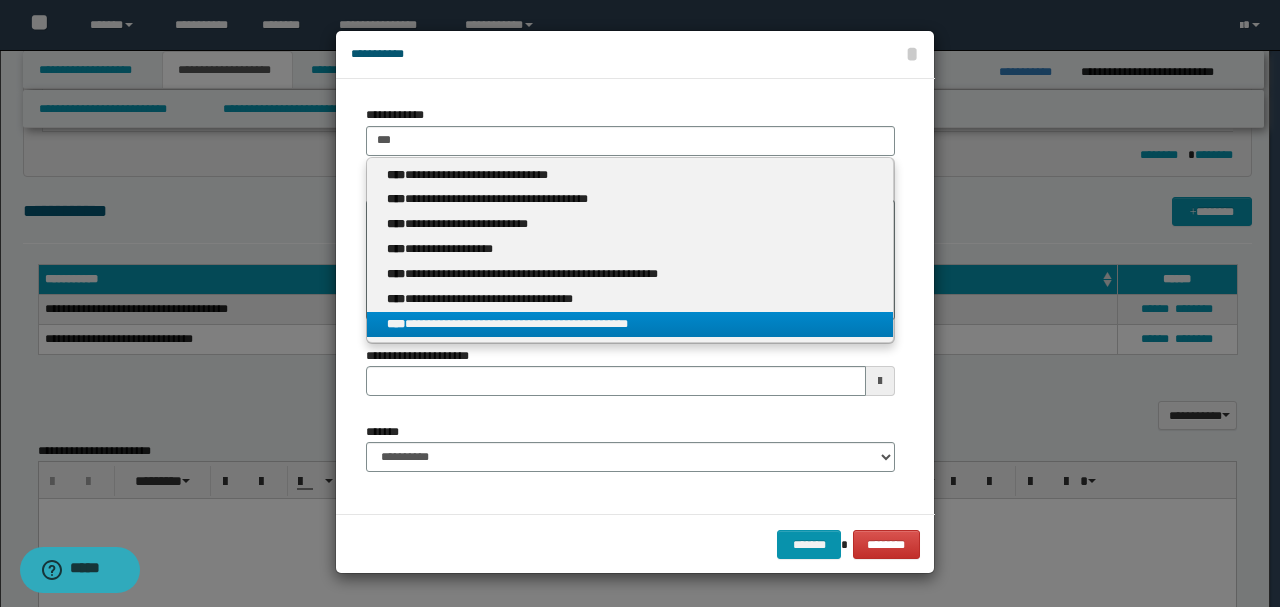 click on "****" at bounding box center [396, 324] 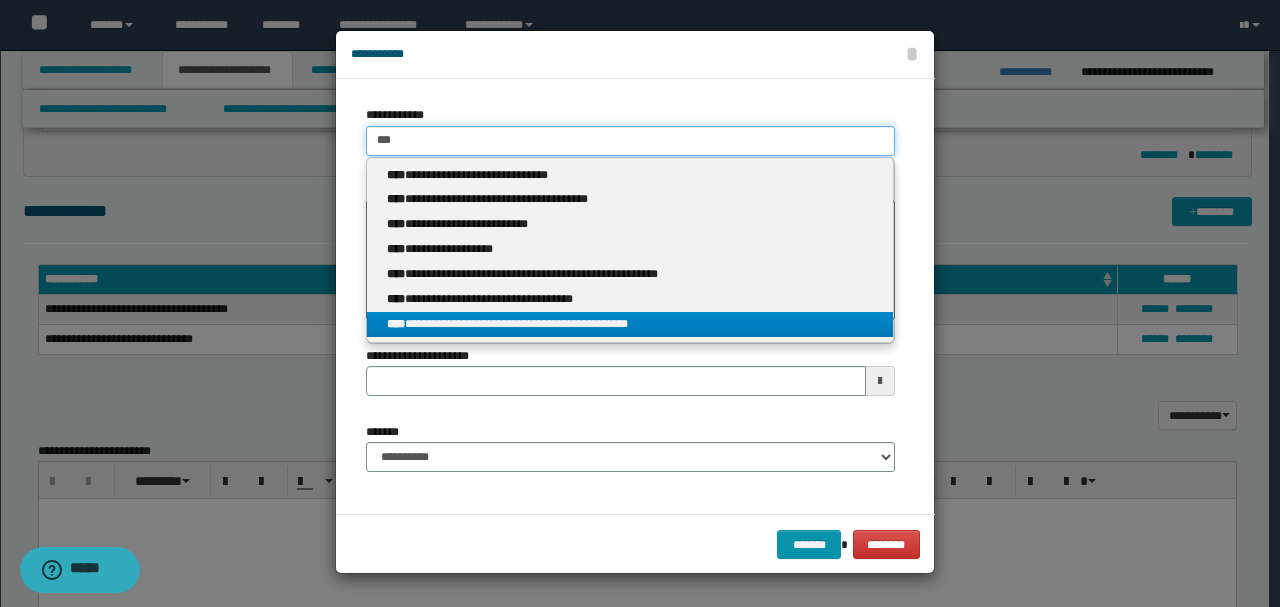 type 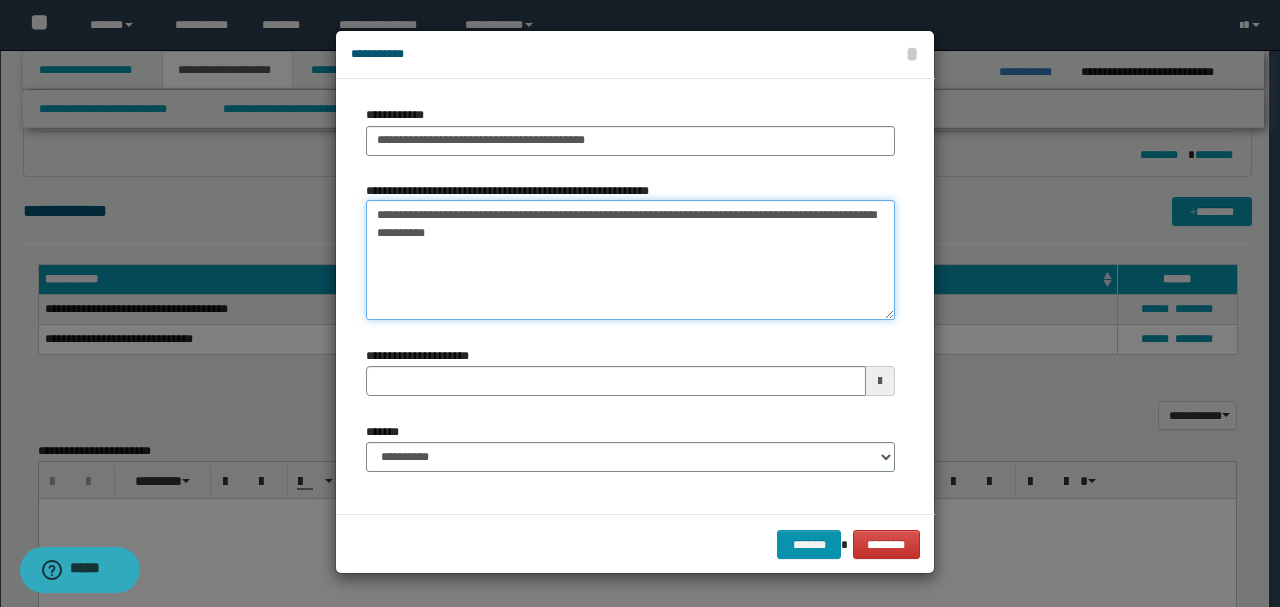 drag, startPoint x: 523, startPoint y: 214, endPoint x: 268, endPoint y: 218, distance: 255.03137 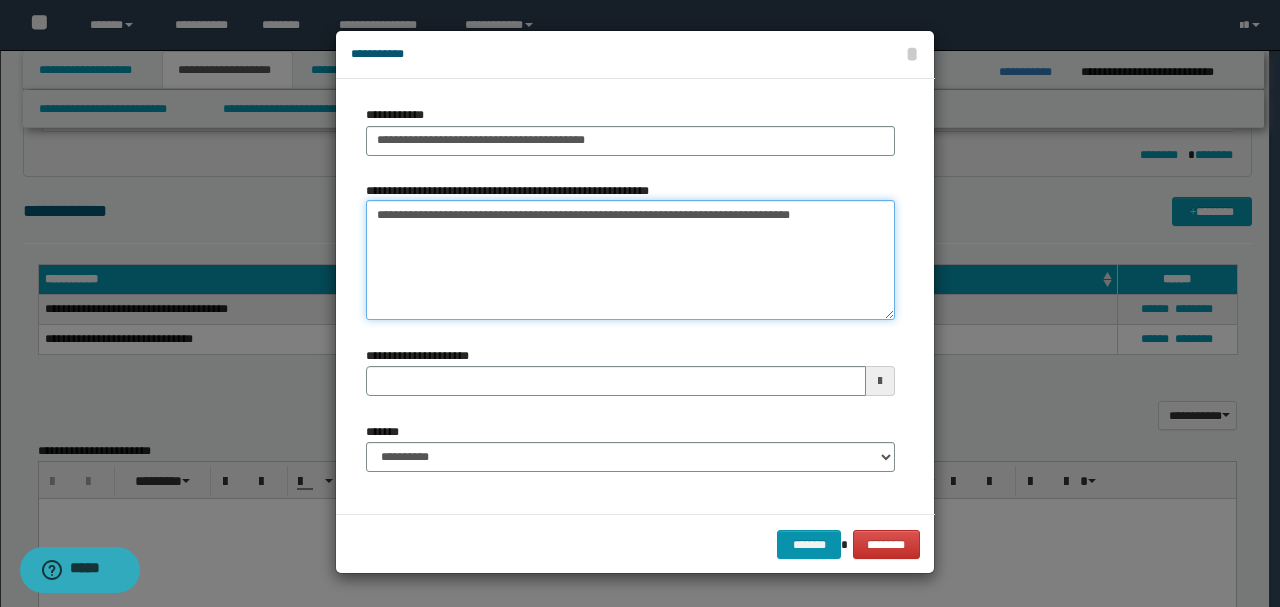 drag, startPoint x: 640, startPoint y: 216, endPoint x: 1094, endPoint y: 220, distance: 454.0176 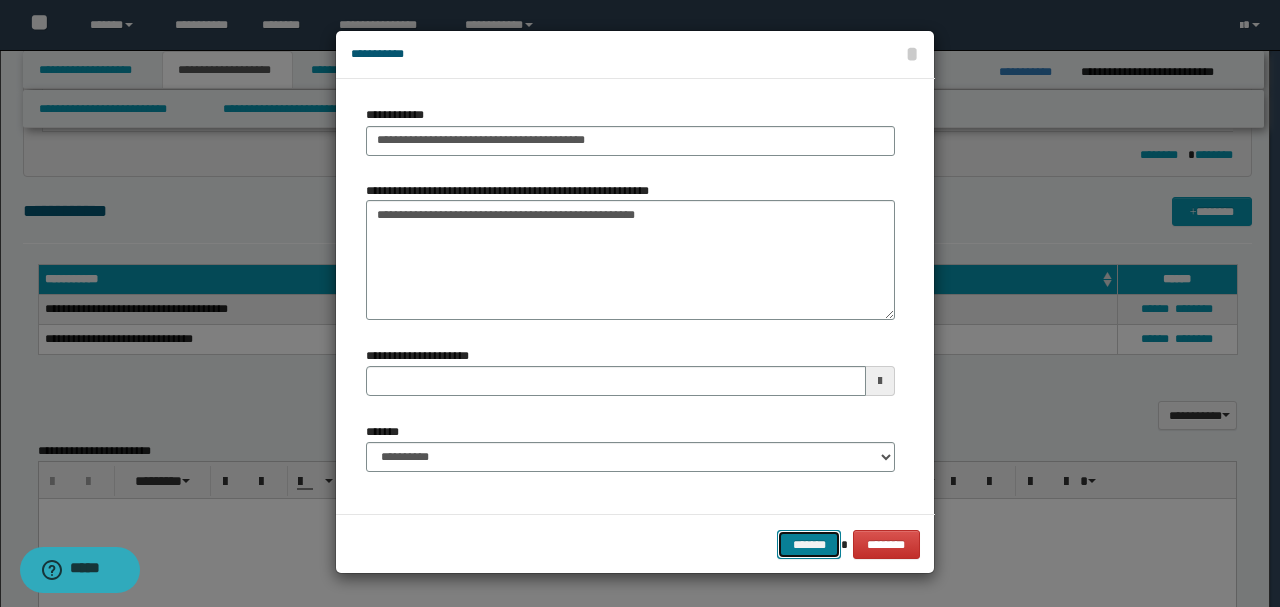 click on "*******" at bounding box center (809, 544) 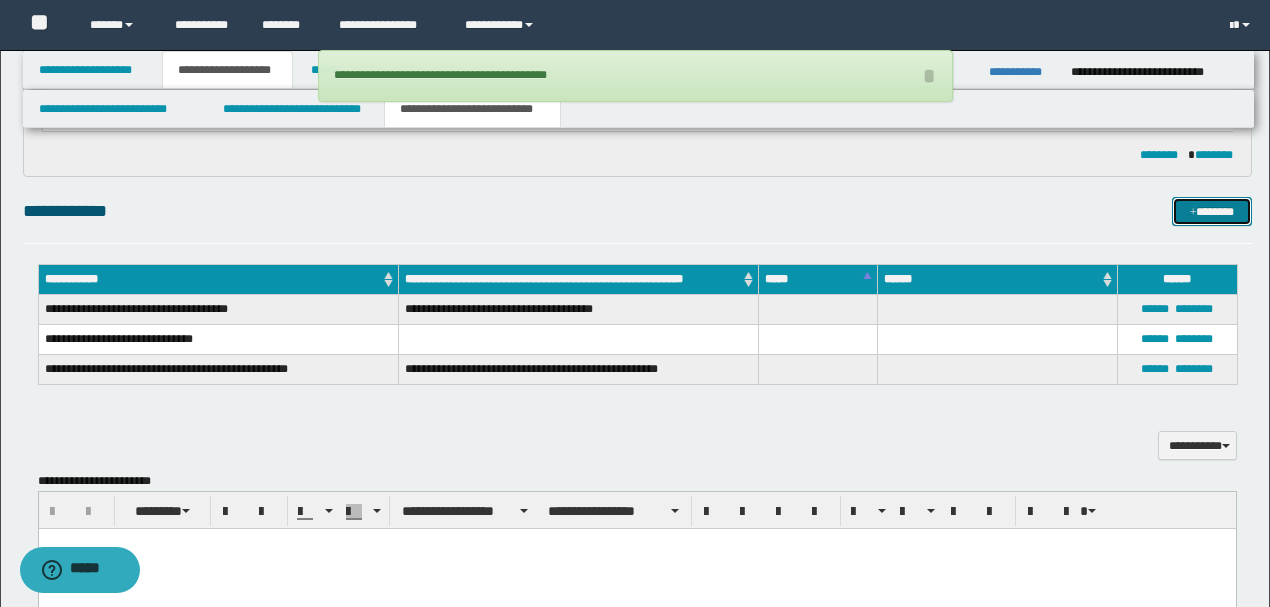 click on "*******" at bounding box center (1211, 211) 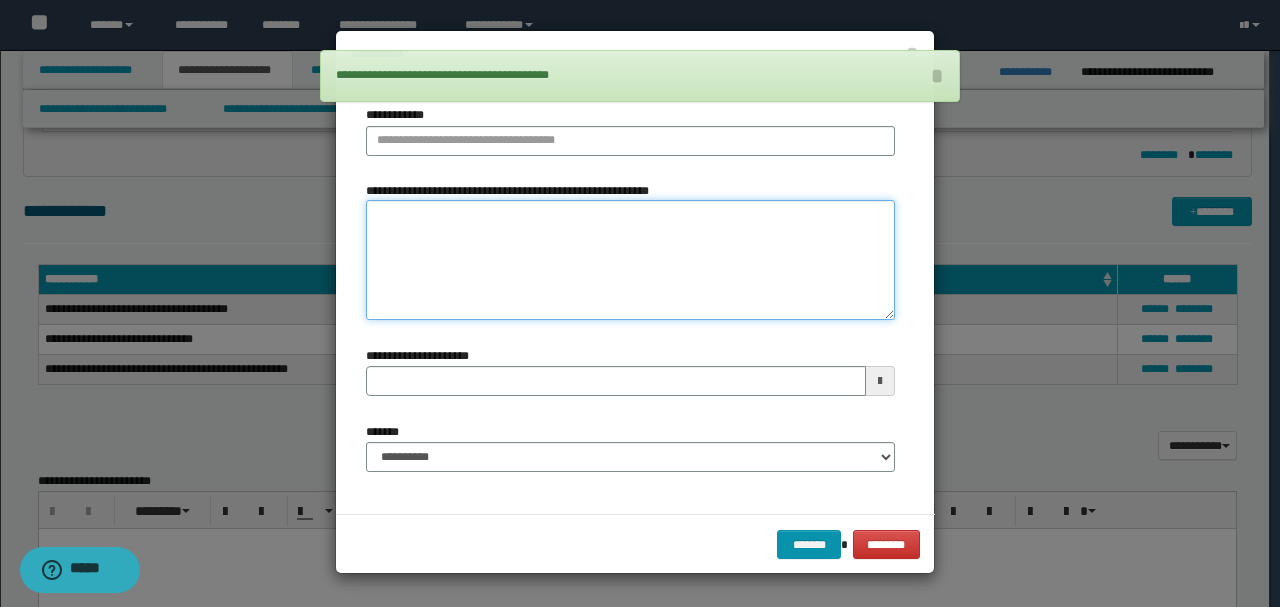 click on "**********" at bounding box center (630, 260) 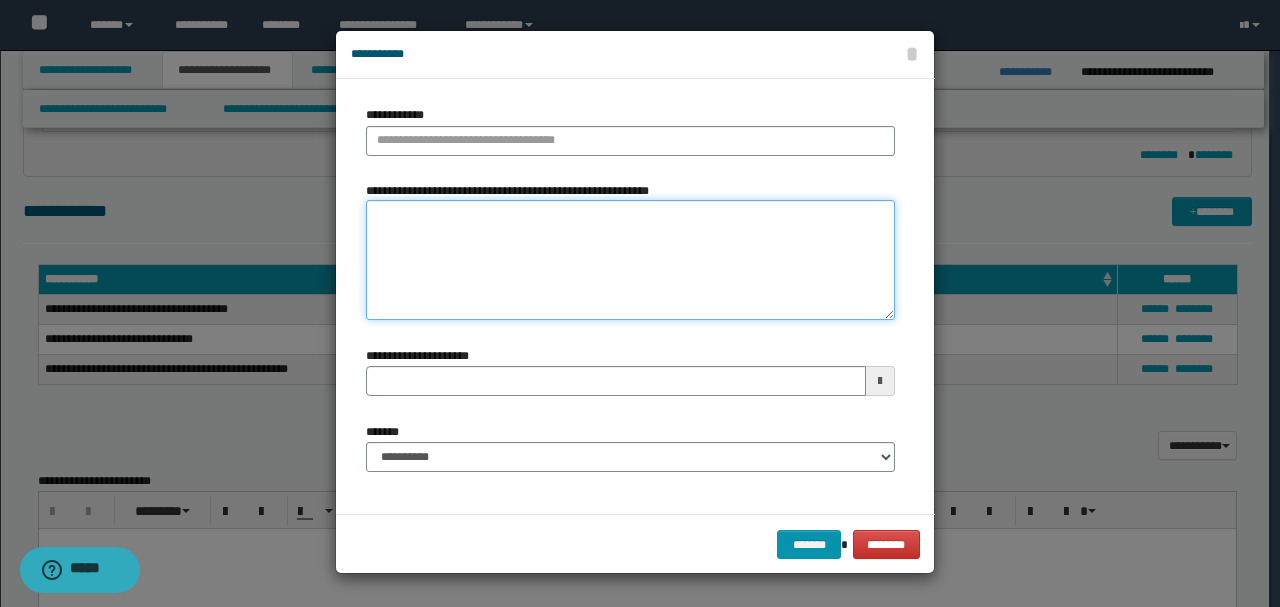paste on "**********" 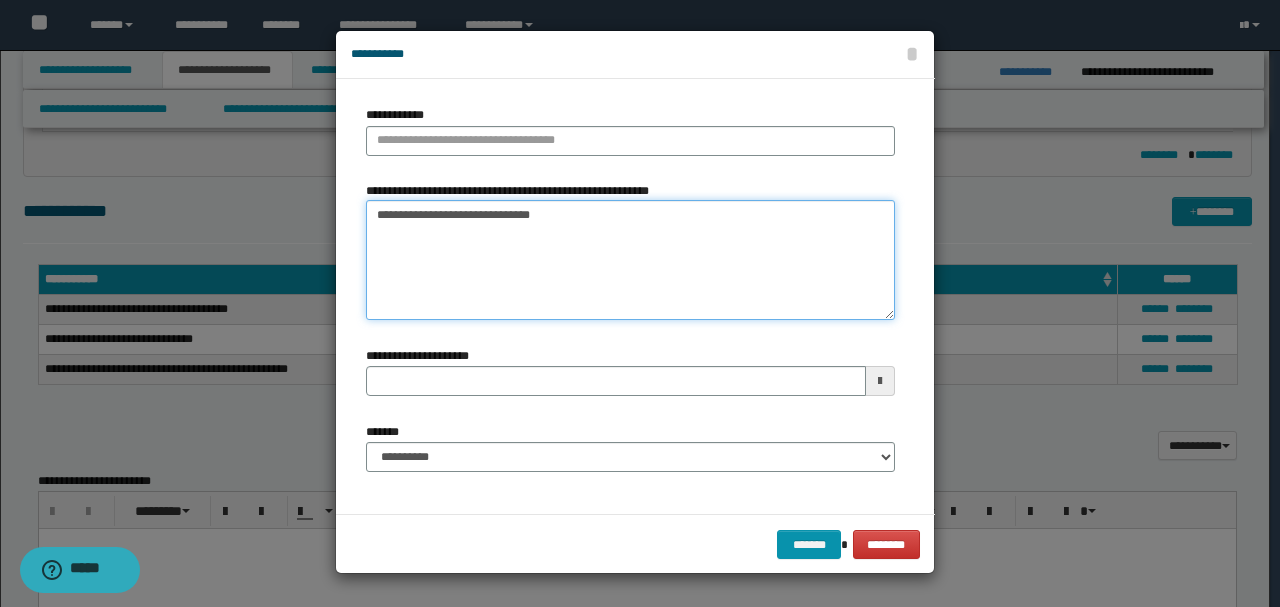 type on "**********" 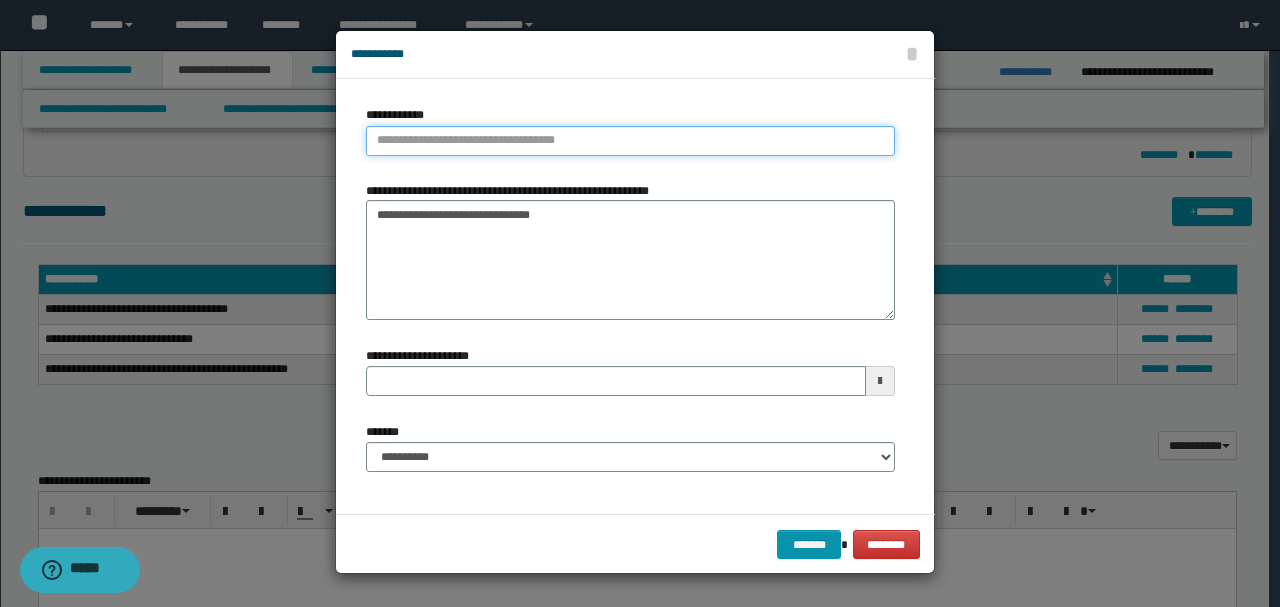 type on "**********" 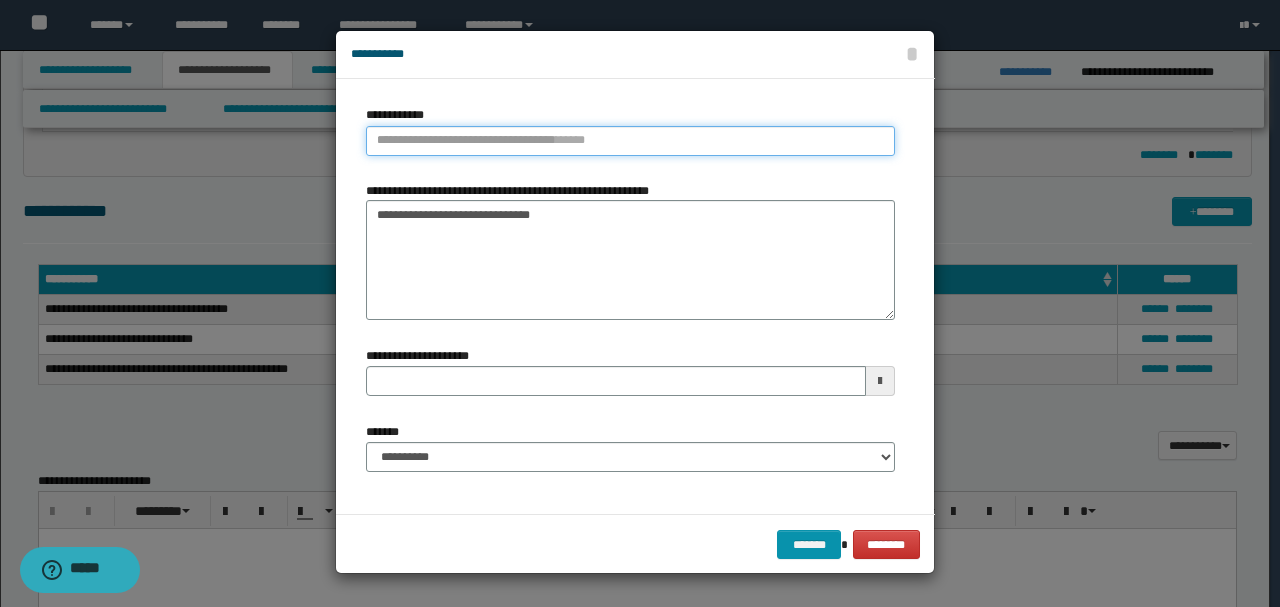 click on "**********" at bounding box center (630, 141) 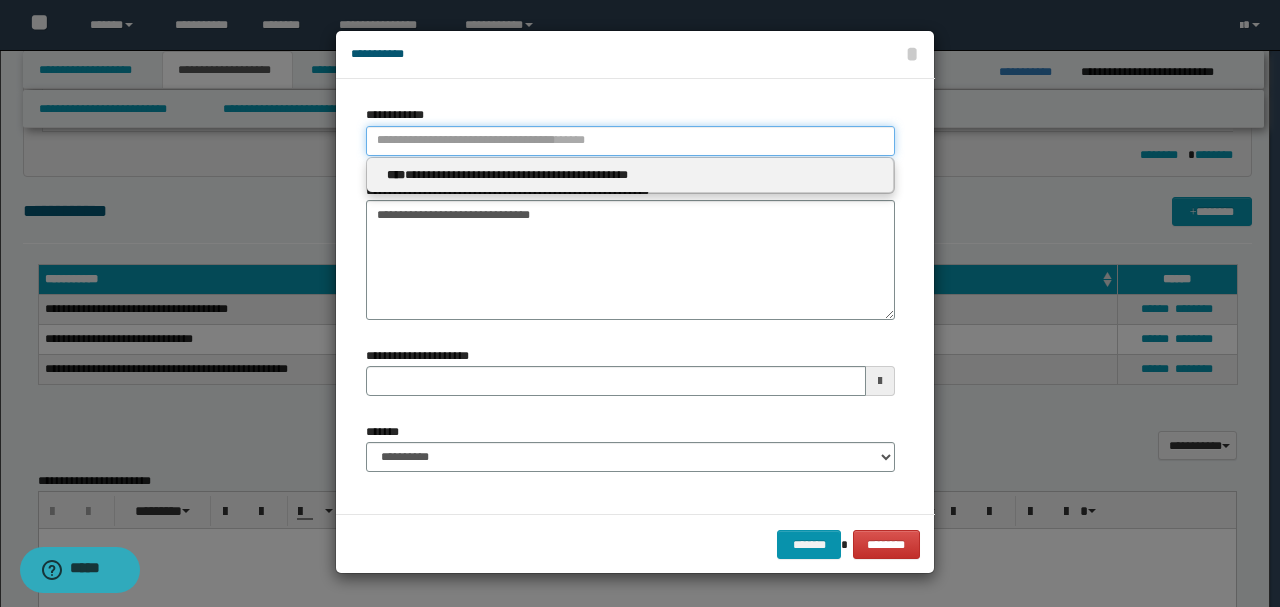 type 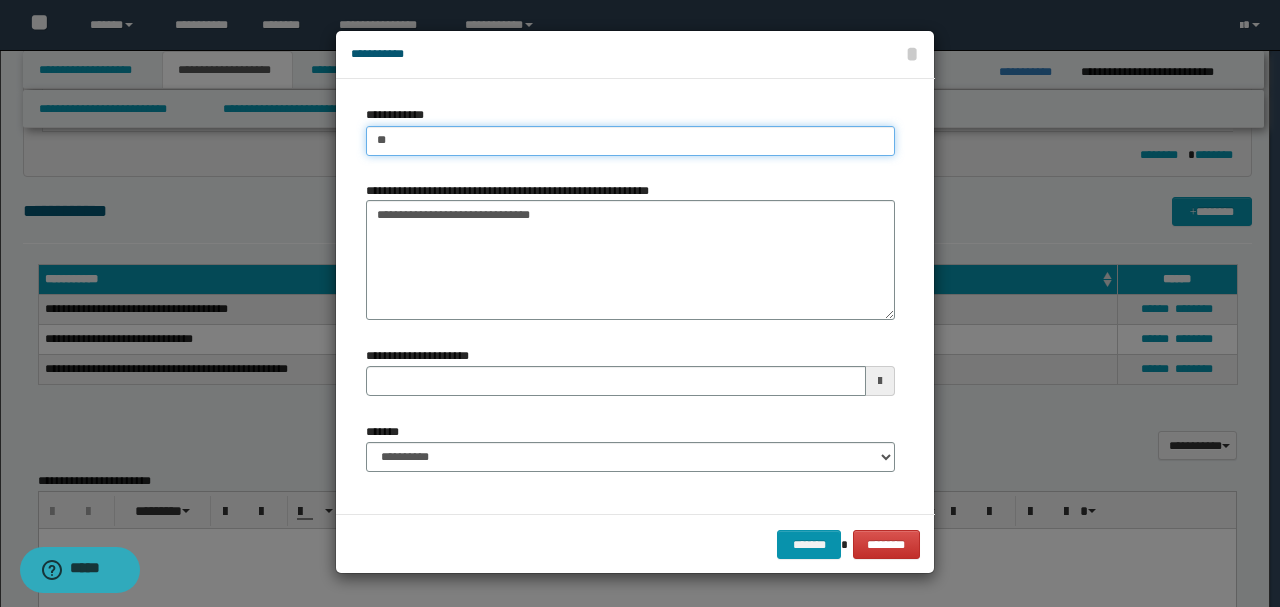 type on "***" 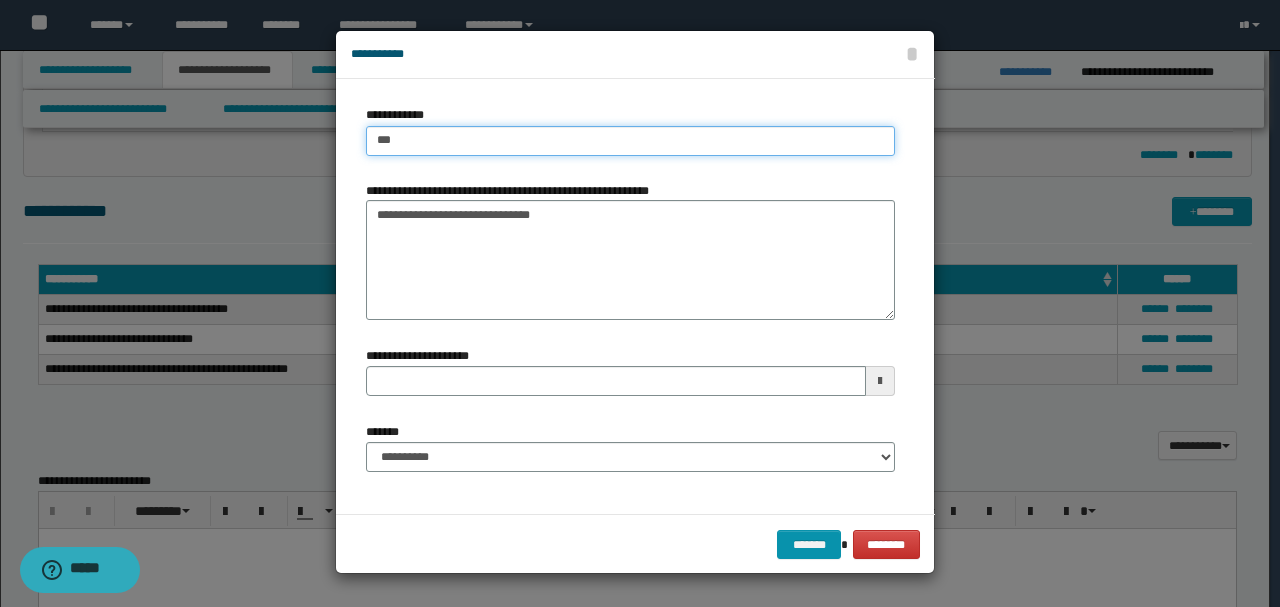type on "***" 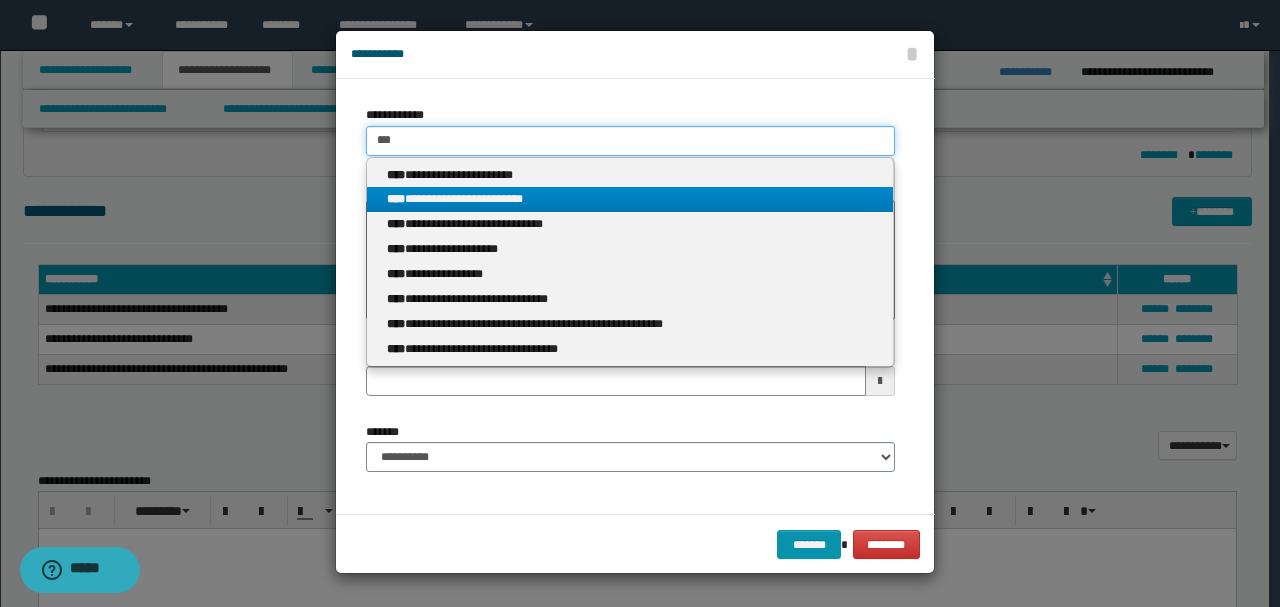 type on "***" 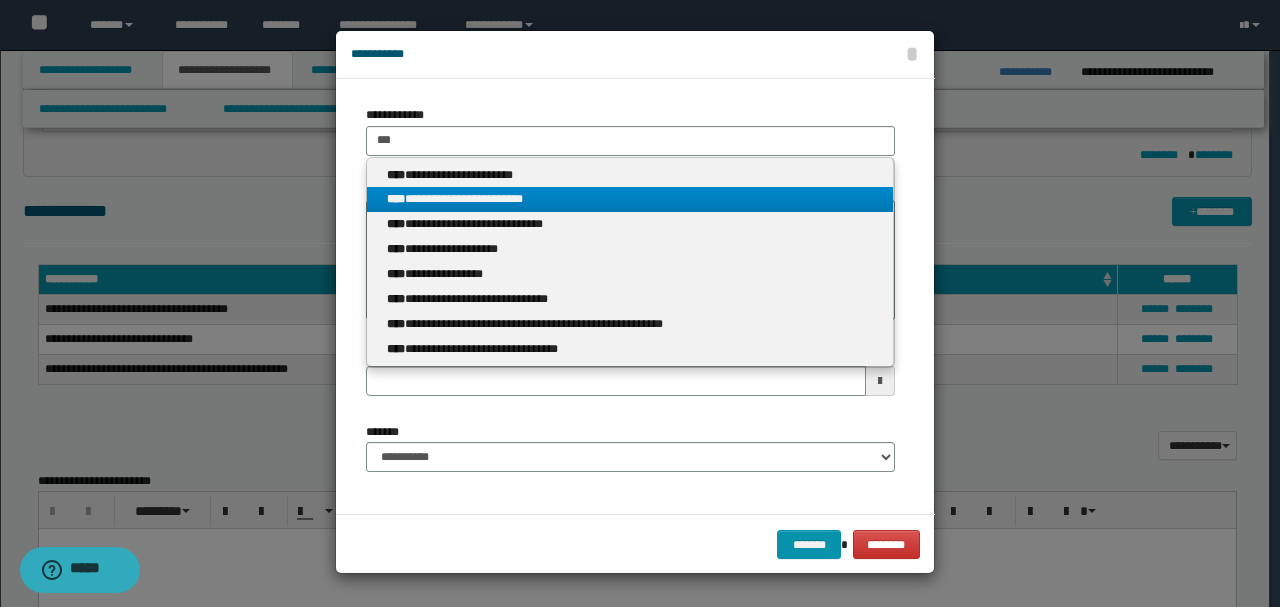 click on "****" at bounding box center (396, 199) 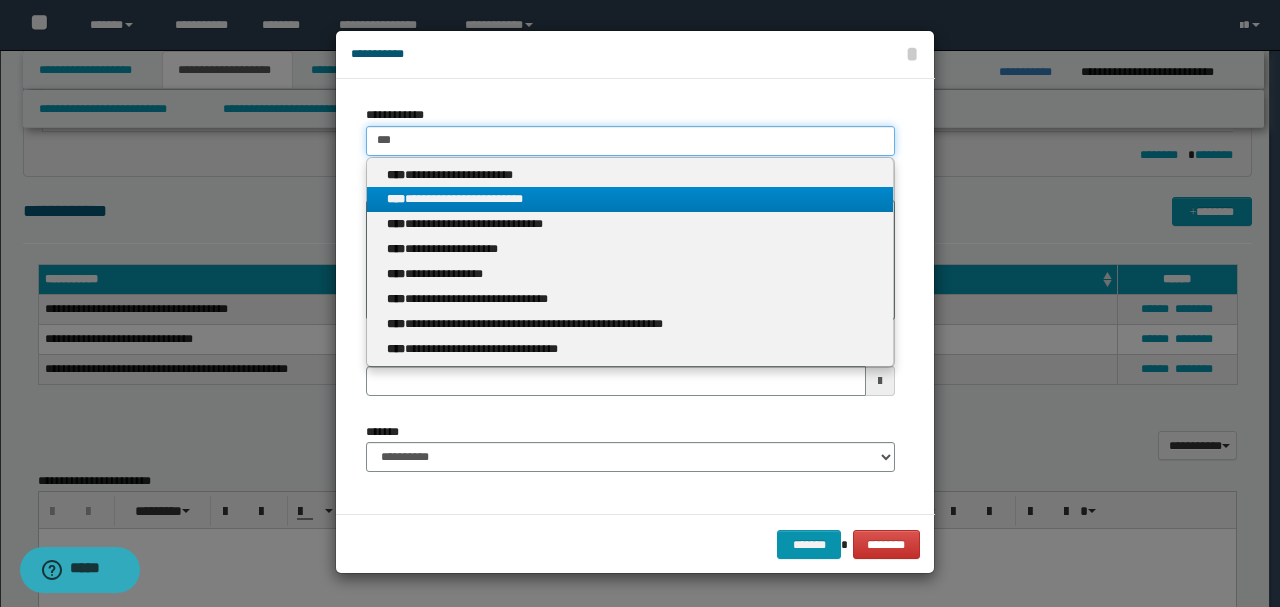 type 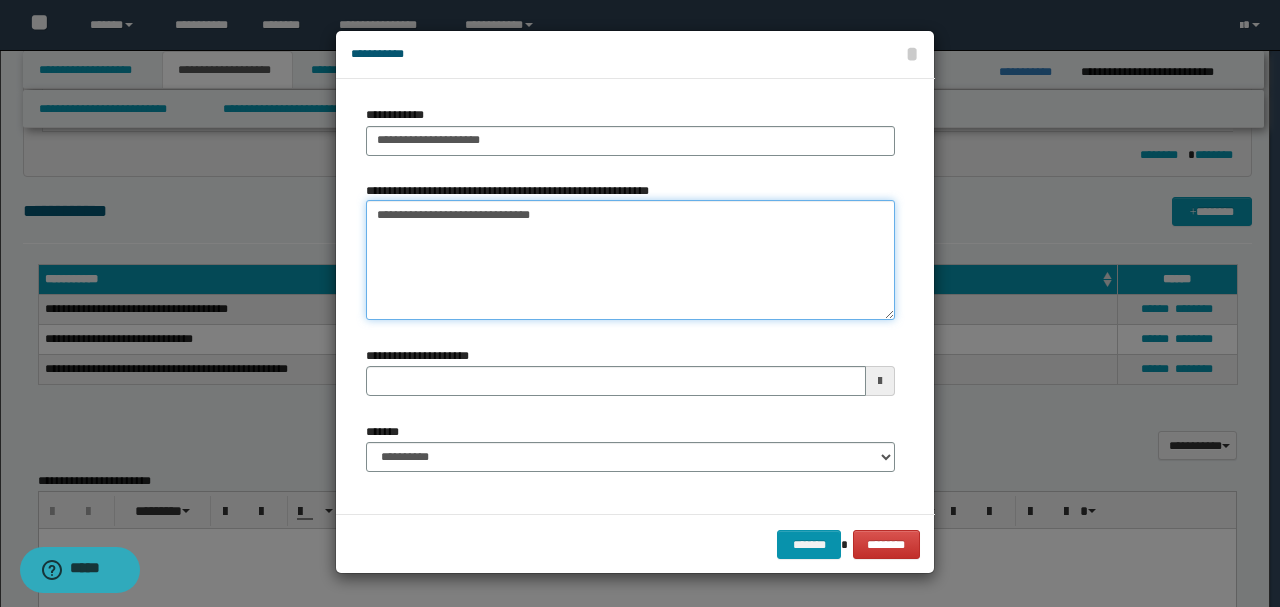 drag, startPoint x: 394, startPoint y: 218, endPoint x: 320, endPoint y: 216, distance: 74.02702 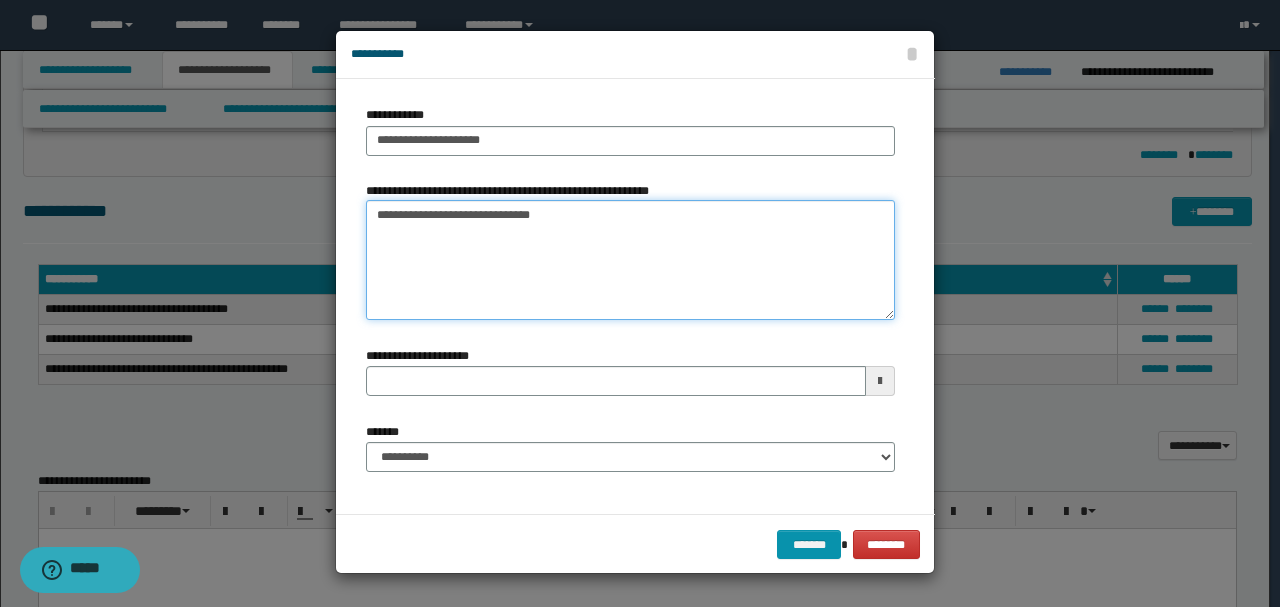 type on "**********" 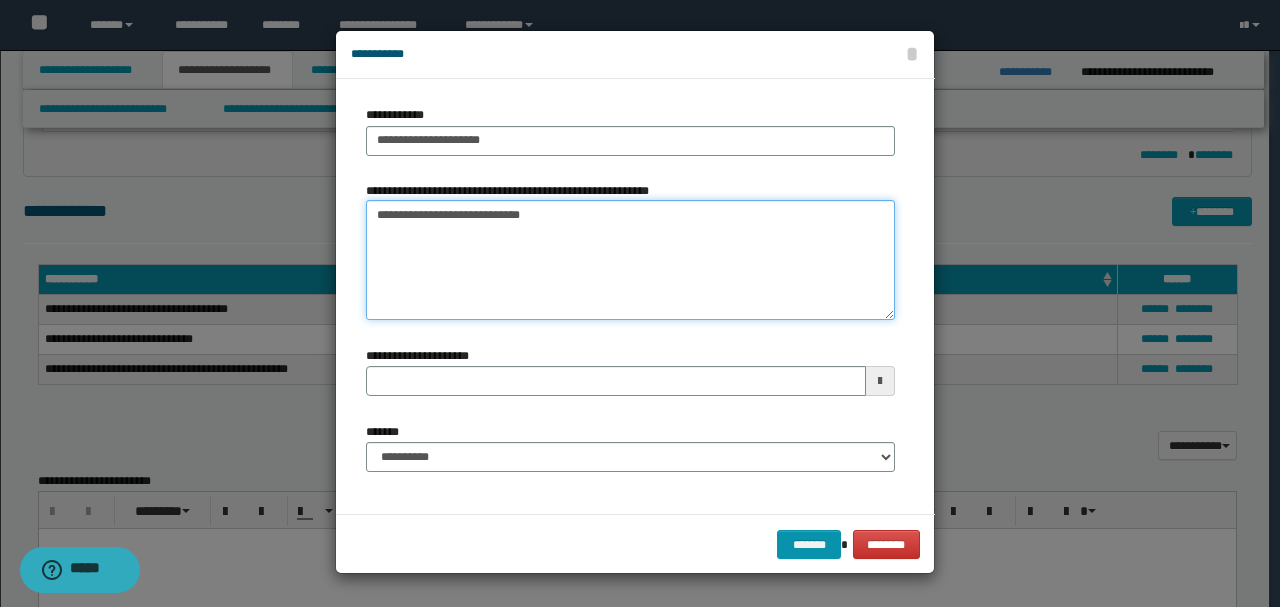 type 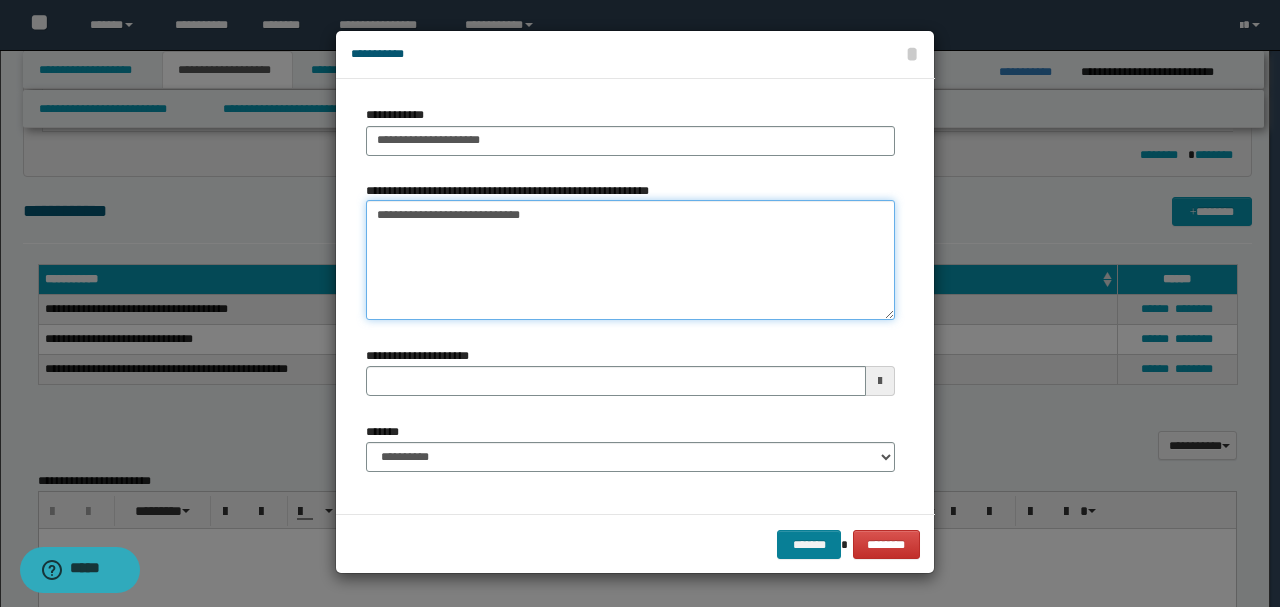 type on "**********" 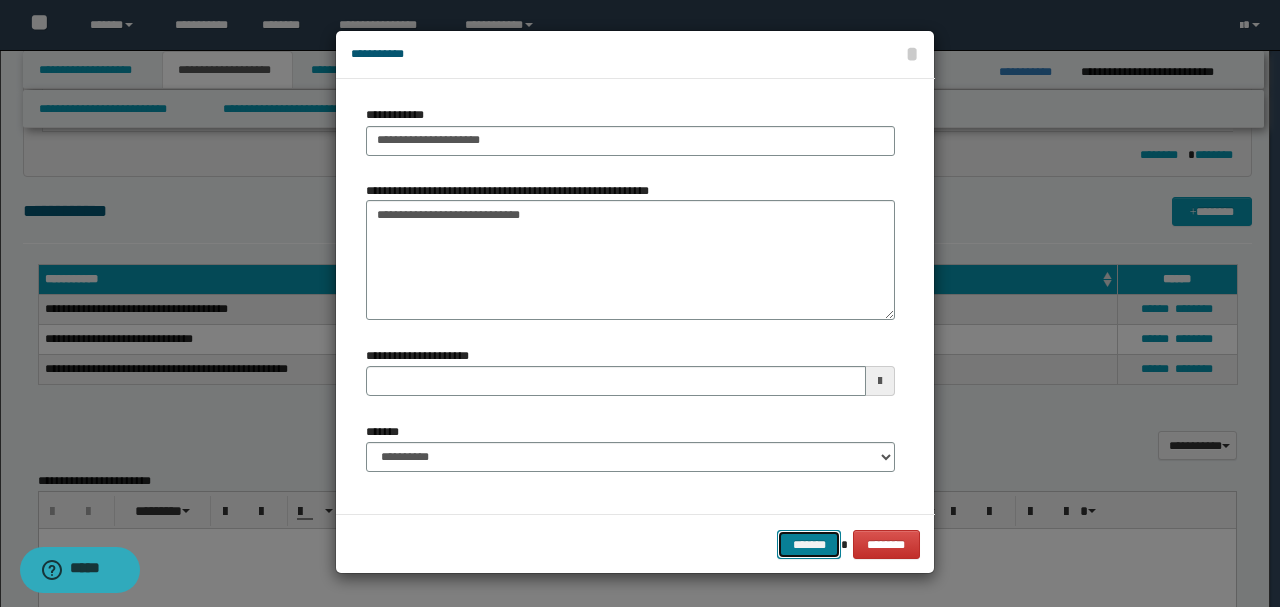 click on "*******" at bounding box center (809, 544) 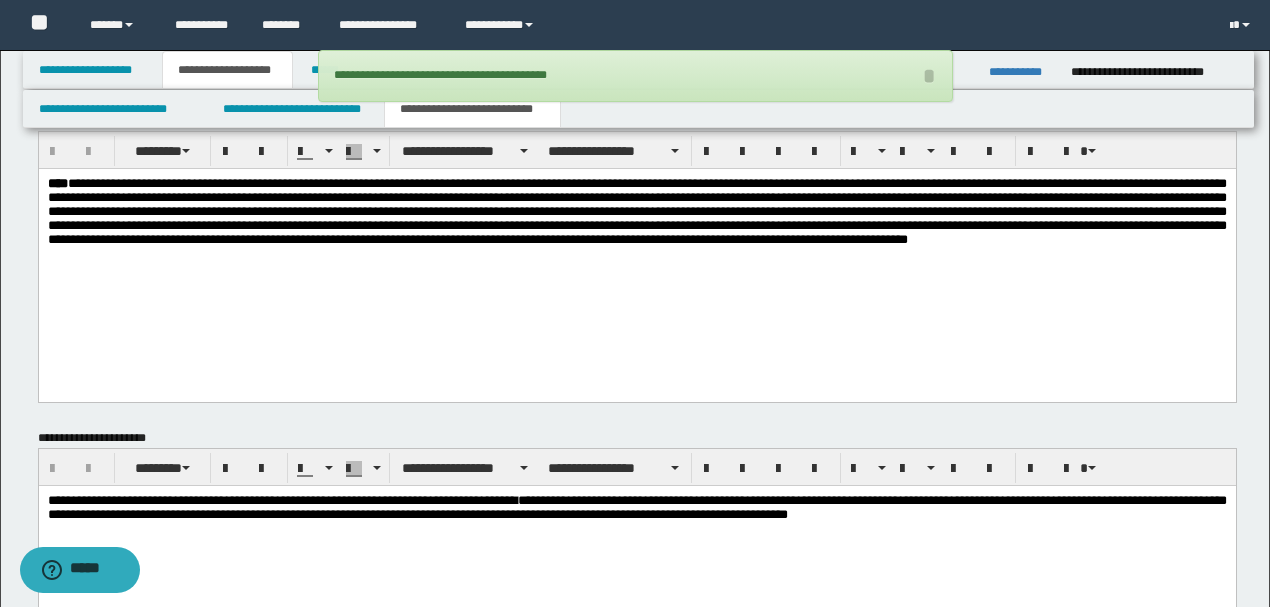 scroll, scrollTop: 1533, scrollLeft: 0, axis: vertical 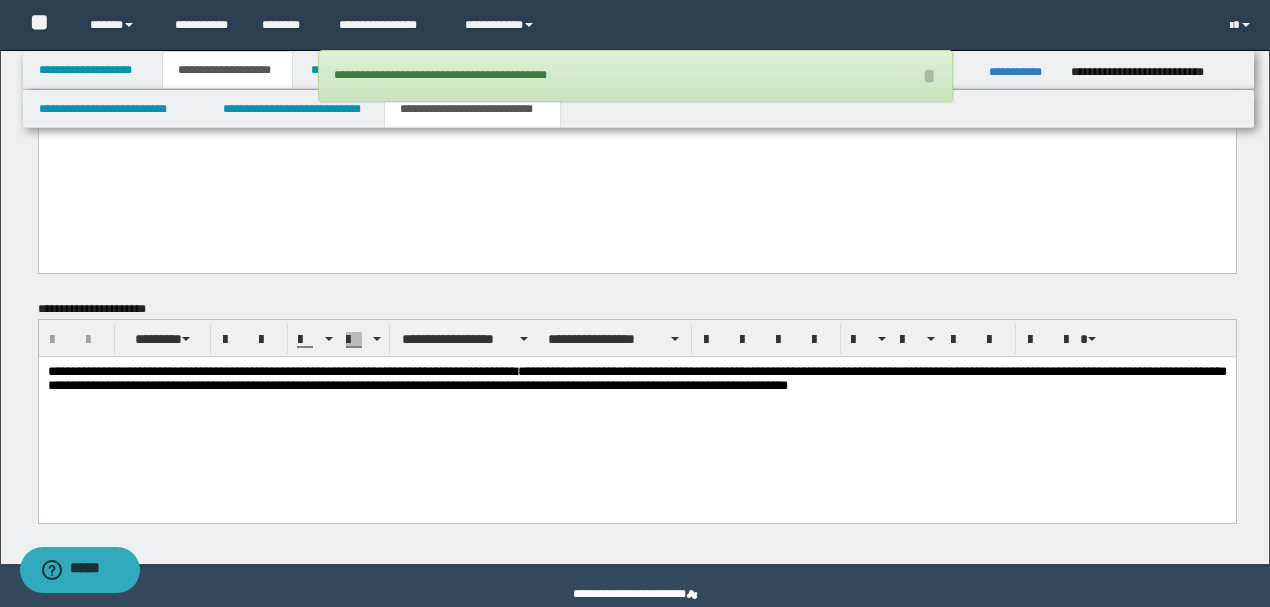 click on "**********" at bounding box center (636, 378) 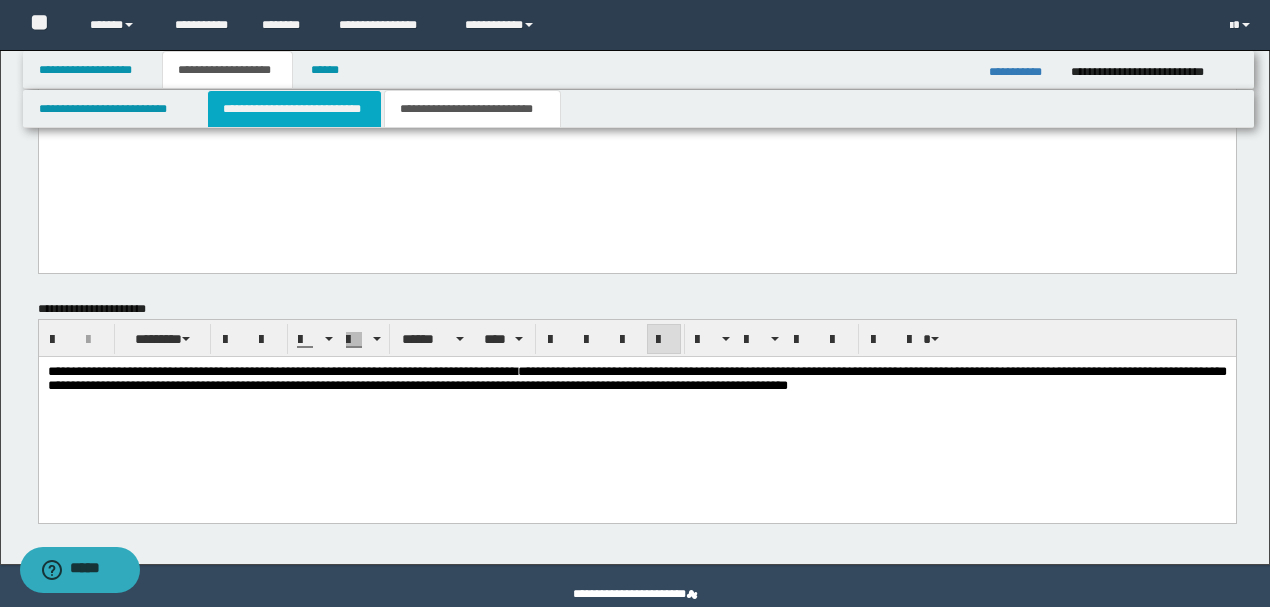 click on "**********" at bounding box center (294, 109) 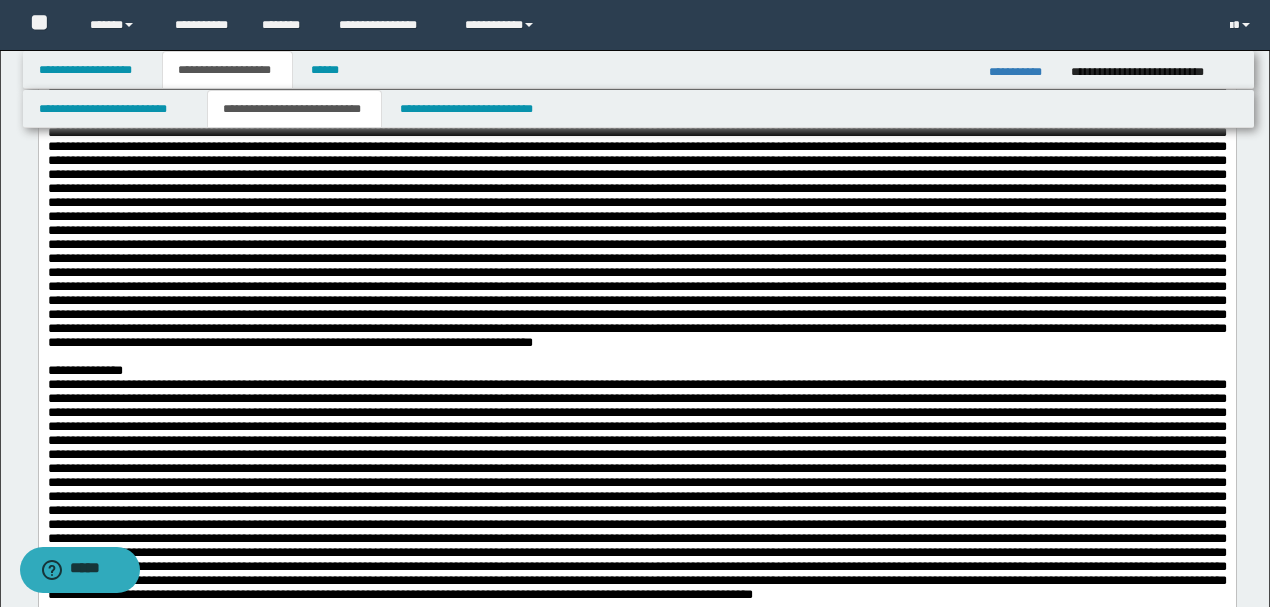 scroll, scrollTop: 0, scrollLeft: 0, axis: both 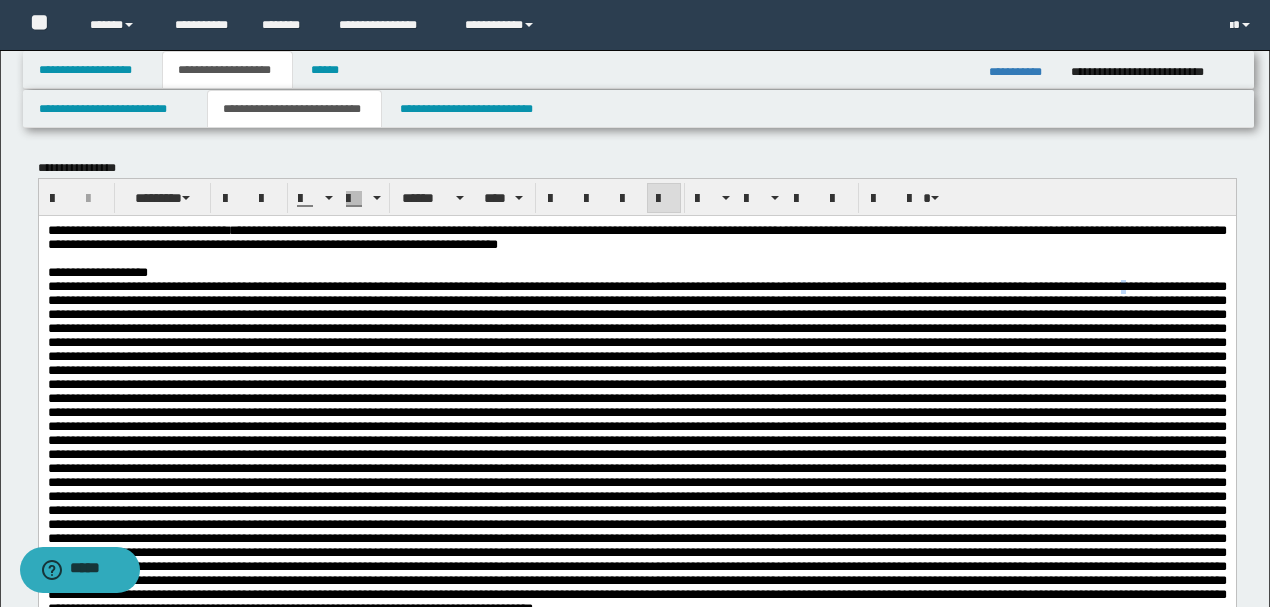 click at bounding box center [636, 446] 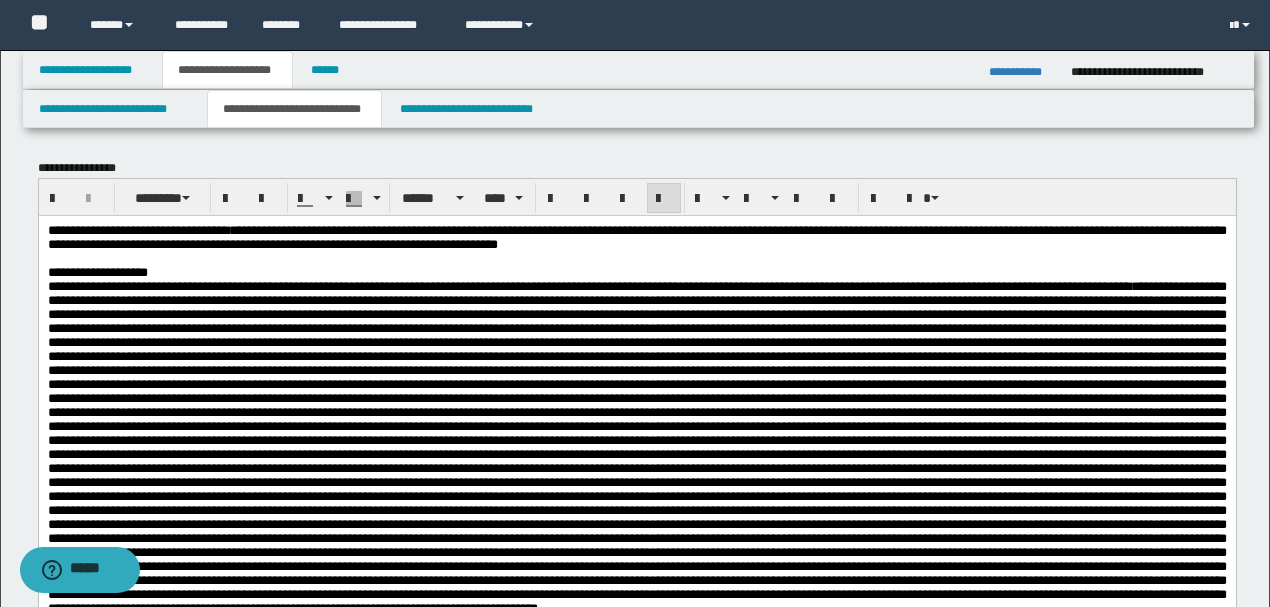click on "**********" at bounding box center [636, 446] 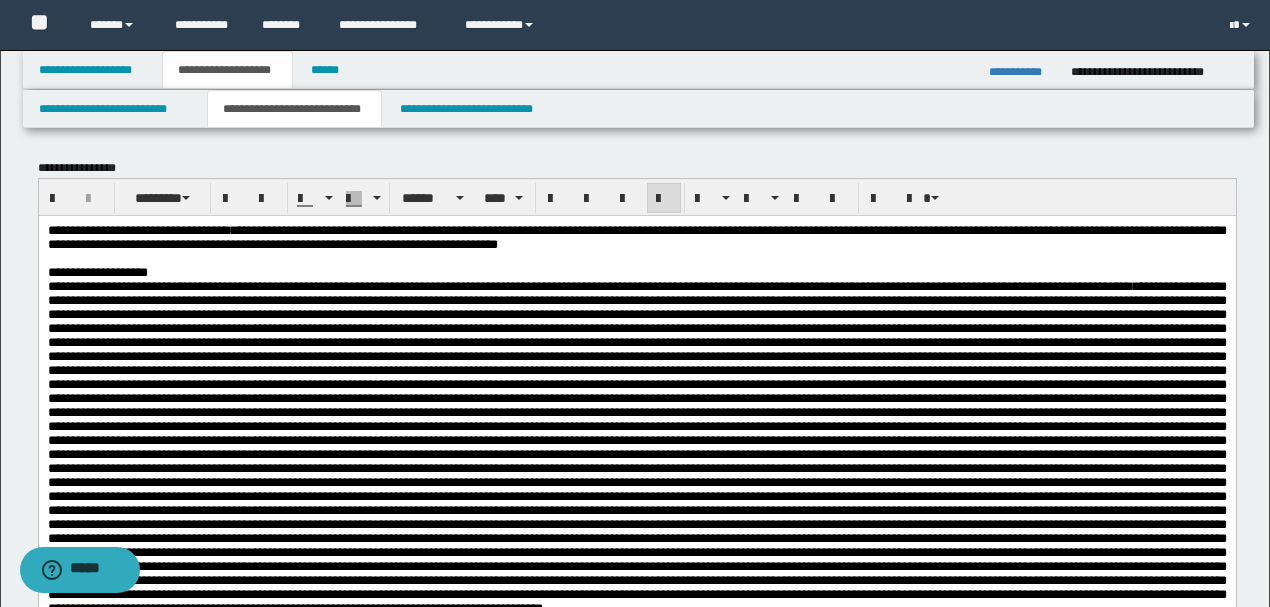 click on "**********" at bounding box center [636, 446] 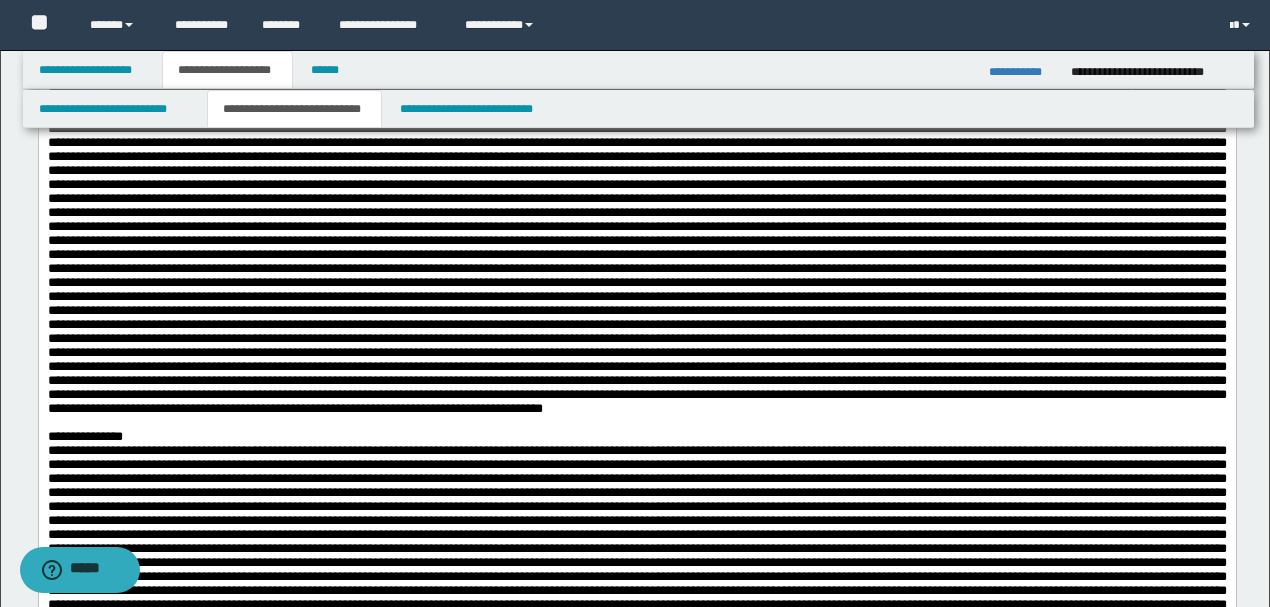 scroll, scrollTop: 133, scrollLeft: 0, axis: vertical 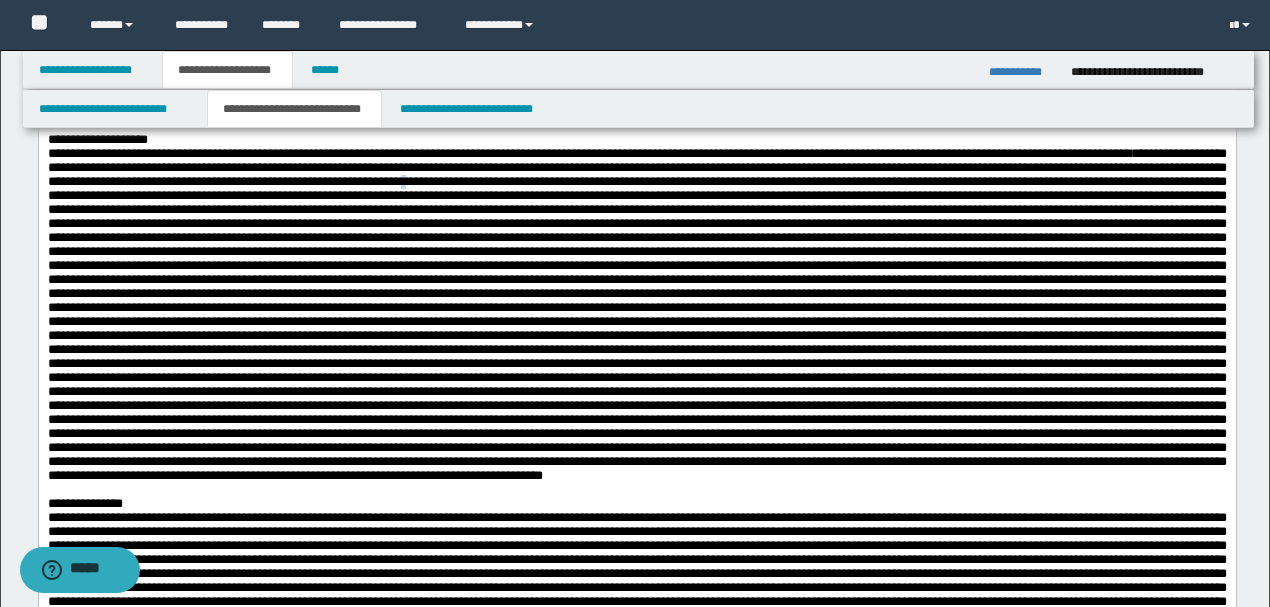 click on "**********" at bounding box center (636, 313) 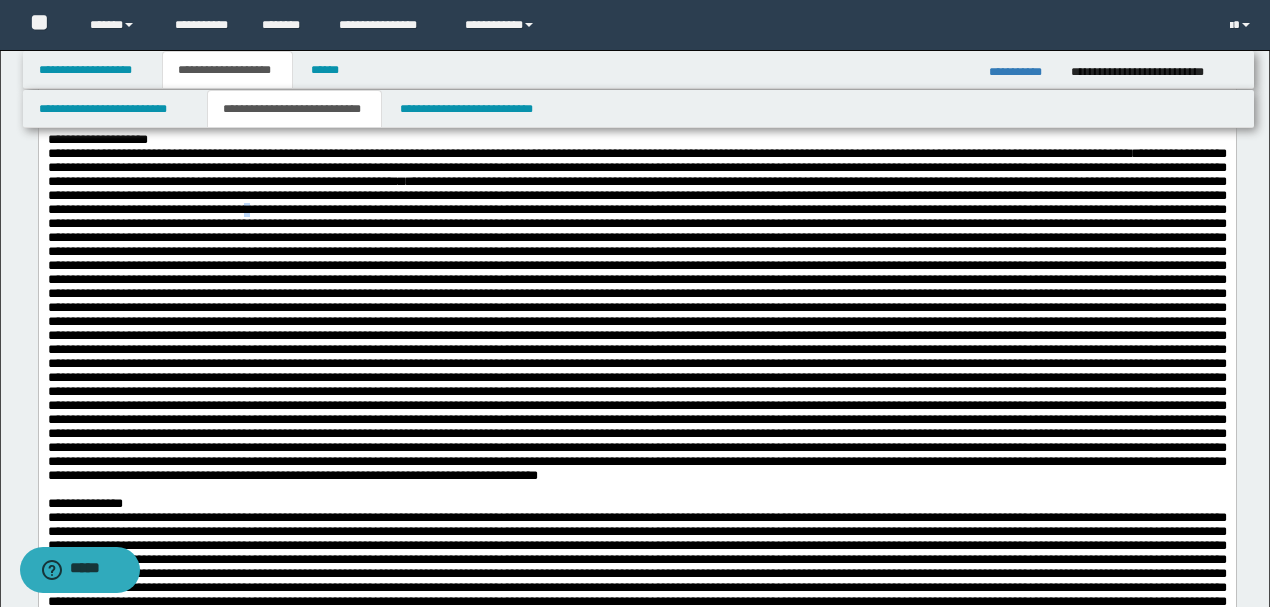 click on "**********" at bounding box center (636, 313) 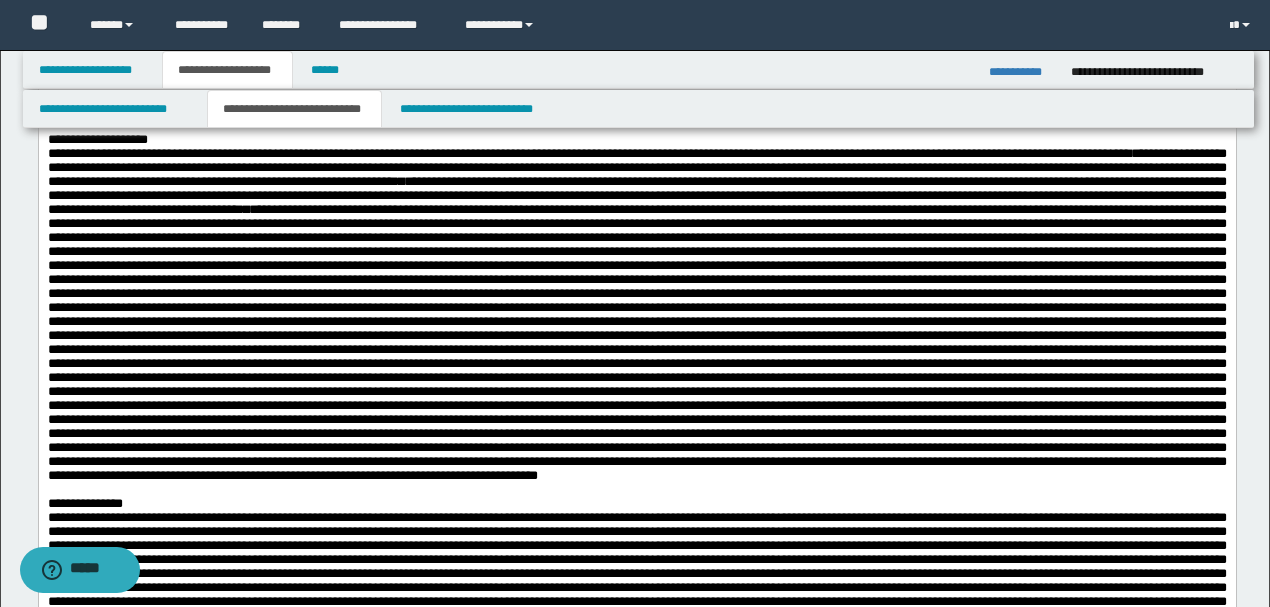 scroll, scrollTop: 200, scrollLeft: 0, axis: vertical 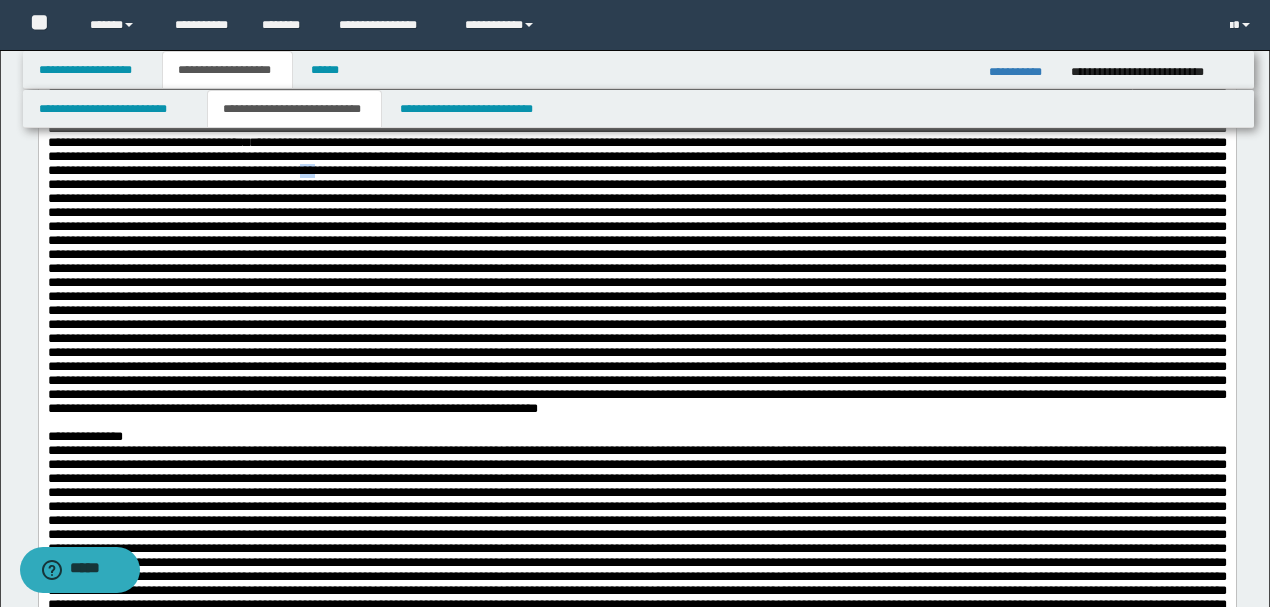drag, startPoint x: 790, startPoint y: 213, endPoint x: 807, endPoint y: 212, distance: 17.029387 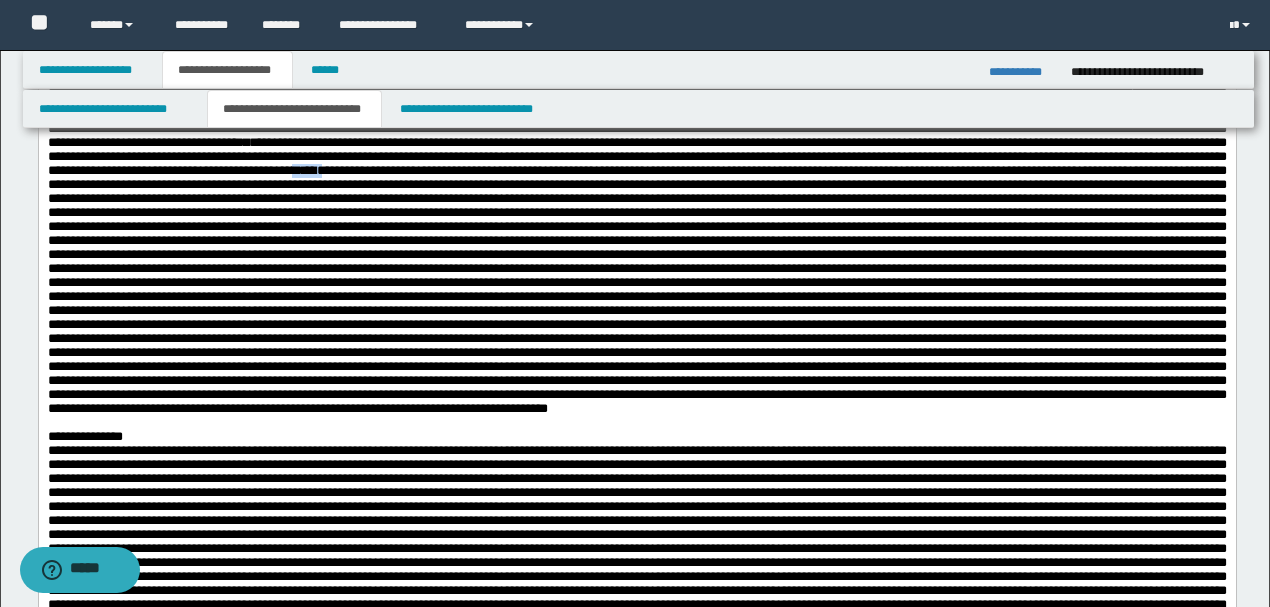 drag, startPoint x: 813, startPoint y: 213, endPoint x: 772, endPoint y: 212, distance: 41.01219 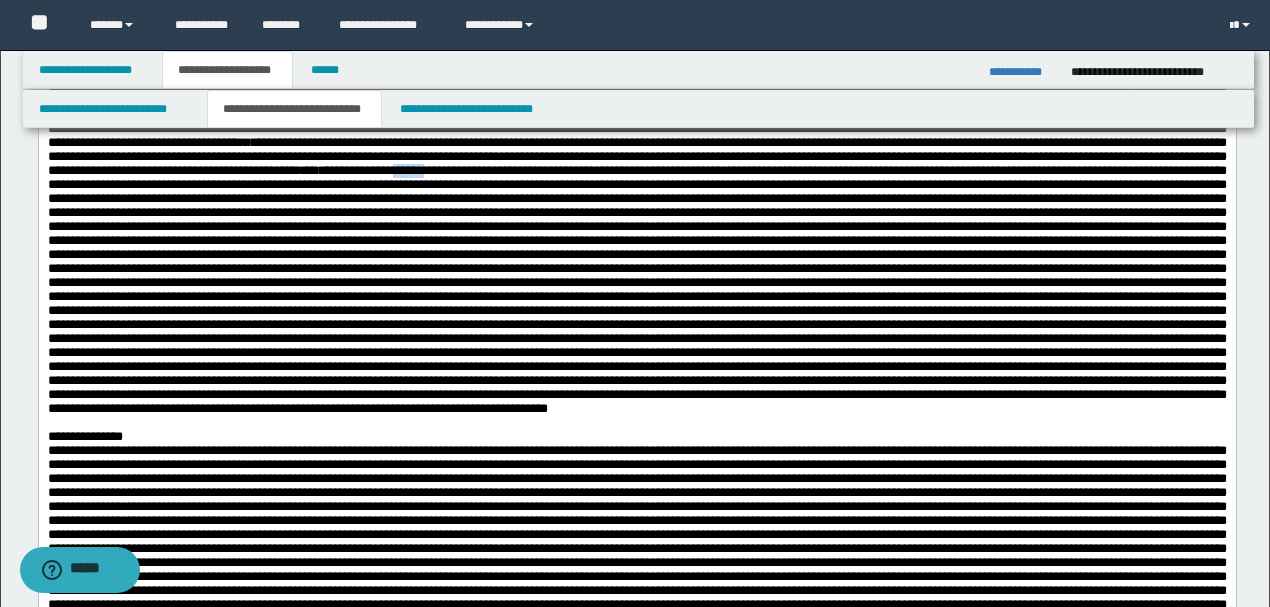 click on "**********" at bounding box center (636, 246) 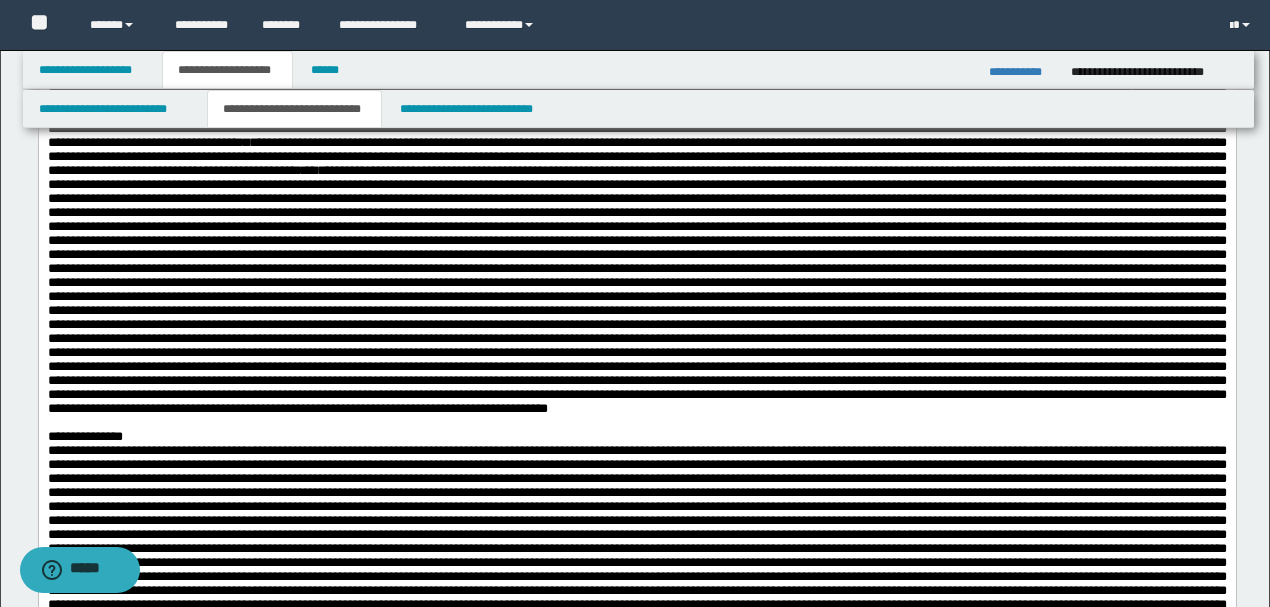 click on "**********" at bounding box center (636, 246) 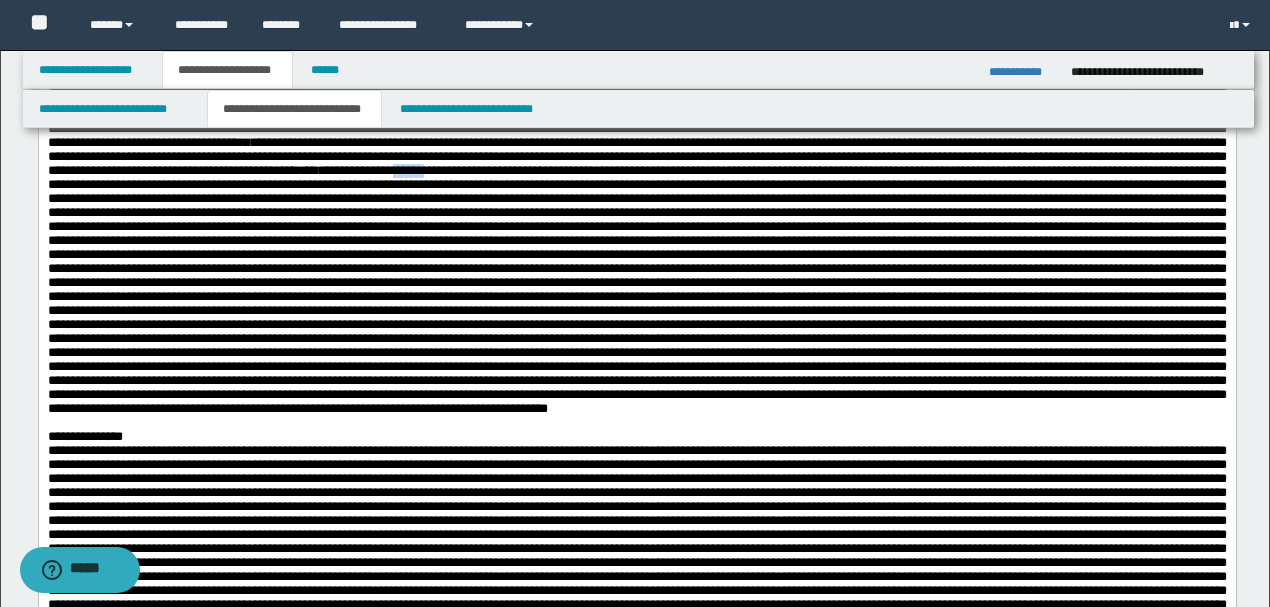 drag, startPoint x: 932, startPoint y: 213, endPoint x: 893, endPoint y: 213, distance: 39 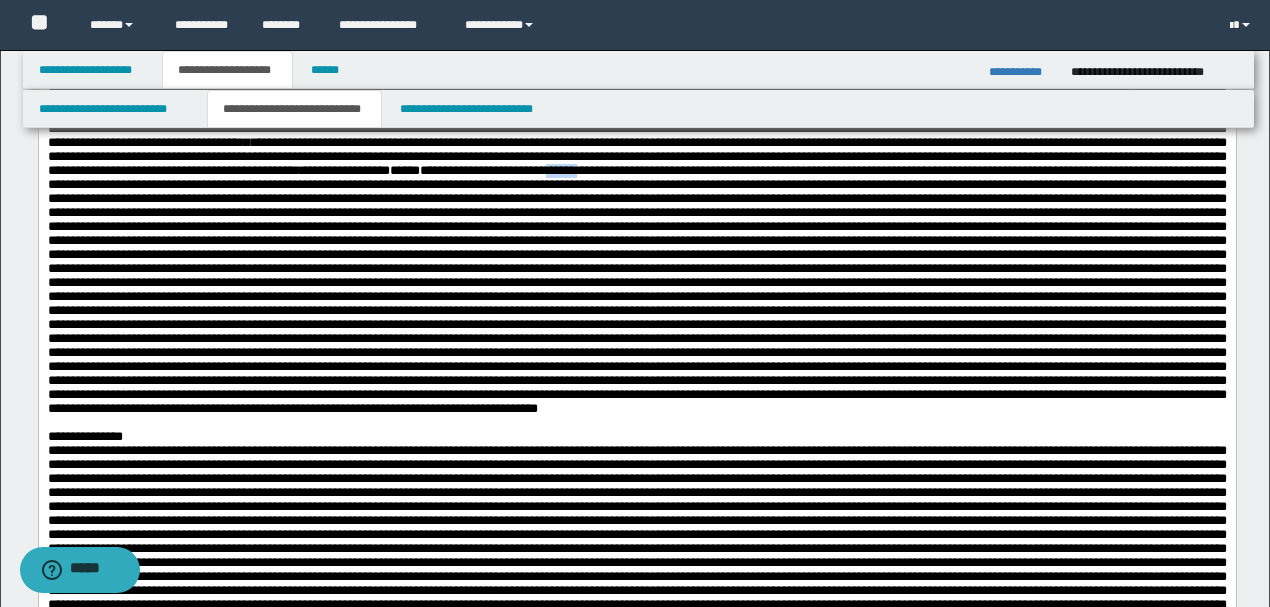 click on "**********" at bounding box center (636, 246) 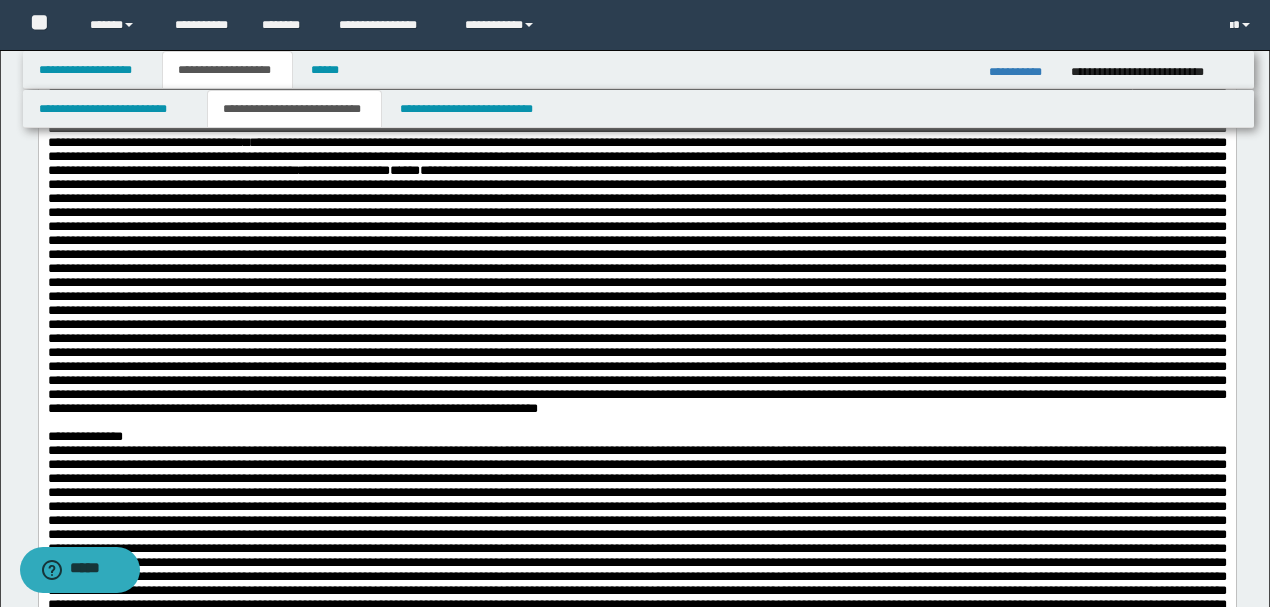 click on "**********" at bounding box center (636, 246) 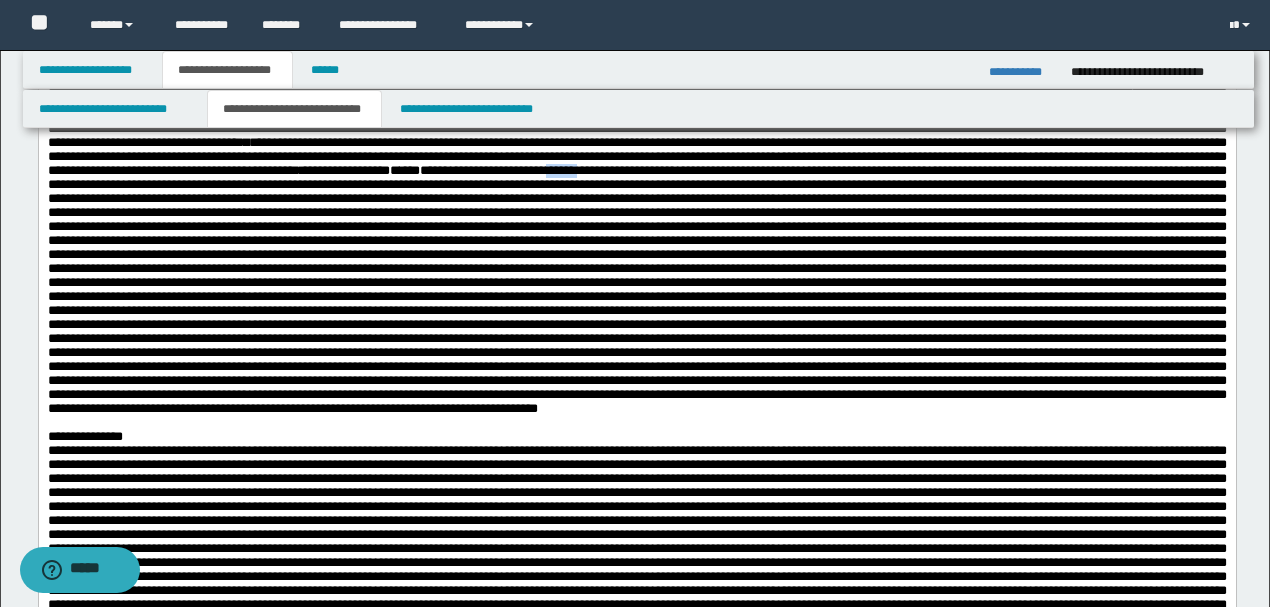 drag, startPoint x: 1102, startPoint y: 212, endPoint x: 1066, endPoint y: 210, distance: 36.05551 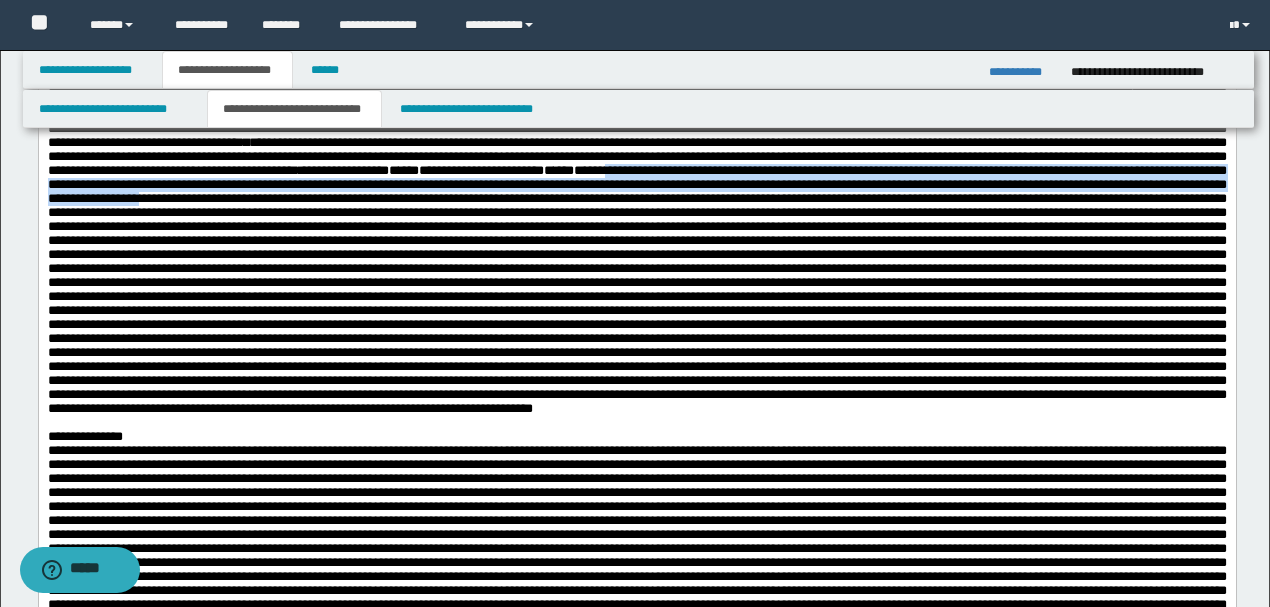 drag, startPoint x: 1134, startPoint y: 213, endPoint x: 1071, endPoint y: 248, distance: 72.06941 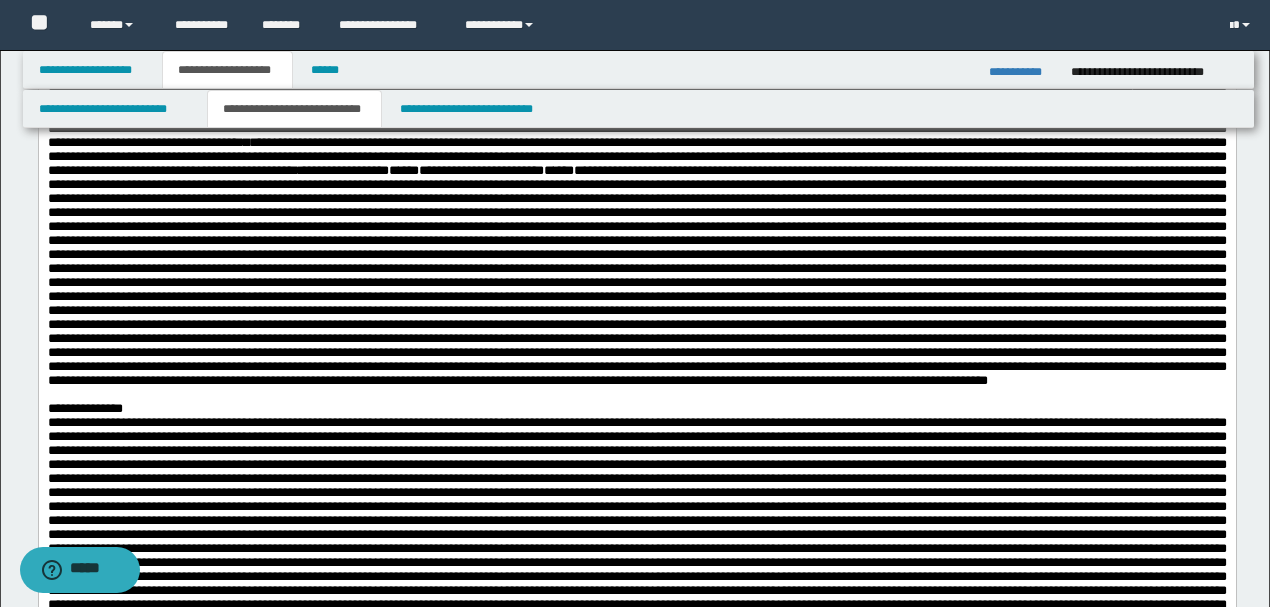 click on "**********" at bounding box center (636, 232) 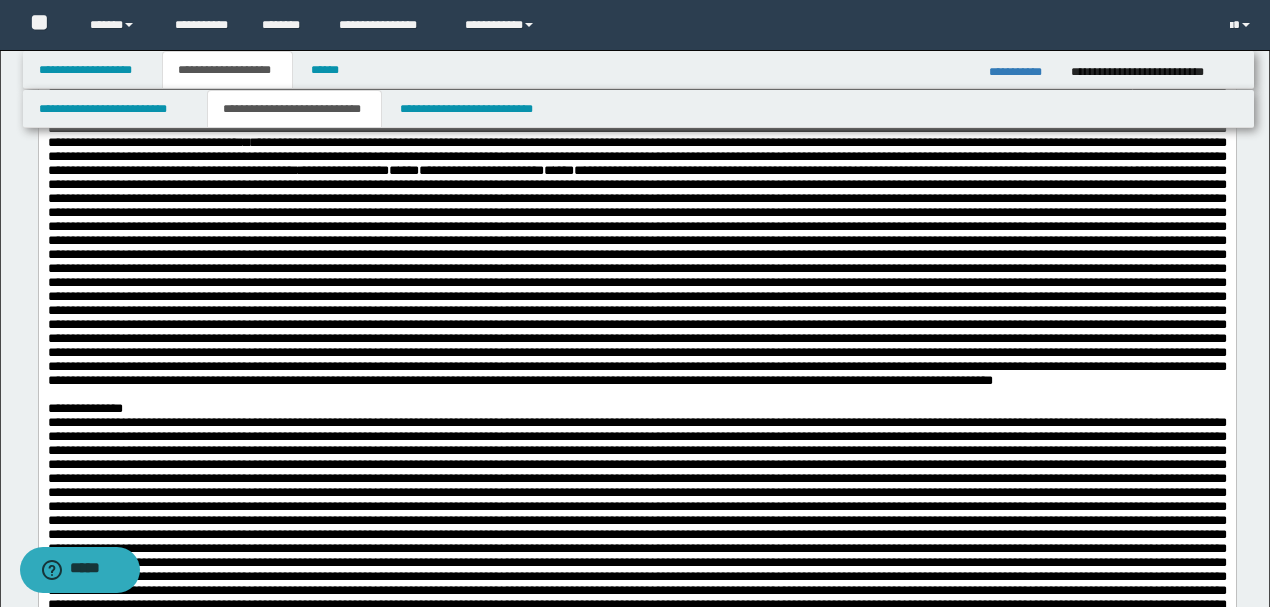 drag, startPoint x: 860, startPoint y: 226, endPoint x: 877, endPoint y: 232, distance: 18.027756 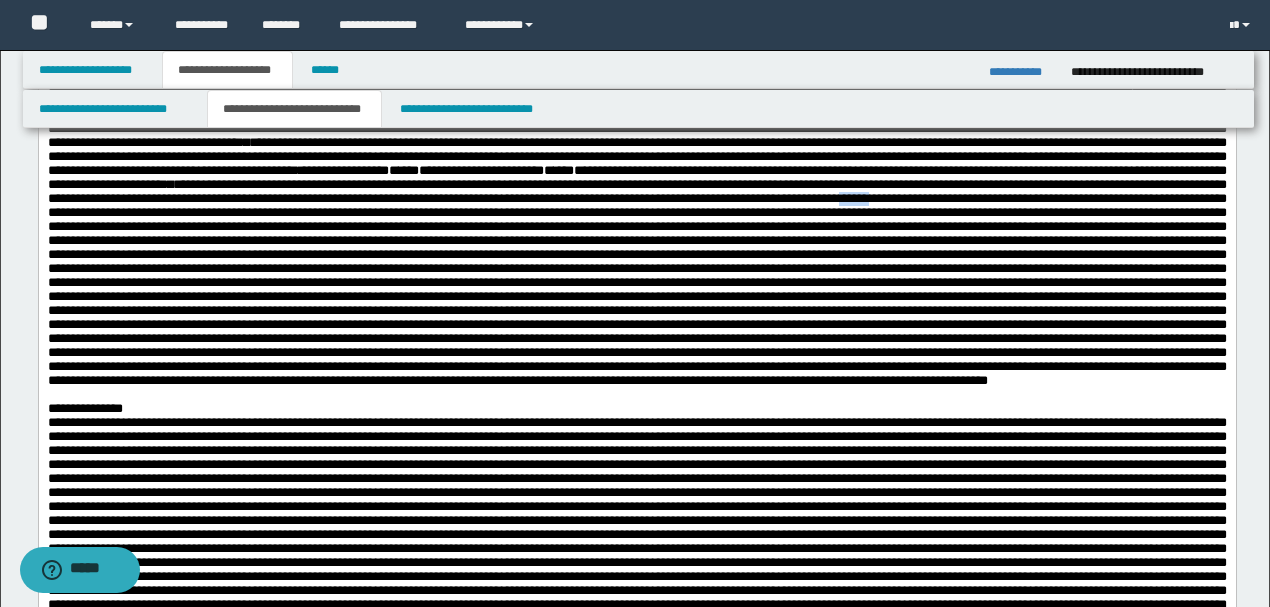 drag, startPoint x: 752, startPoint y: 260, endPoint x: 786, endPoint y: 262, distance: 34.058773 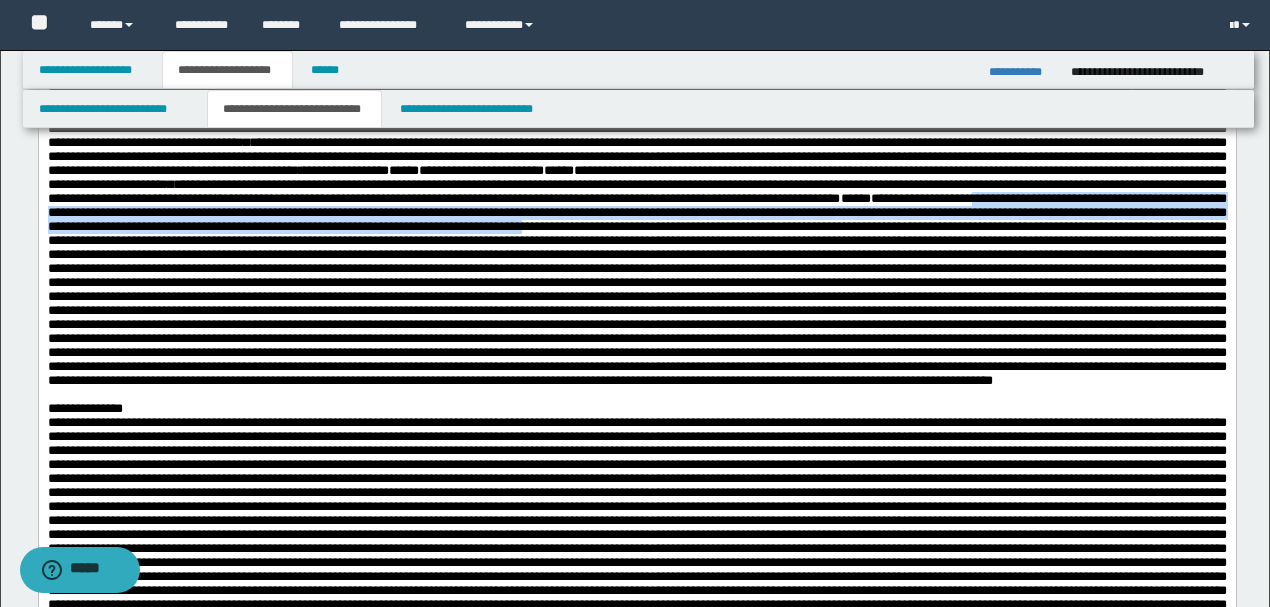 drag, startPoint x: 905, startPoint y: 262, endPoint x: 800, endPoint y: 296, distance: 110.36757 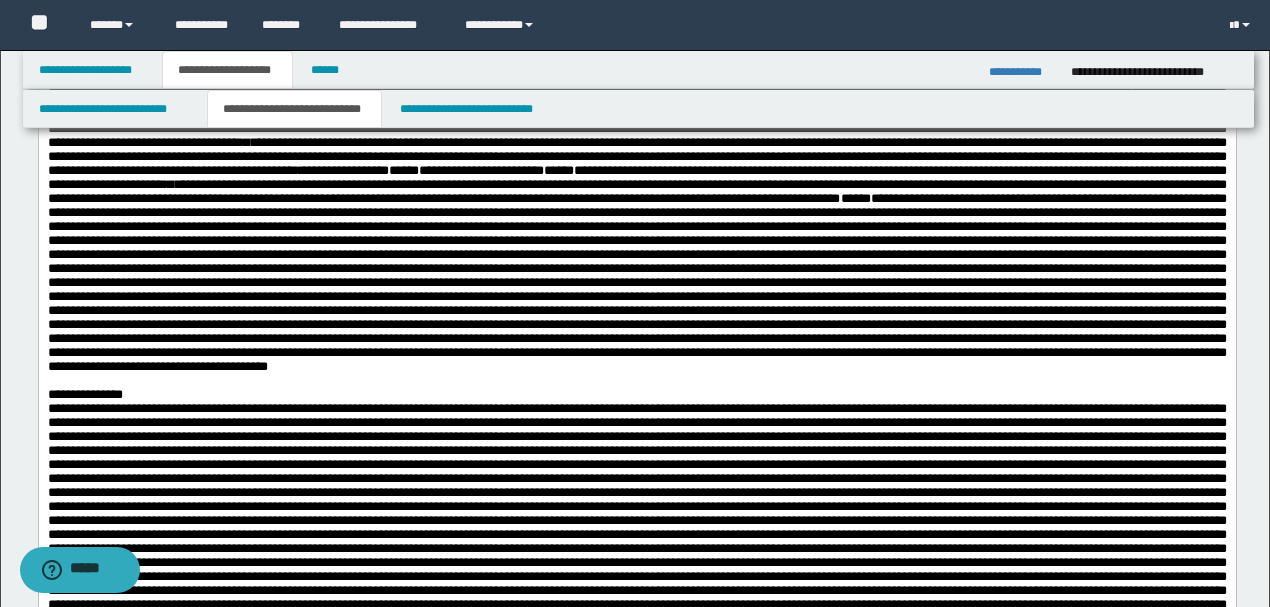 click on "**********" at bounding box center (636, 225) 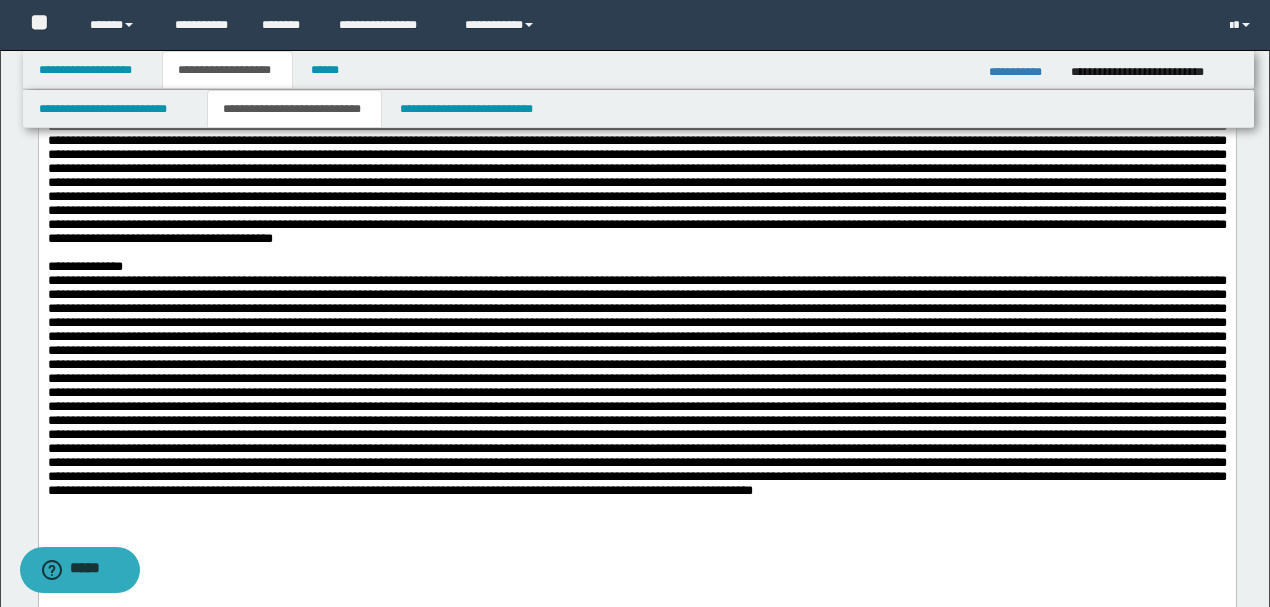 scroll, scrollTop: 333, scrollLeft: 0, axis: vertical 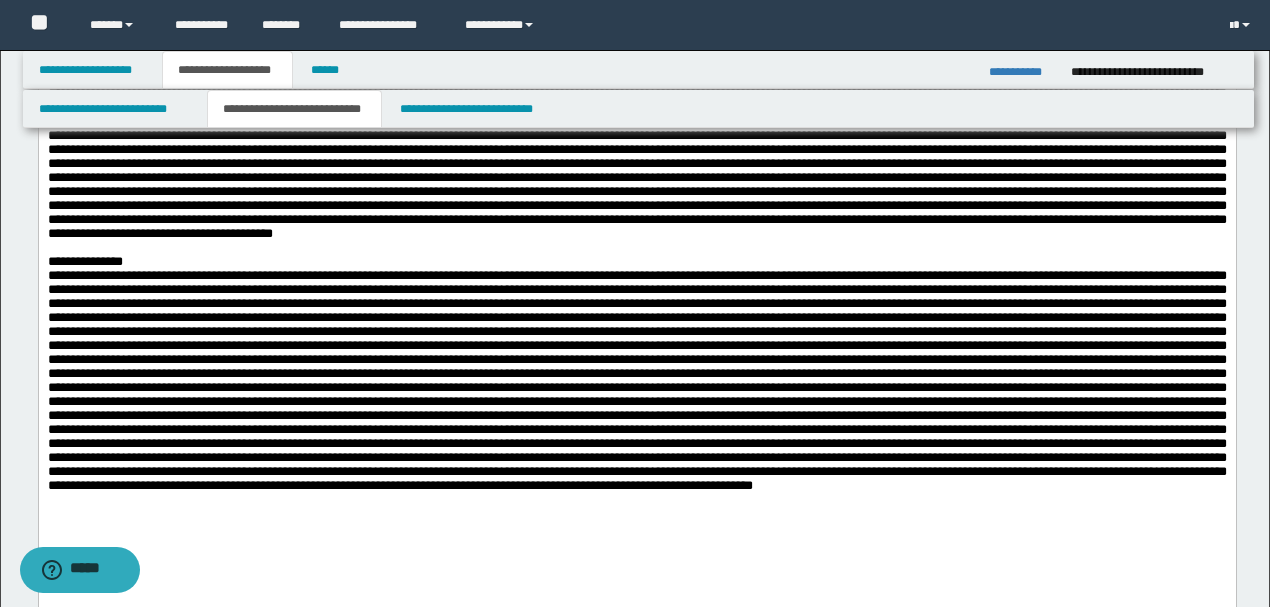 click on "**********" at bounding box center (636, 93) 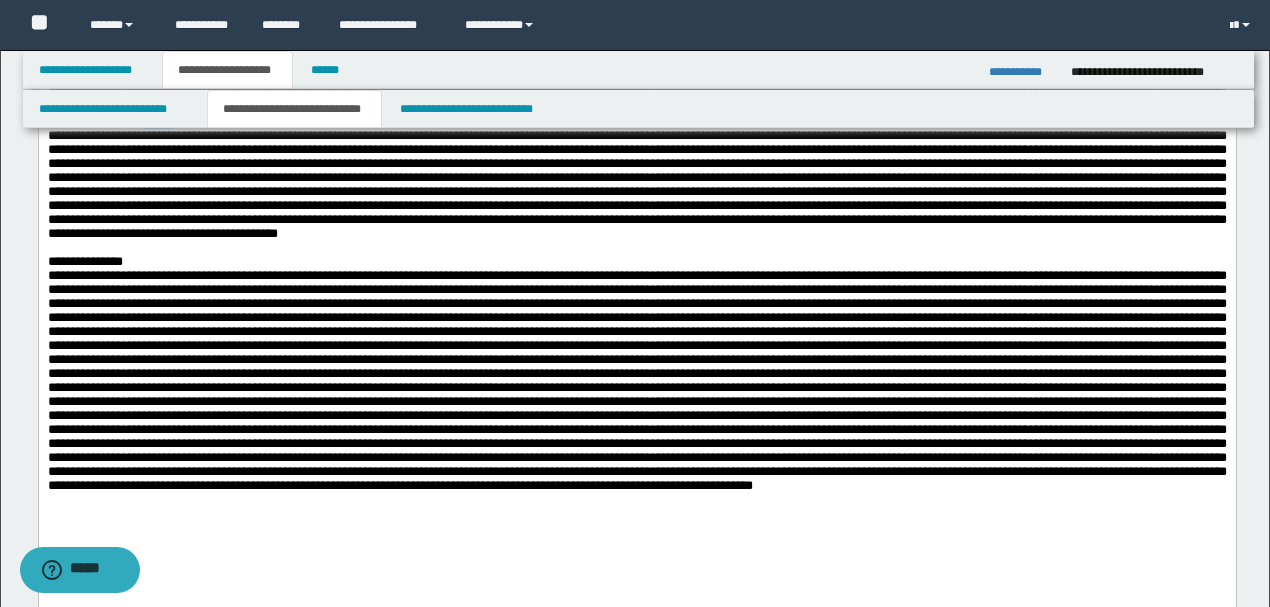 drag, startPoint x: 880, startPoint y: 202, endPoint x: 917, endPoint y: 197, distance: 37.336308 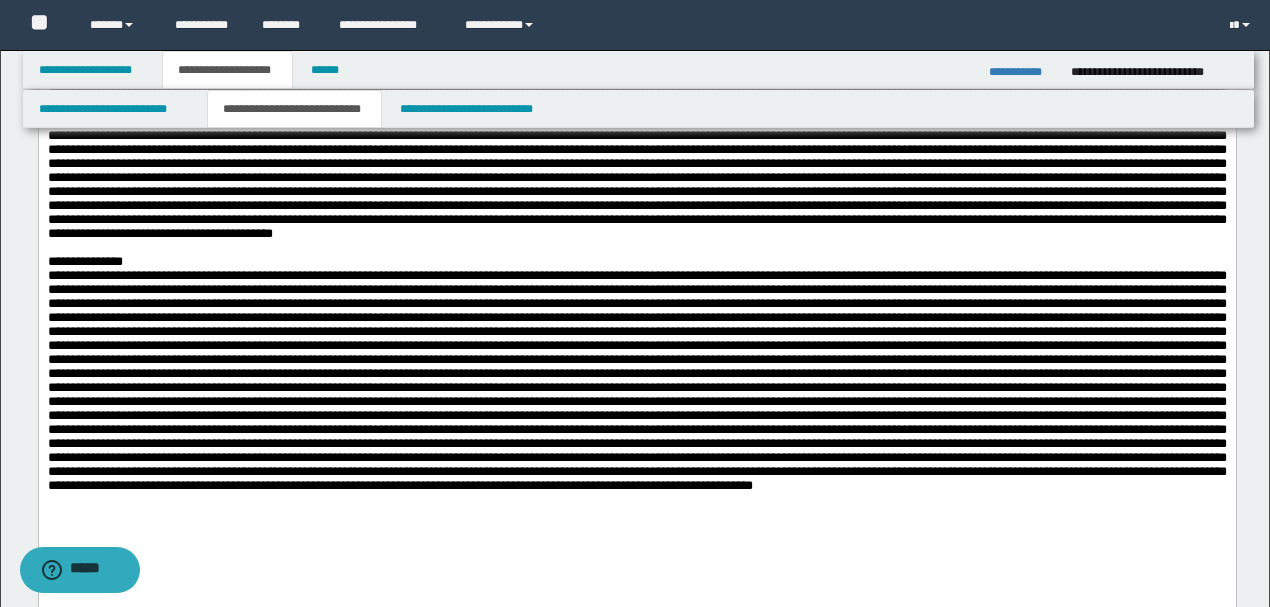 click on "**********" at bounding box center (636, 93) 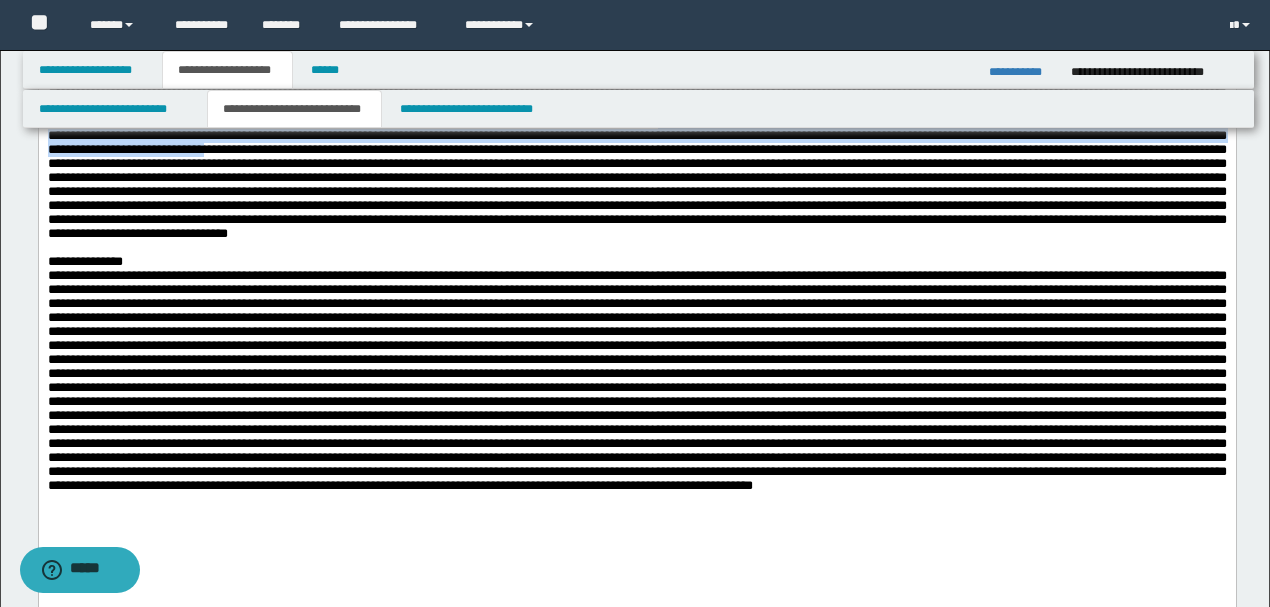 drag, startPoint x: 310, startPoint y: 213, endPoint x: 166, endPoint y: 250, distance: 148.6775 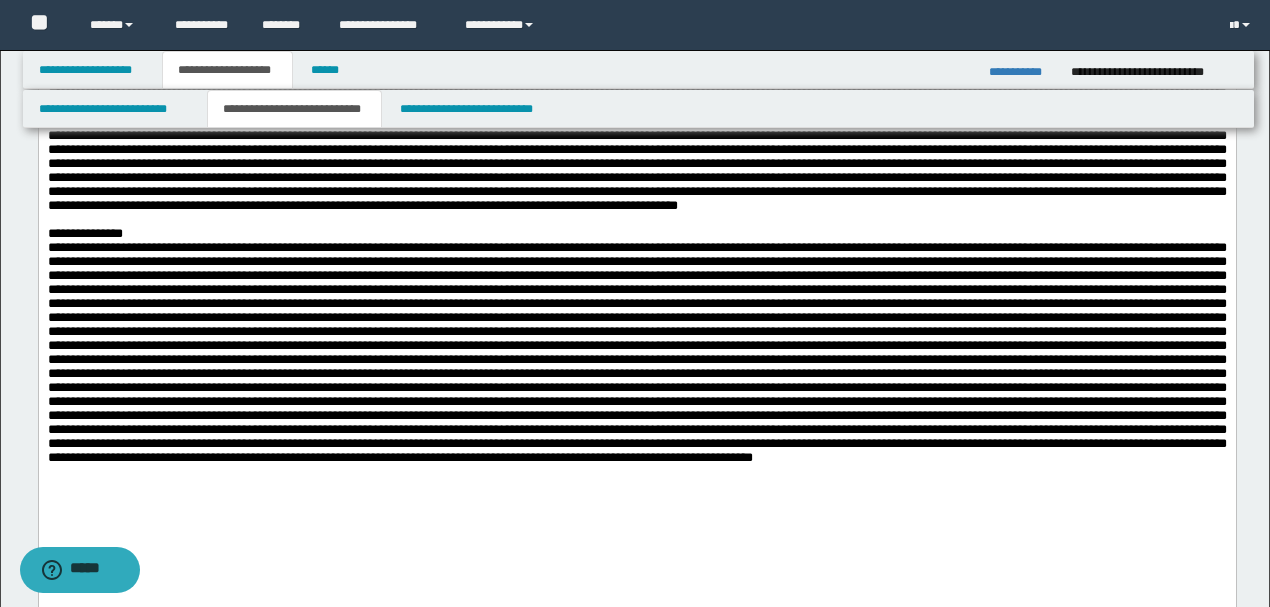 click on "**********" at bounding box center [636, 79] 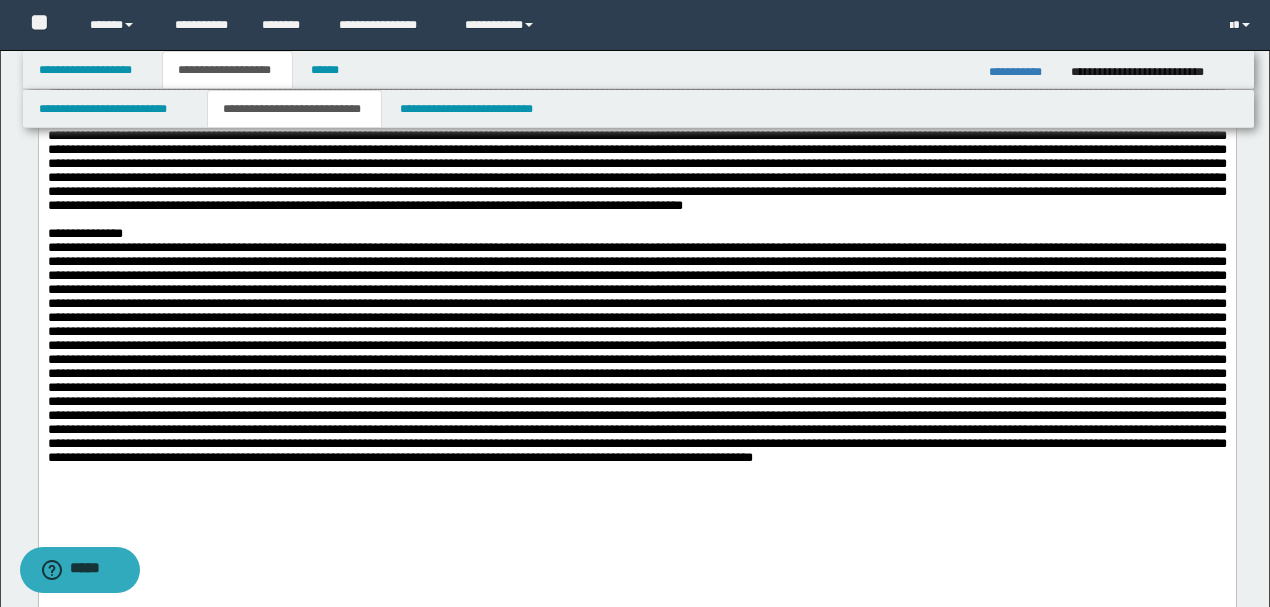 click on "**********" at bounding box center [636, 79] 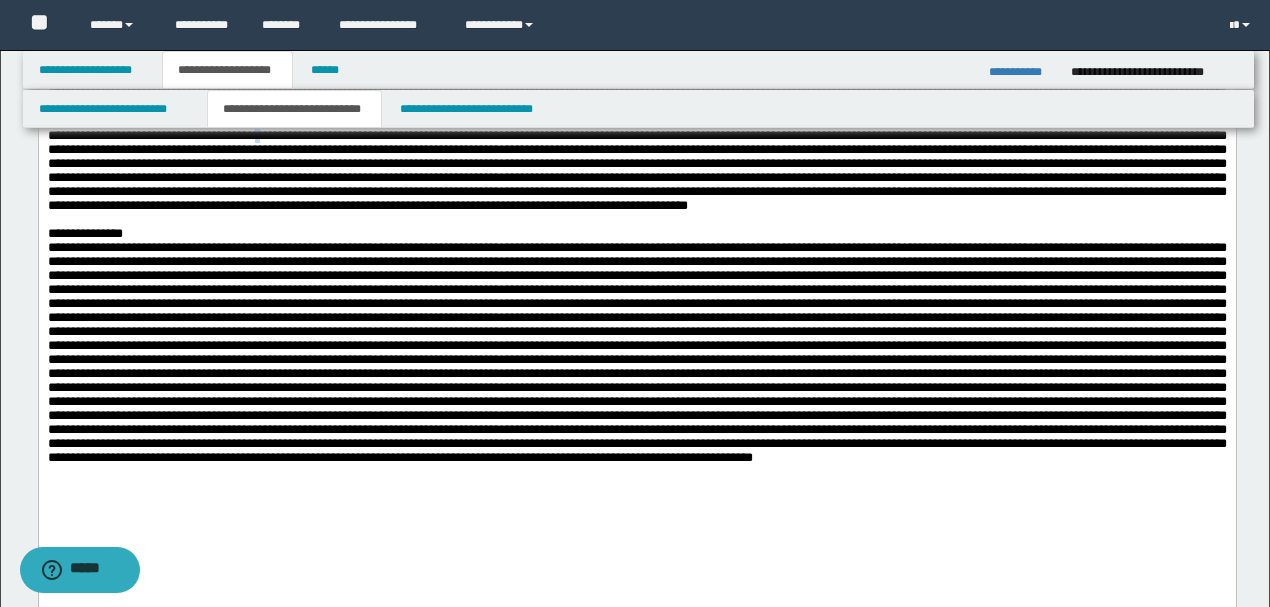 click on "**********" at bounding box center (636, 79) 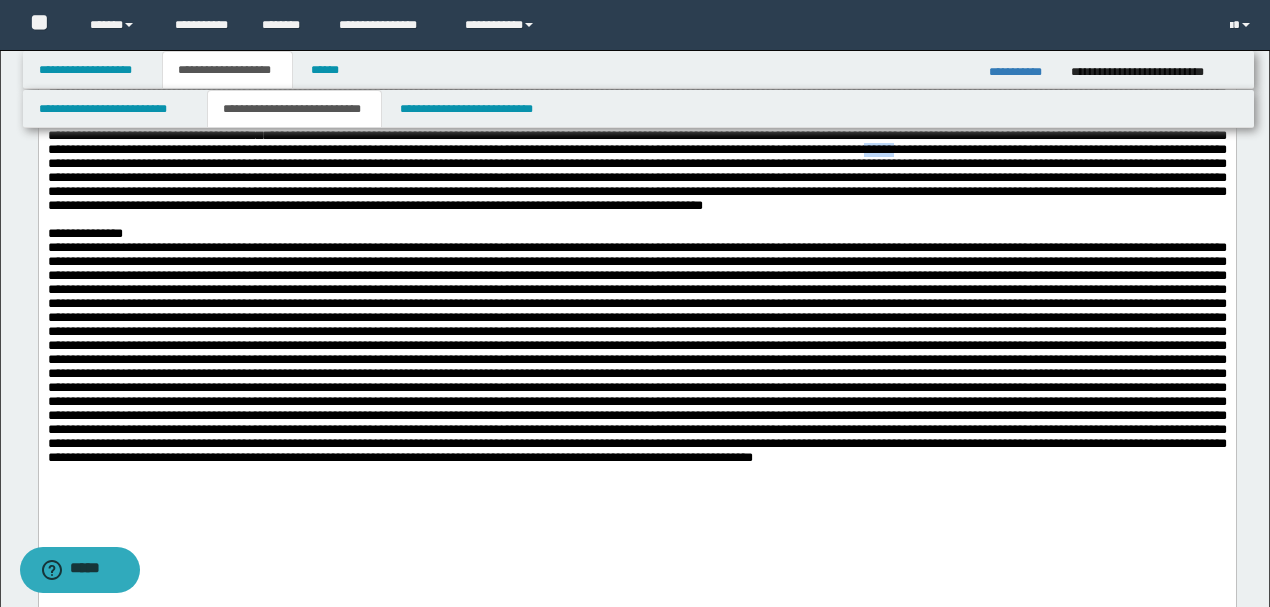 drag, startPoint x: 1060, startPoint y: 245, endPoint x: 1093, endPoint y: 244, distance: 33.01515 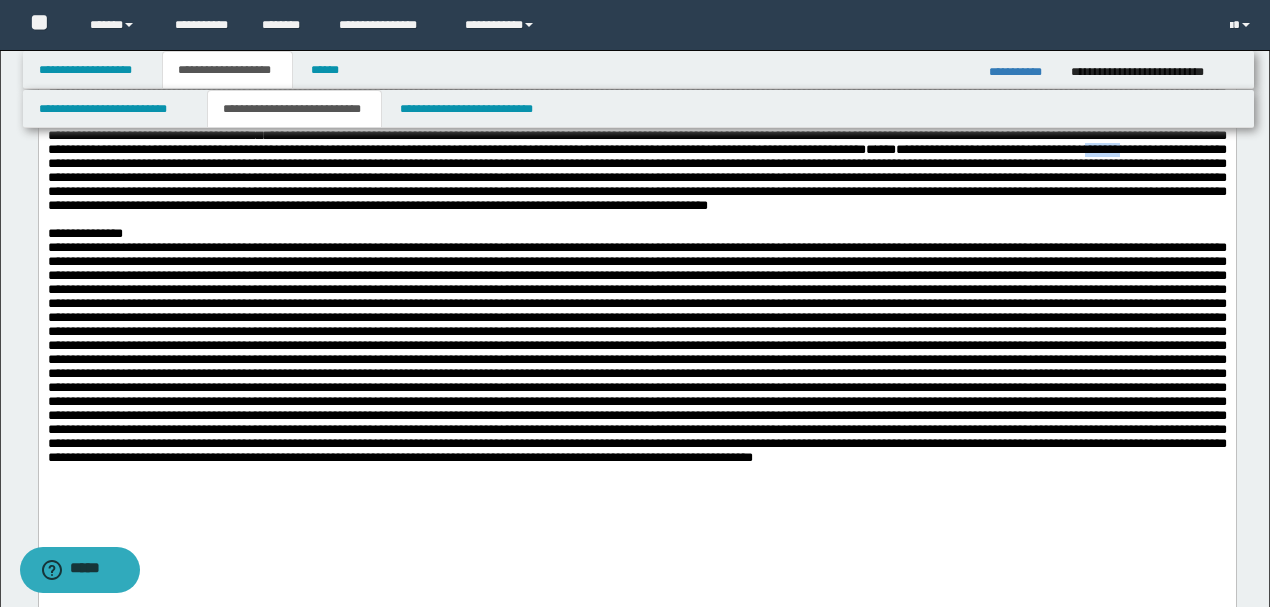 drag, startPoint x: 144, startPoint y: 262, endPoint x: 182, endPoint y: 262, distance: 38 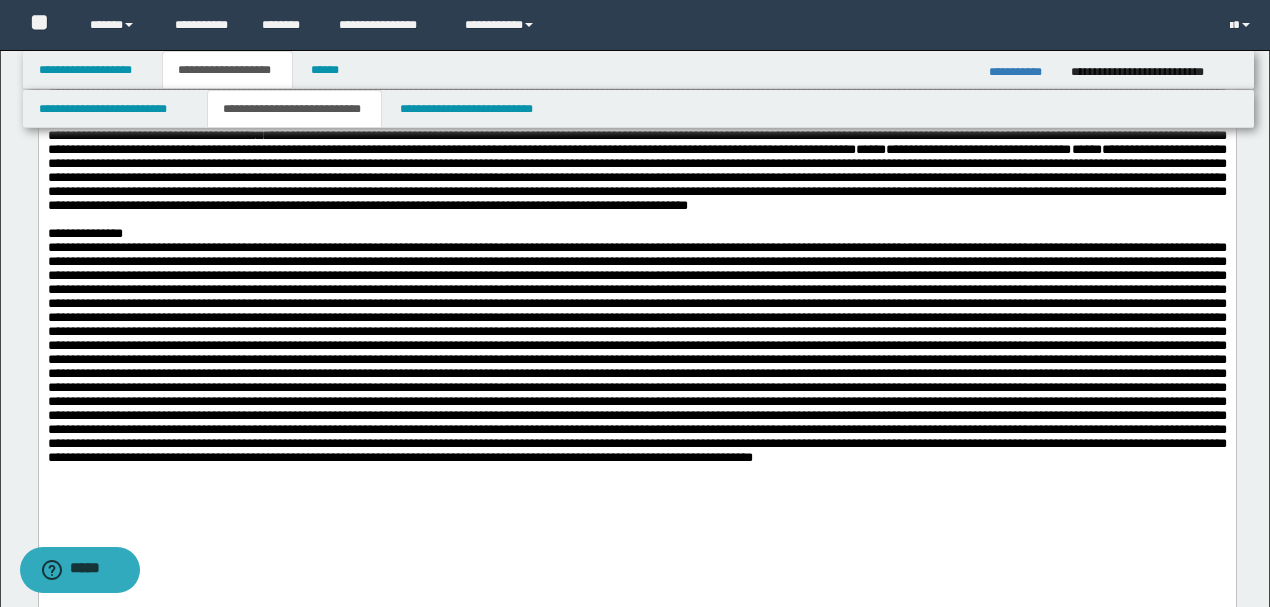 click on "**********" at bounding box center [636, 79] 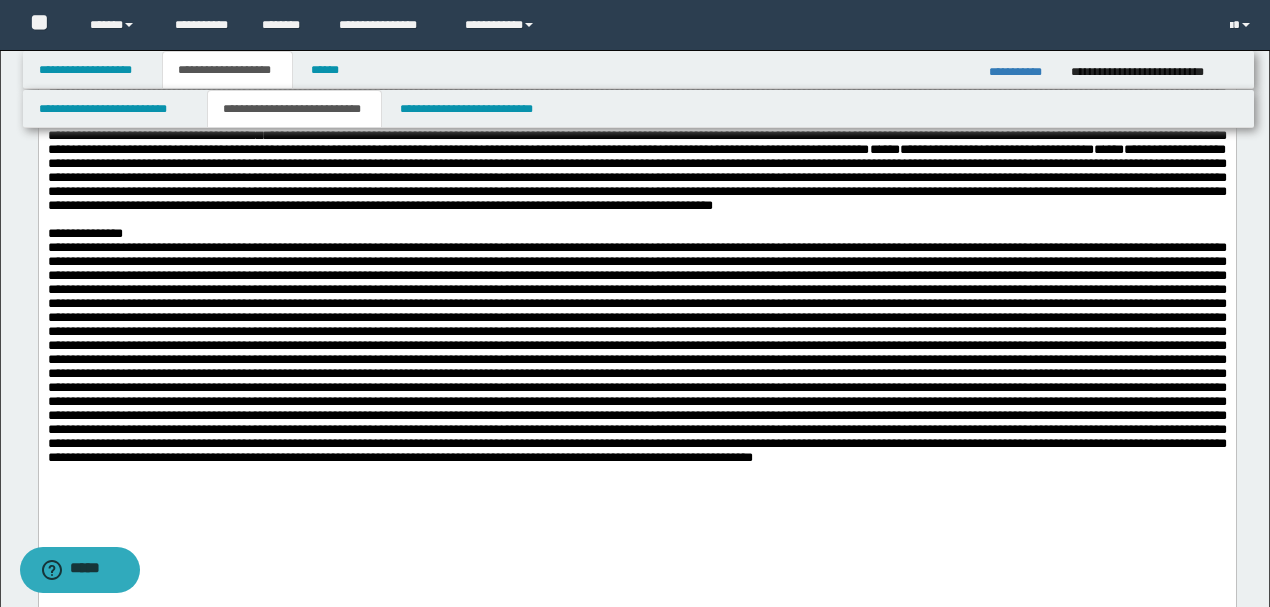 click on "**********" at bounding box center [636, 79] 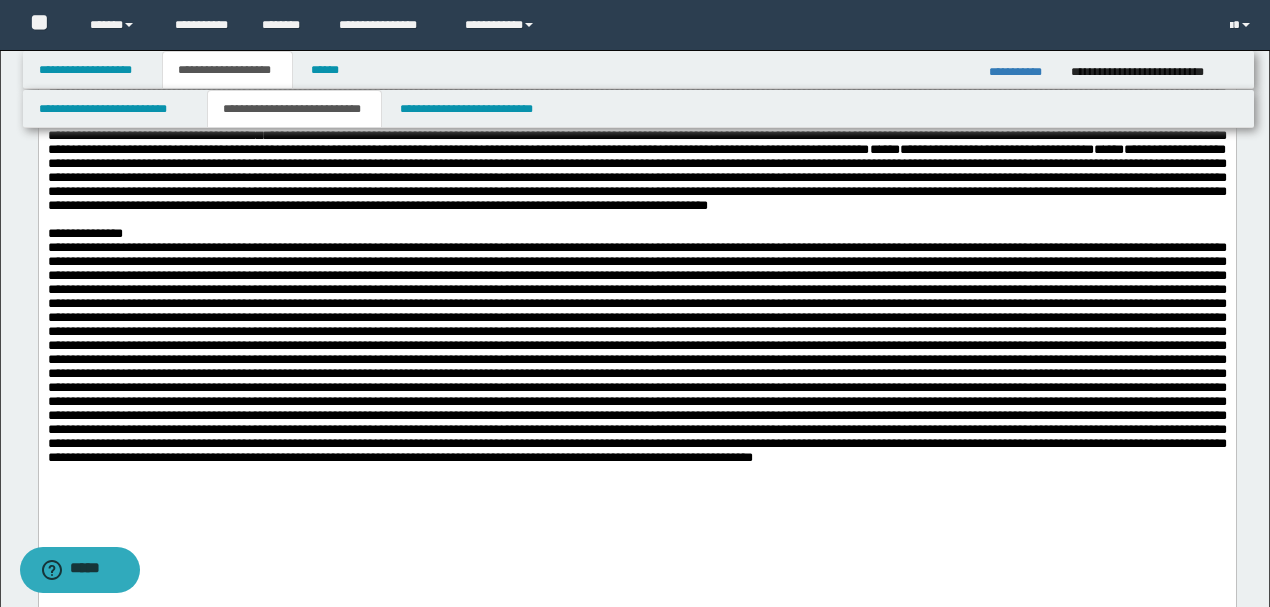click on "**********" at bounding box center [636, 79] 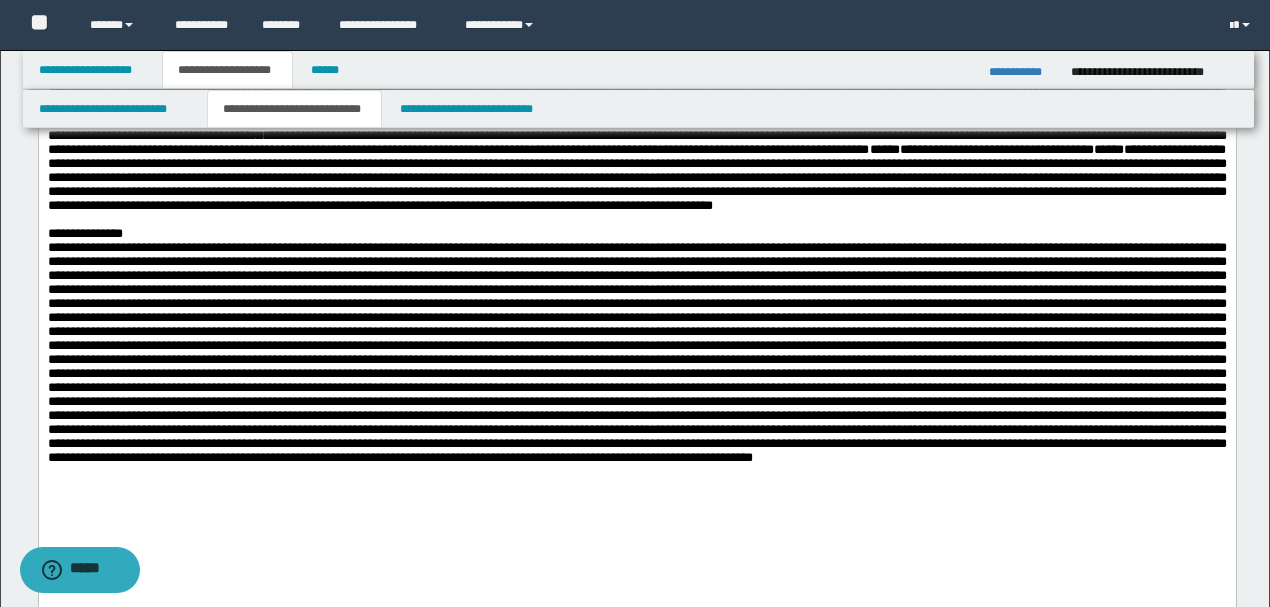 click on "**********" at bounding box center (636, 79) 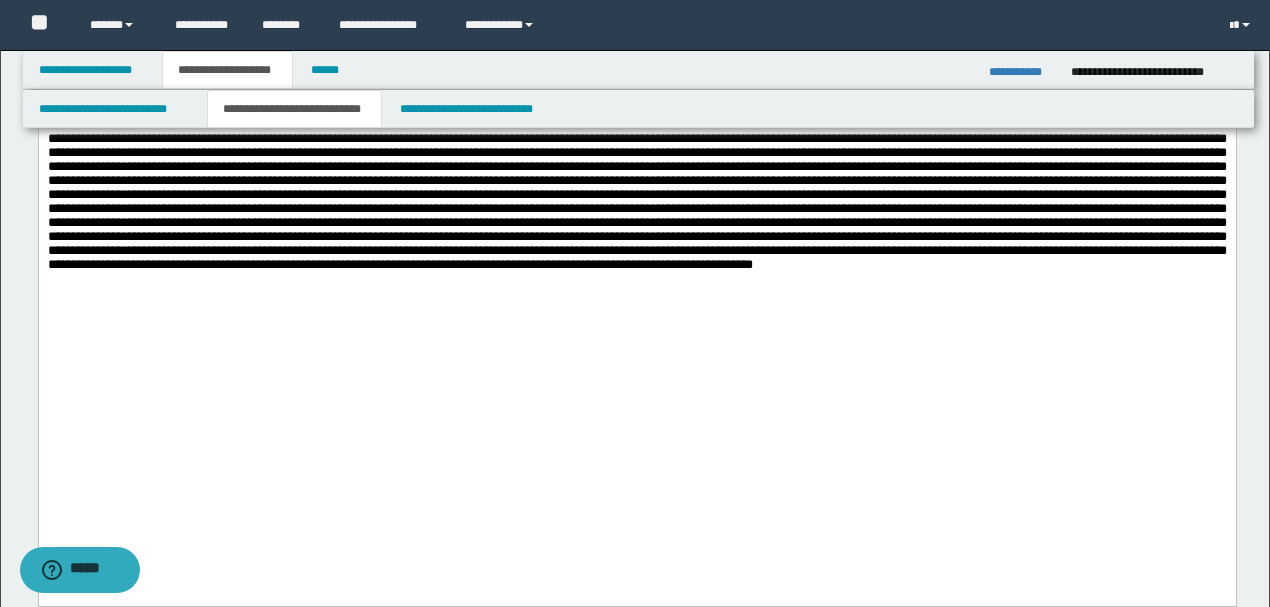 scroll, scrollTop: 533, scrollLeft: 0, axis: vertical 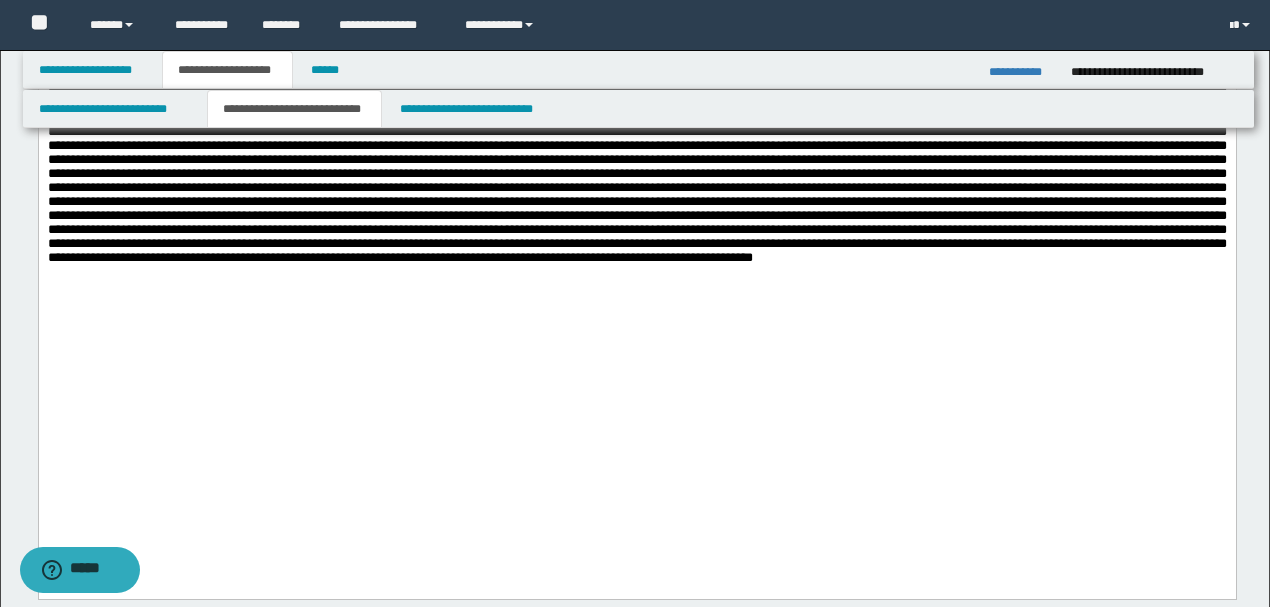 click at bounding box center (636, 152) 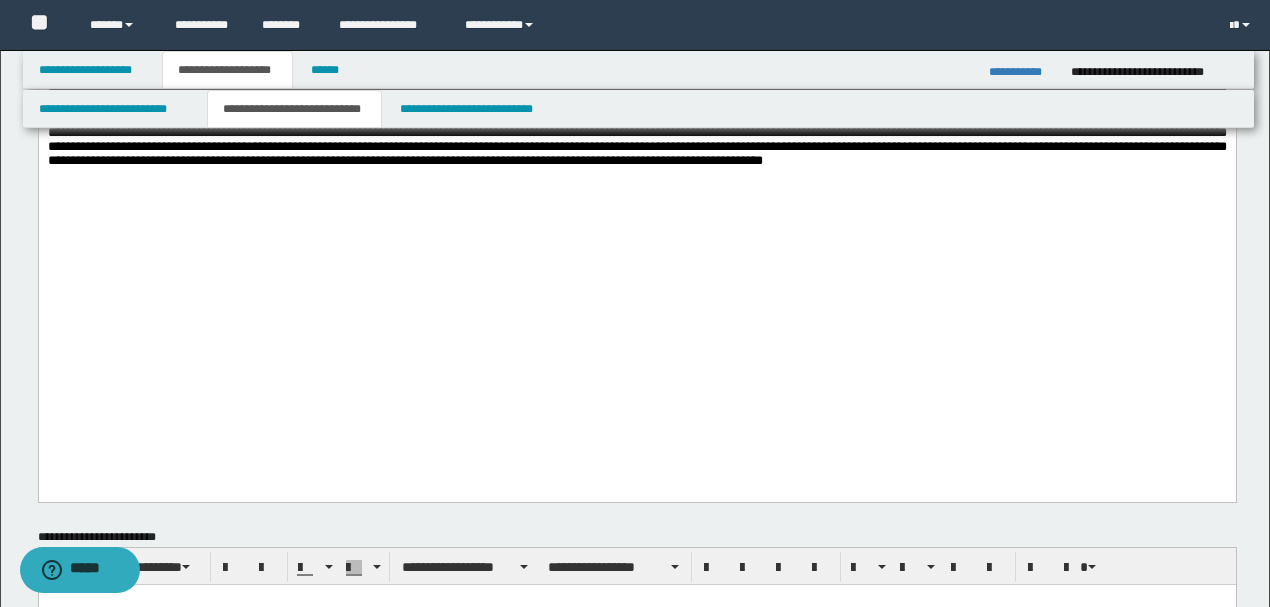 scroll, scrollTop: 600, scrollLeft: 0, axis: vertical 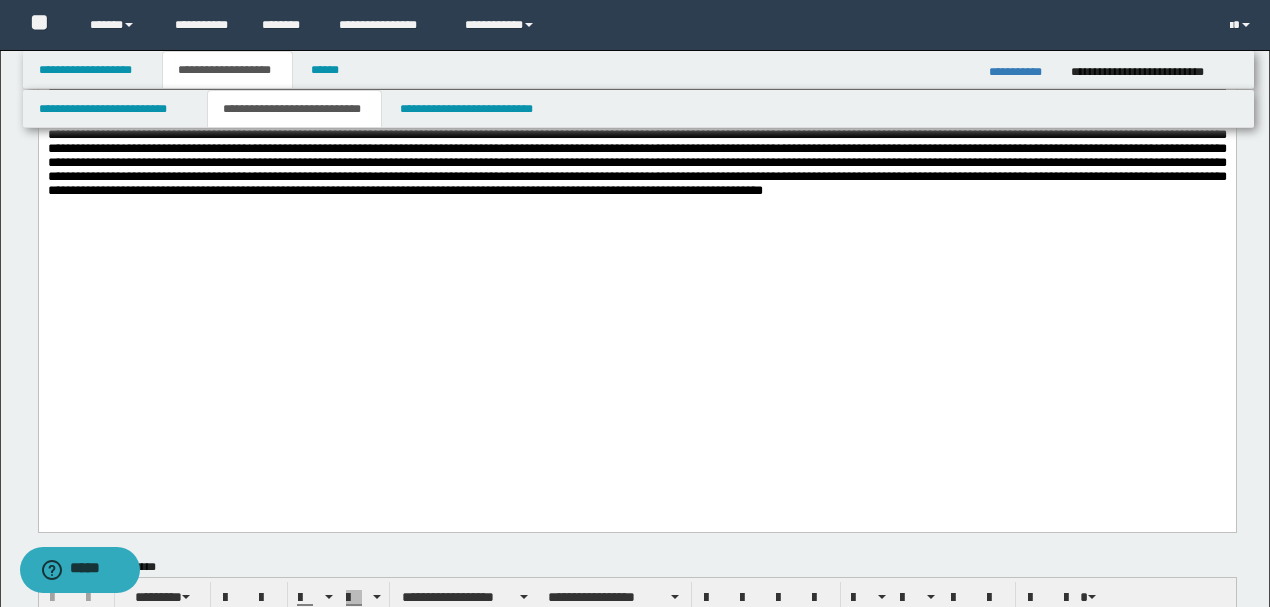 click at bounding box center [636, 85] 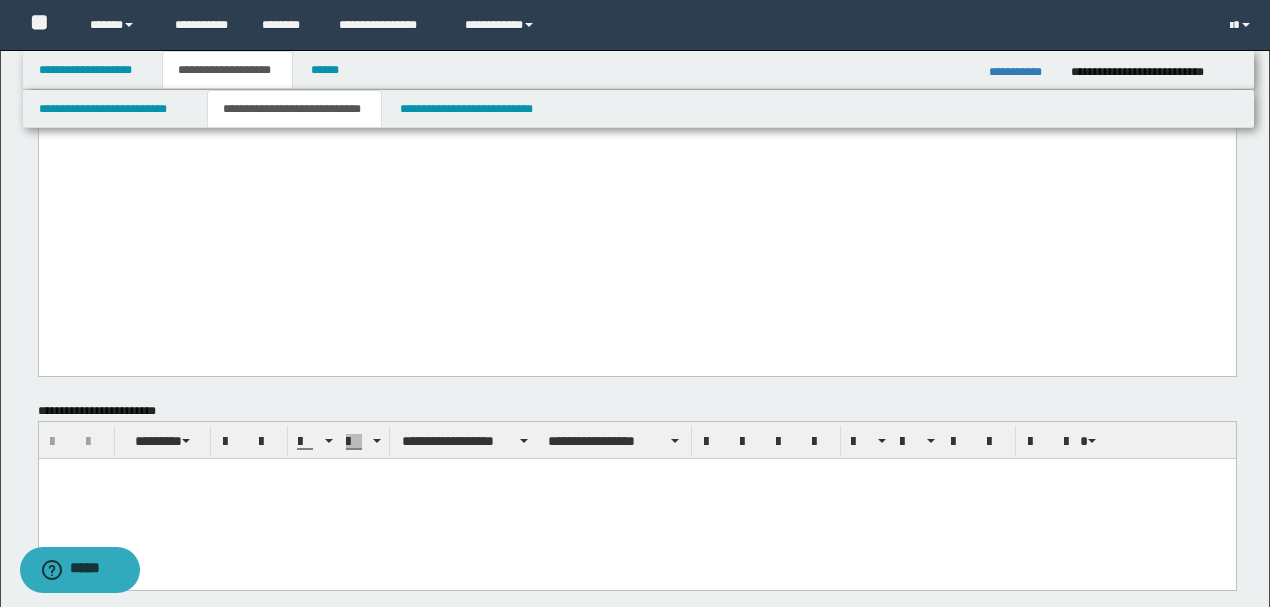 scroll, scrollTop: 733, scrollLeft: 0, axis: vertical 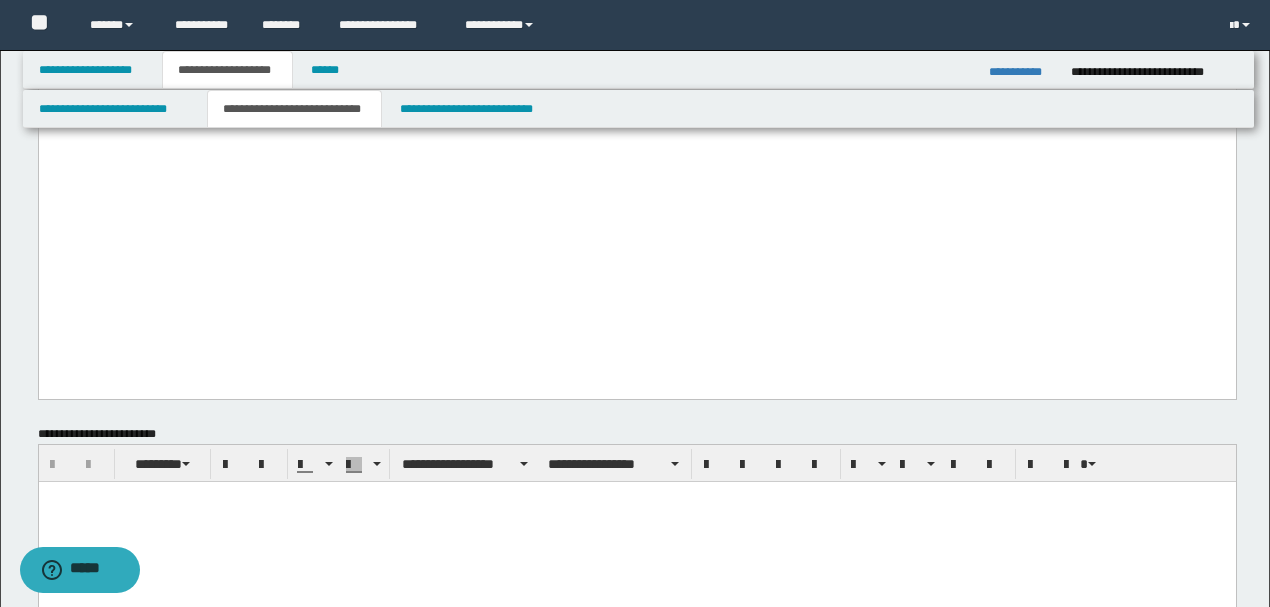 click at bounding box center [636, -48] 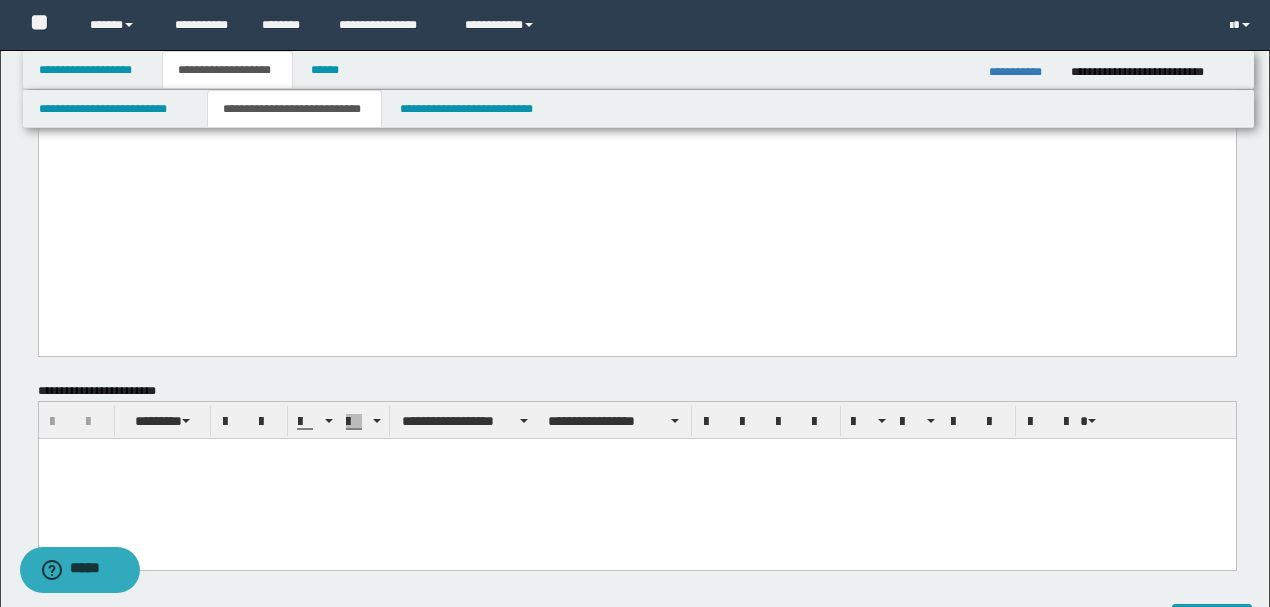scroll, scrollTop: 800, scrollLeft: 0, axis: vertical 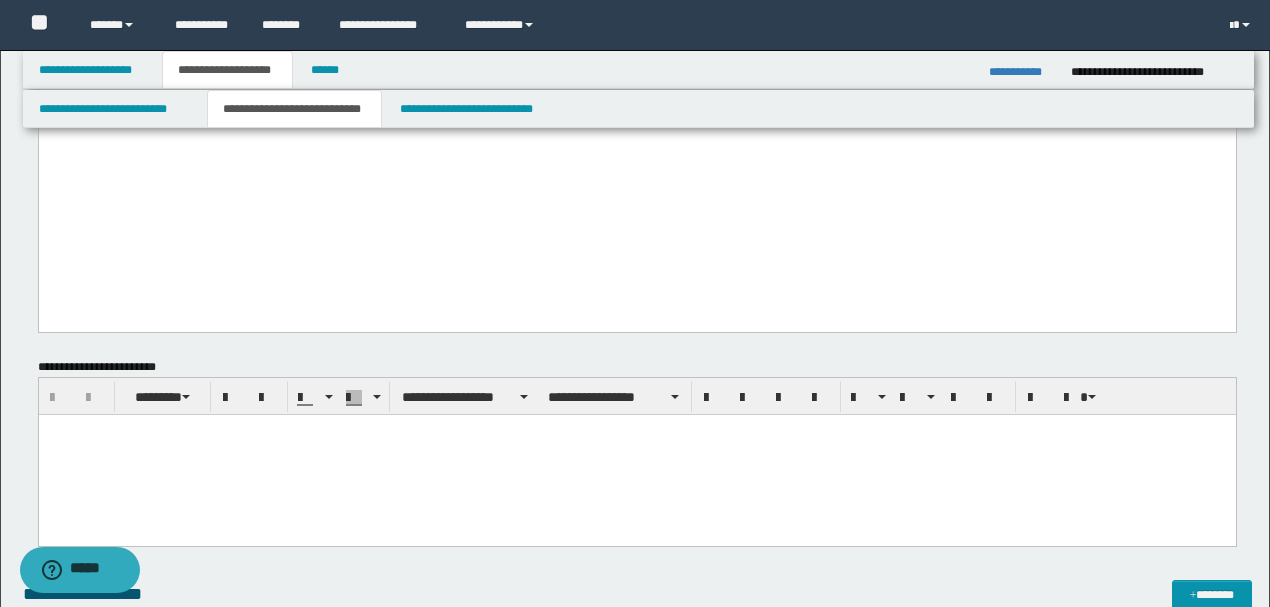 click at bounding box center [636, -115] 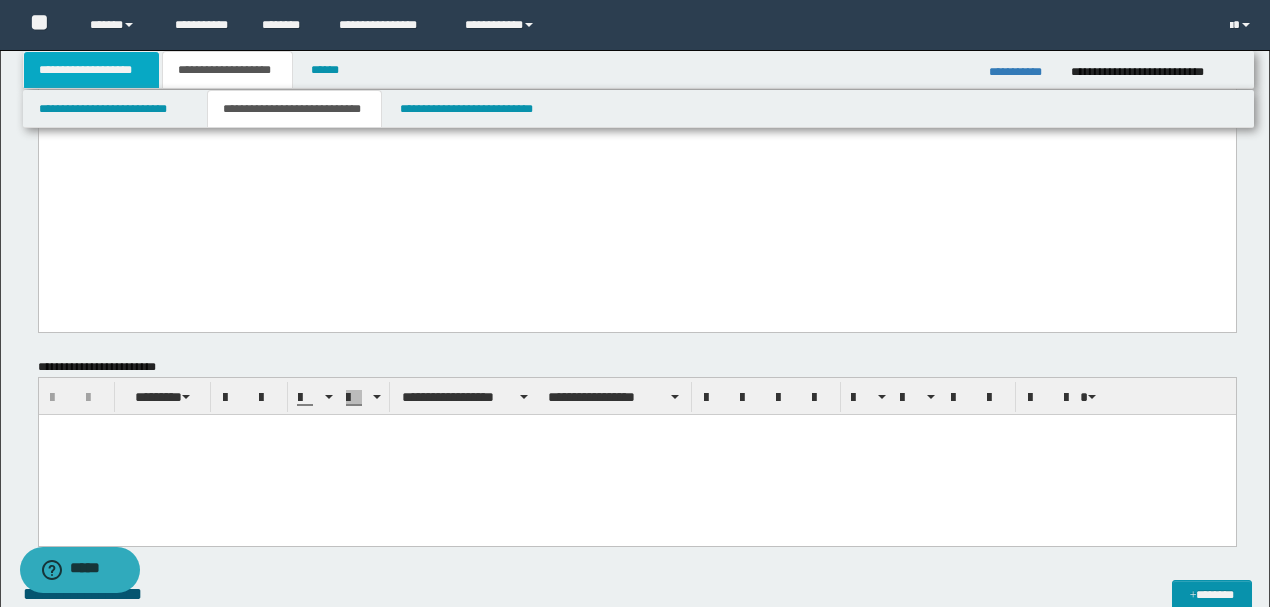 click on "**********" at bounding box center [92, 70] 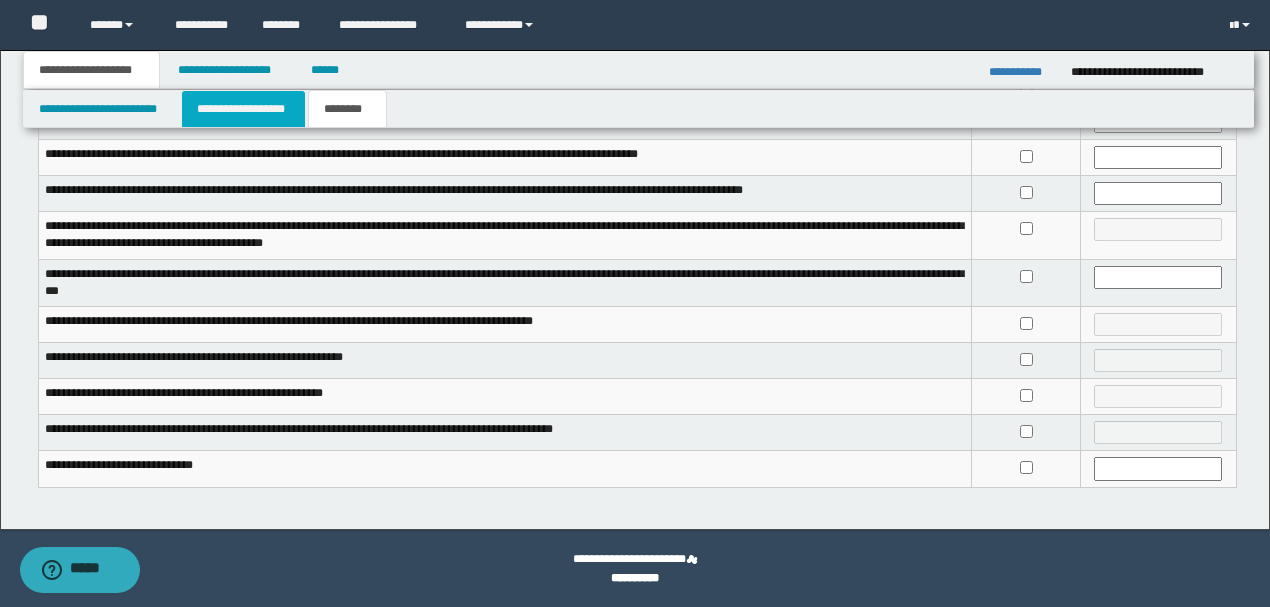 click on "**********" at bounding box center [243, 109] 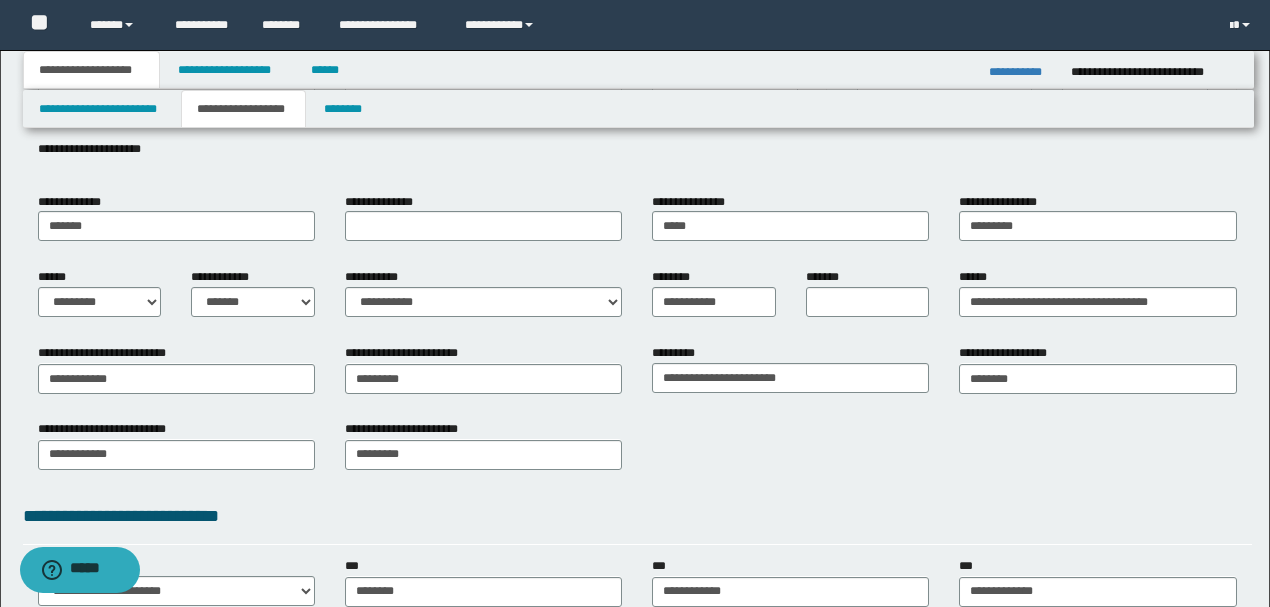 scroll, scrollTop: 0, scrollLeft: 0, axis: both 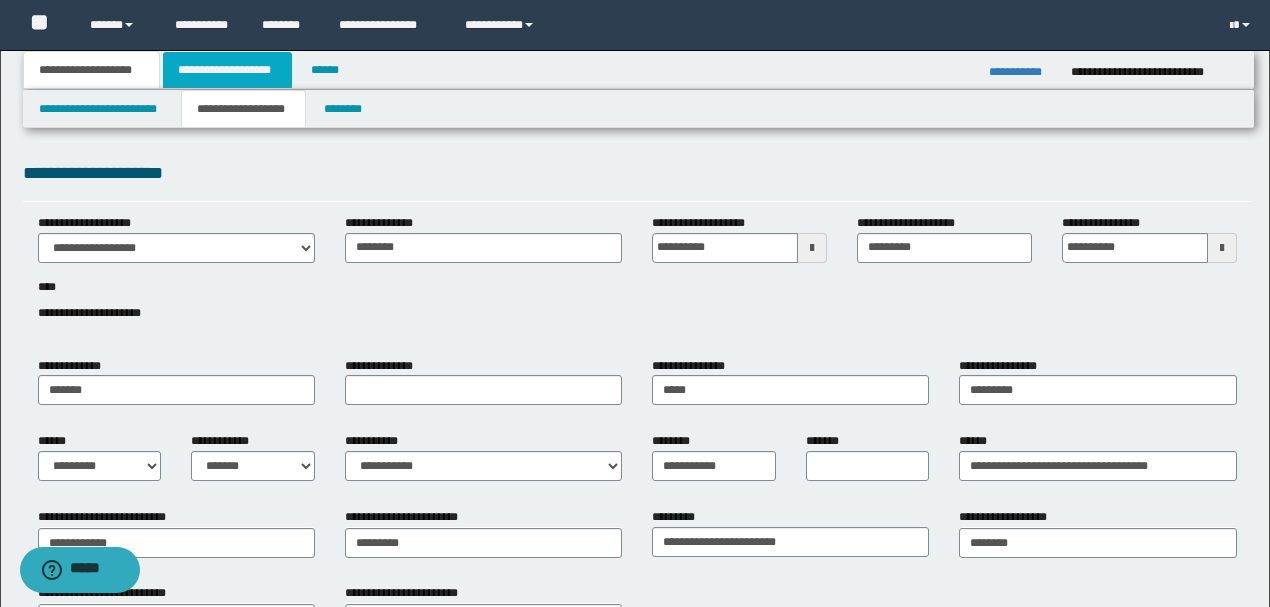 click on "**********" at bounding box center (227, 70) 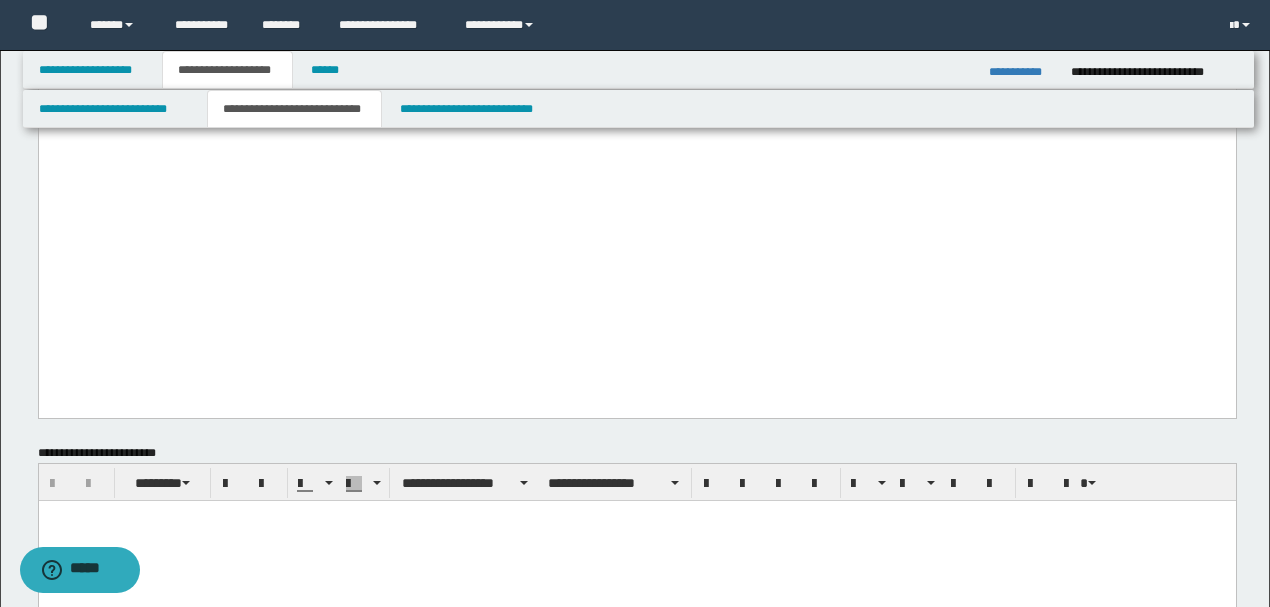 scroll, scrollTop: 733, scrollLeft: 0, axis: vertical 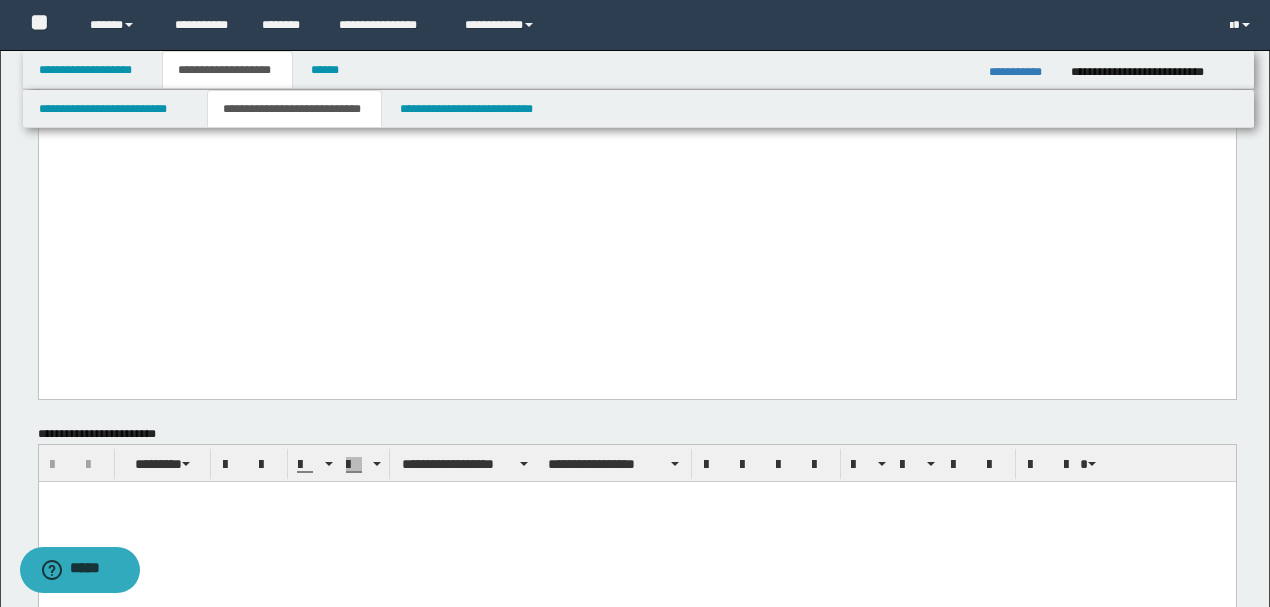 click at bounding box center [636, -48] 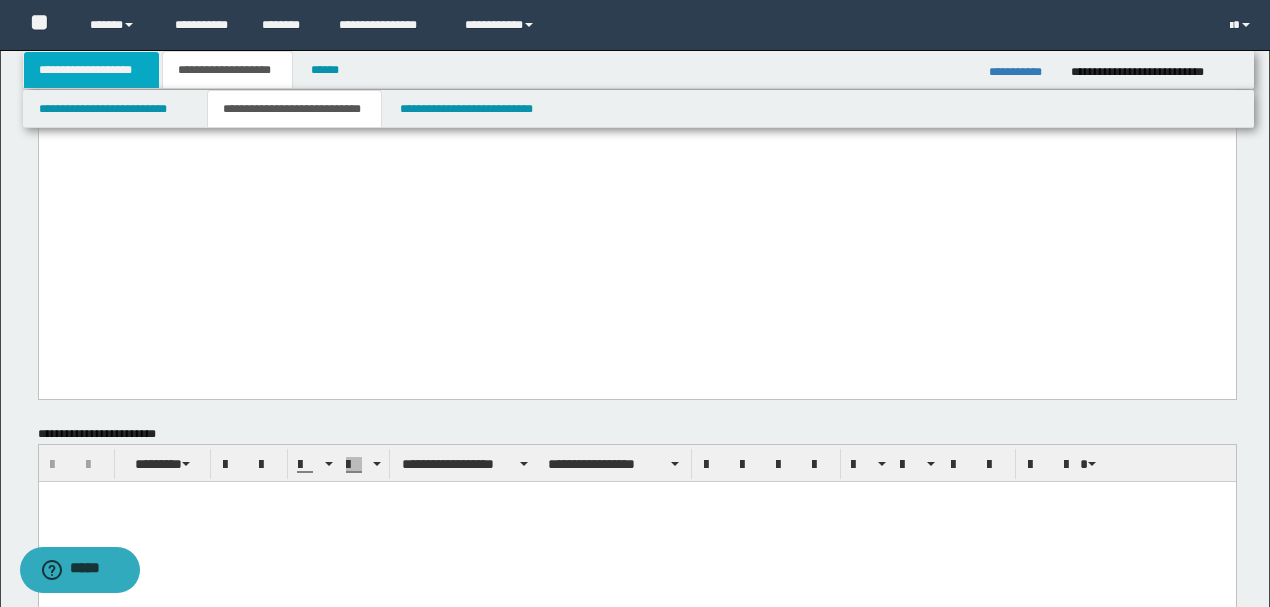 click on "**********" at bounding box center (92, 70) 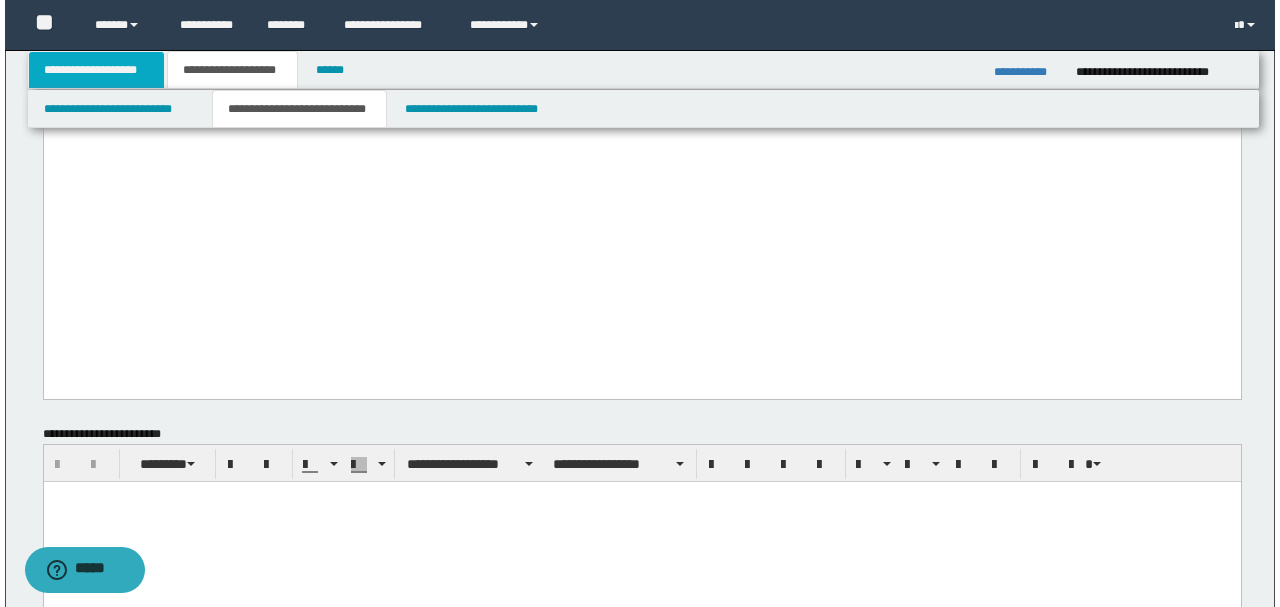 scroll, scrollTop: 498, scrollLeft: 0, axis: vertical 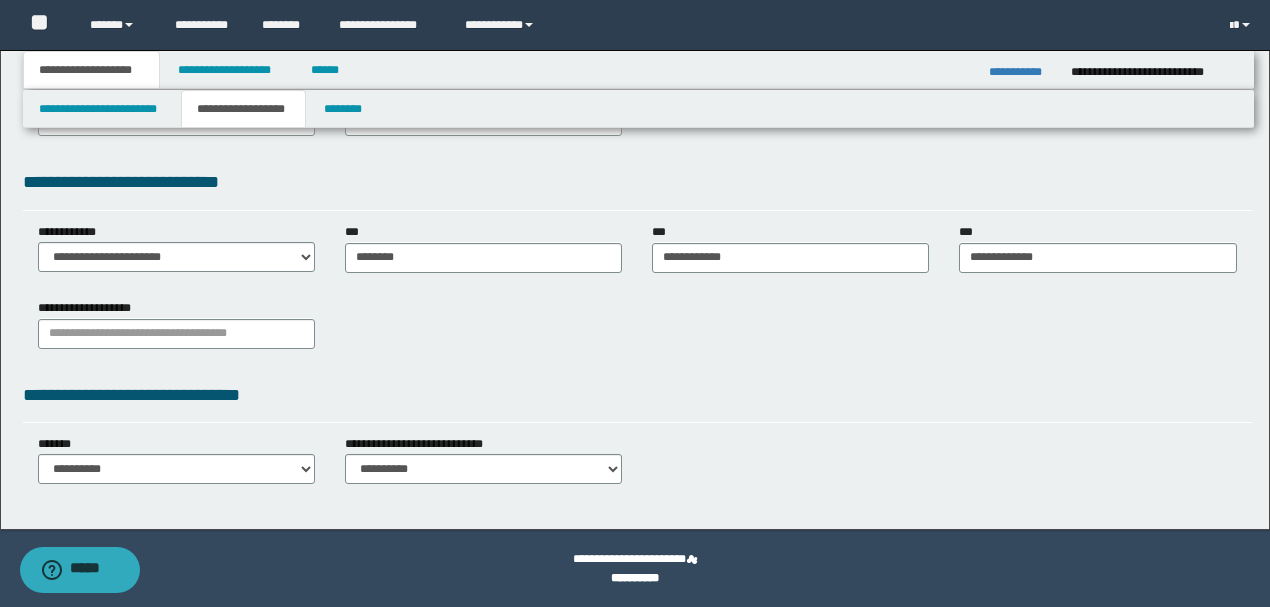 click on "**********" at bounding box center [243, 109] 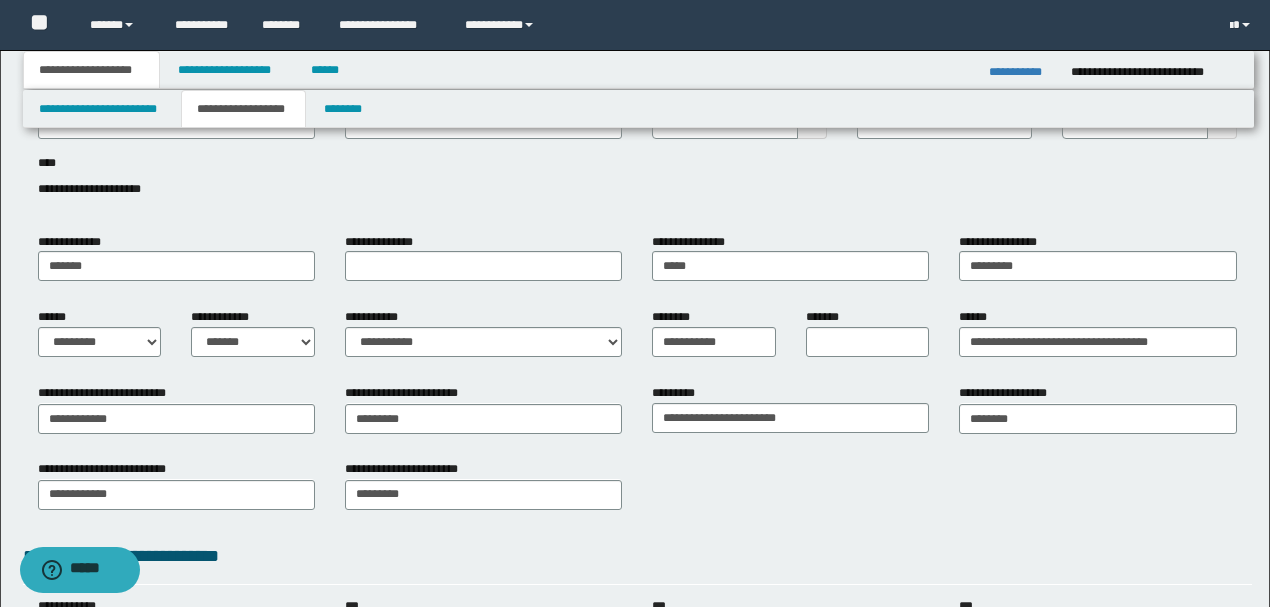 scroll, scrollTop: 0, scrollLeft: 0, axis: both 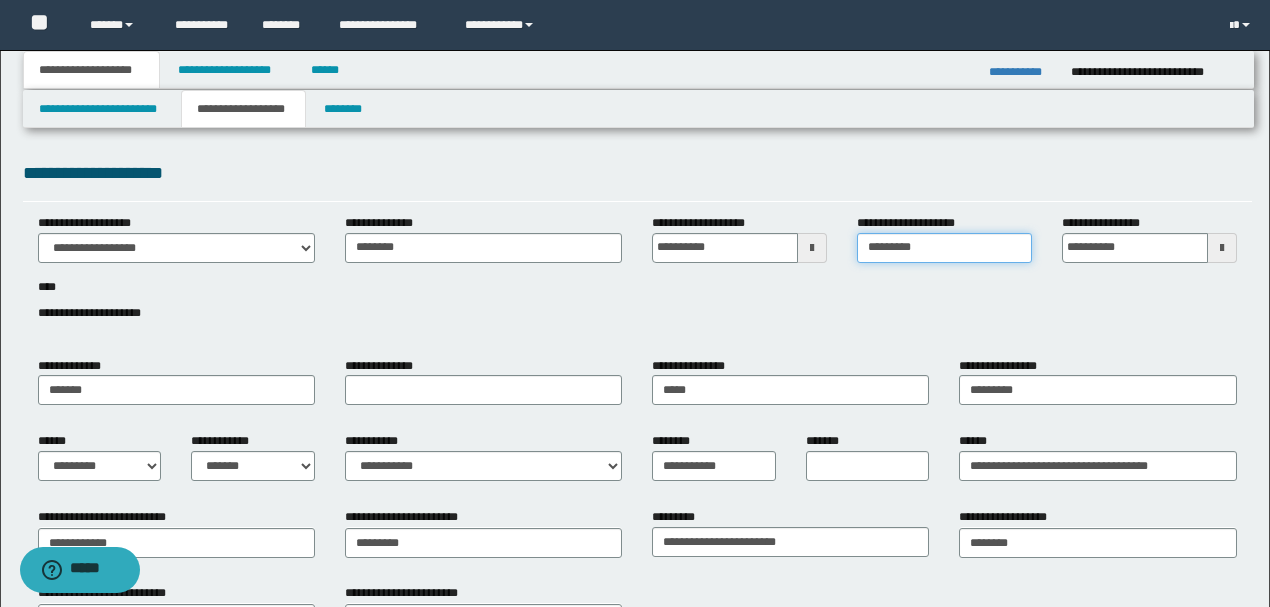 click on "*********" at bounding box center (944, 248) 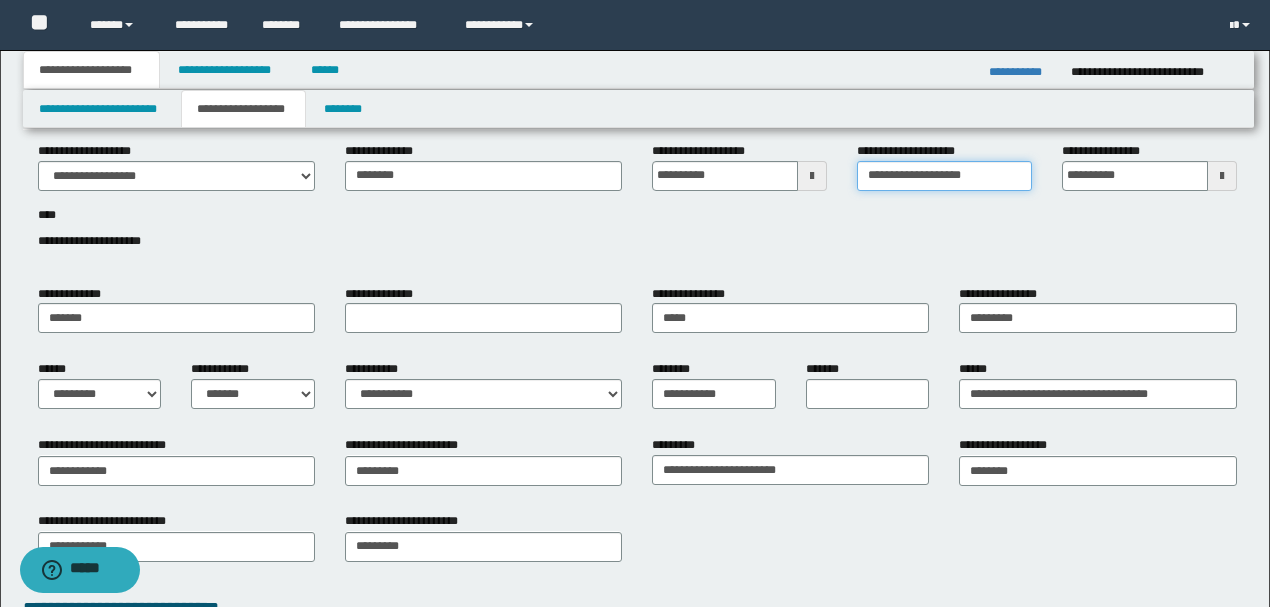 scroll, scrollTop: 200, scrollLeft: 0, axis: vertical 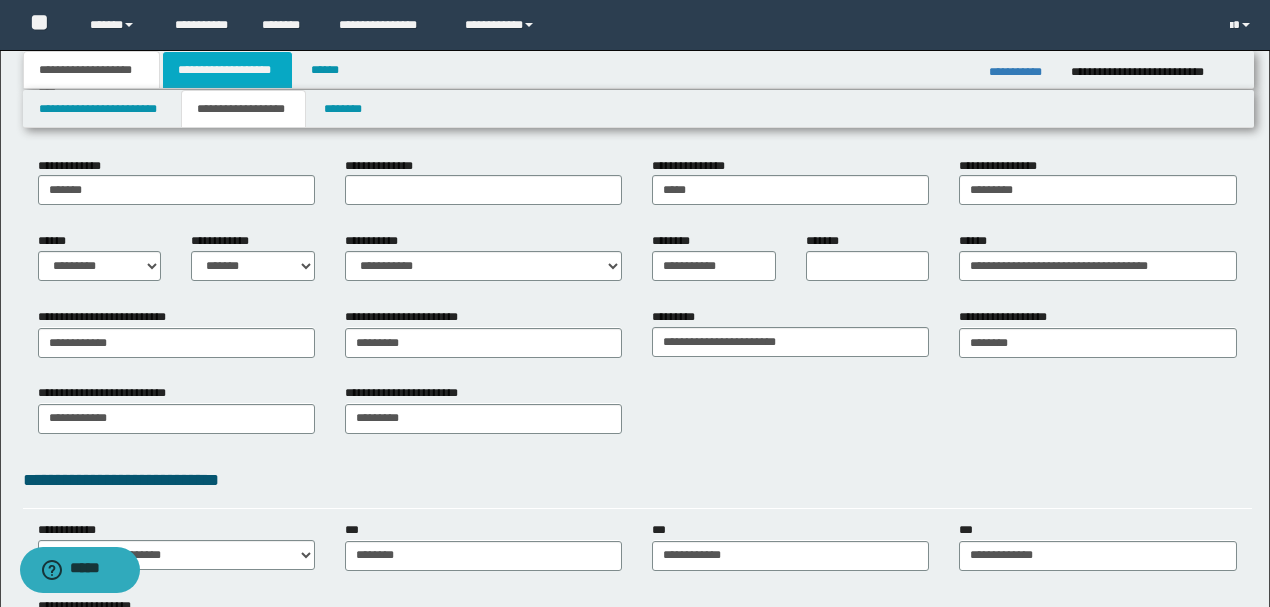 type on "**********" 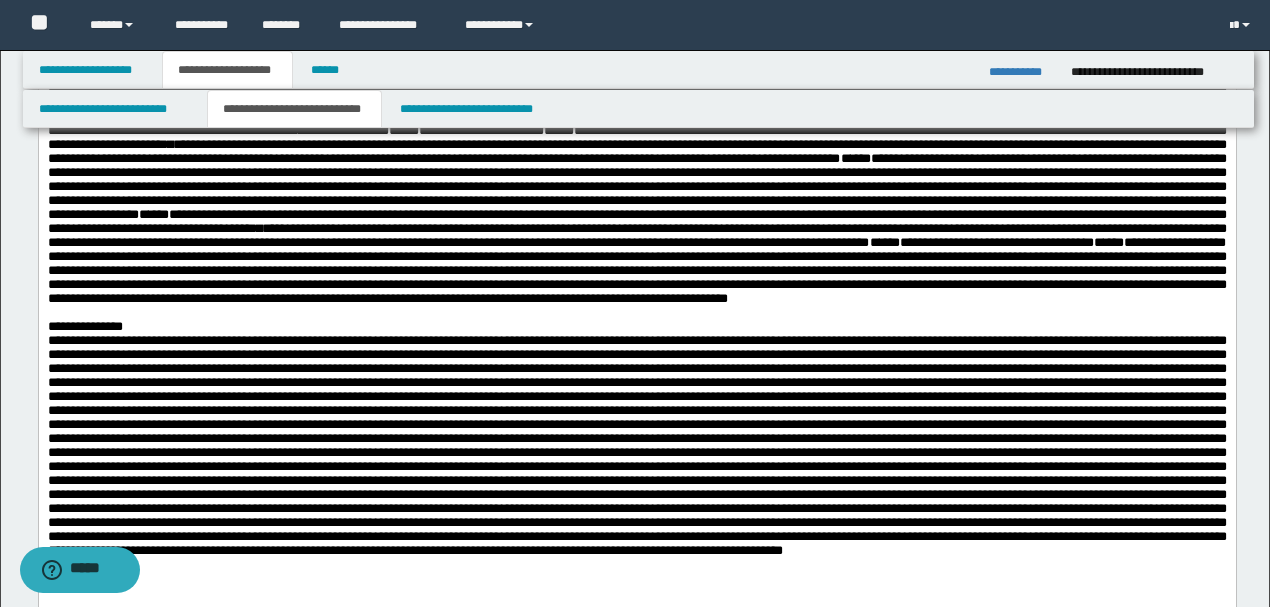 scroll, scrollTop: 333, scrollLeft: 0, axis: vertical 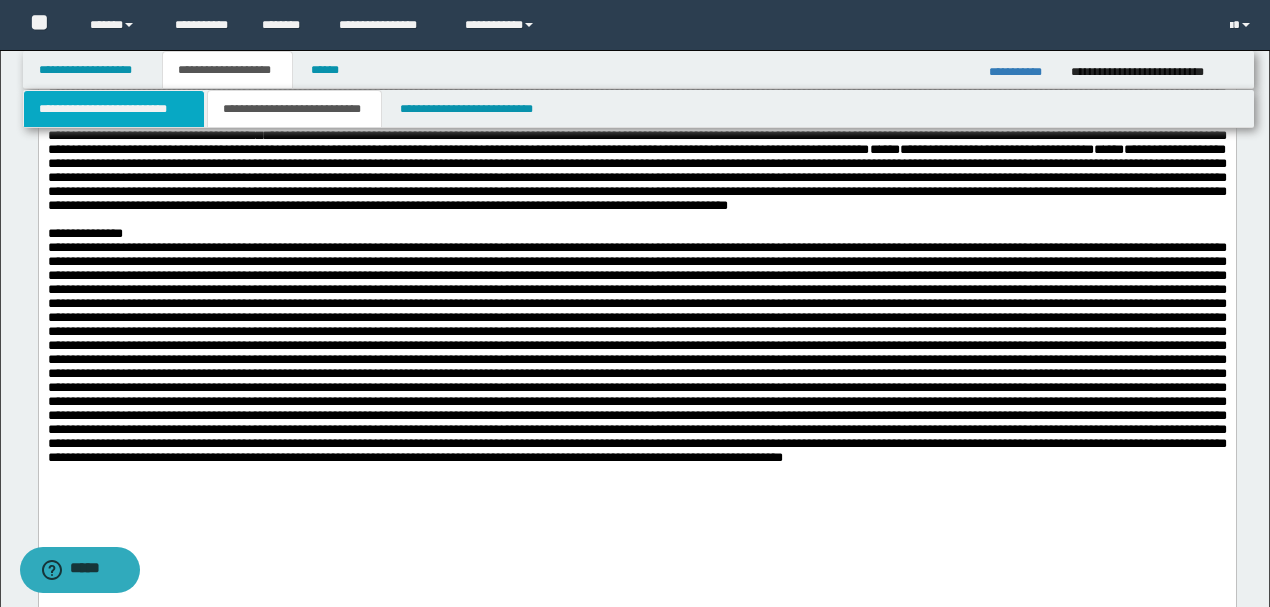 click on "**********" at bounding box center [114, 109] 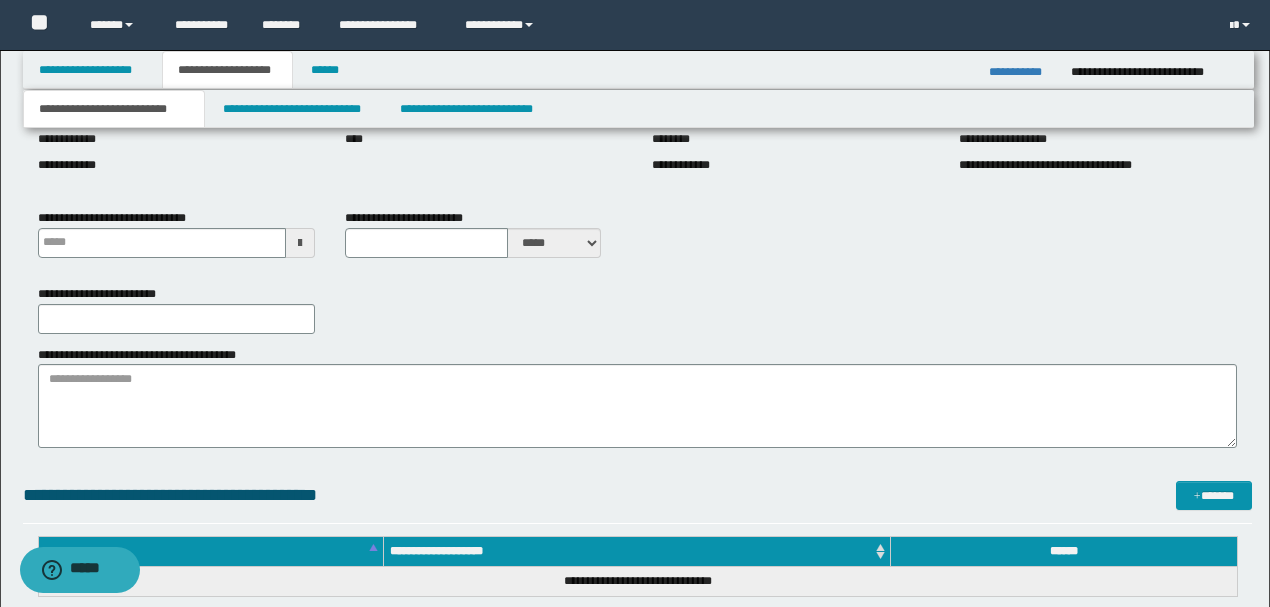 type 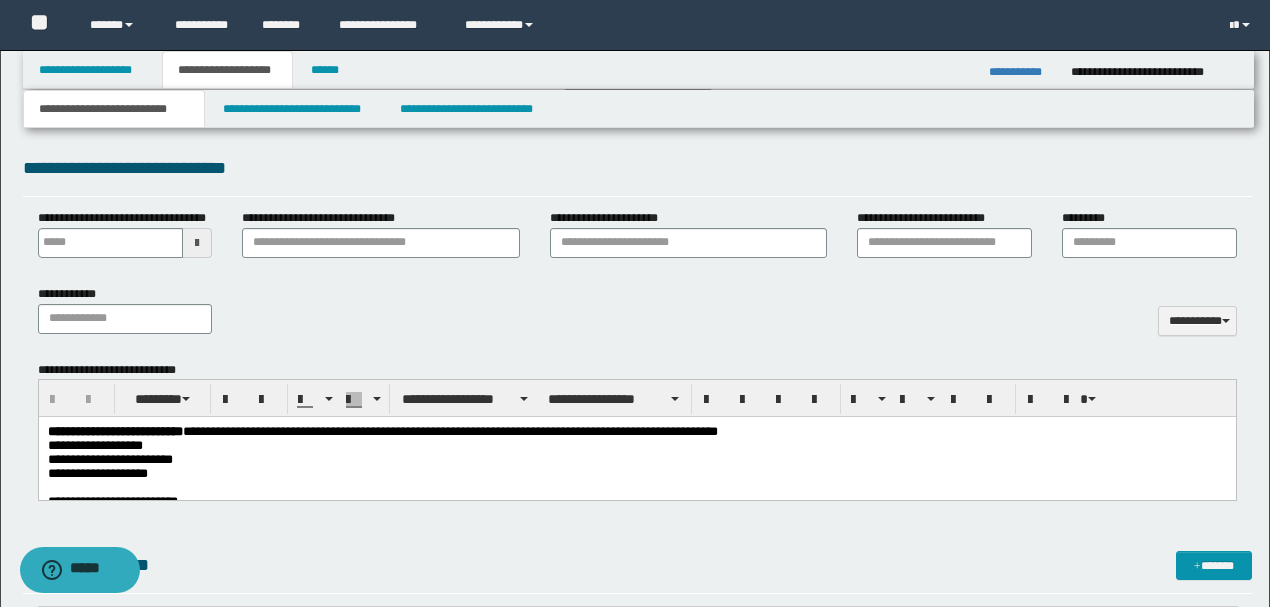 scroll, scrollTop: 800, scrollLeft: 0, axis: vertical 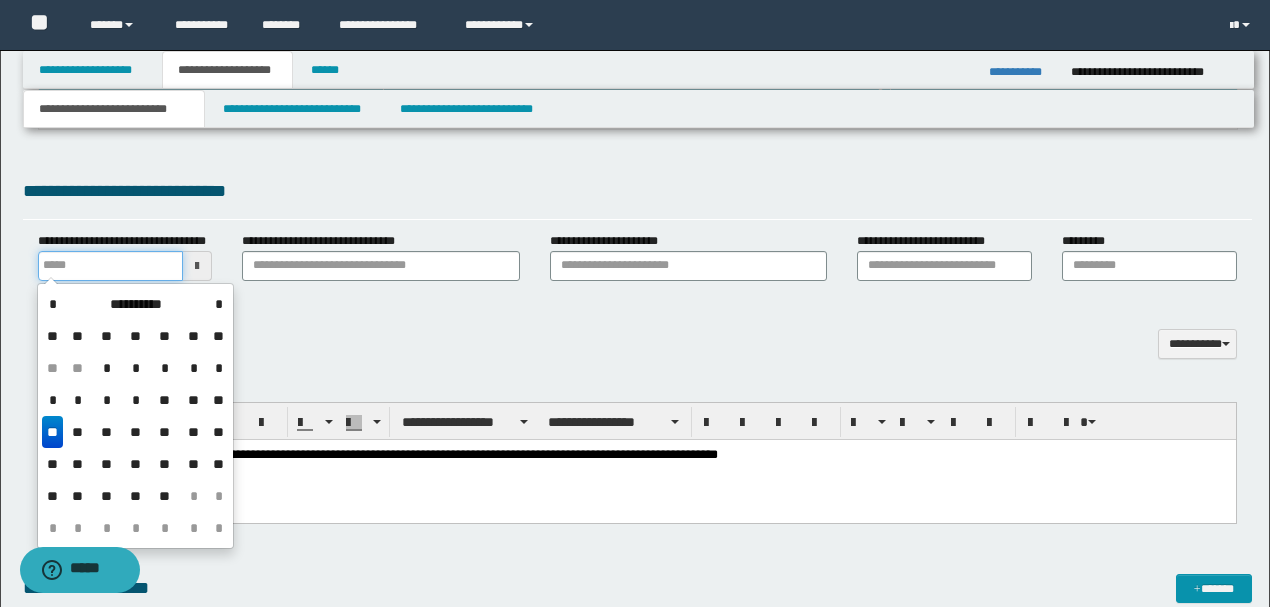 click on "**********" at bounding box center (111, 266) 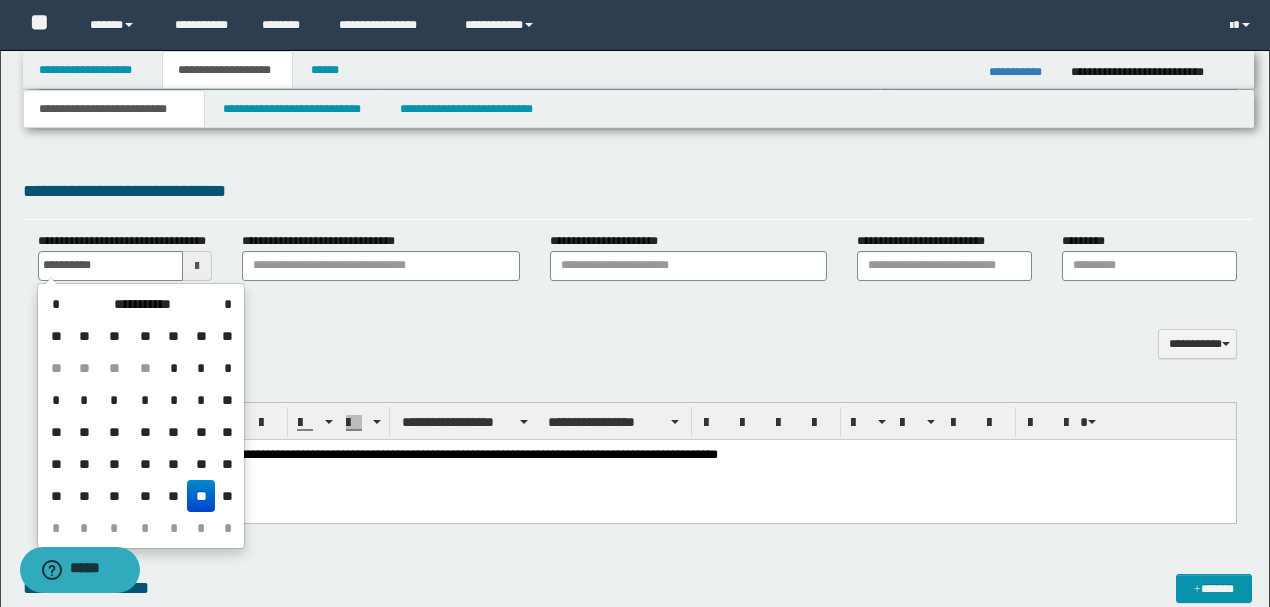 click on "**" at bounding box center [201, 496] 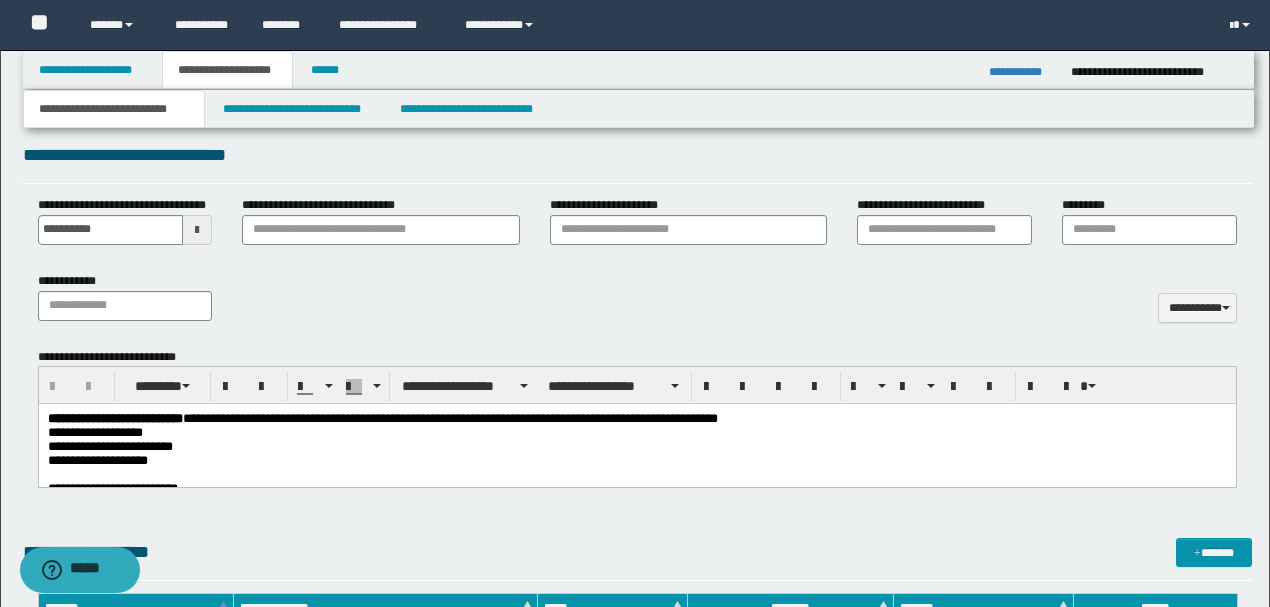 scroll, scrollTop: 866, scrollLeft: 0, axis: vertical 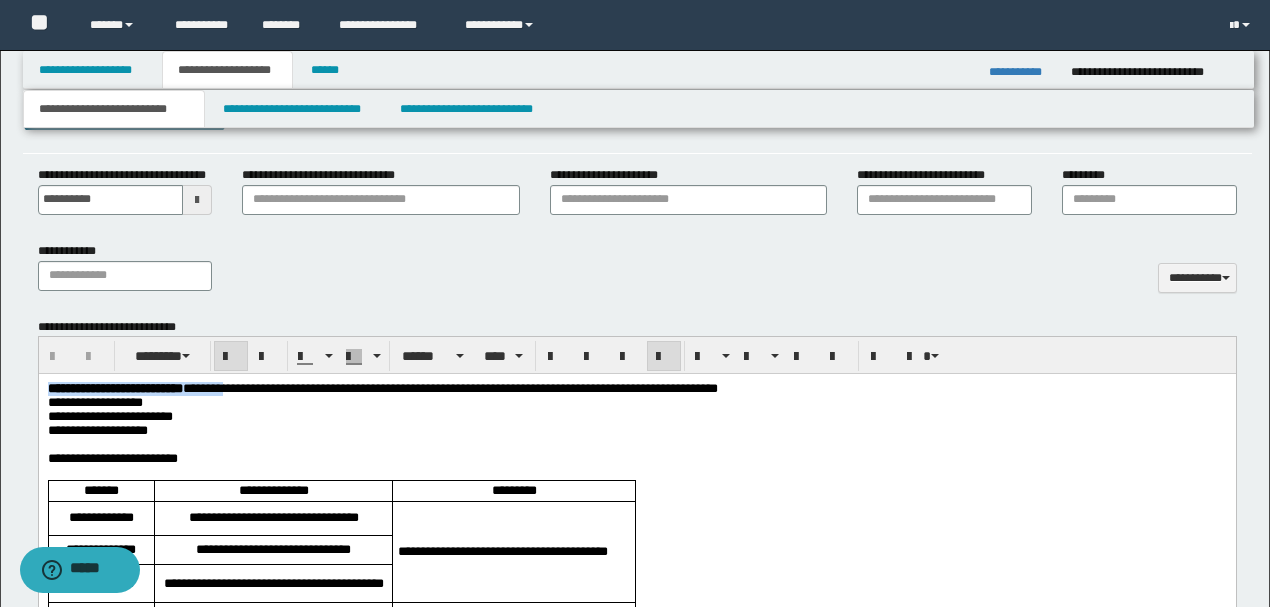 drag, startPoint x: 278, startPoint y: 395, endPoint x: 38, endPoint y: 764, distance: 440.18292 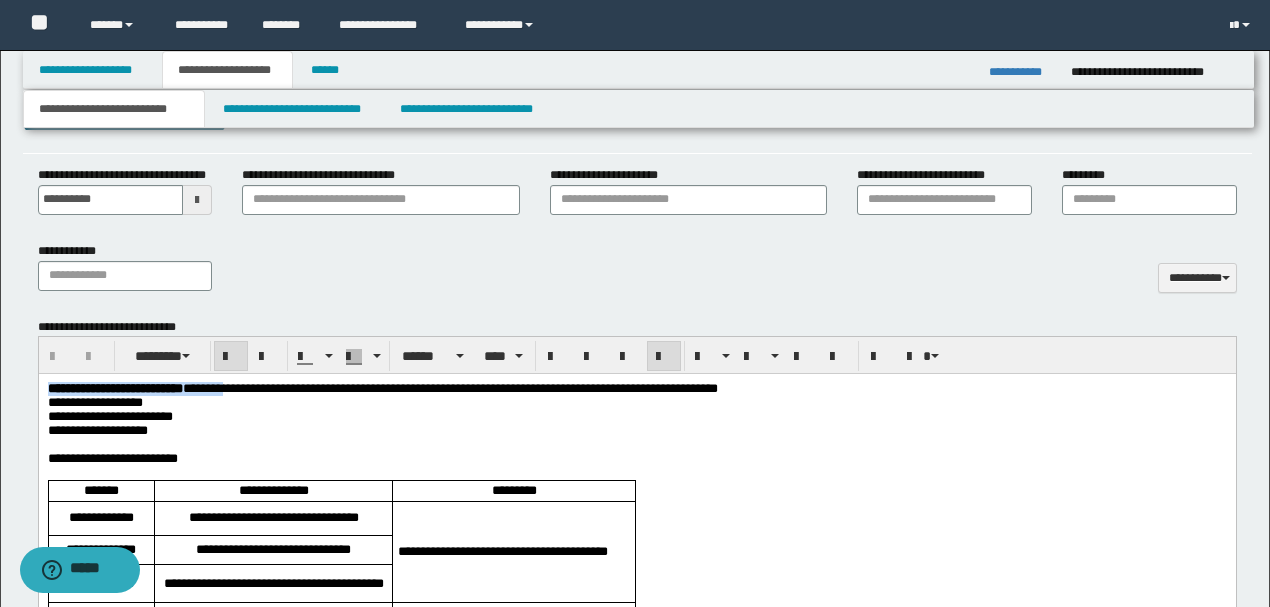 click on "**********" at bounding box center (636, 961) 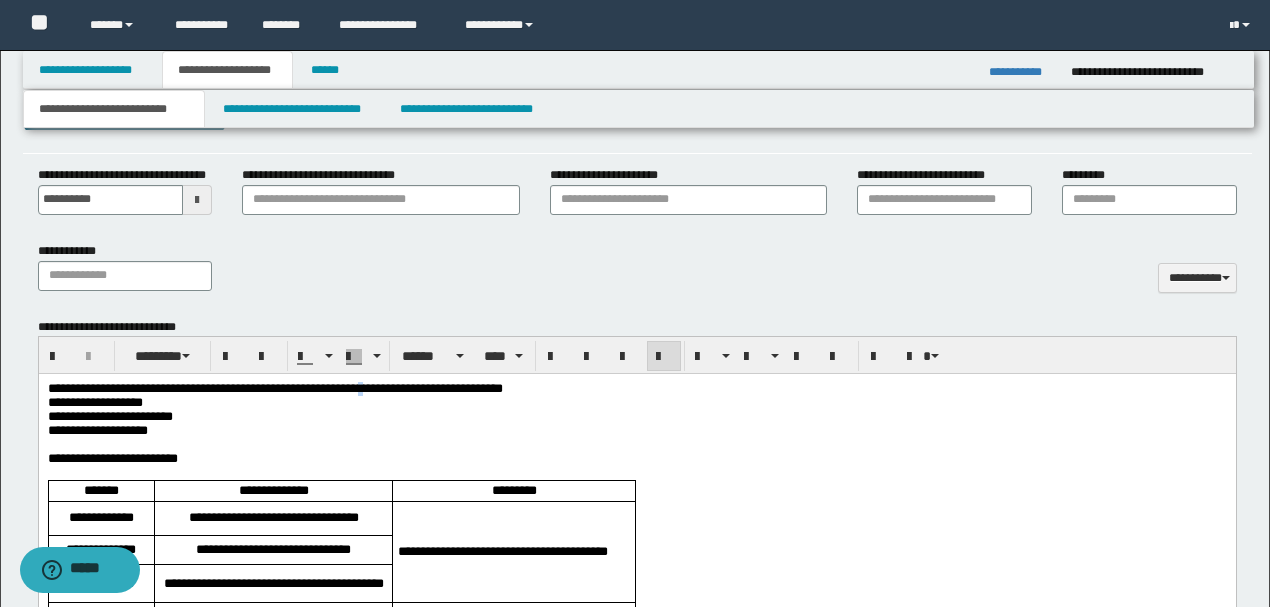 click on "**********" at bounding box center (274, 388) 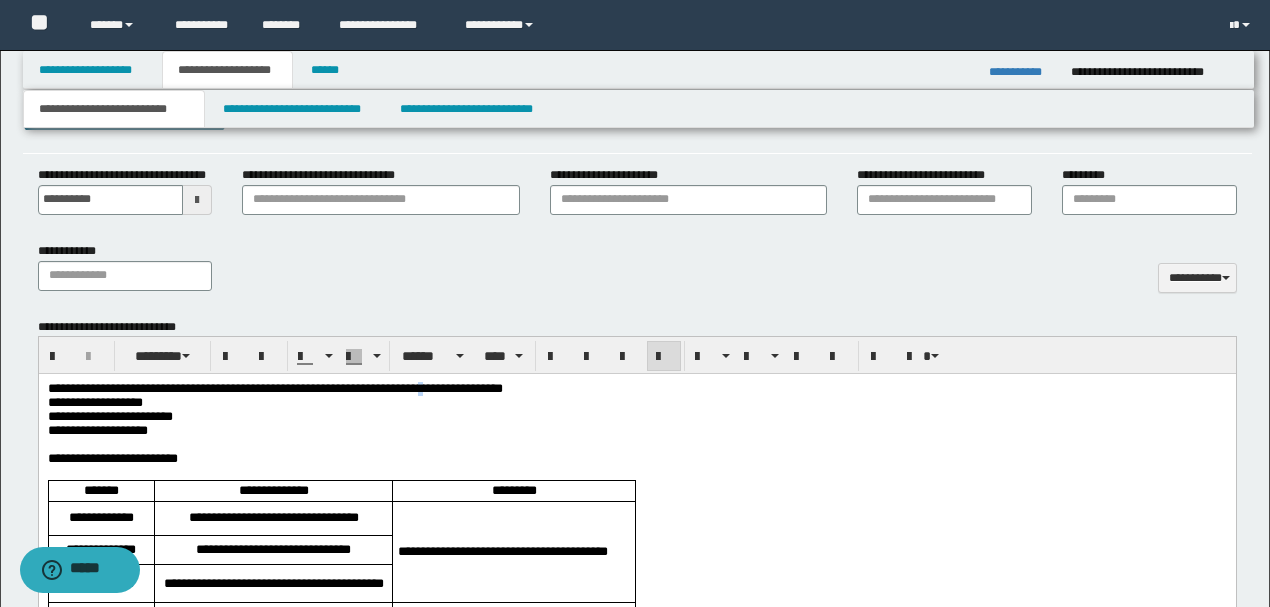 click on "**********" at bounding box center (274, 388) 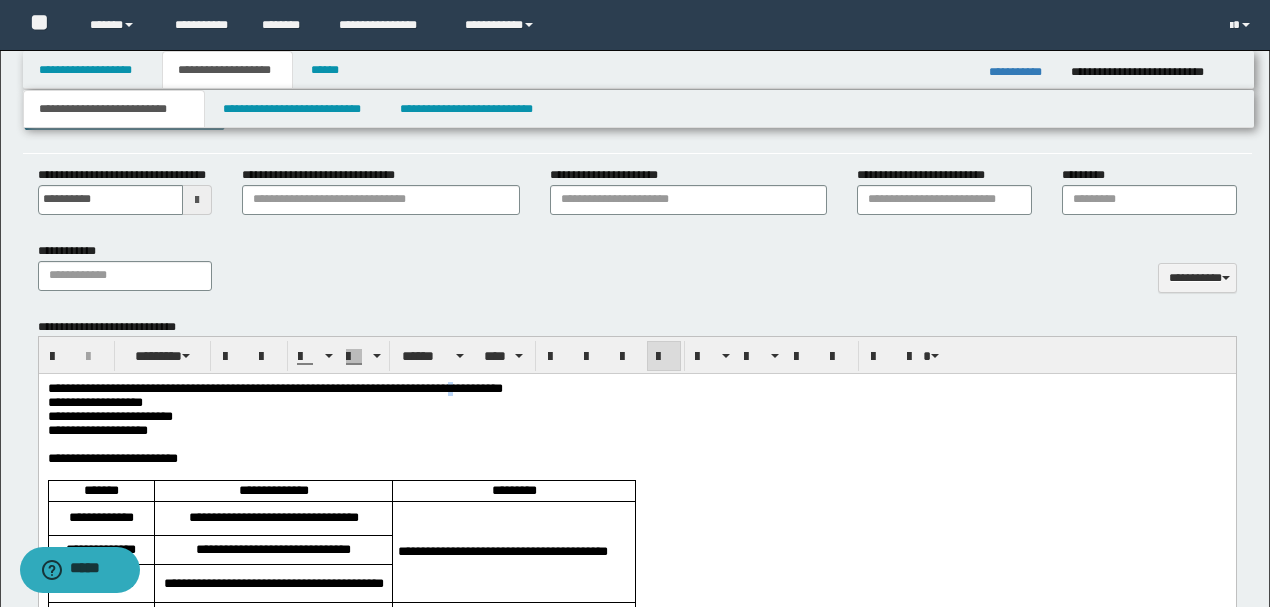 click on "**********" at bounding box center (274, 388) 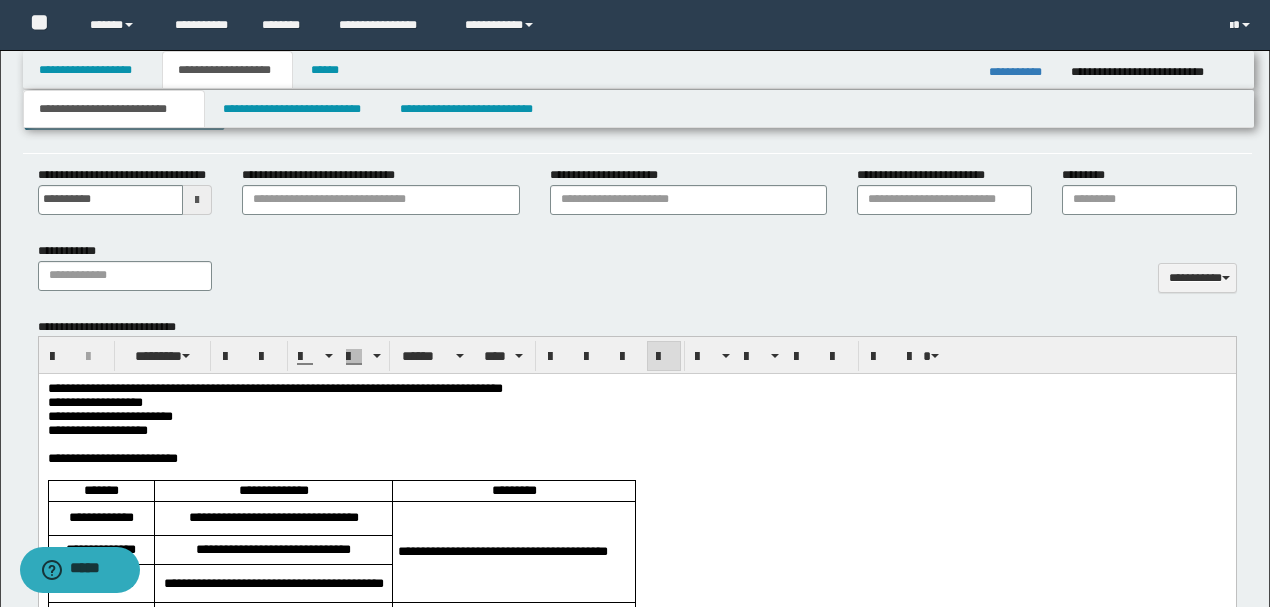 click on "**********" at bounding box center [636, 389] 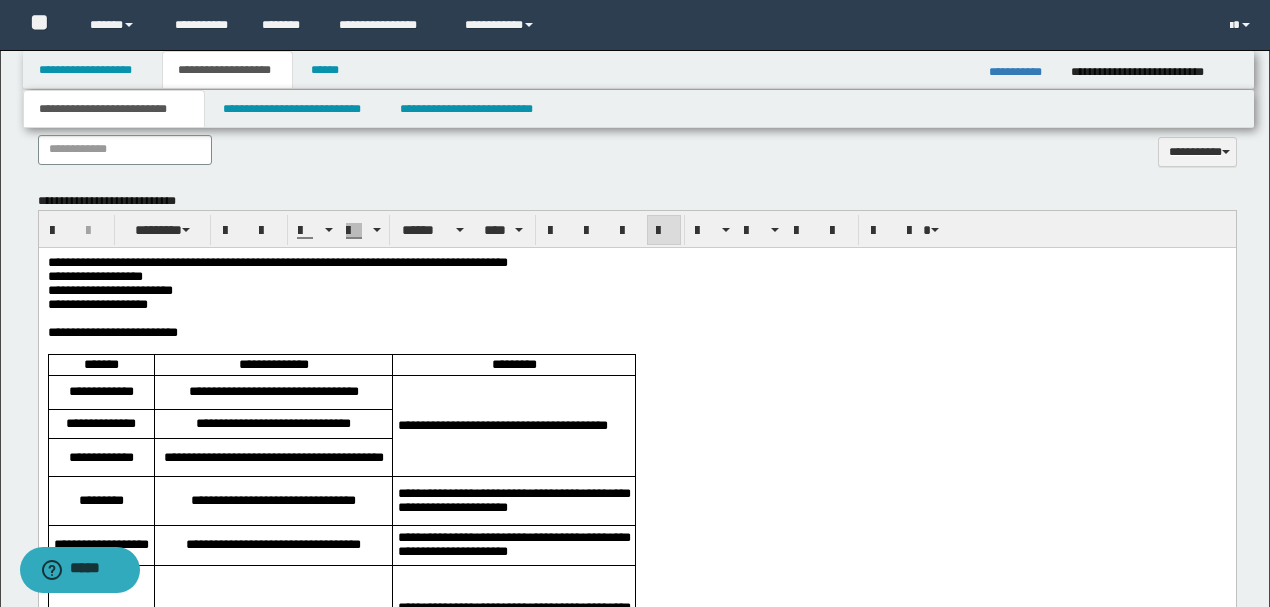 scroll, scrollTop: 1000, scrollLeft: 0, axis: vertical 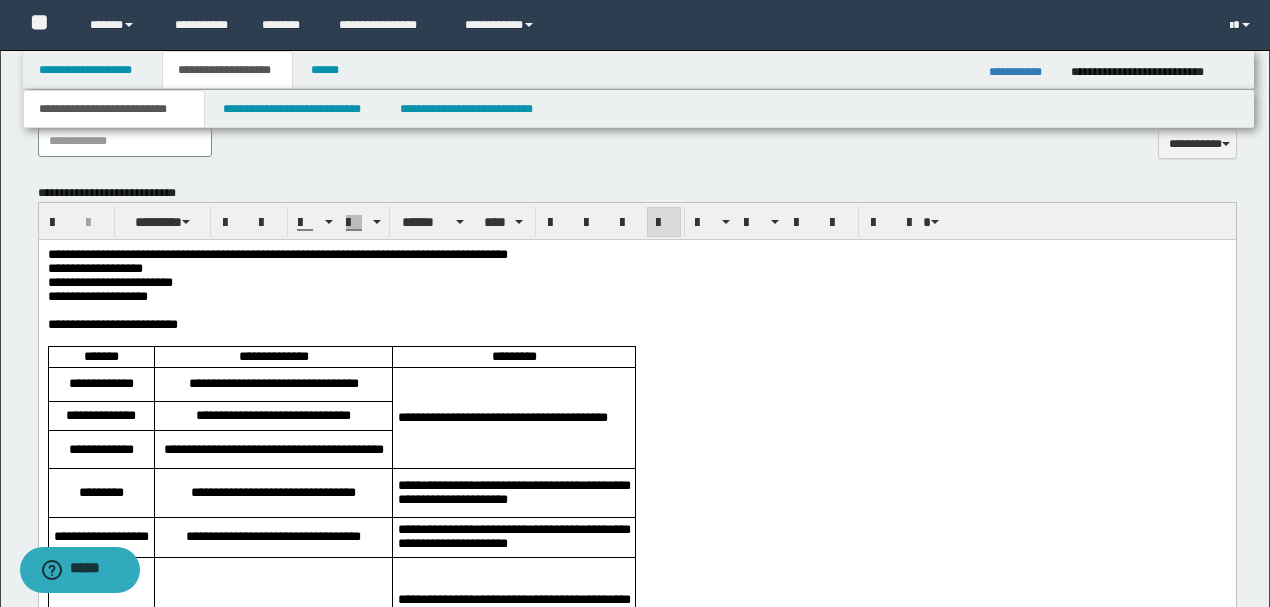 click on "**********" at bounding box center (636, 325) 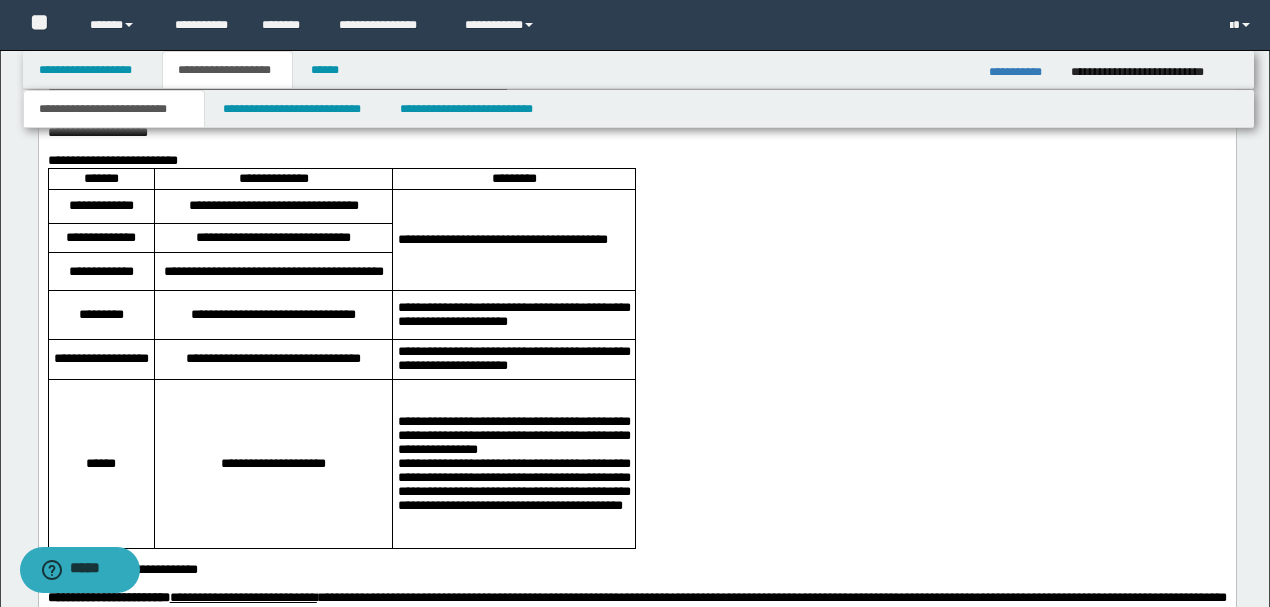 scroll, scrollTop: 1200, scrollLeft: 0, axis: vertical 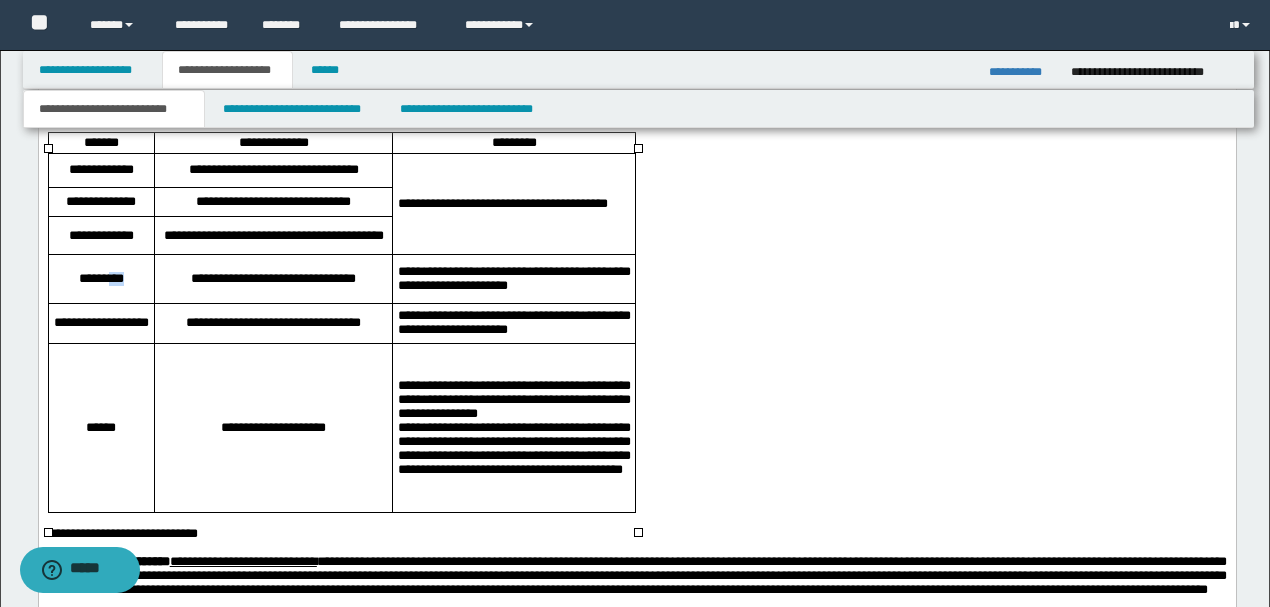 drag, startPoint x: 110, startPoint y: 296, endPoint x: 129, endPoint y: 296, distance: 19 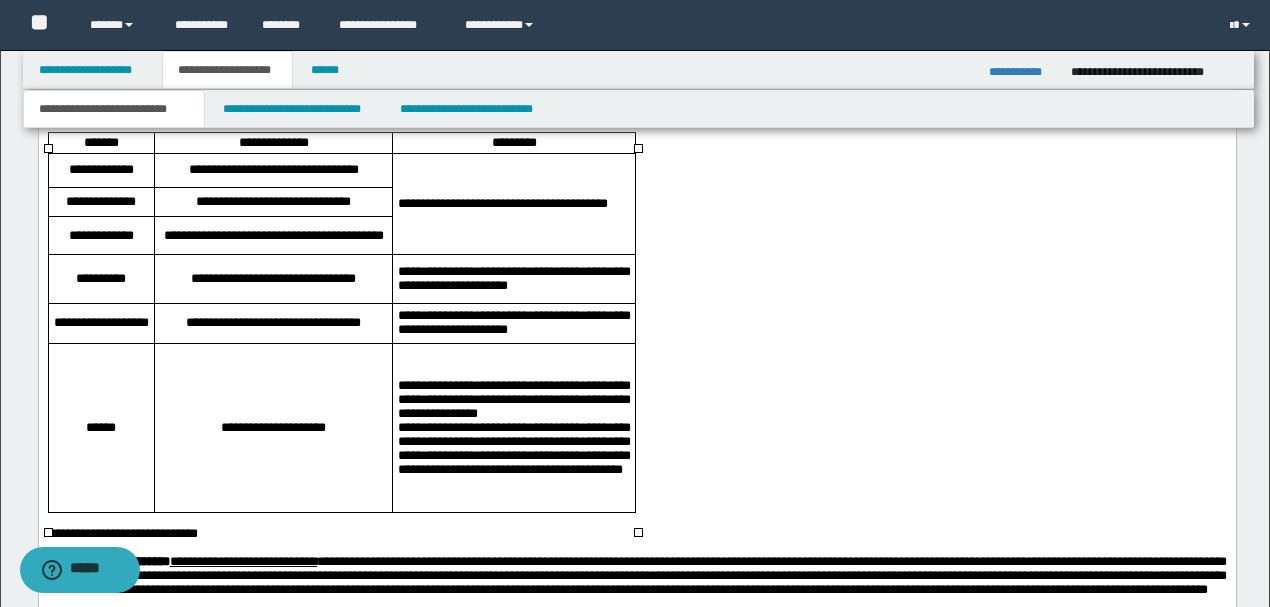 click on "**********" at bounding box center (513, 279) 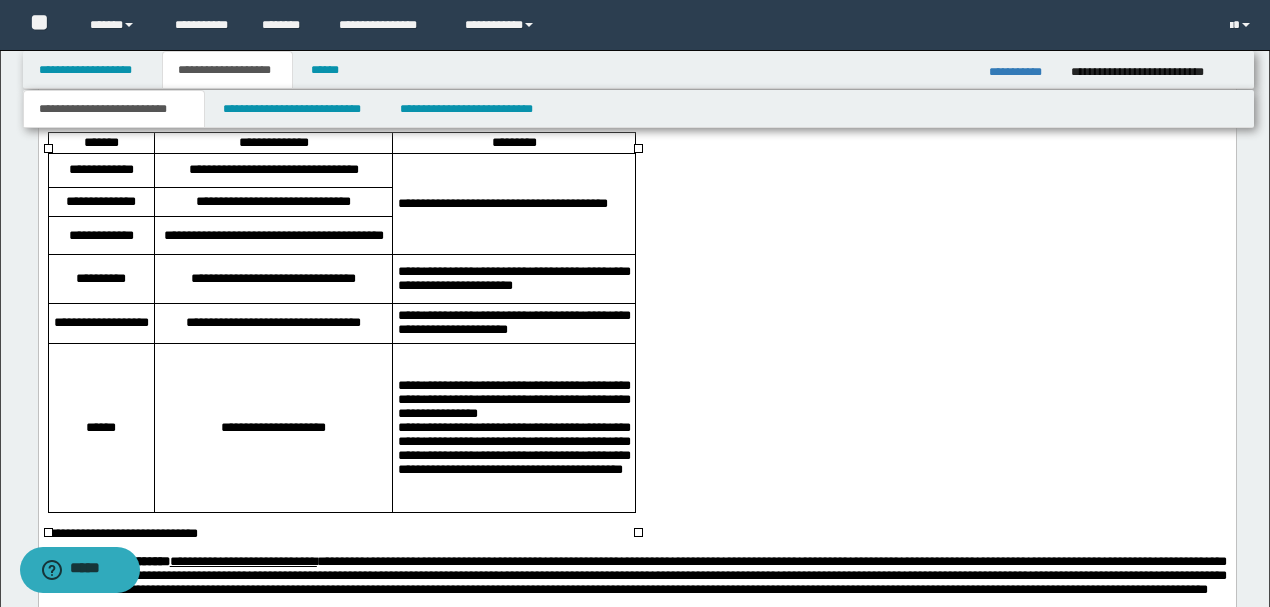 click on "**********" at bounding box center [513, 449] 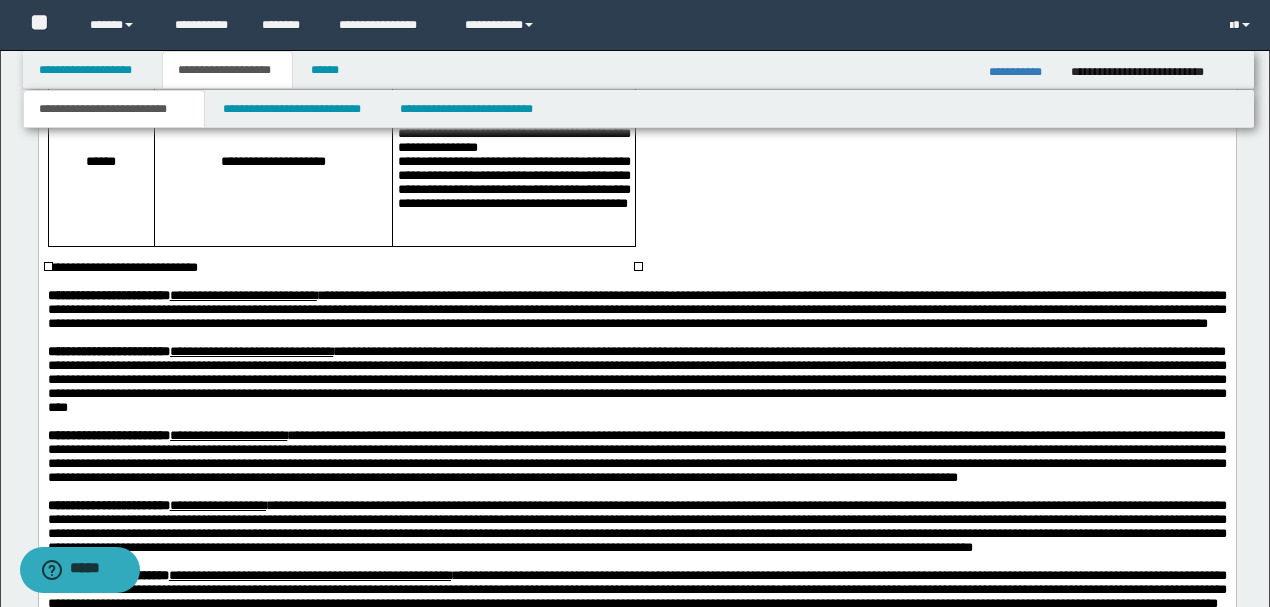 scroll, scrollTop: 1466, scrollLeft: 0, axis: vertical 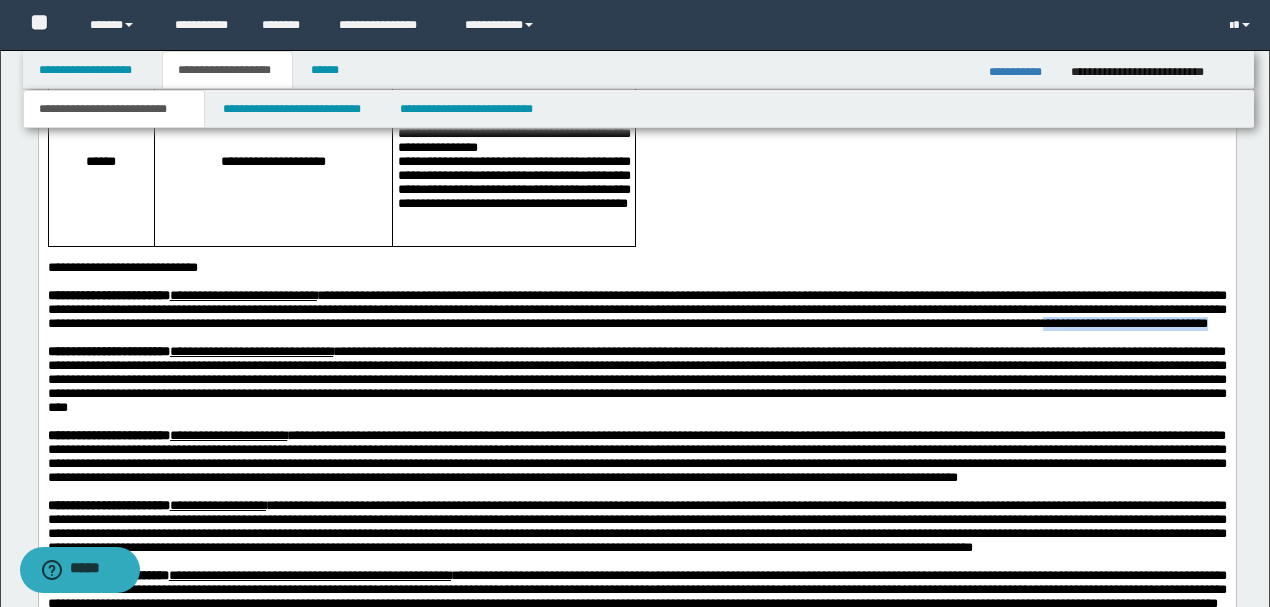 drag, startPoint x: 617, startPoint y: 372, endPoint x: 834, endPoint y: 373, distance: 217.0023 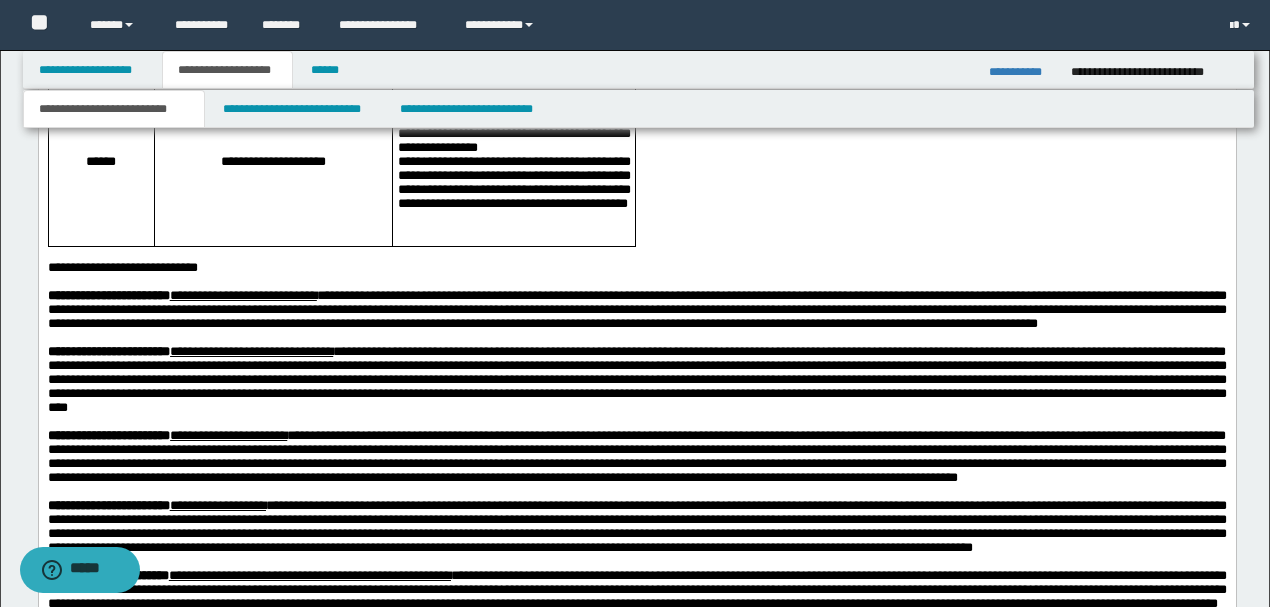click on "**********" at bounding box center [636, 380] 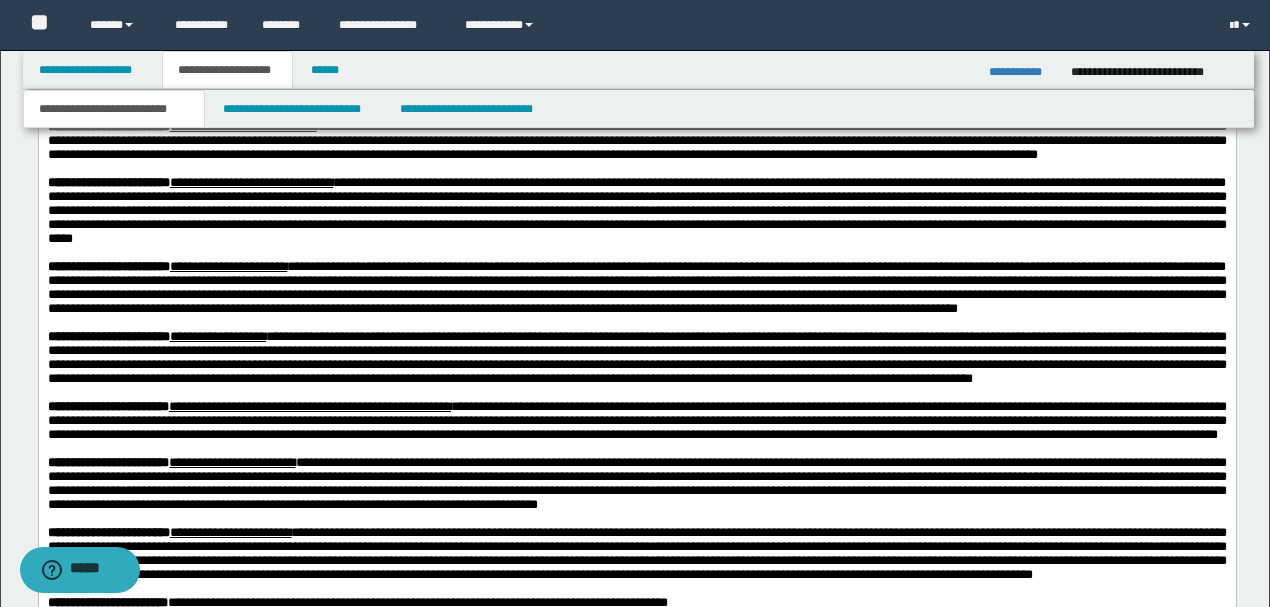 scroll, scrollTop: 1666, scrollLeft: 0, axis: vertical 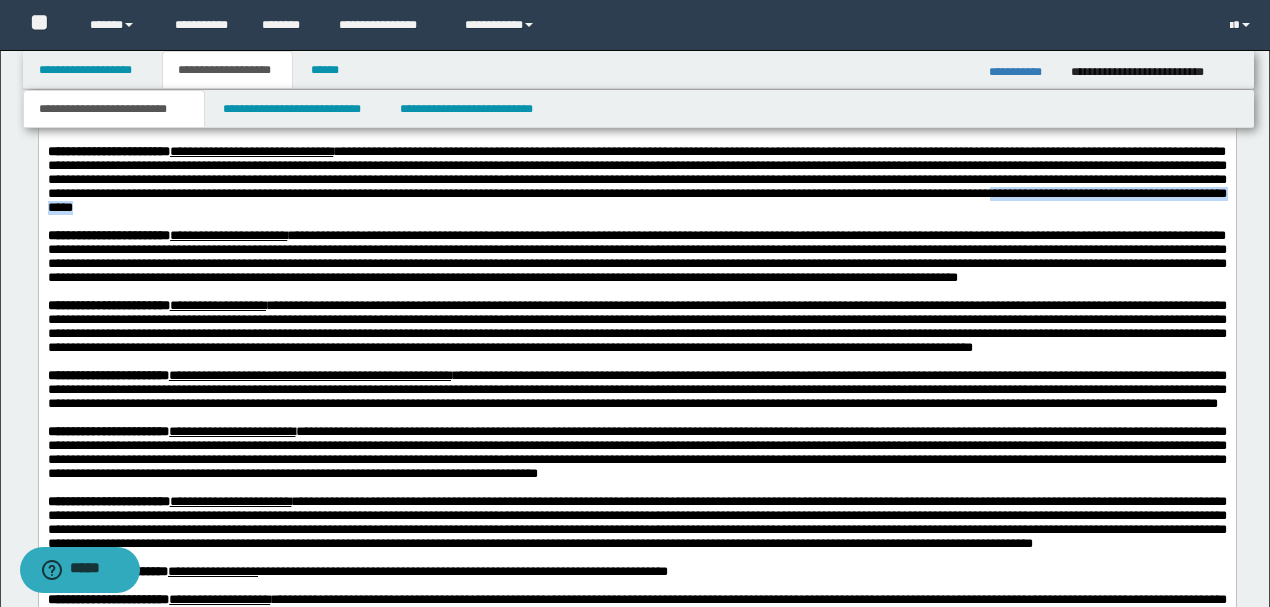 drag, startPoint x: 810, startPoint y: 273, endPoint x: 1113, endPoint y: 268, distance: 303.04126 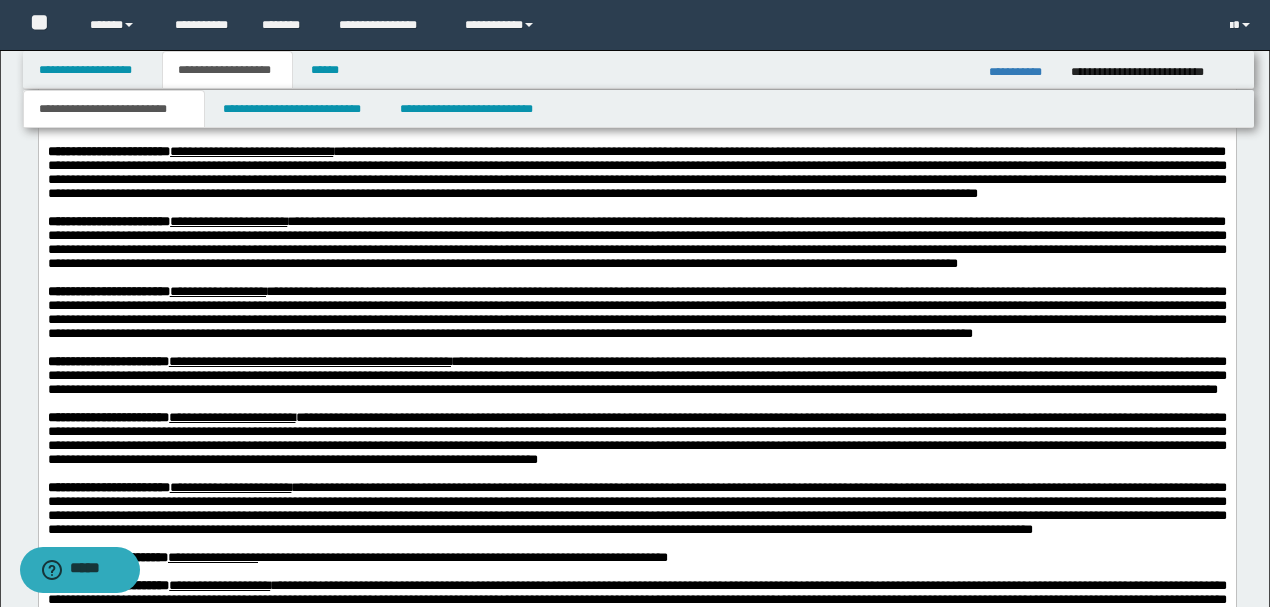 click on "**********" at bounding box center (636, 243) 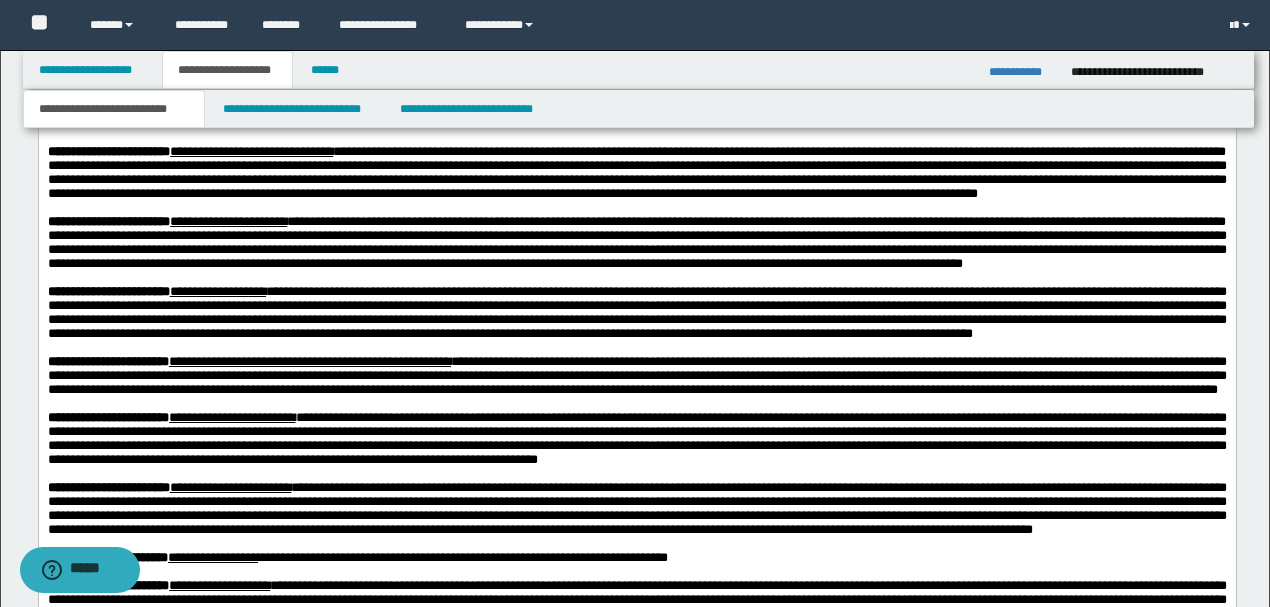 click on "**********" at bounding box center [636, 243] 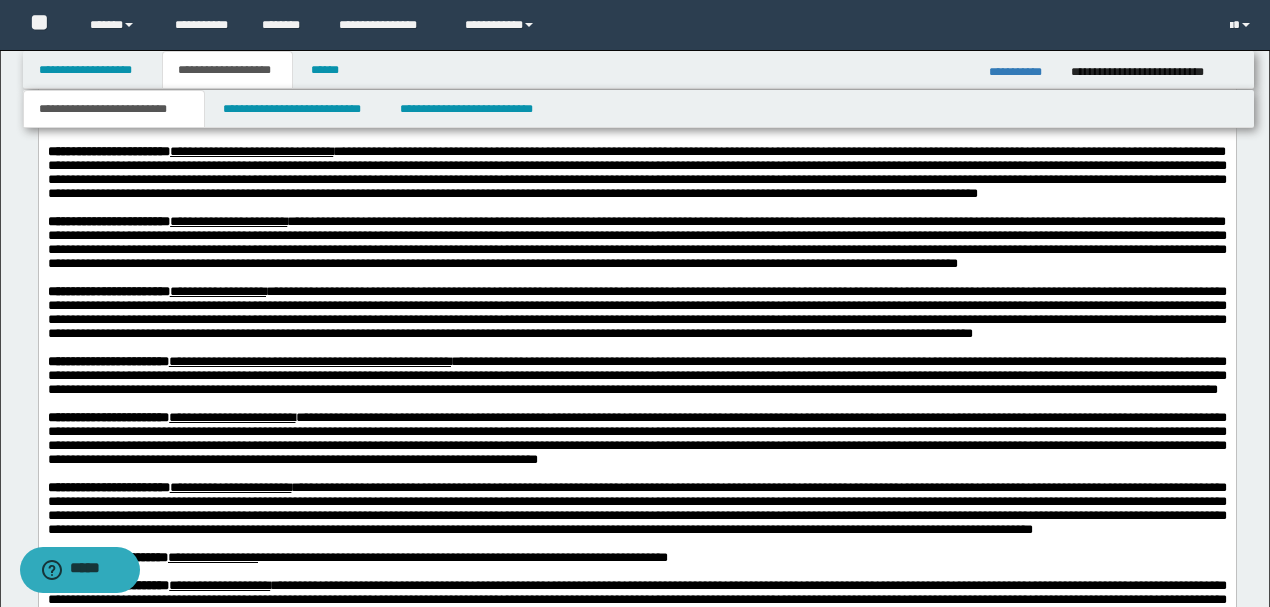 click on "**********" at bounding box center (636, 243) 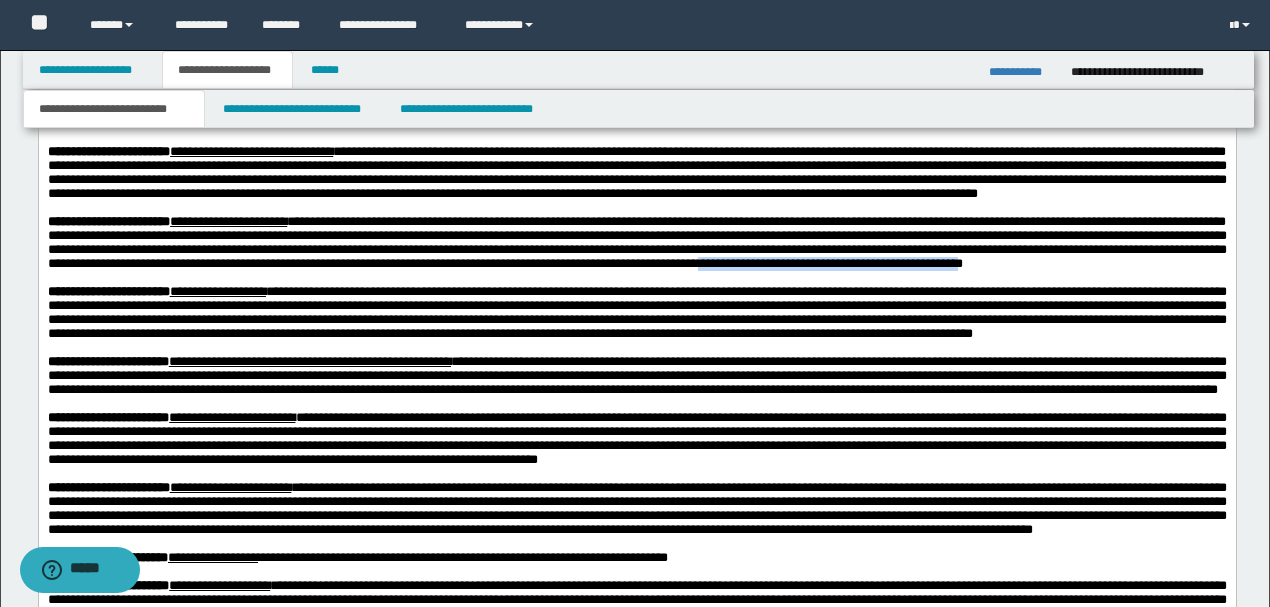 drag, startPoint x: 386, startPoint y: 373, endPoint x: 685, endPoint y: 379, distance: 299.06018 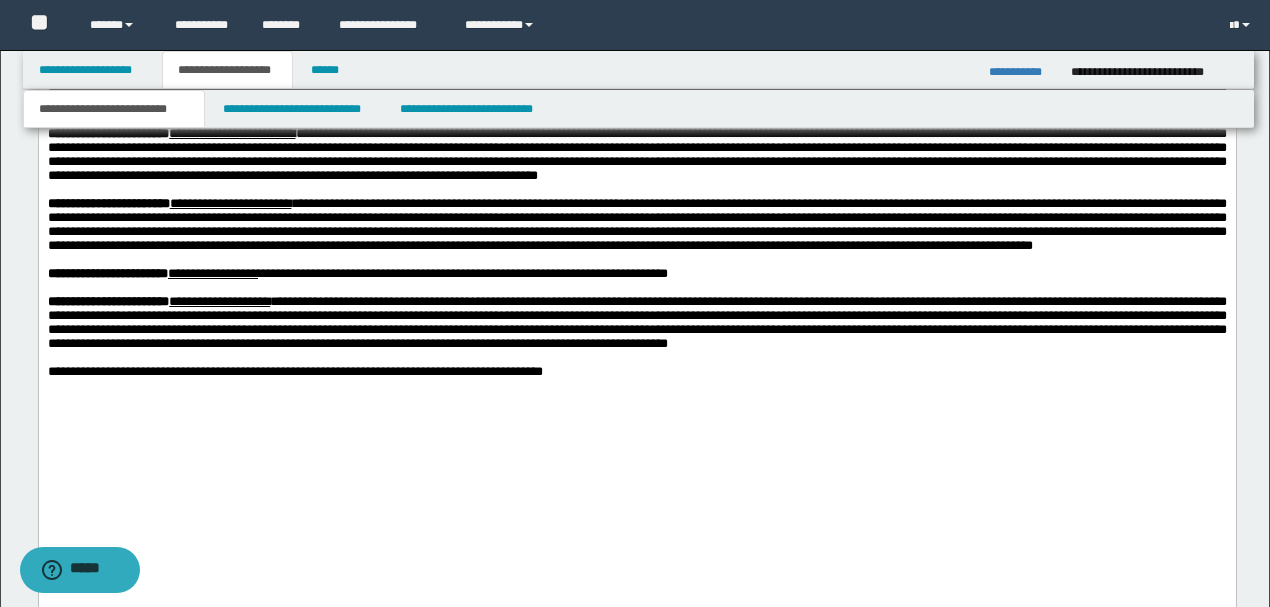 scroll, scrollTop: 1933, scrollLeft: 0, axis: vertical 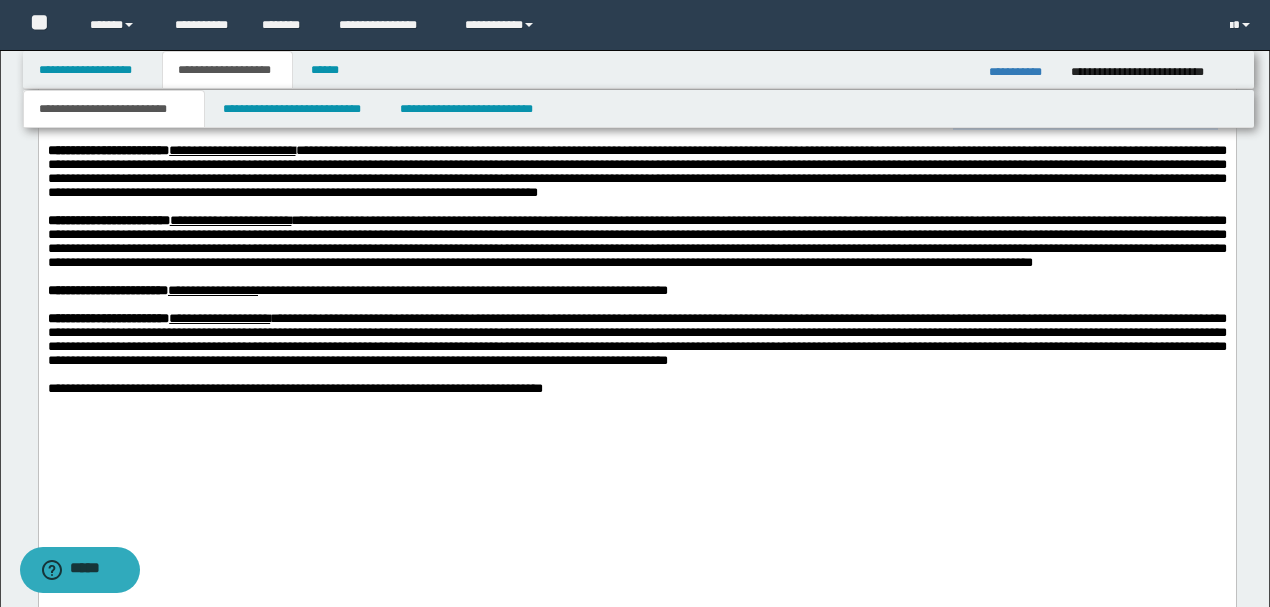 drag, startPoint x: 525, startPoint y: 292, endPoint x: 832, endPoint y: 291, distance: 307.00162 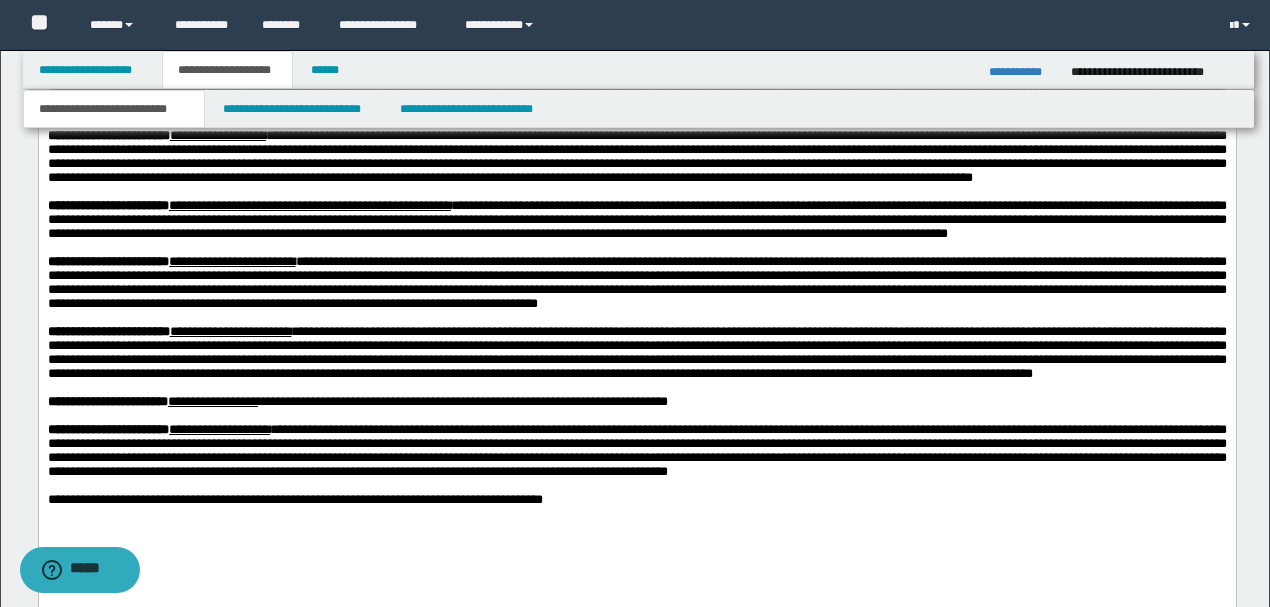 scroll, scrollTop: 1800, scrollLeft: 0, axis: vertical 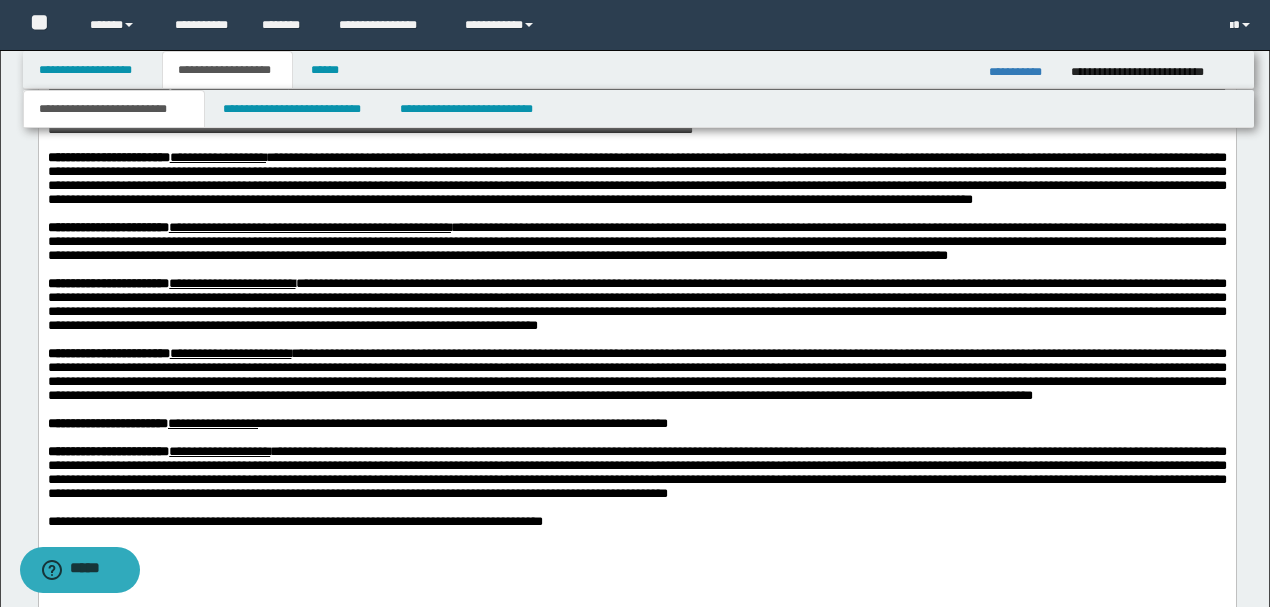 click on "**********" at bounding box center [636, 179] 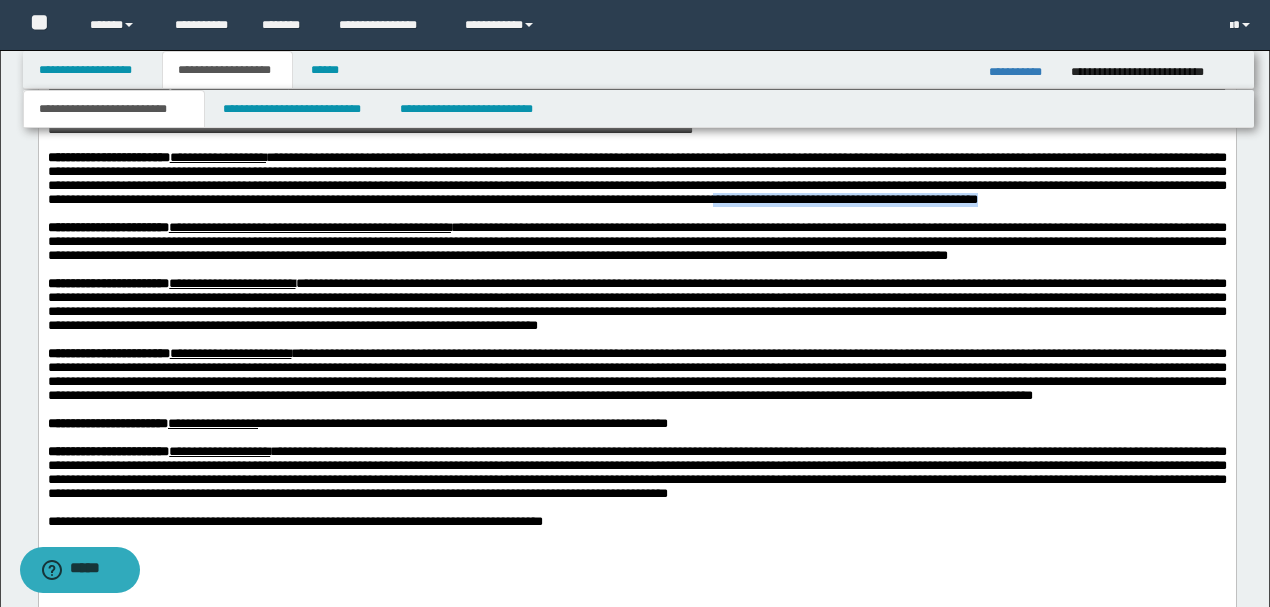 drag, startPoint x: 428, startPoint y: 340, endPoint x: 732, endPoint y: 338, distance: 304.0066 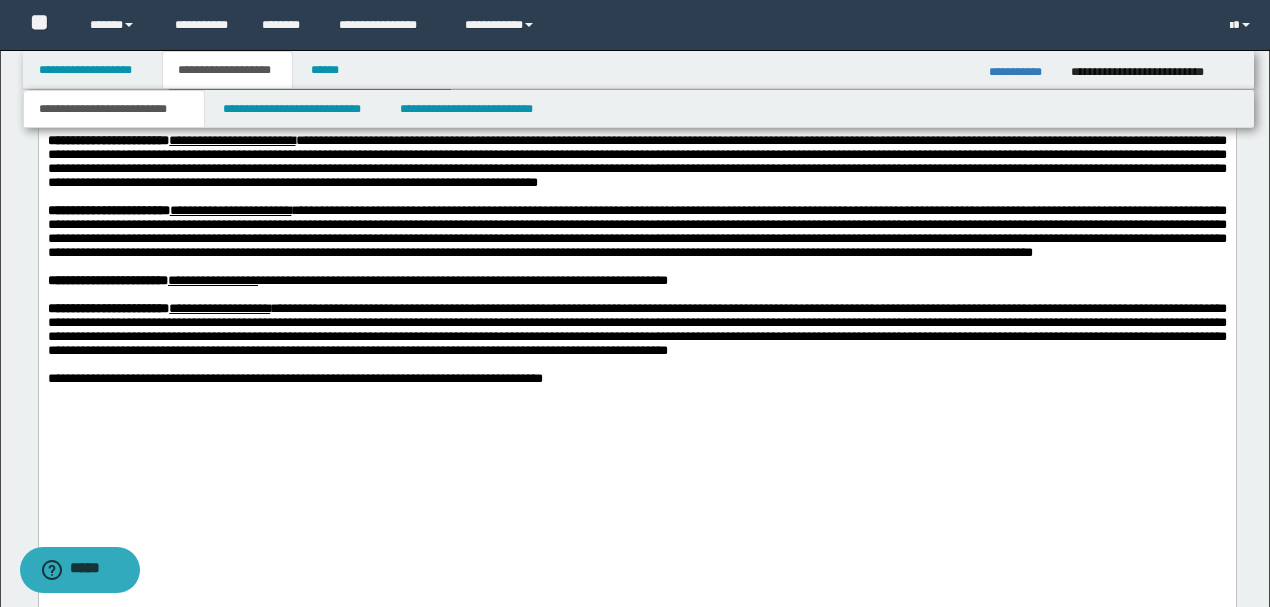 scroll, scrollTop: 2000, scrollLeft: 0, axis: vertical 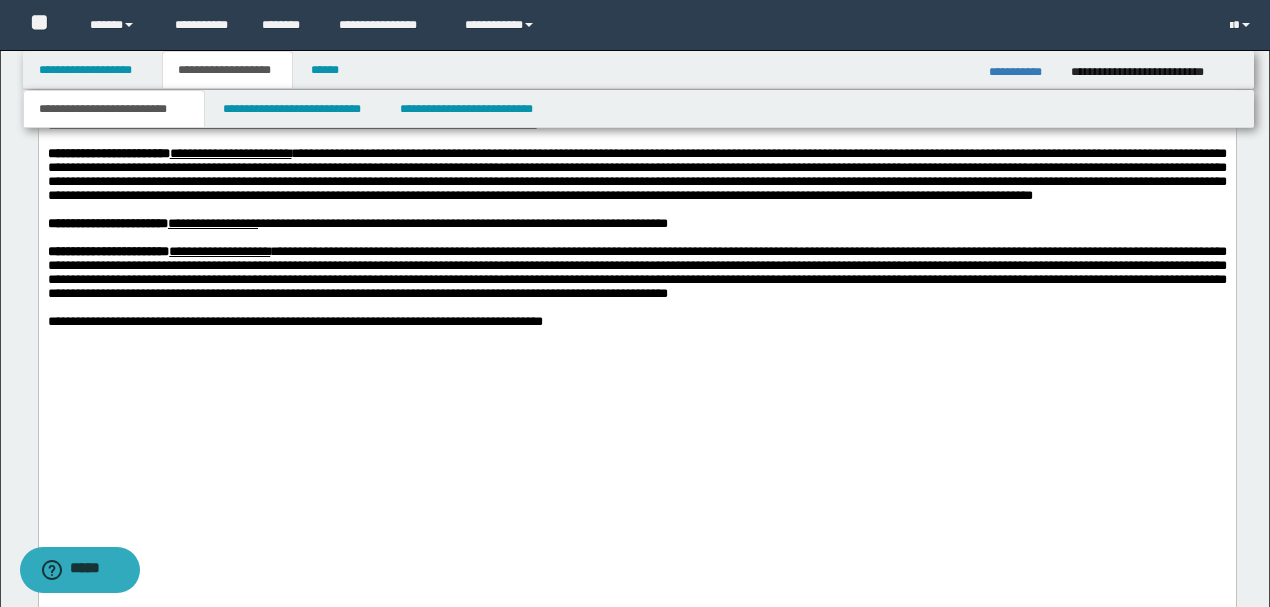 click on "**********" at bounding box center (636, 175) 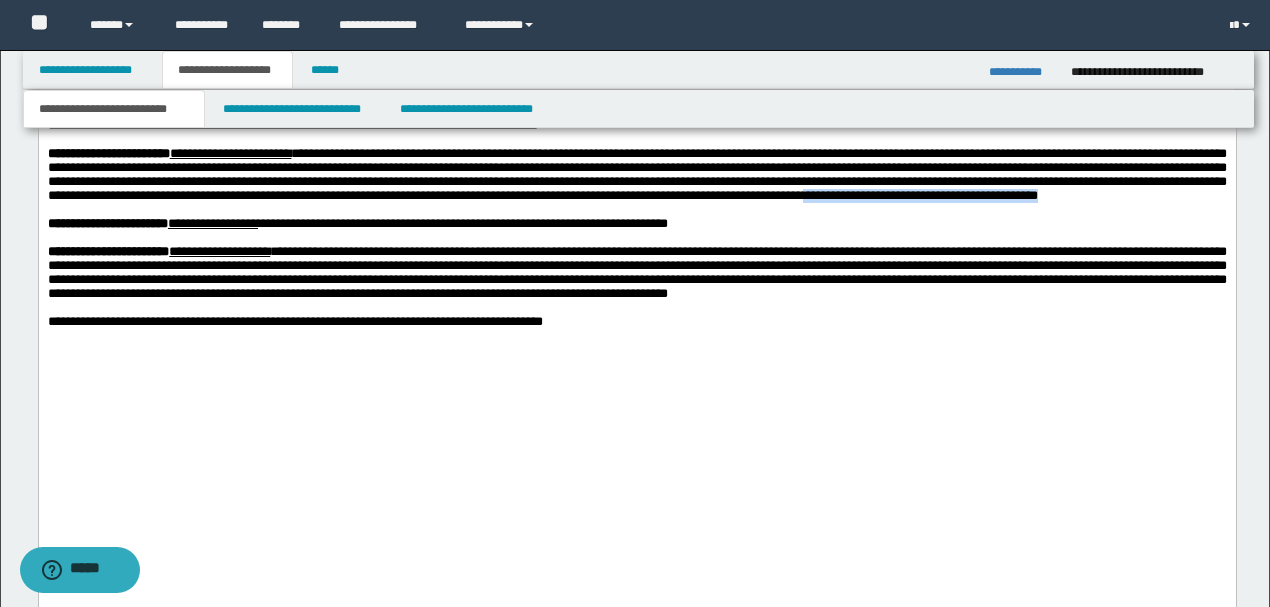 drag, startPoint x: 598, startPoint y: 424, endPoint x: 870, endPoint y: 430, distance: 272.06616 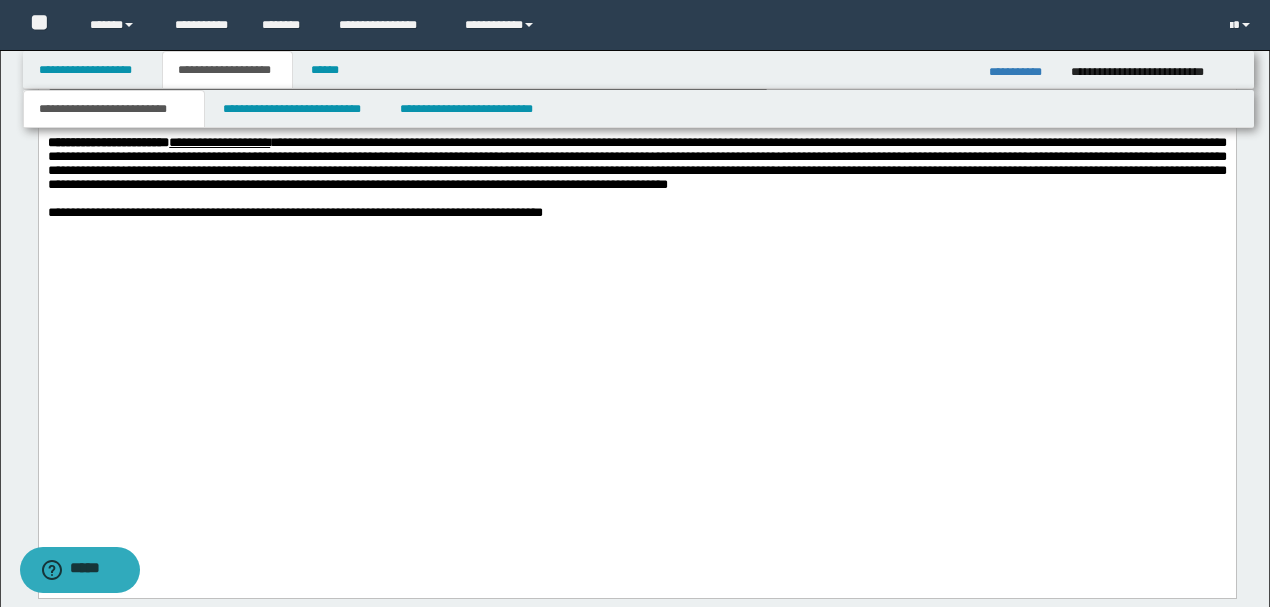 scroll, scrollTop: 2133, scrollLeft: 0, axis: vertical 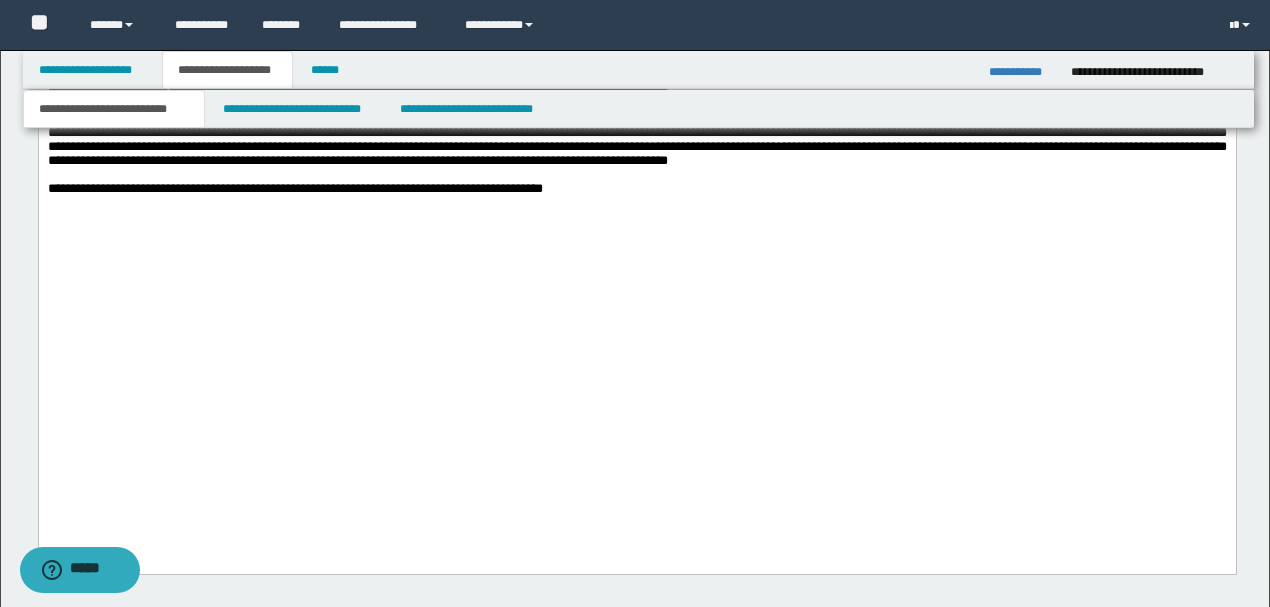 click on "**********" at bounding box center (636, 140) 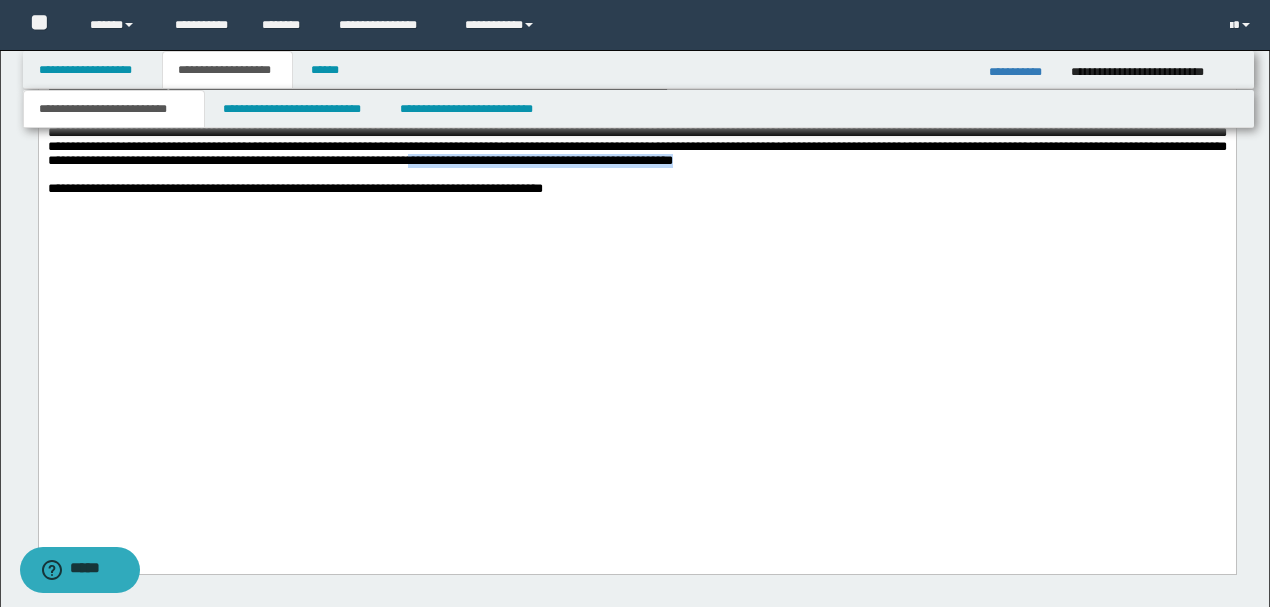 drag, startPoint x: 84, startPoint y: 423, endPoint x: 424, endPoint y: 431, distance: 340.09412 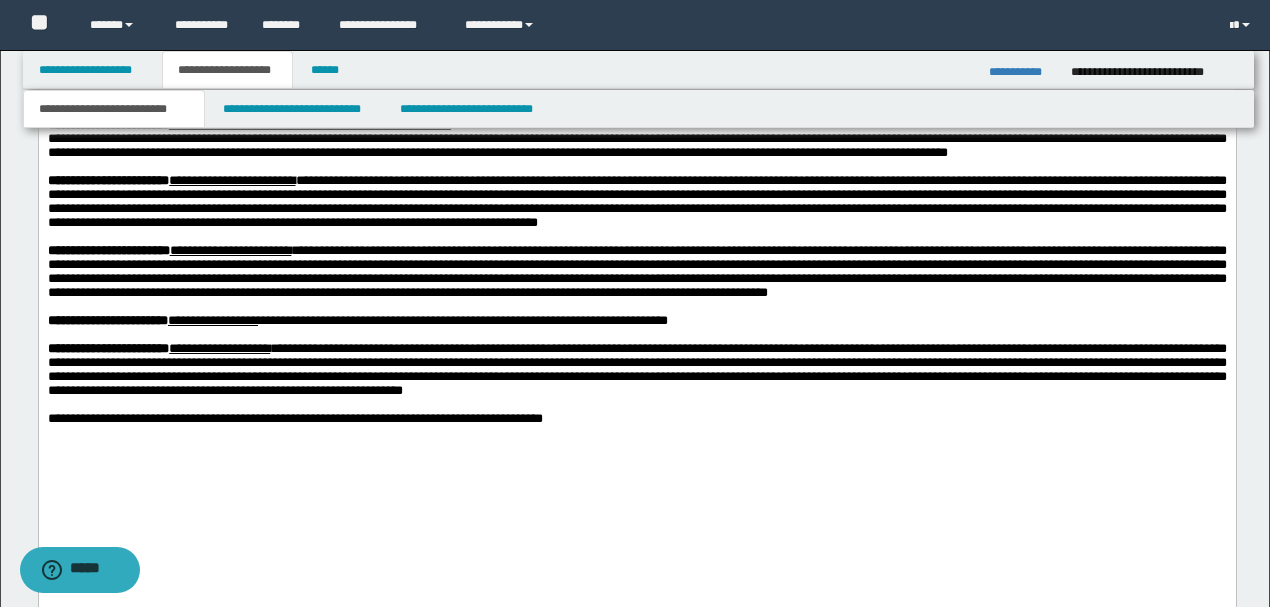 scroll, scrollTop: 1933, scrollLeft: 0, axis: vertical 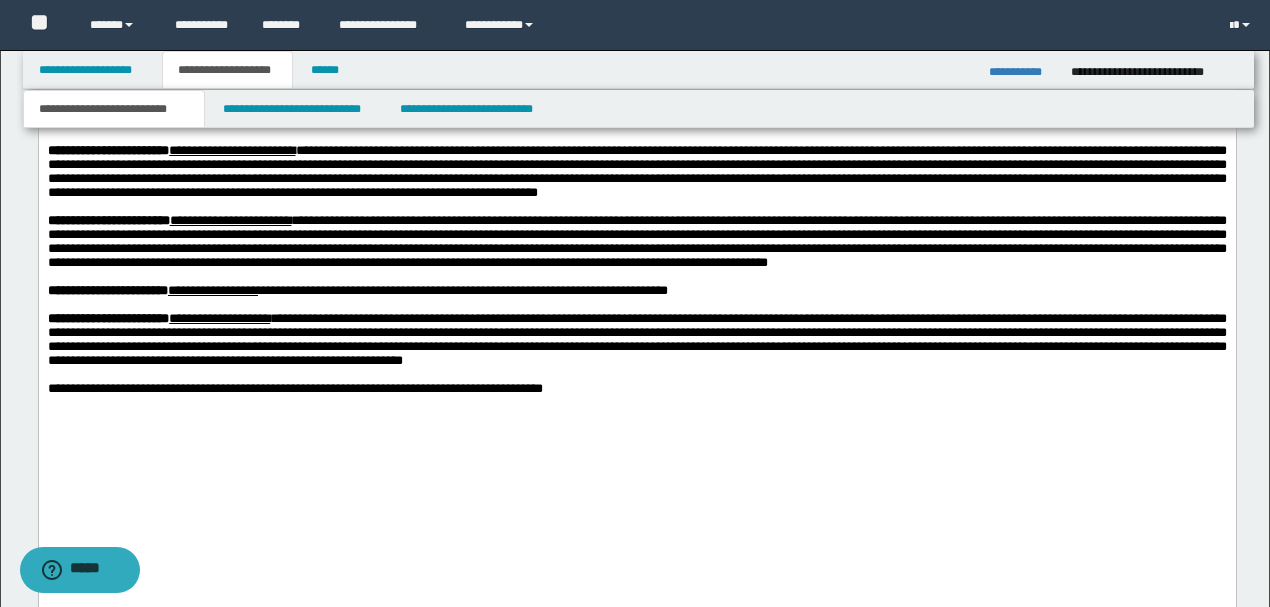 click on "**********" at bounding box center (636, 172) 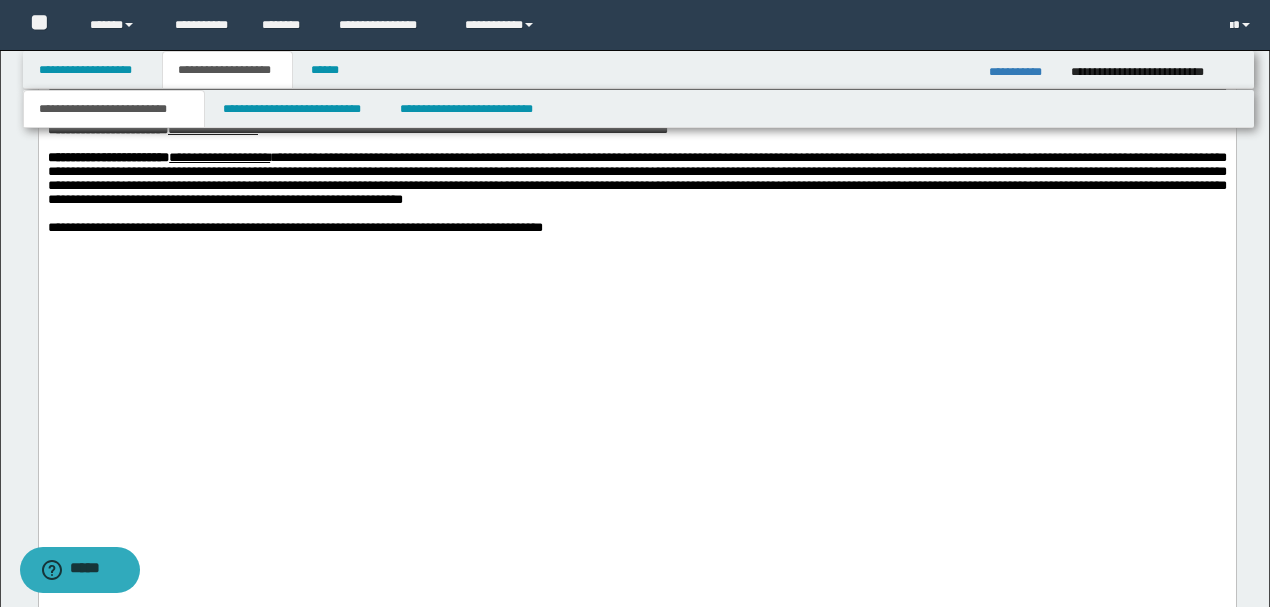 scroll, scrollTop: 2133, scrollLeft: 0, axis: vertical 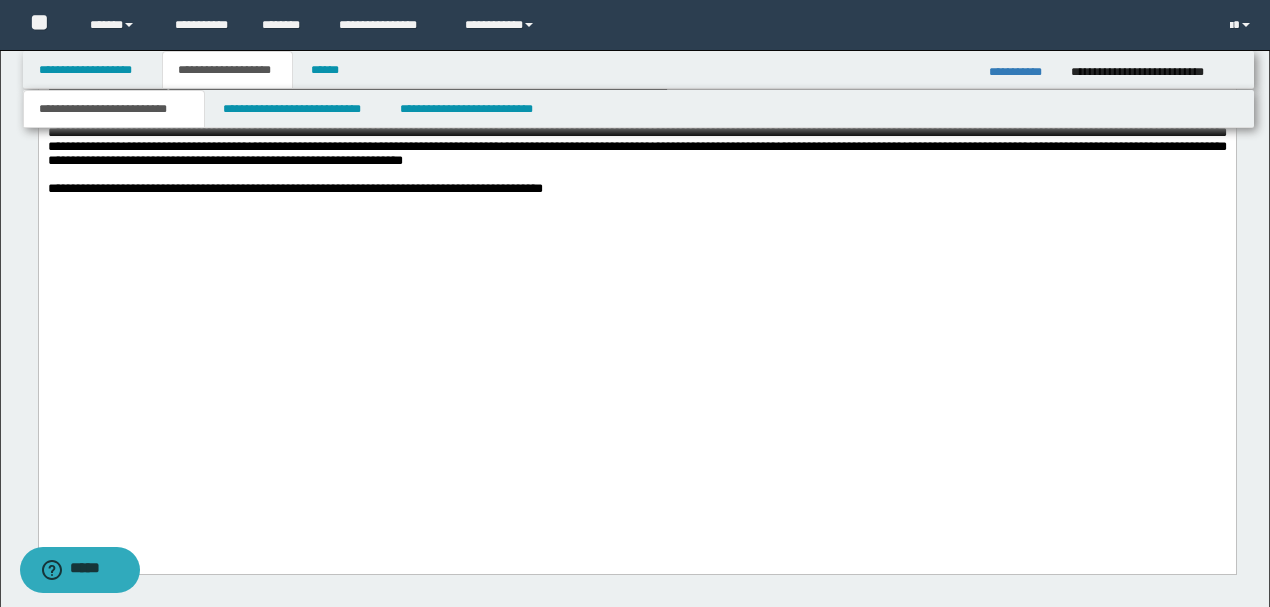 click on "**********" at bounding box center (636, -319) 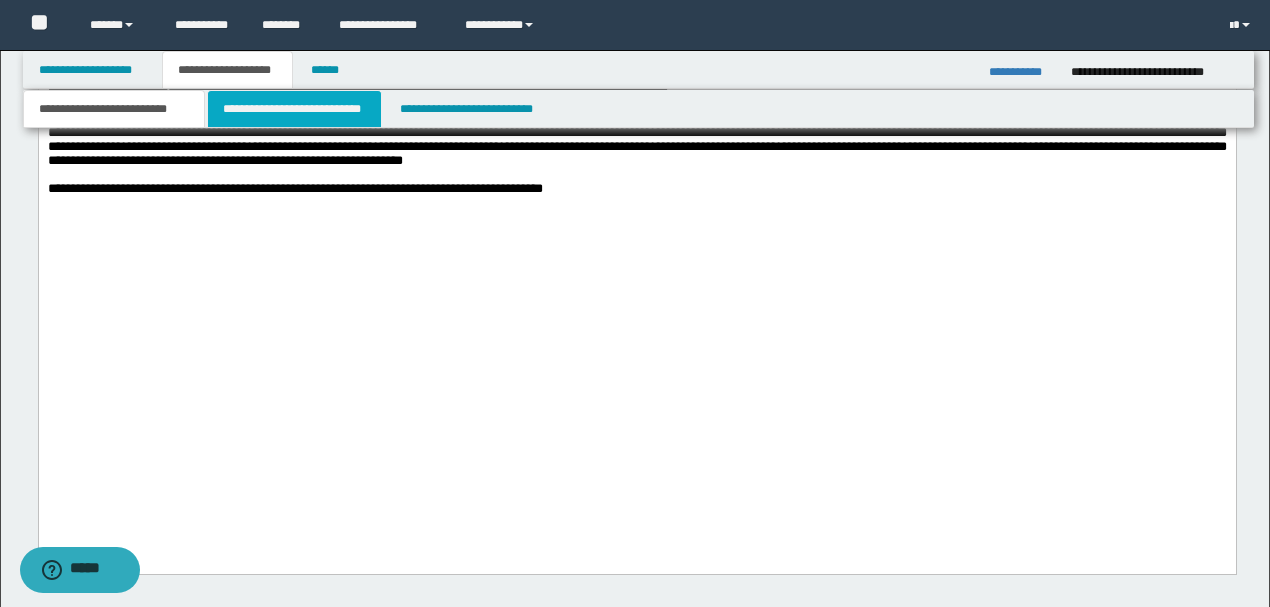 click on "**********" at bounding box center [294, 109] 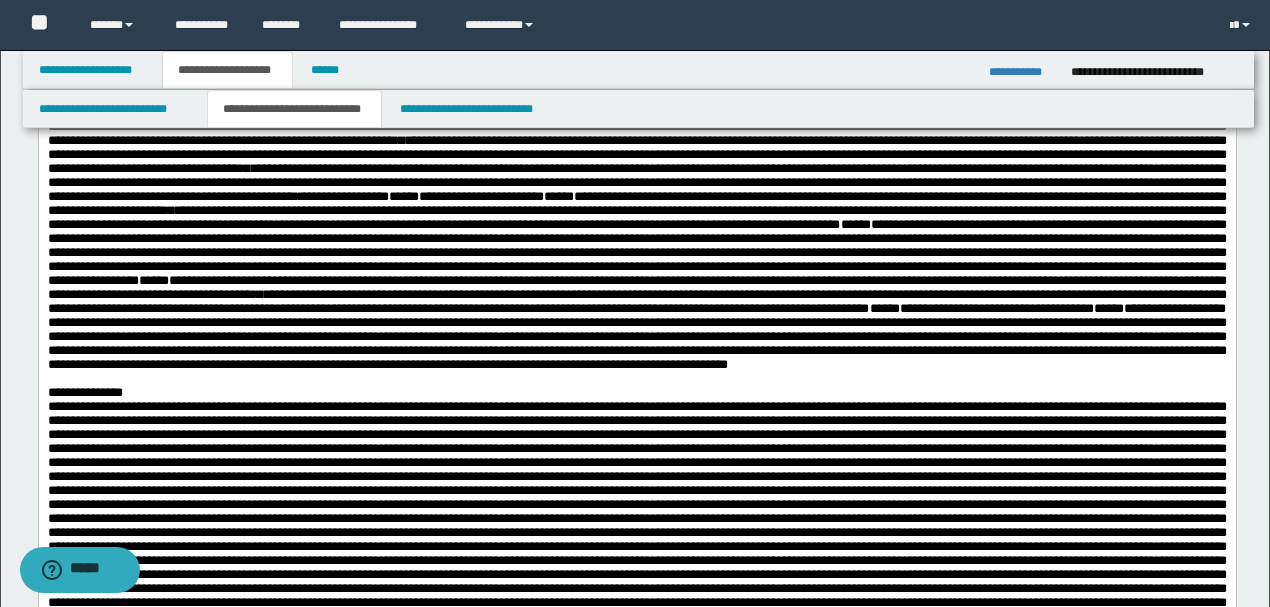 scroll, scrollTop: 0, scrollLeft: 0, axis: both 